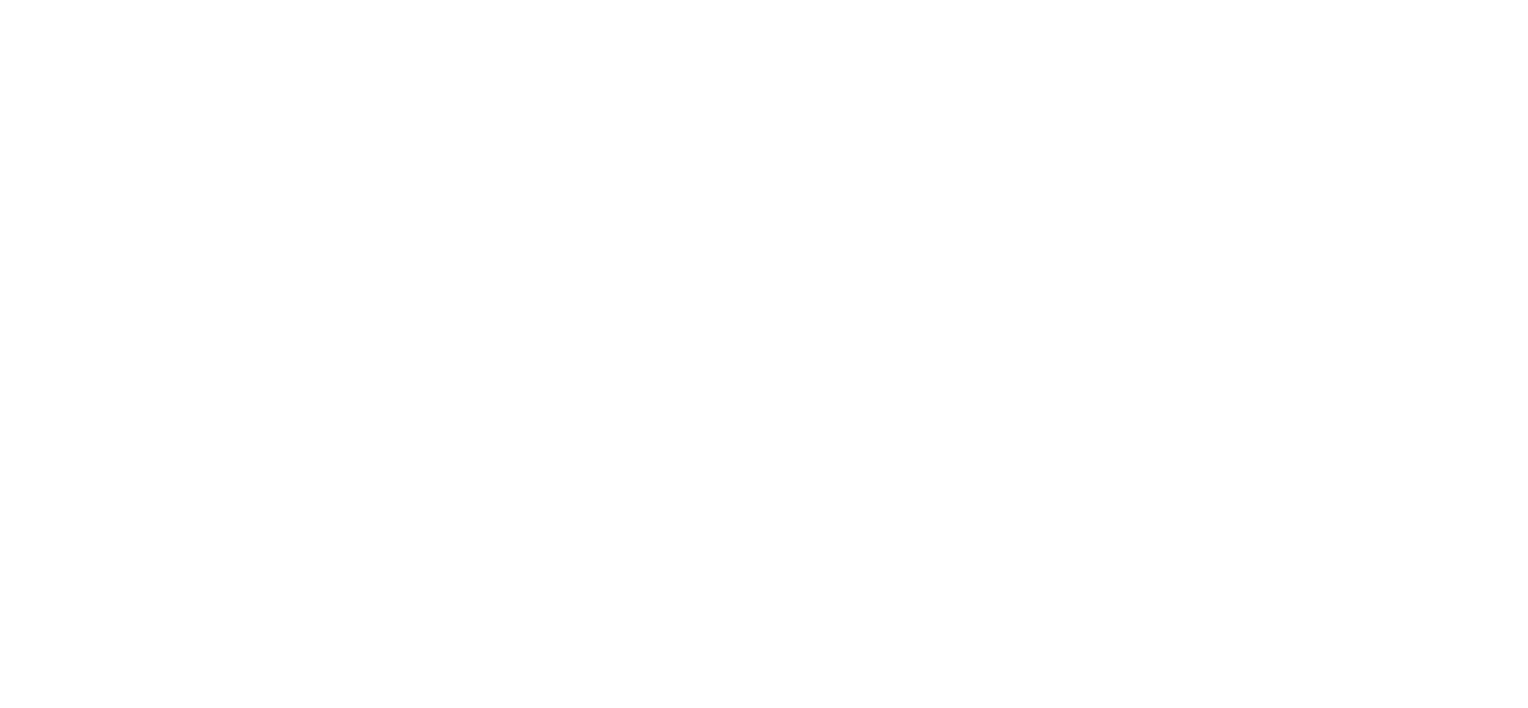 scroll, scrollTop: 0, scrollLeft: 0, axis: both 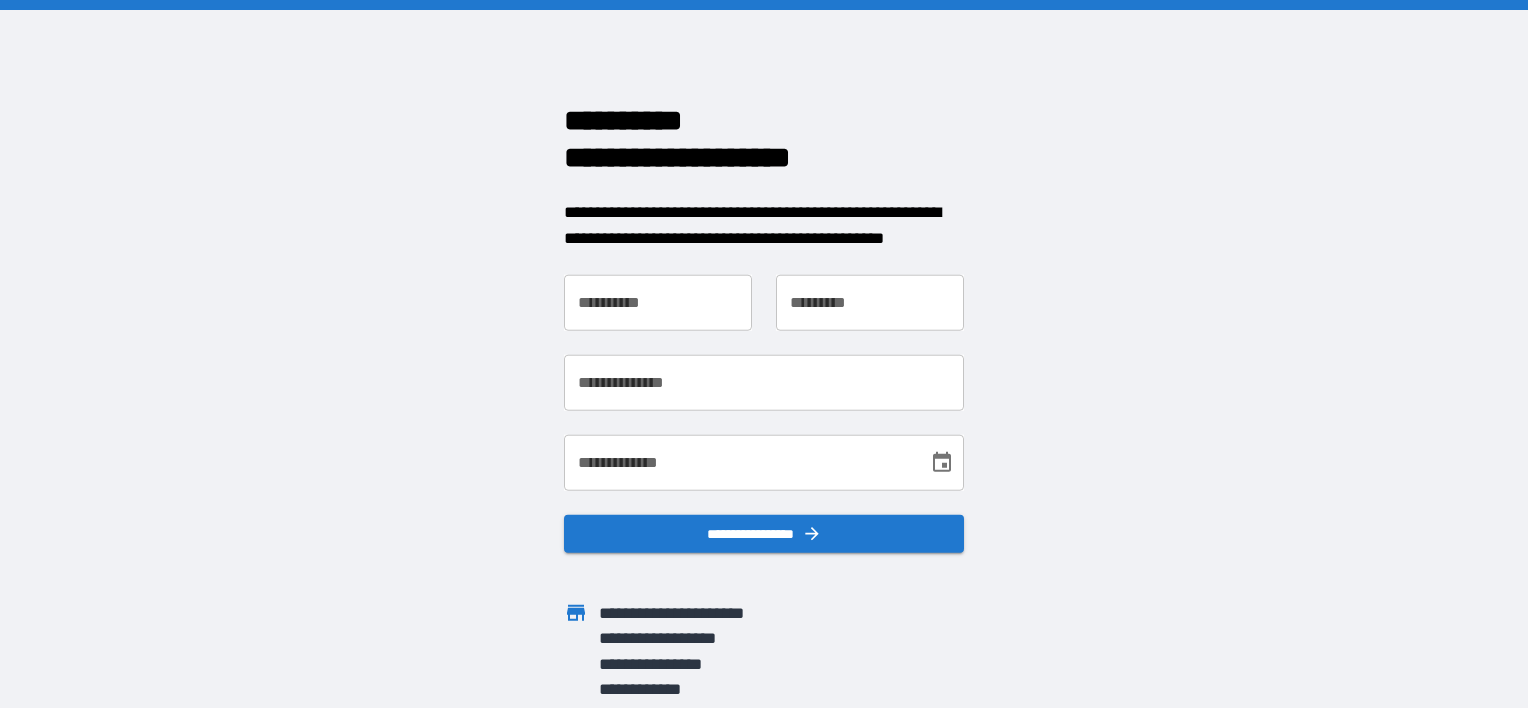 click on "**********" at bounding box center [658, 303] 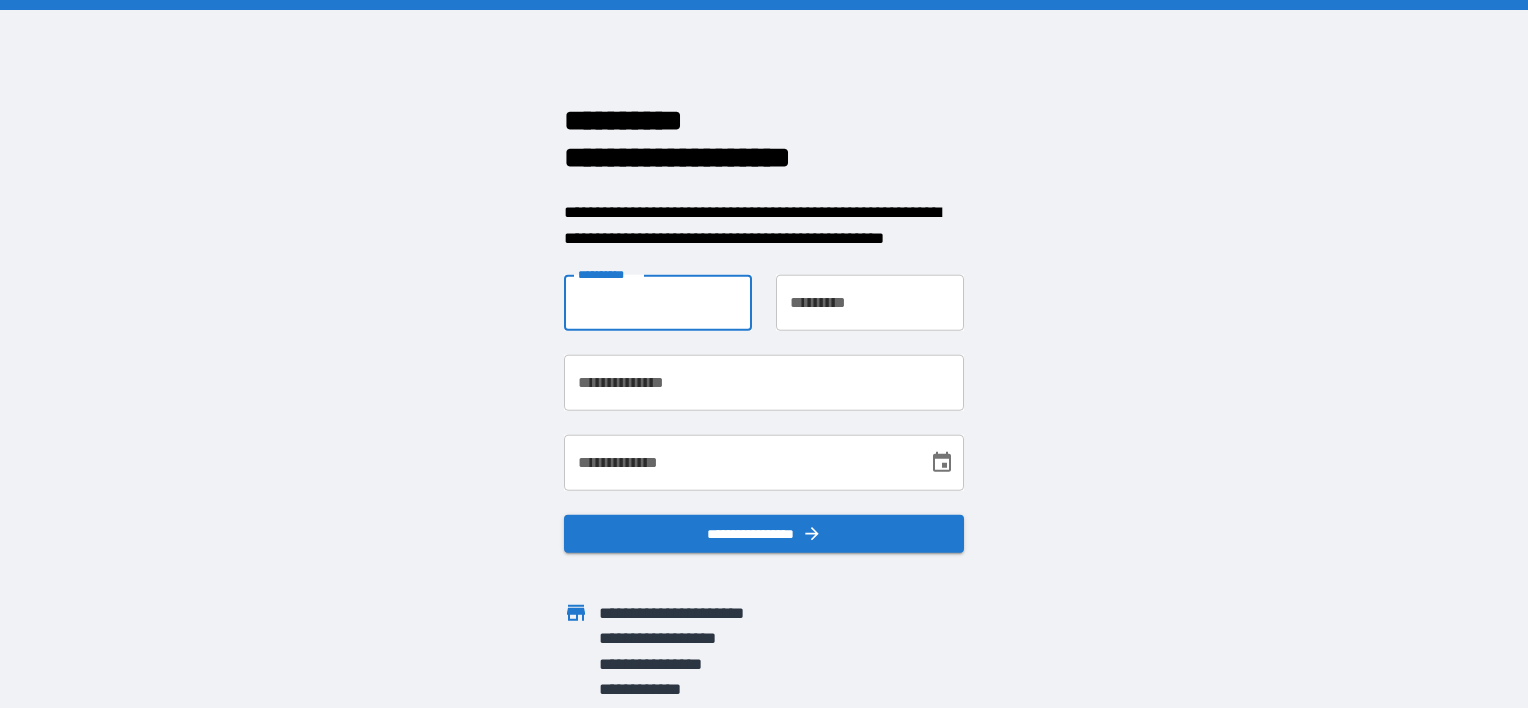 type on "******" 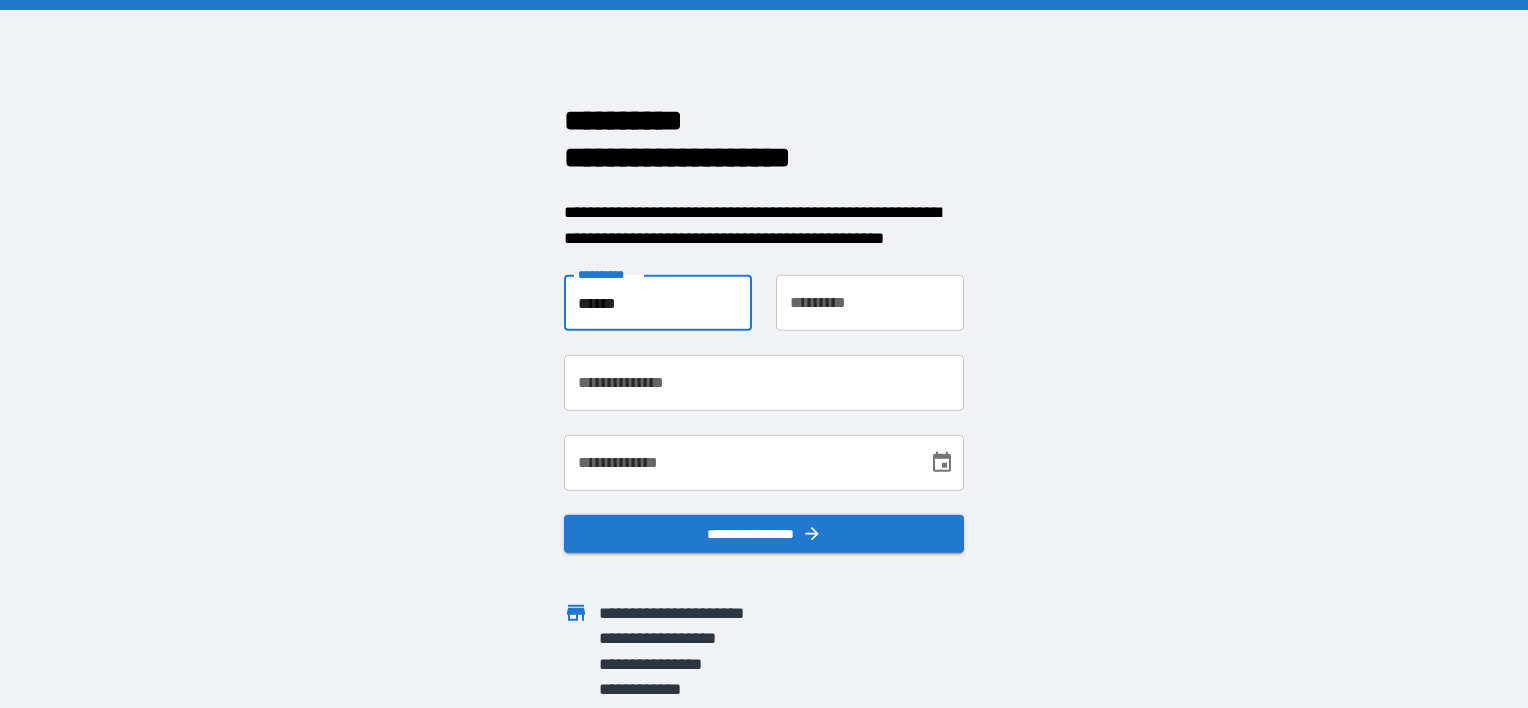 type on "********" 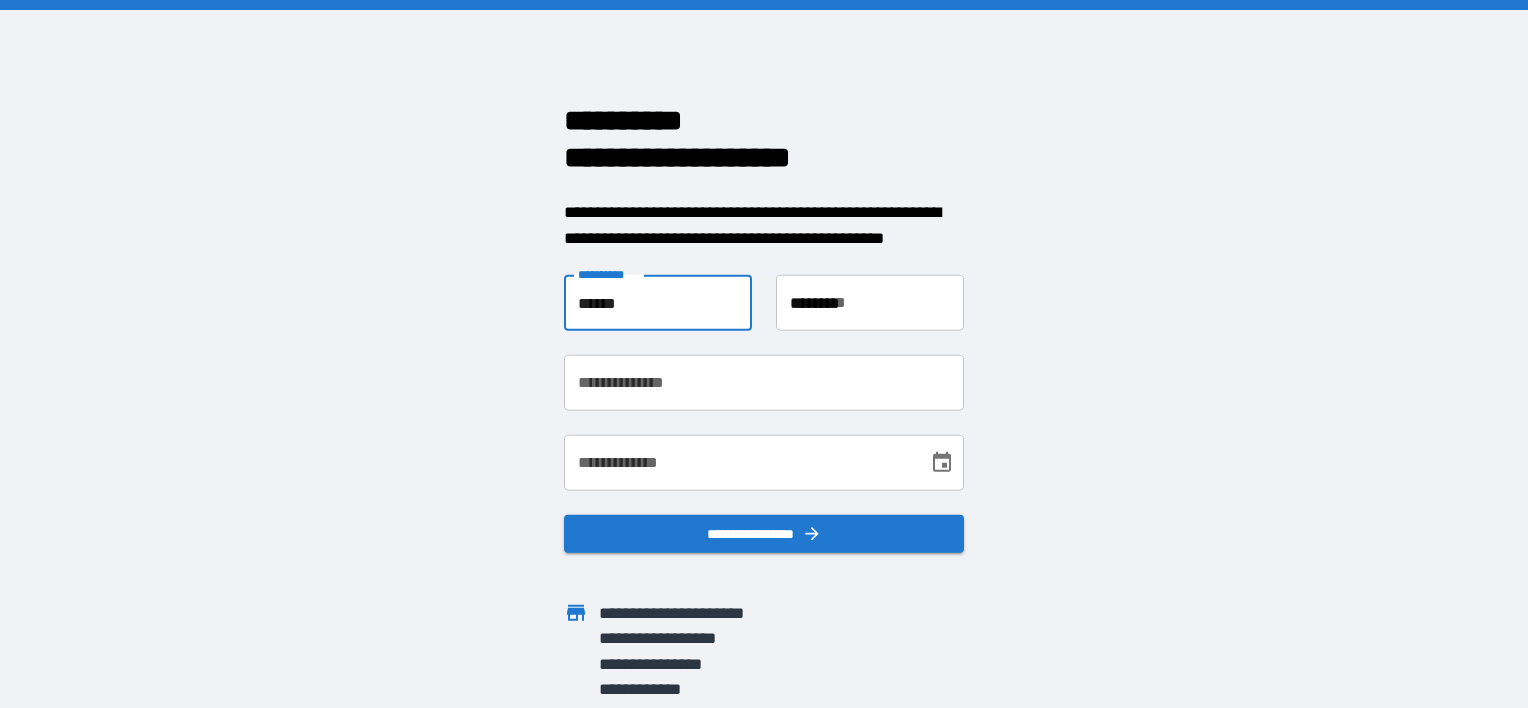 type on "**********" 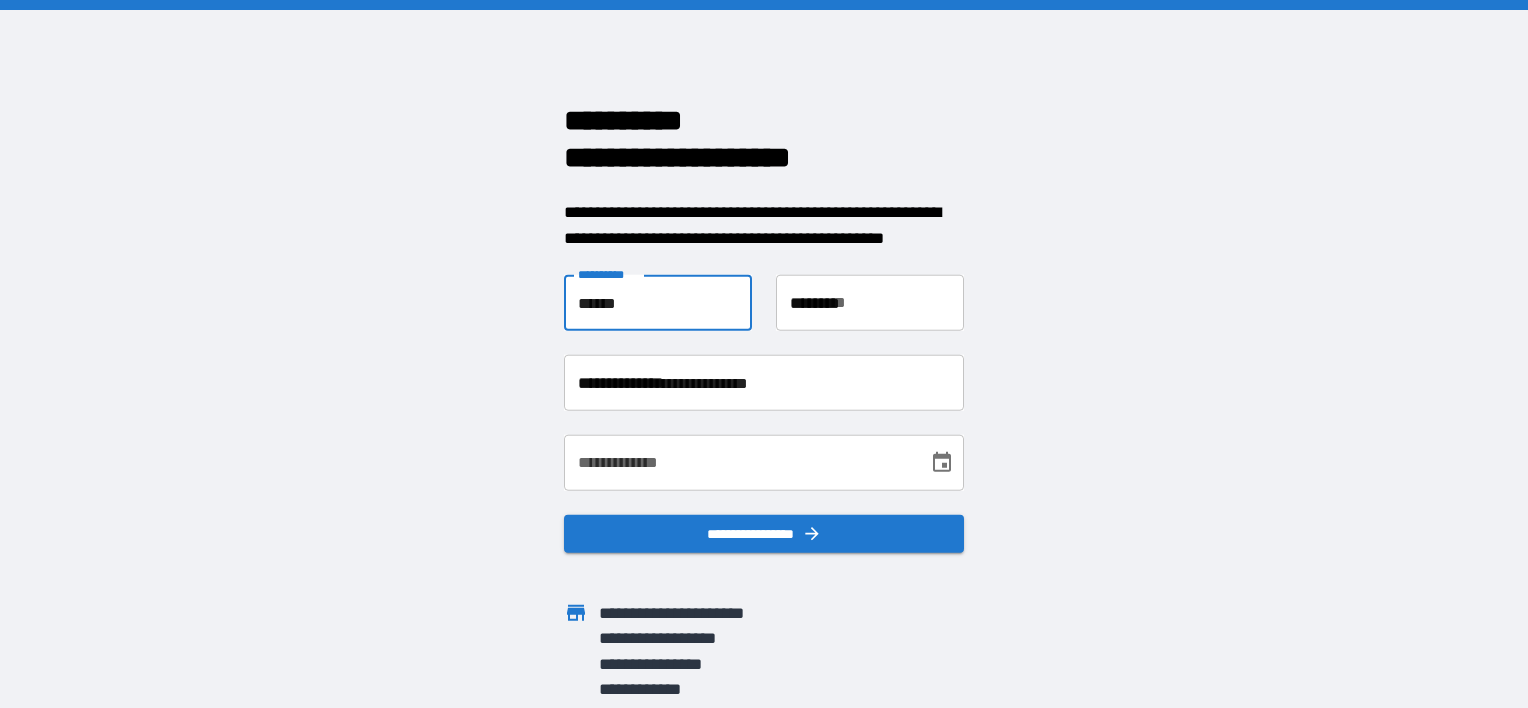 type on "**********" 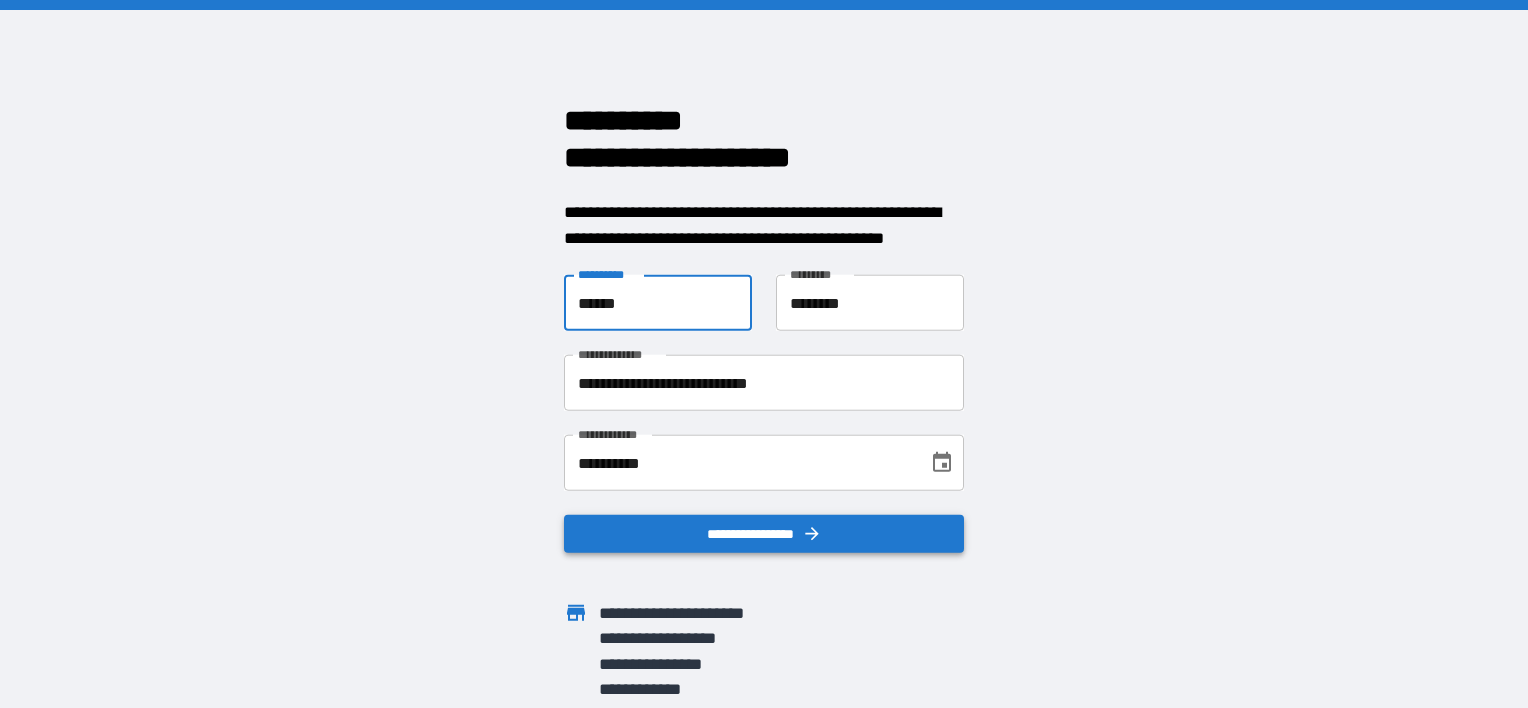 click on "**********" at bounding box center [764, 534] 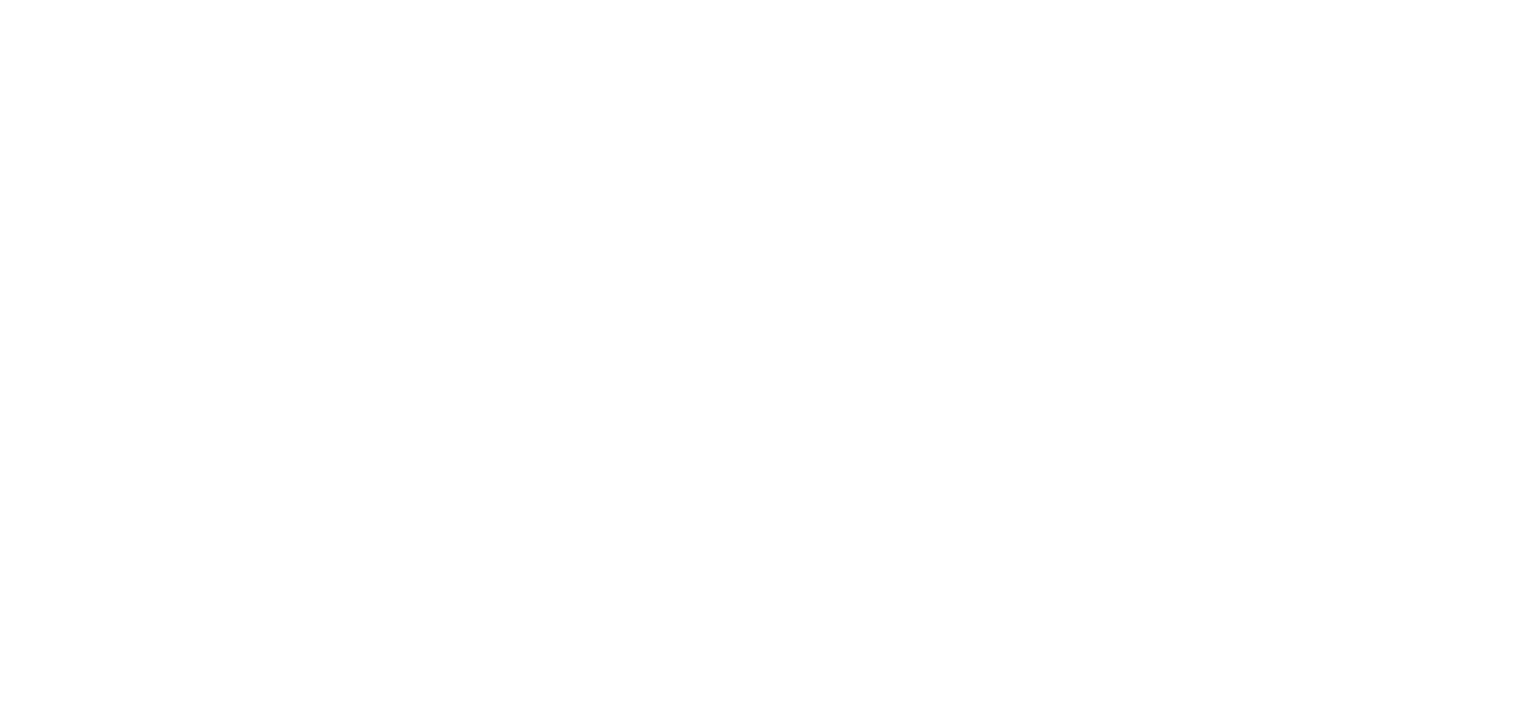 scroll, scrollTop: 0, scrollLeft: 0, axis: both 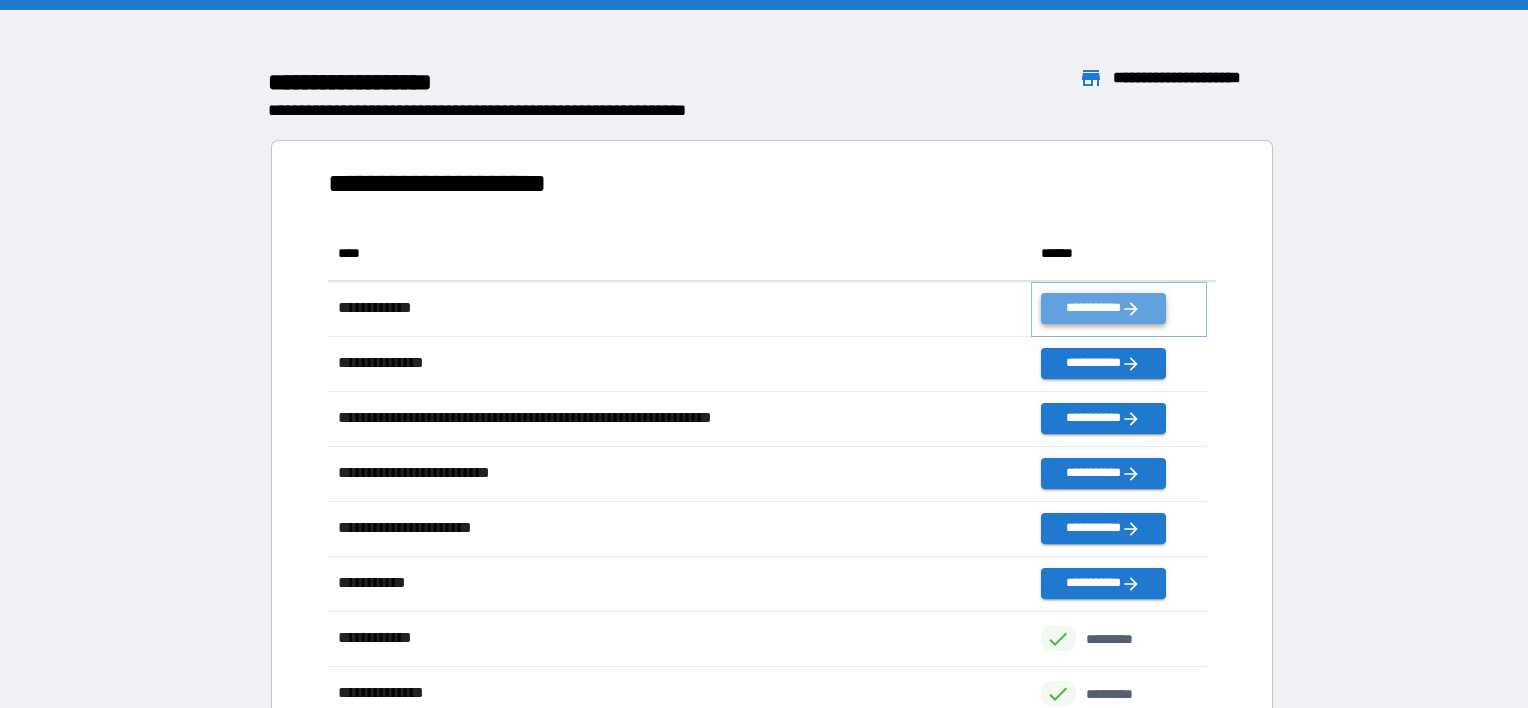 click 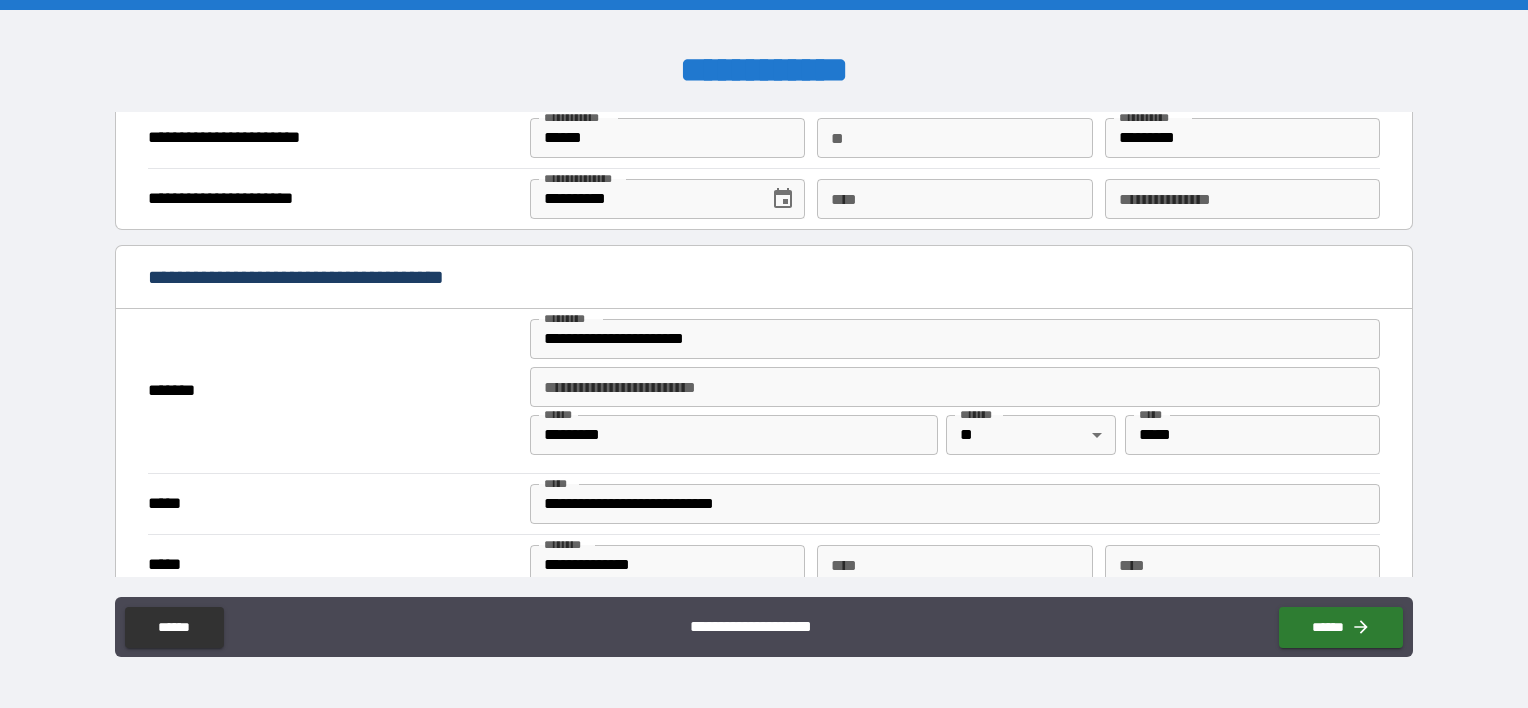 scroll, scrollTop: 1800, scrollLeft: 0, axis: vertical 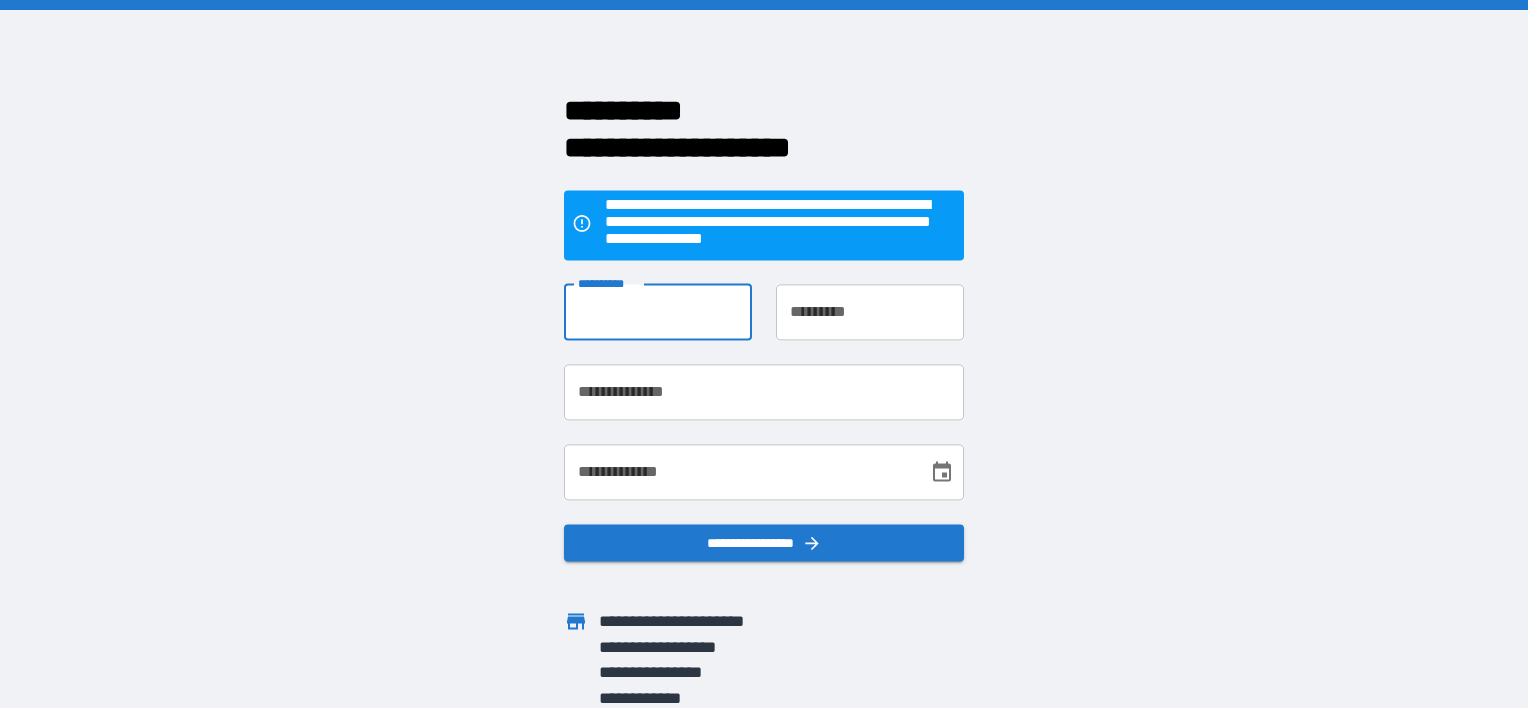 click on "**********" at bounding box center (658, 312) 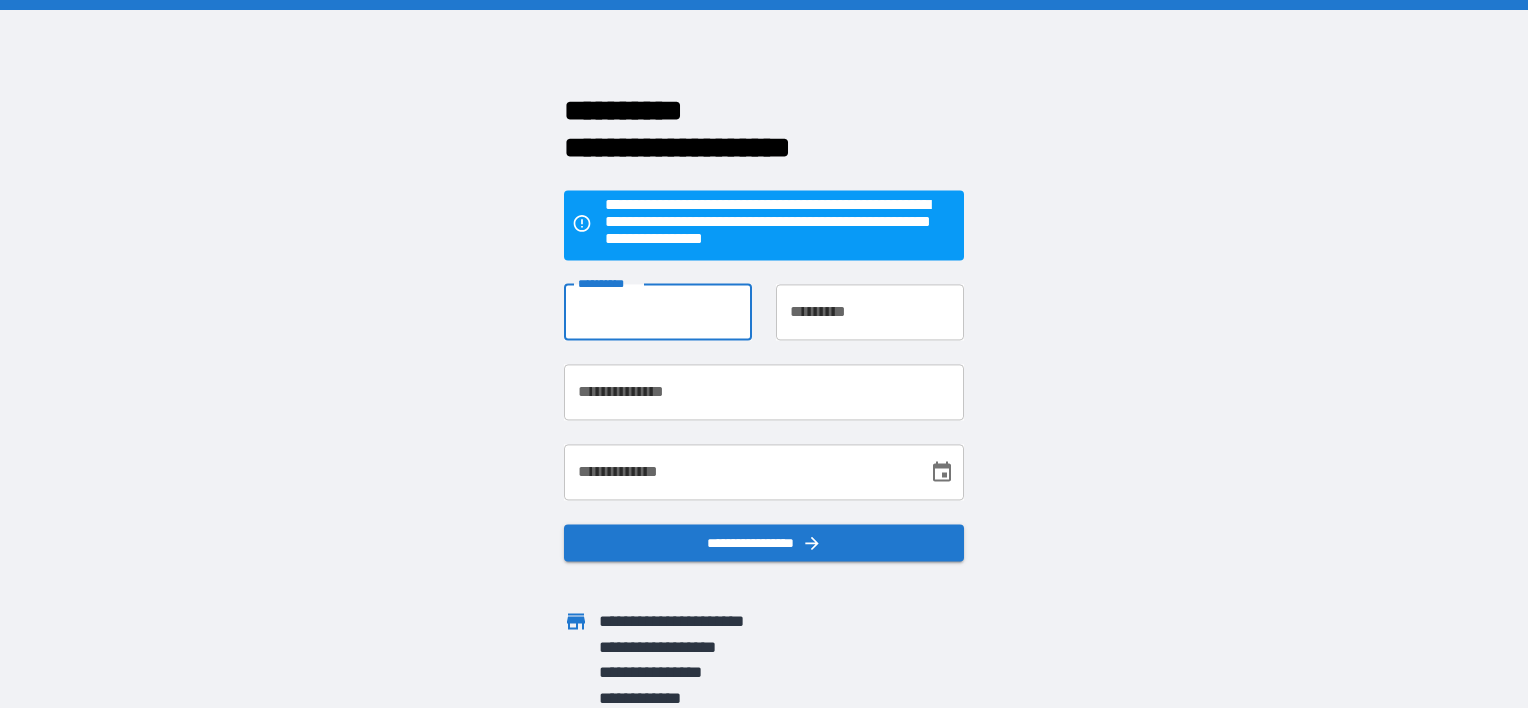 type on "******" 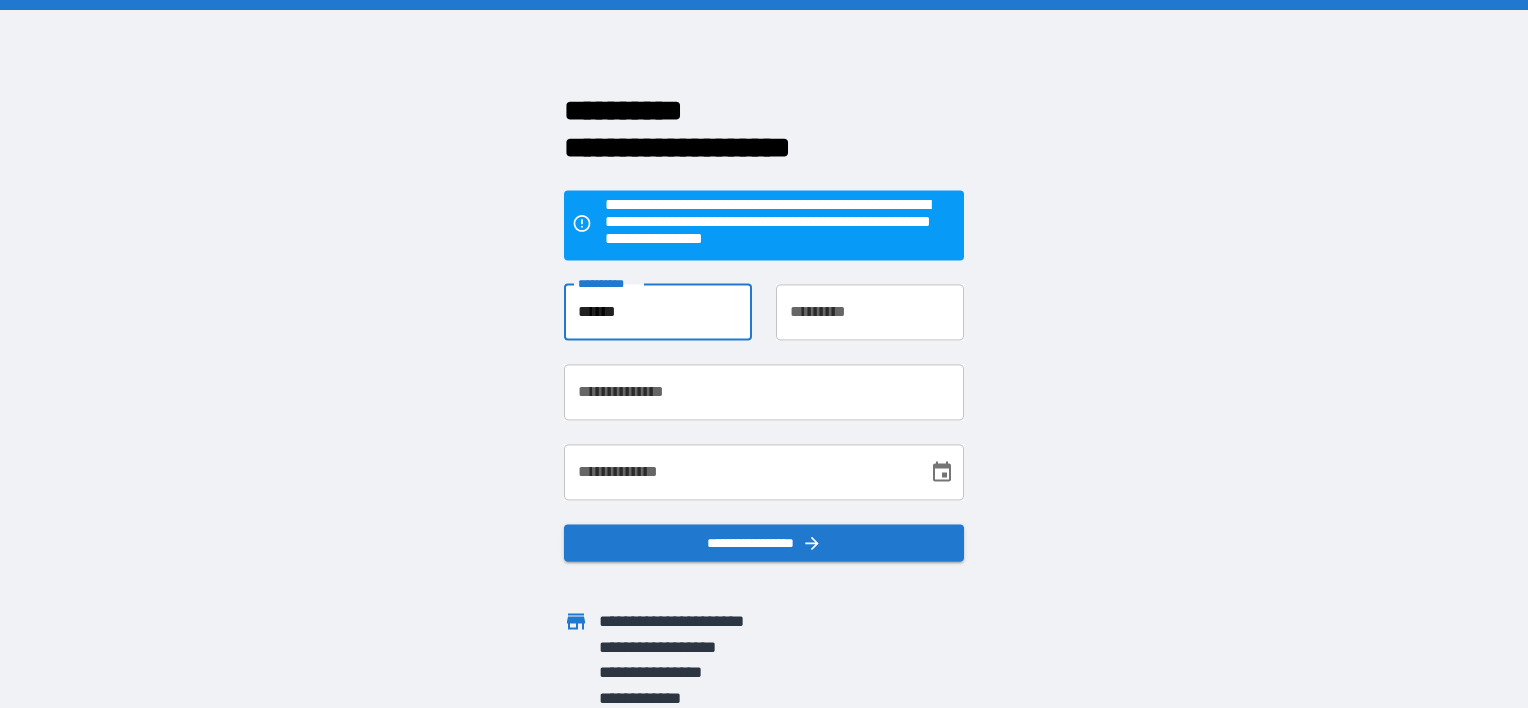 type on "********" 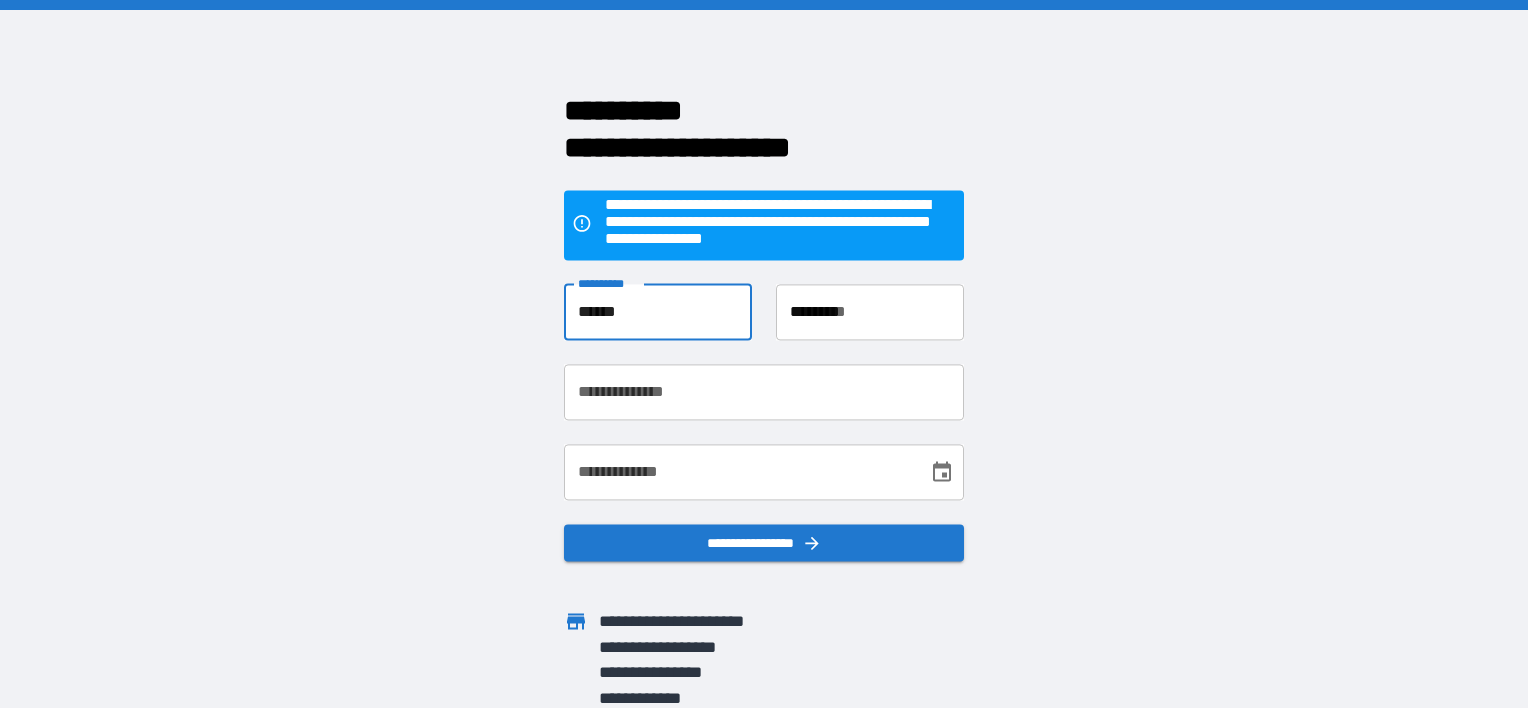 type on "**********" 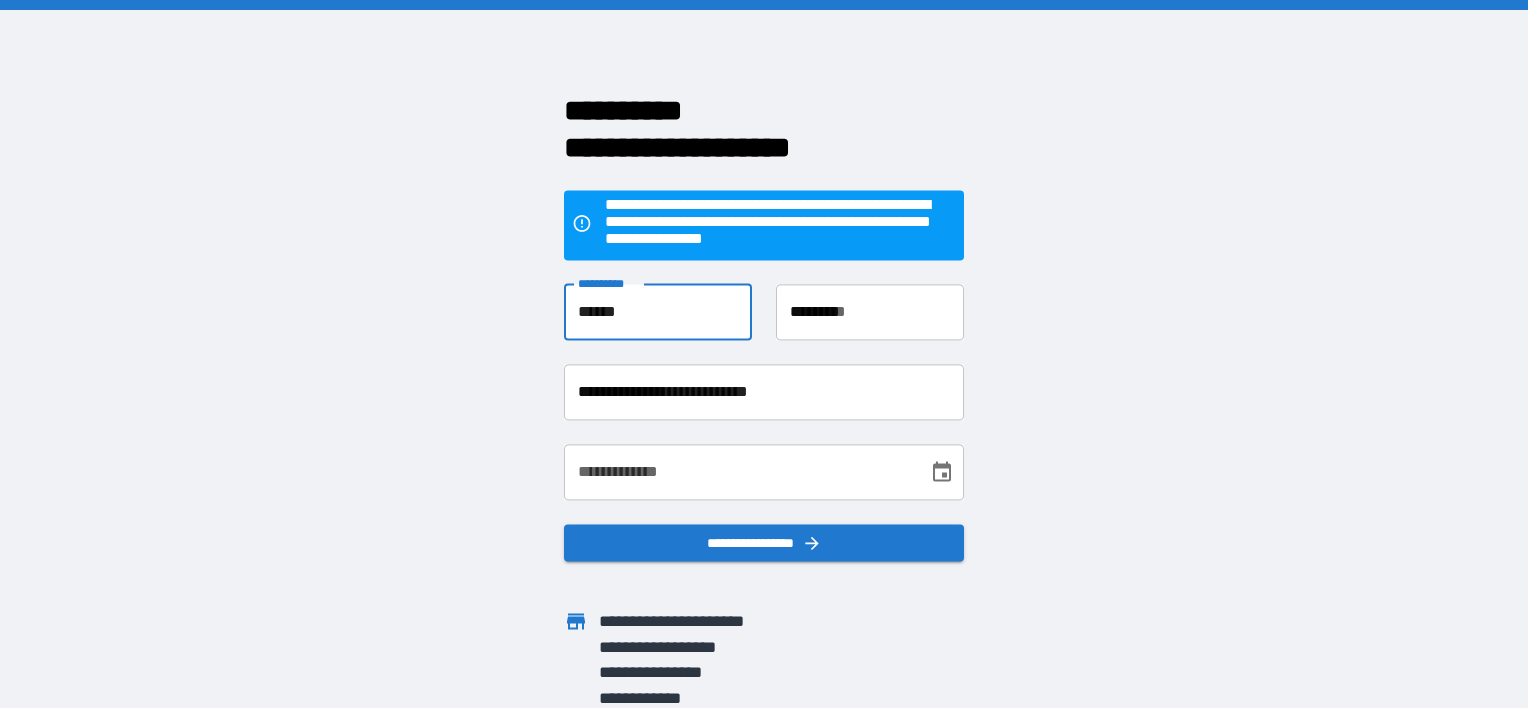 type on "**********" 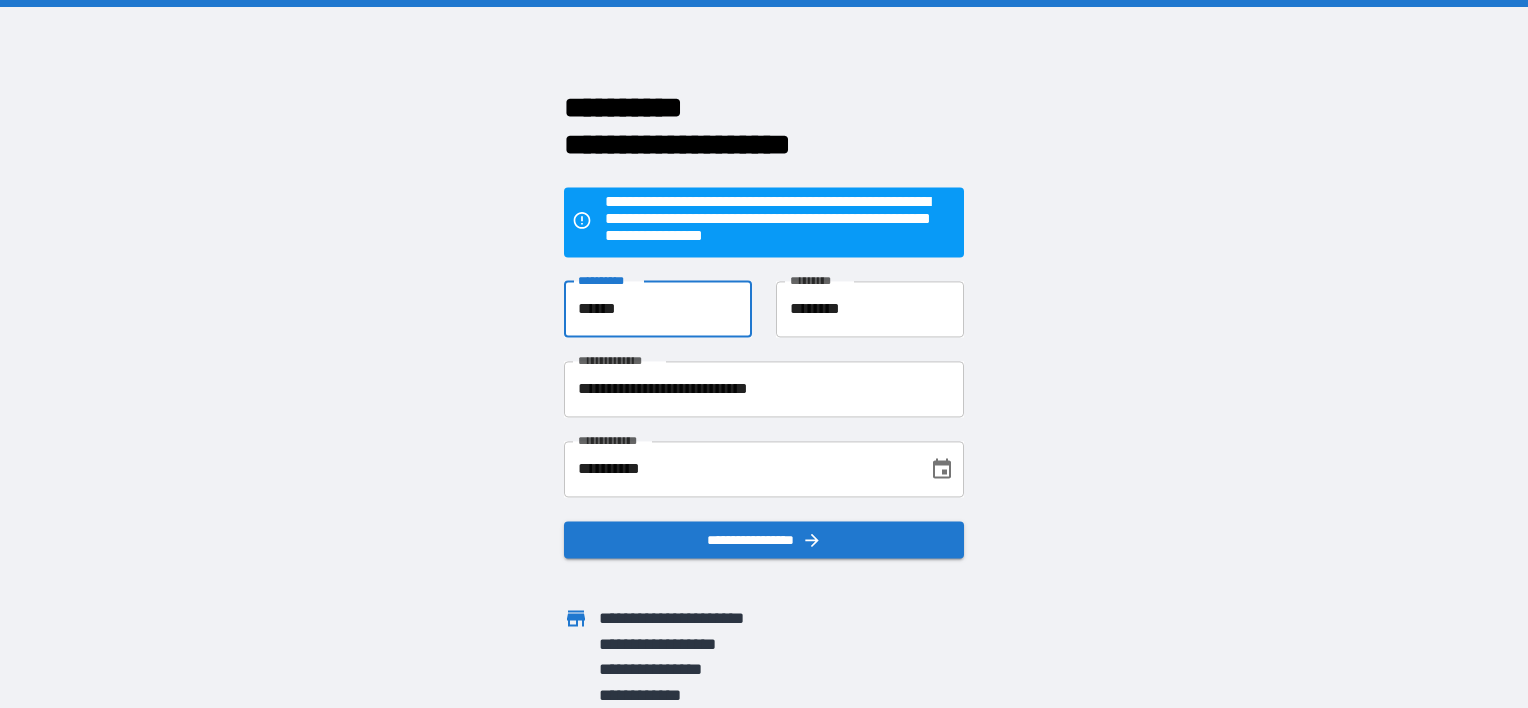 scroll, scrollTop: 4, scrollLeft: 0, axis: vertical 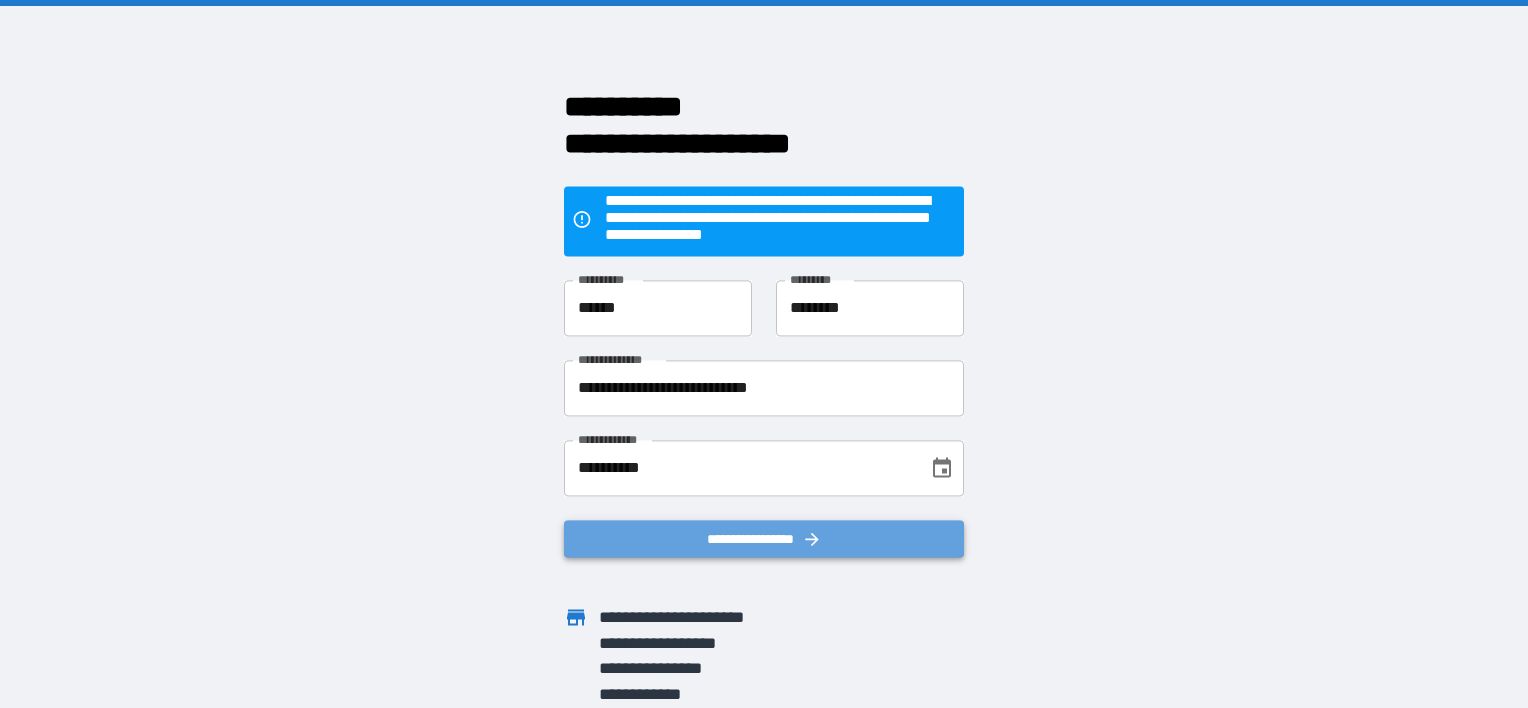 click on "**********" at bounding box center [764, 539] 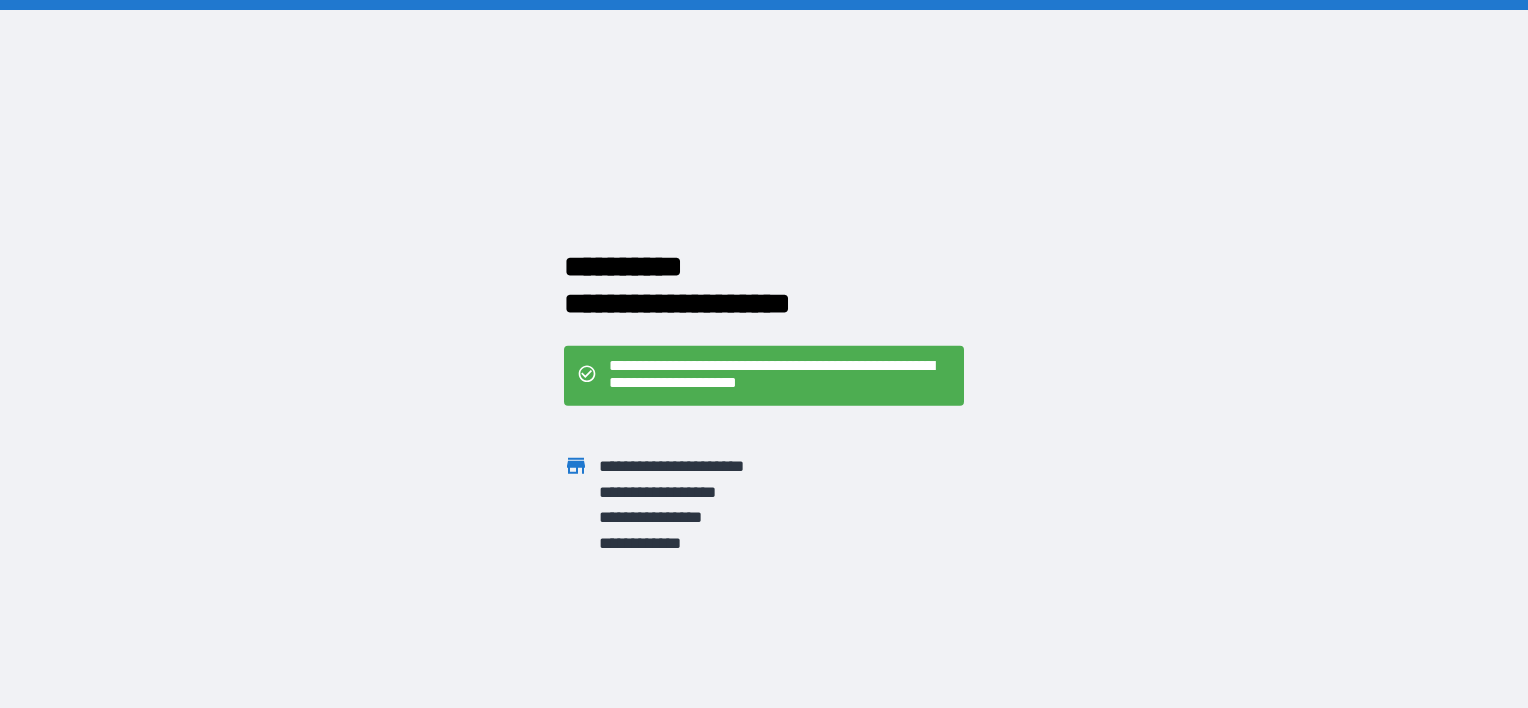 scroll, scrollTop: 0, scrollLeft: 0, axis: both 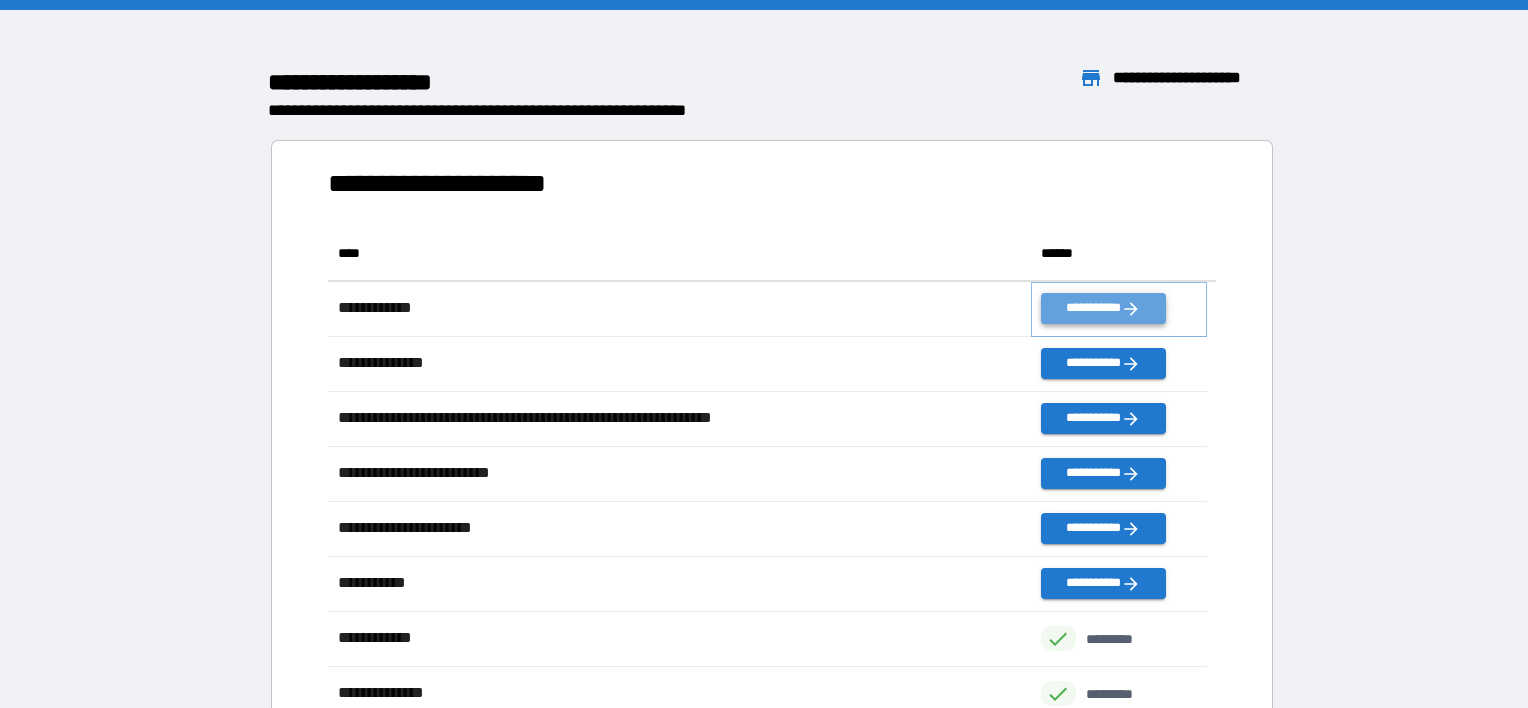 click on "**********" at bounding box center [1103, 308] 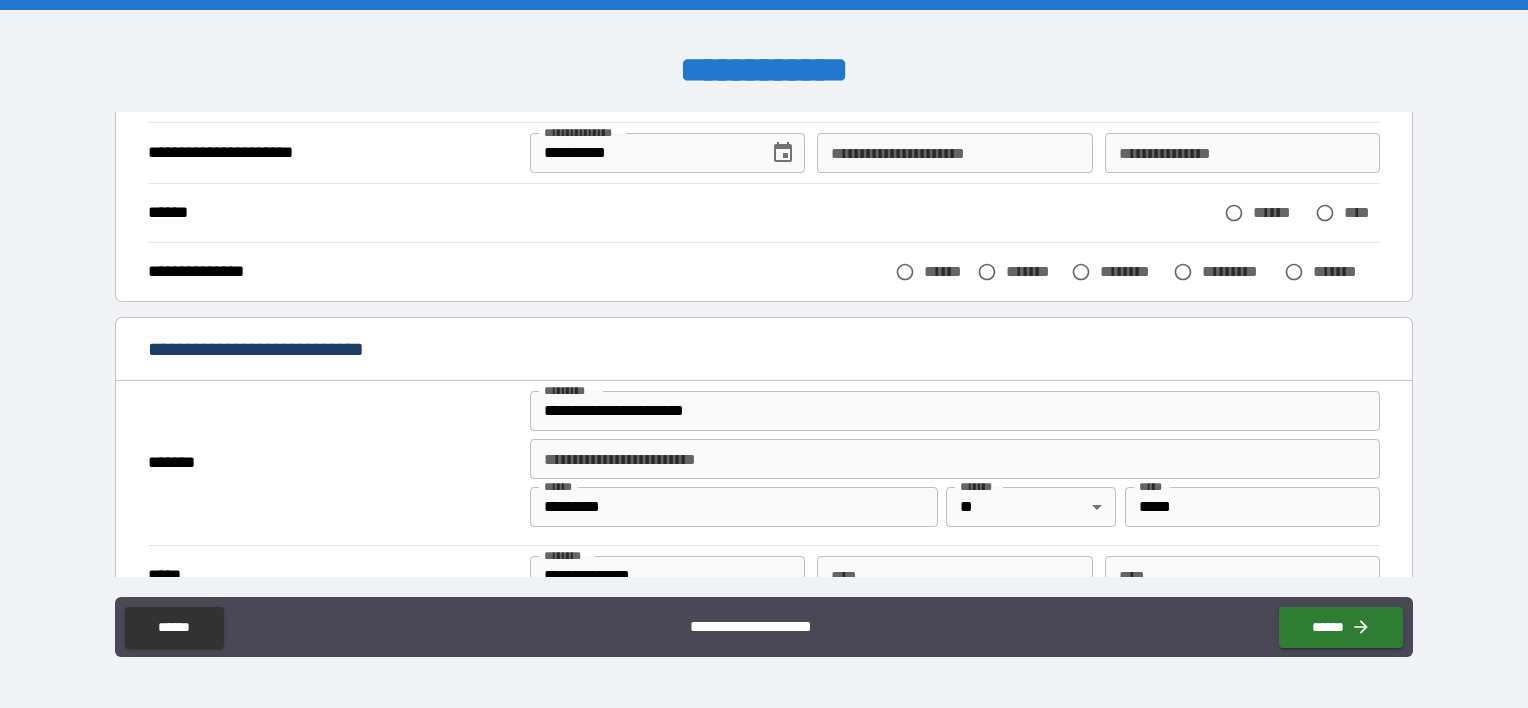 scroll, scrollTop: 200, scrollLeft: 0, axis: vertical 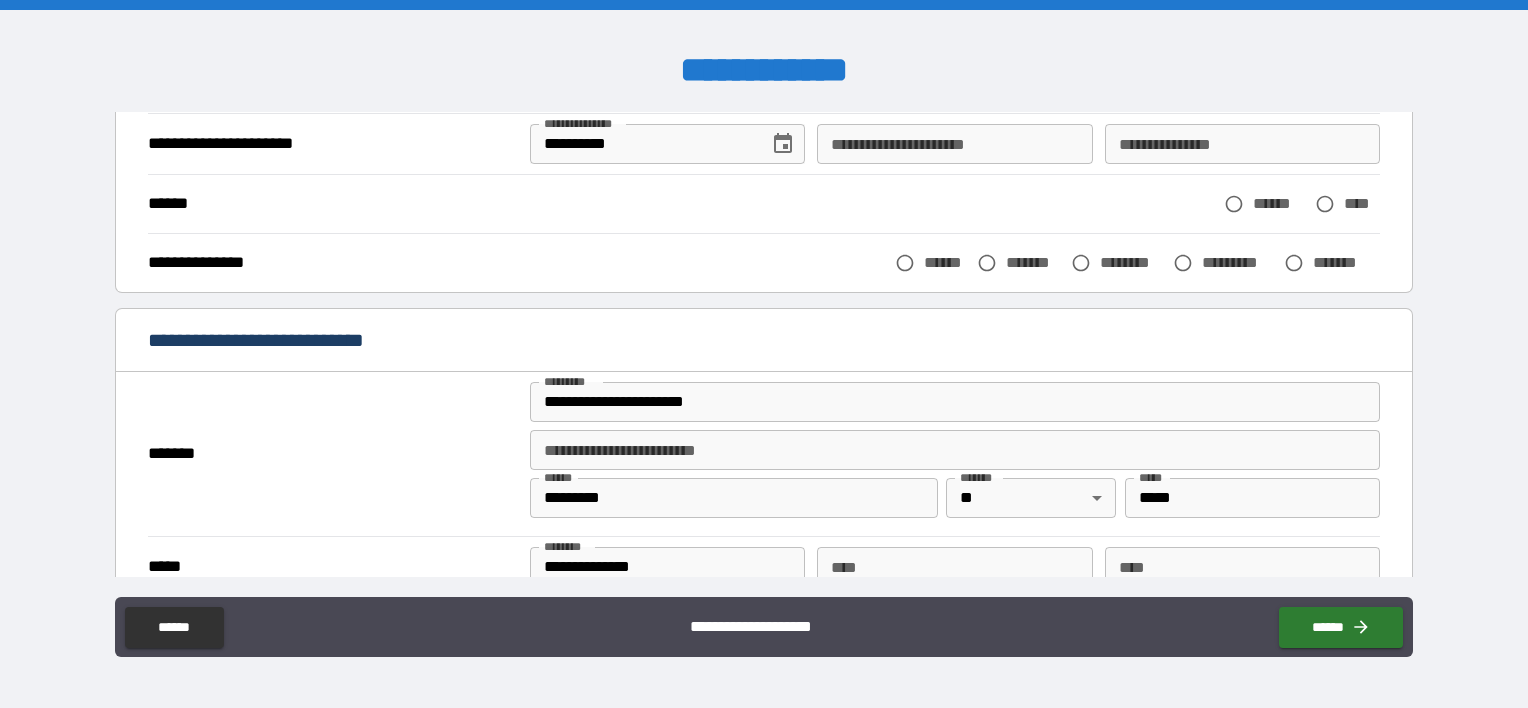 drag, startPoint x: 1008, startPoint y: 245, endPoint x: 1001, endPoint y: 253, distance: 10.630146 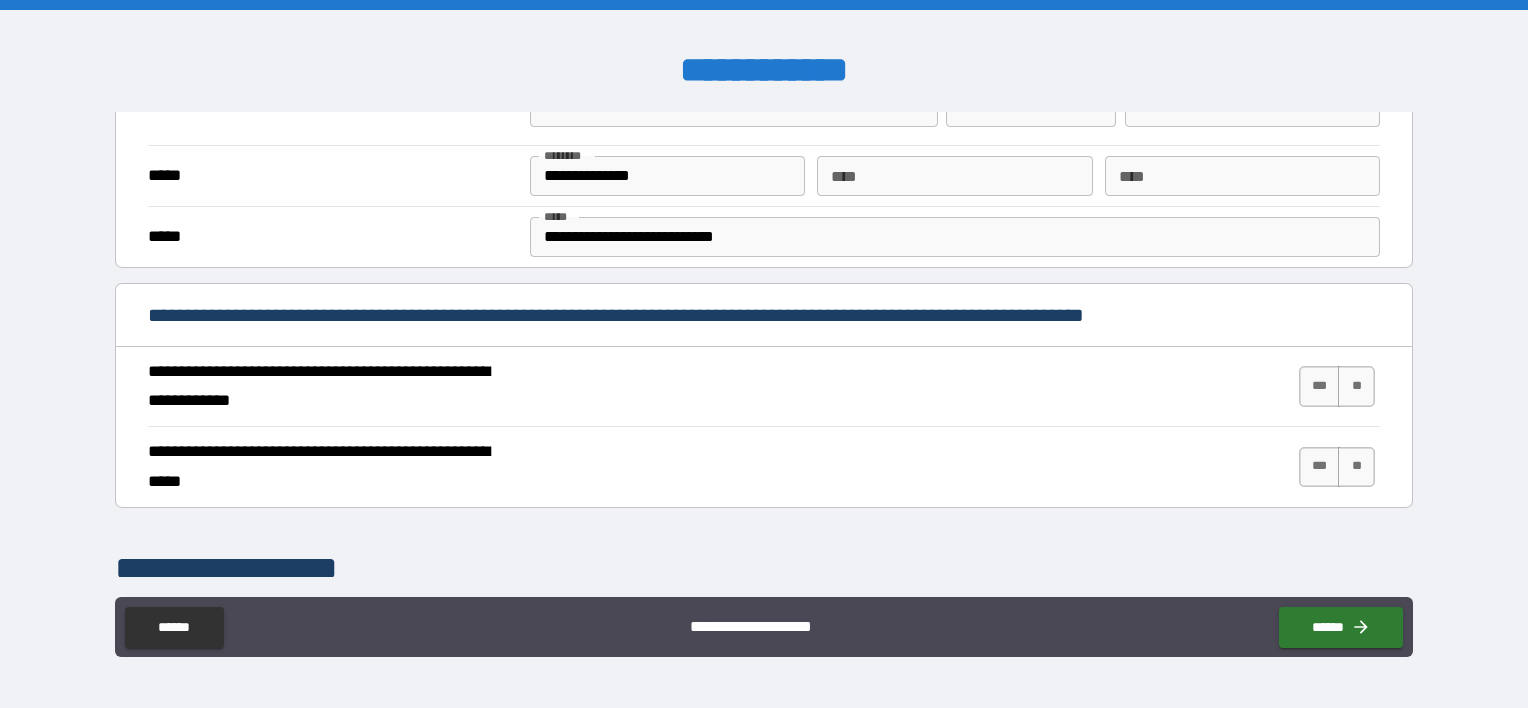 scroll, scrollTop: 600, scrollLeft: 0, axis: vertical 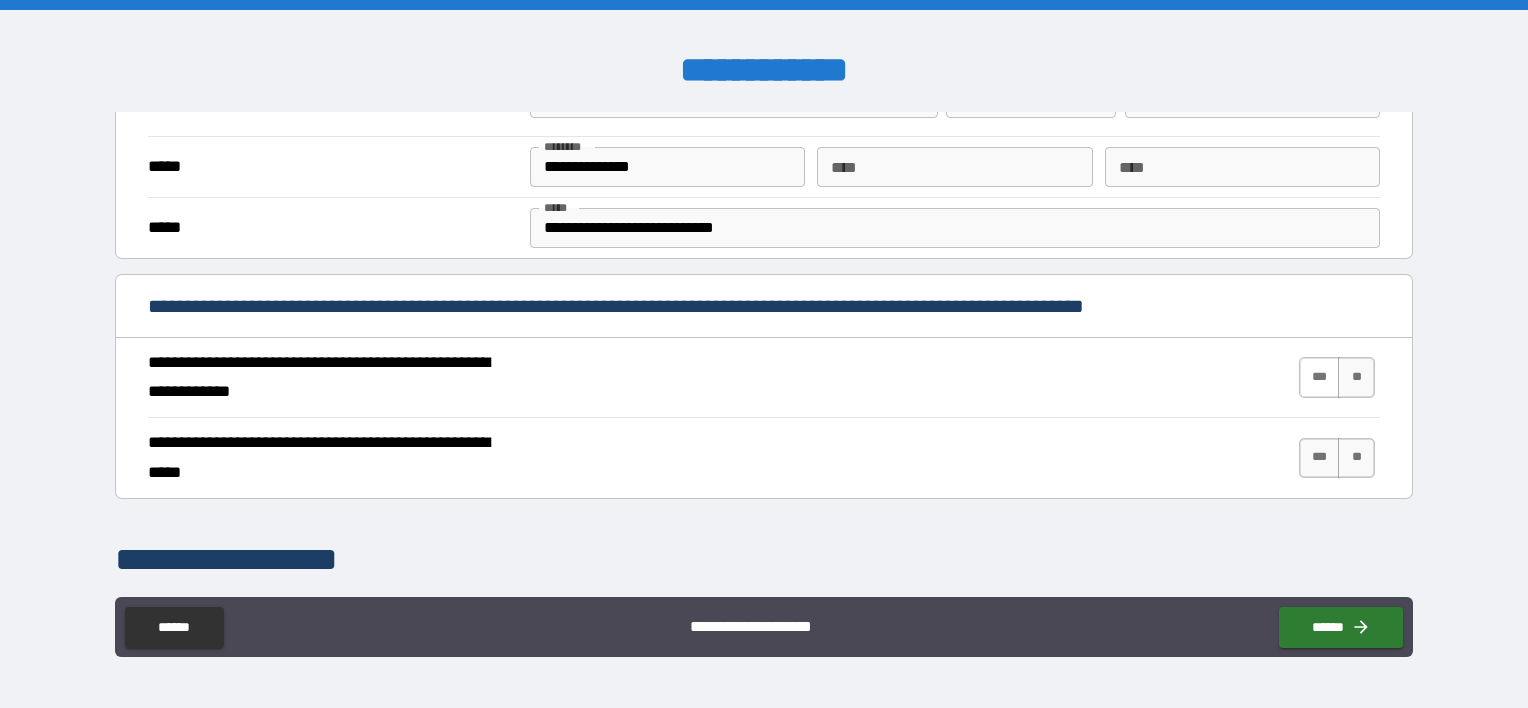 click on "***" at bounding box center (1320, 377) 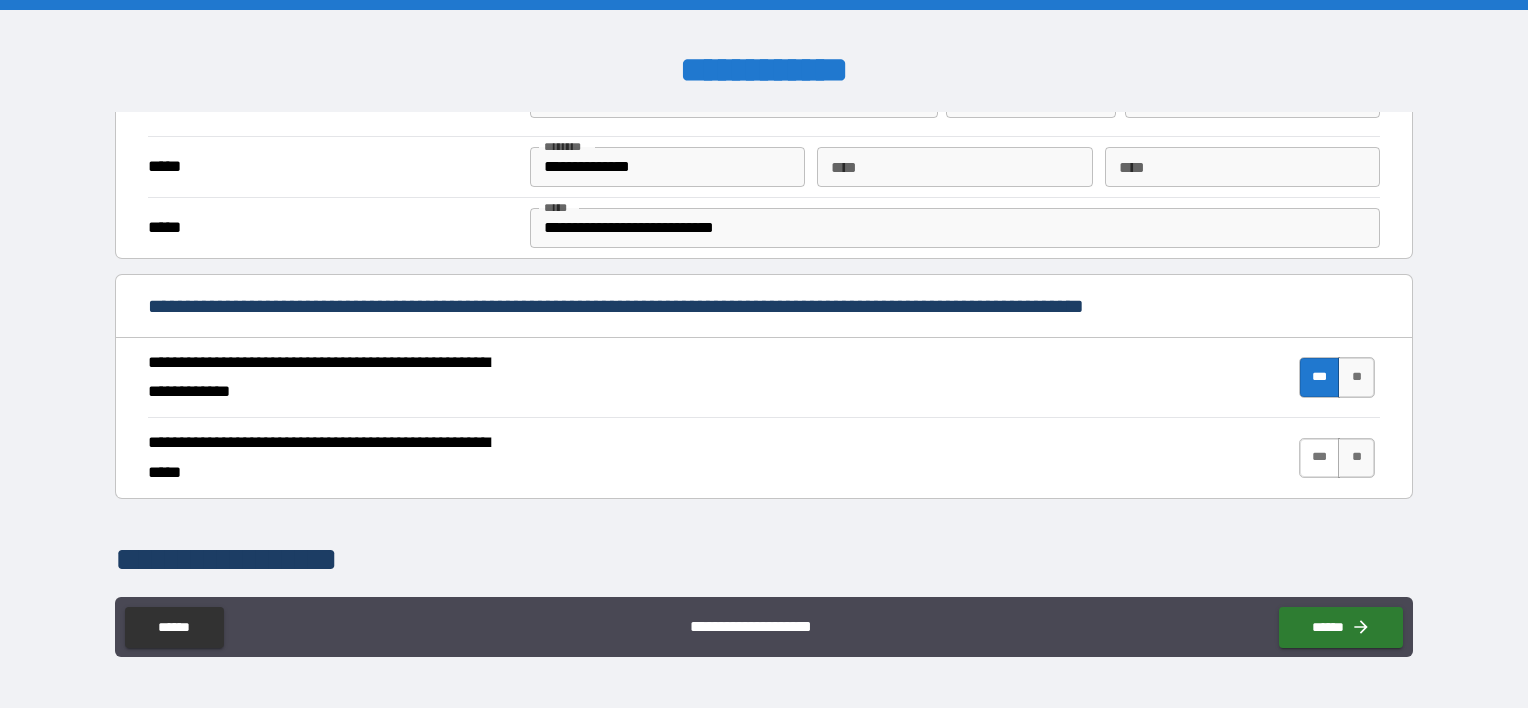 click on "***" at bounding box center (1320, 458) 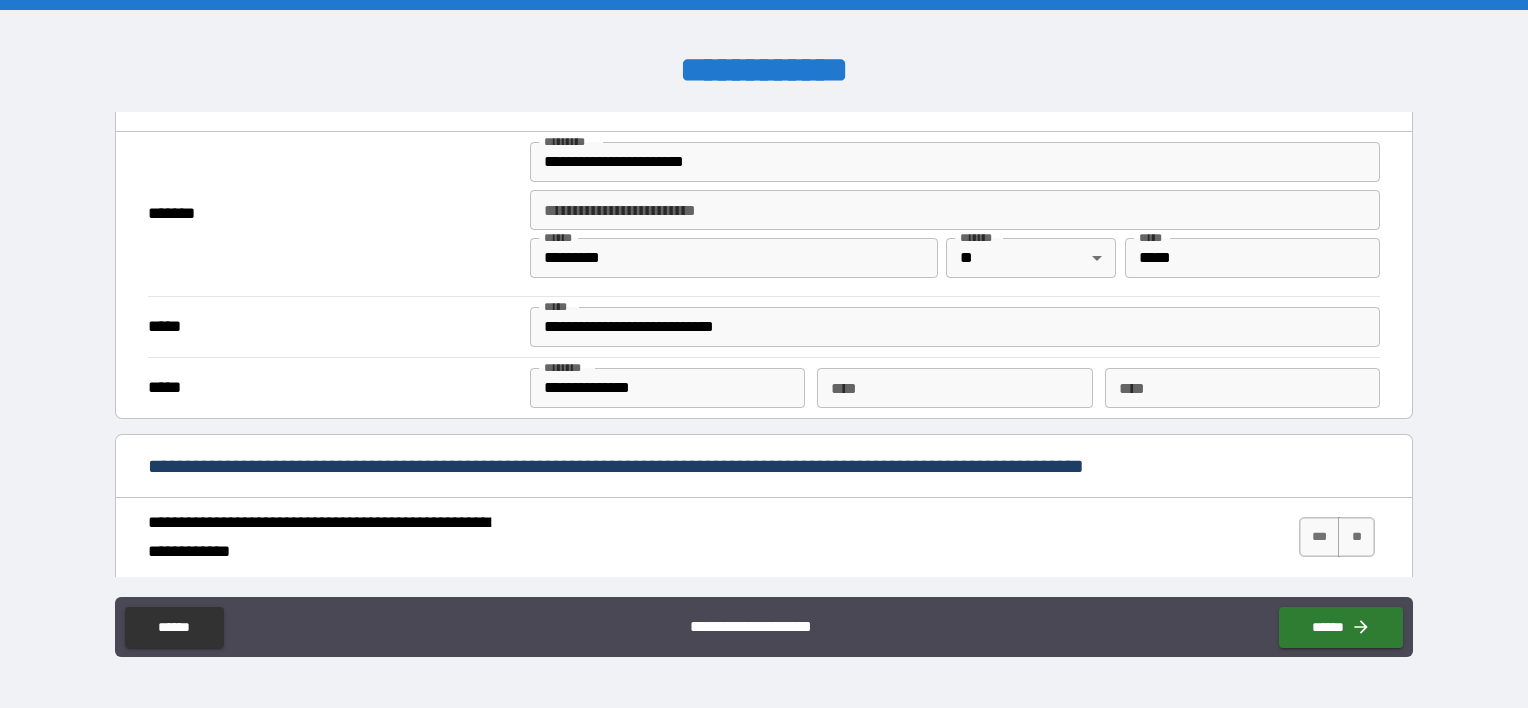 scroll, scrollTop: 1600, scrollLeft: 0, axis: vertical 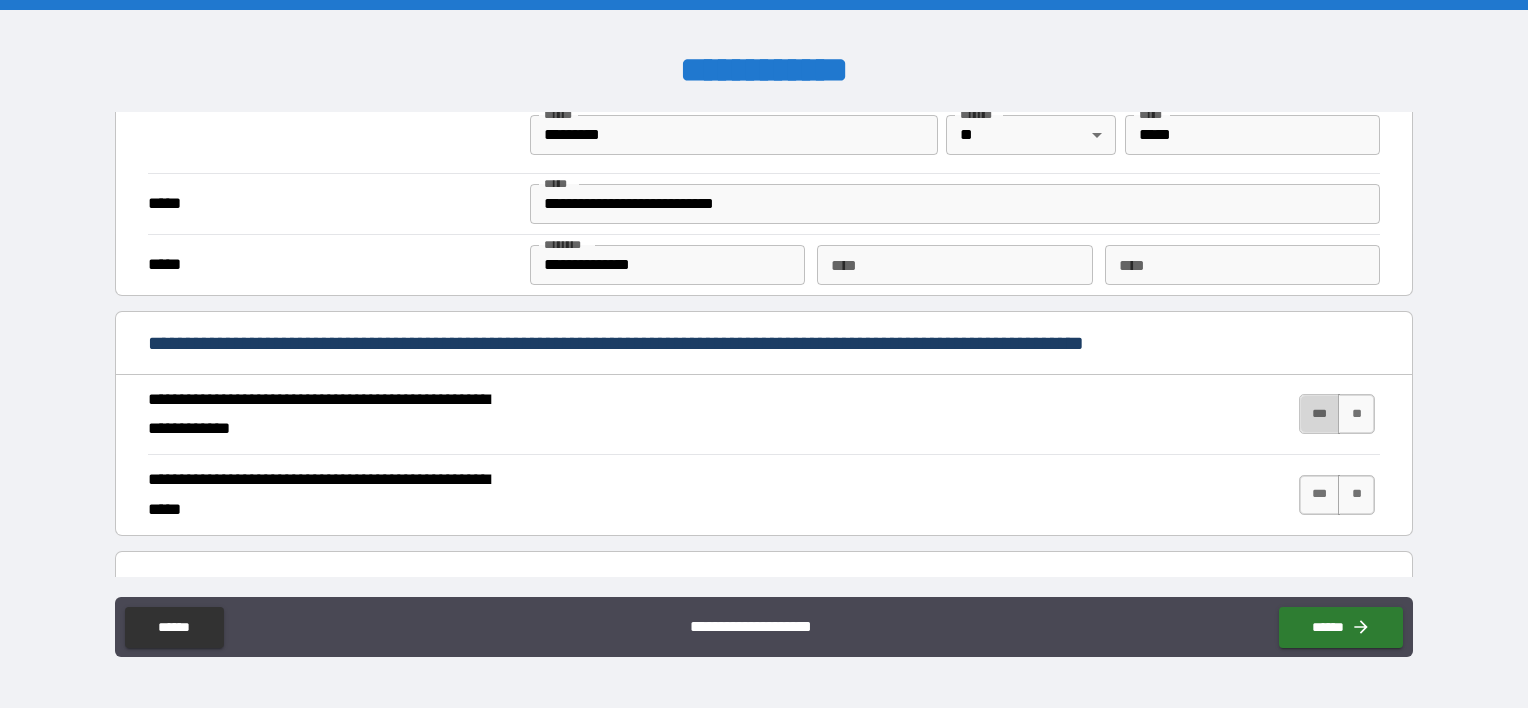 click on "***" at bounding box center (1320, 414) 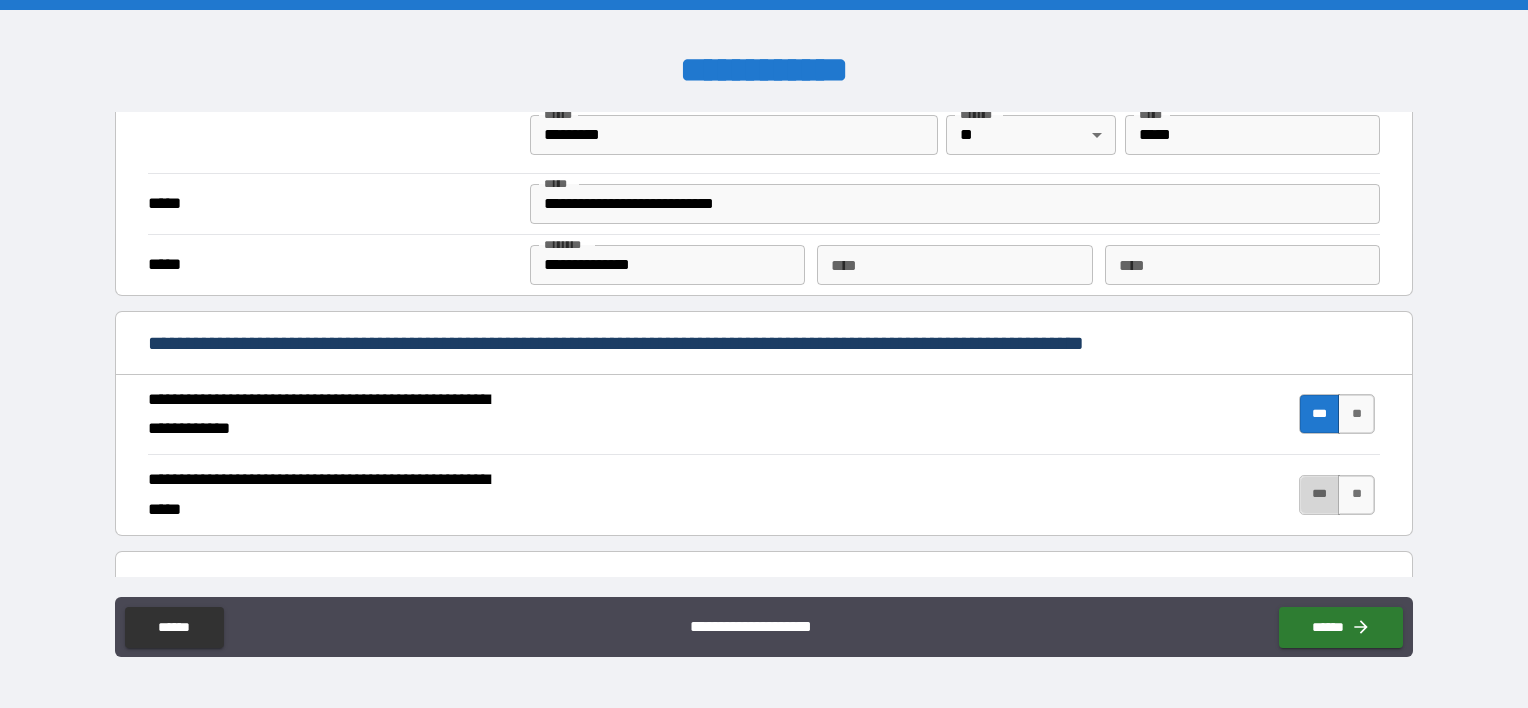 click on "***" at bounding box center [1320, 495] 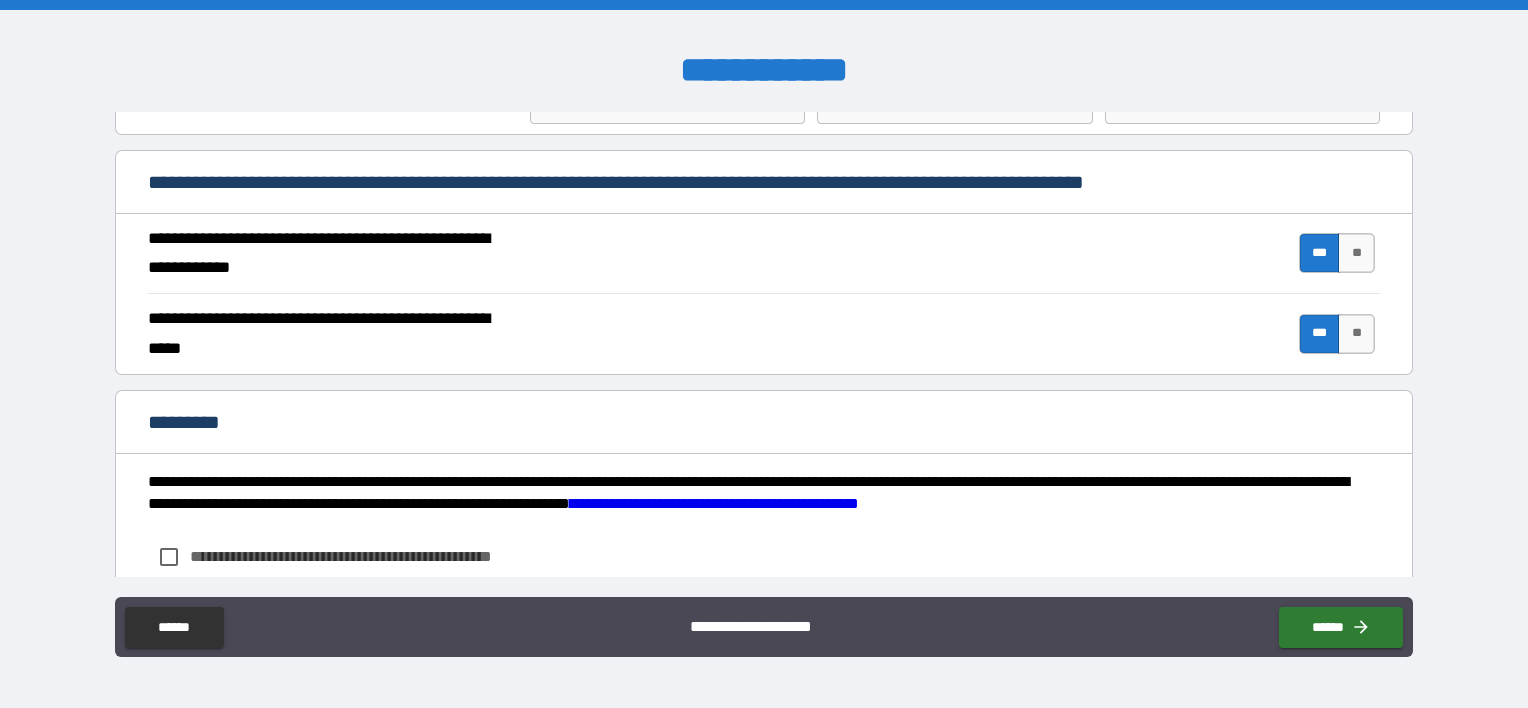 scroll, scrollTop: 1886, scrollLeft: 0, axis: vertical 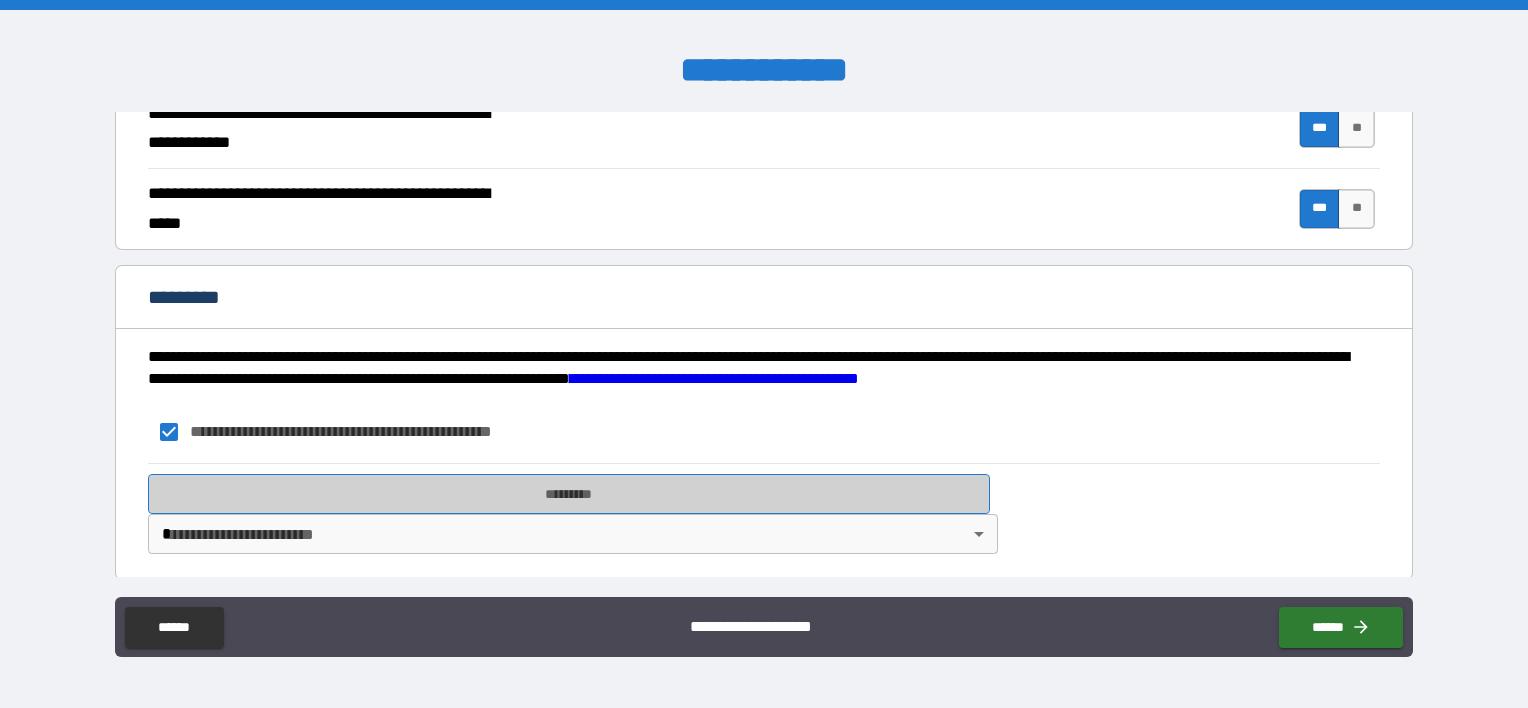 click on "*********" at bounding box center [569, 494] 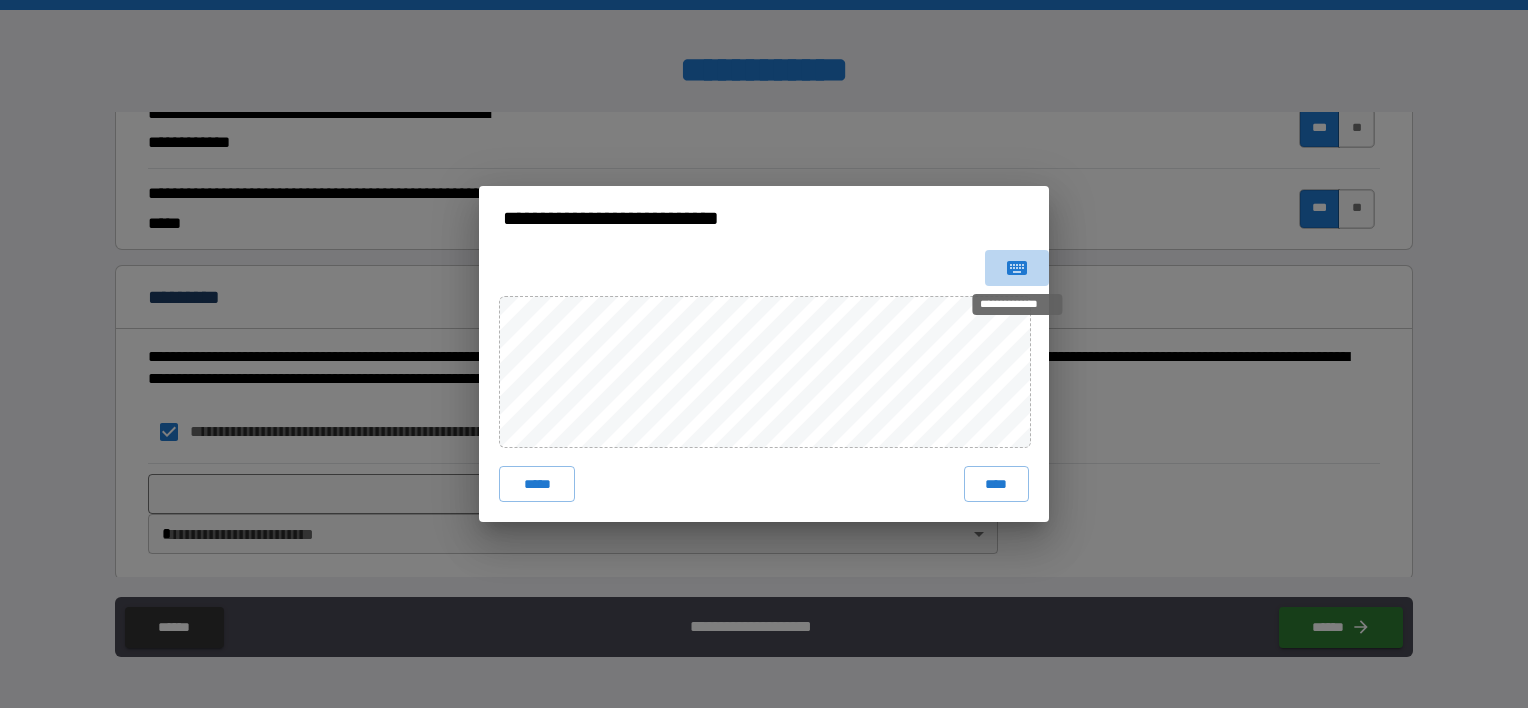 click 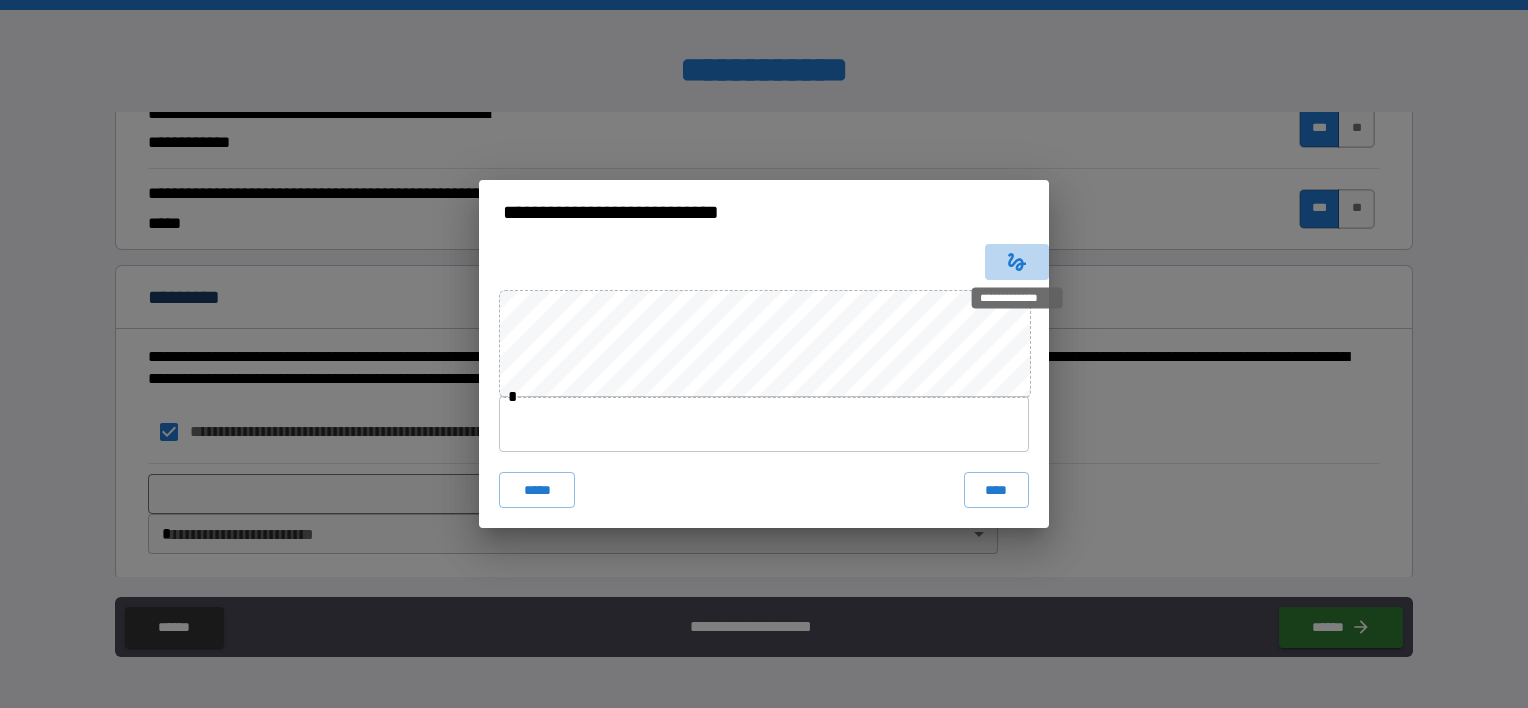 click 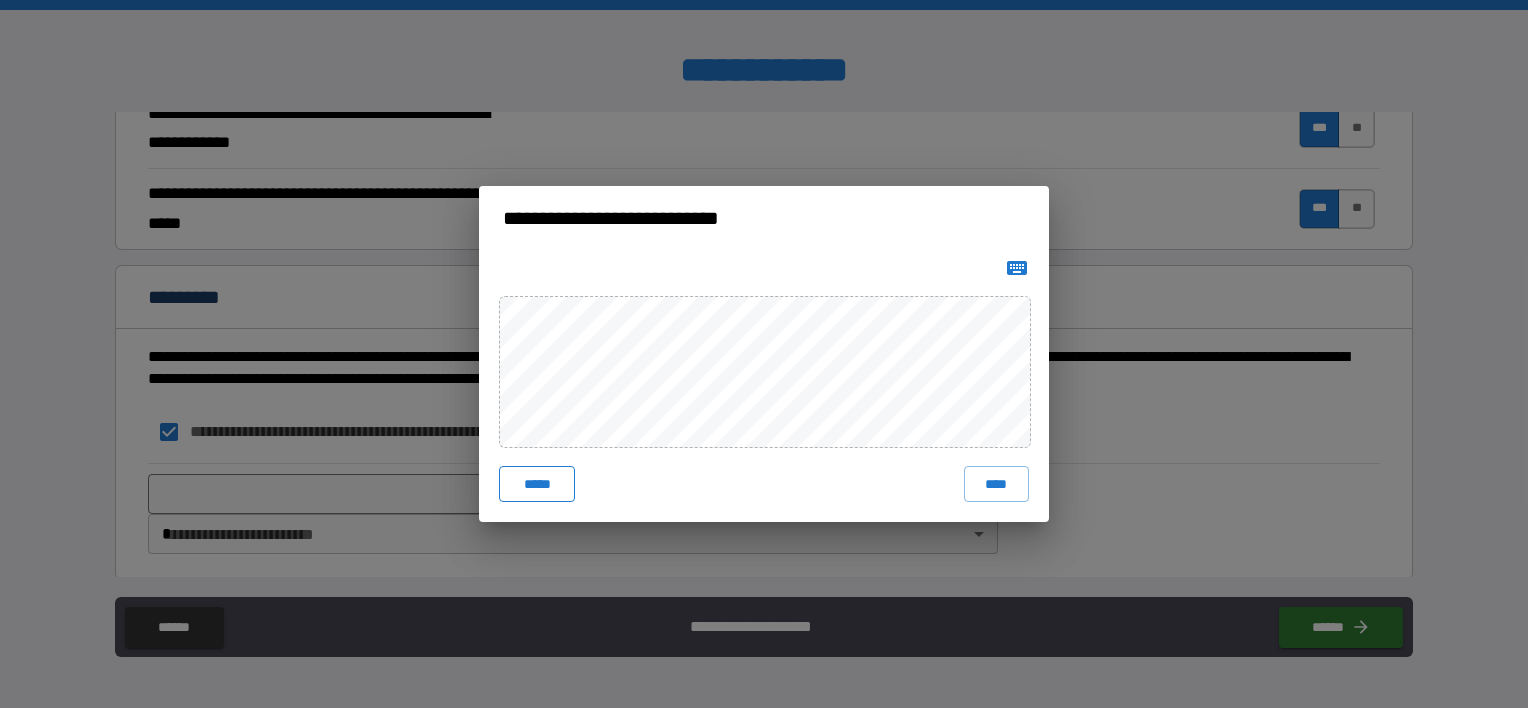 click on "*****" at bounding box center (537, 484) 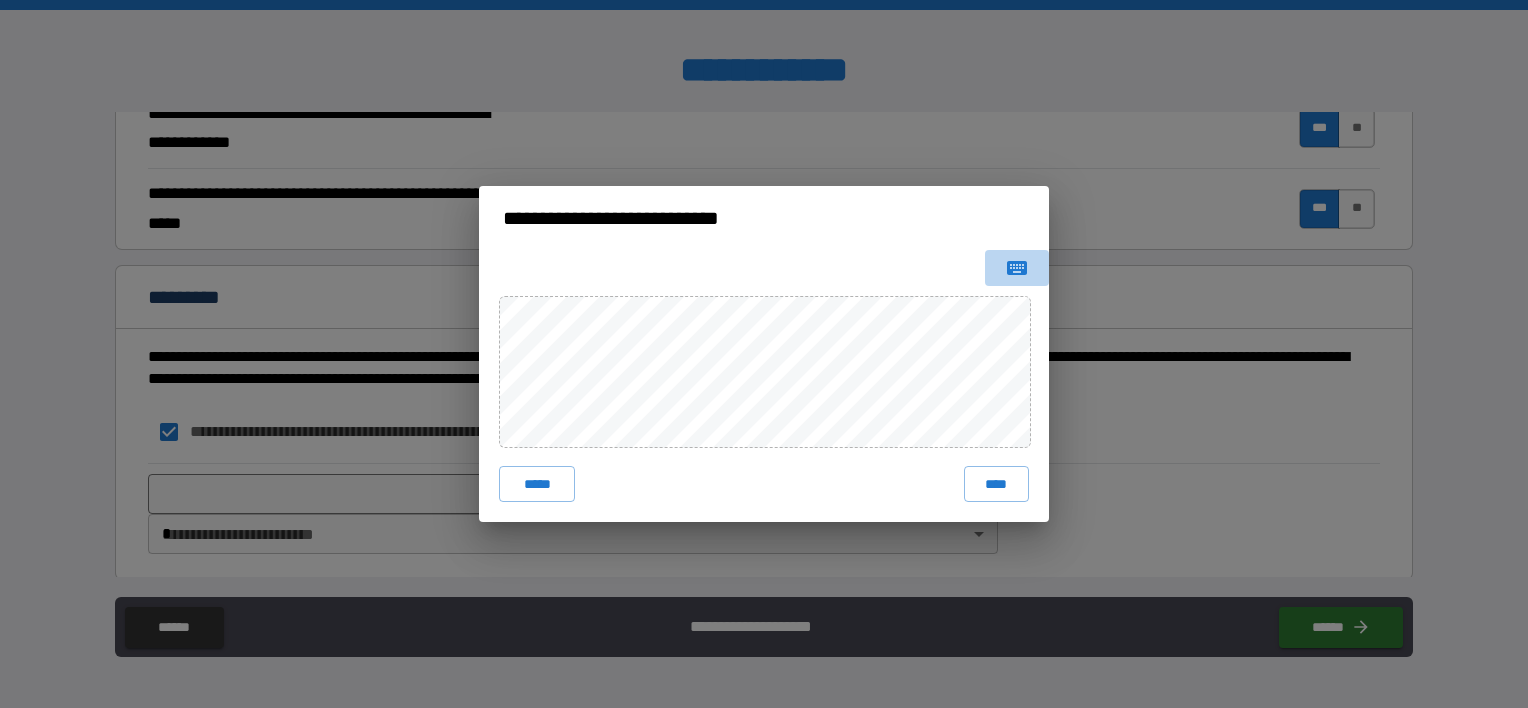 click at bounding box center (1017, 268) 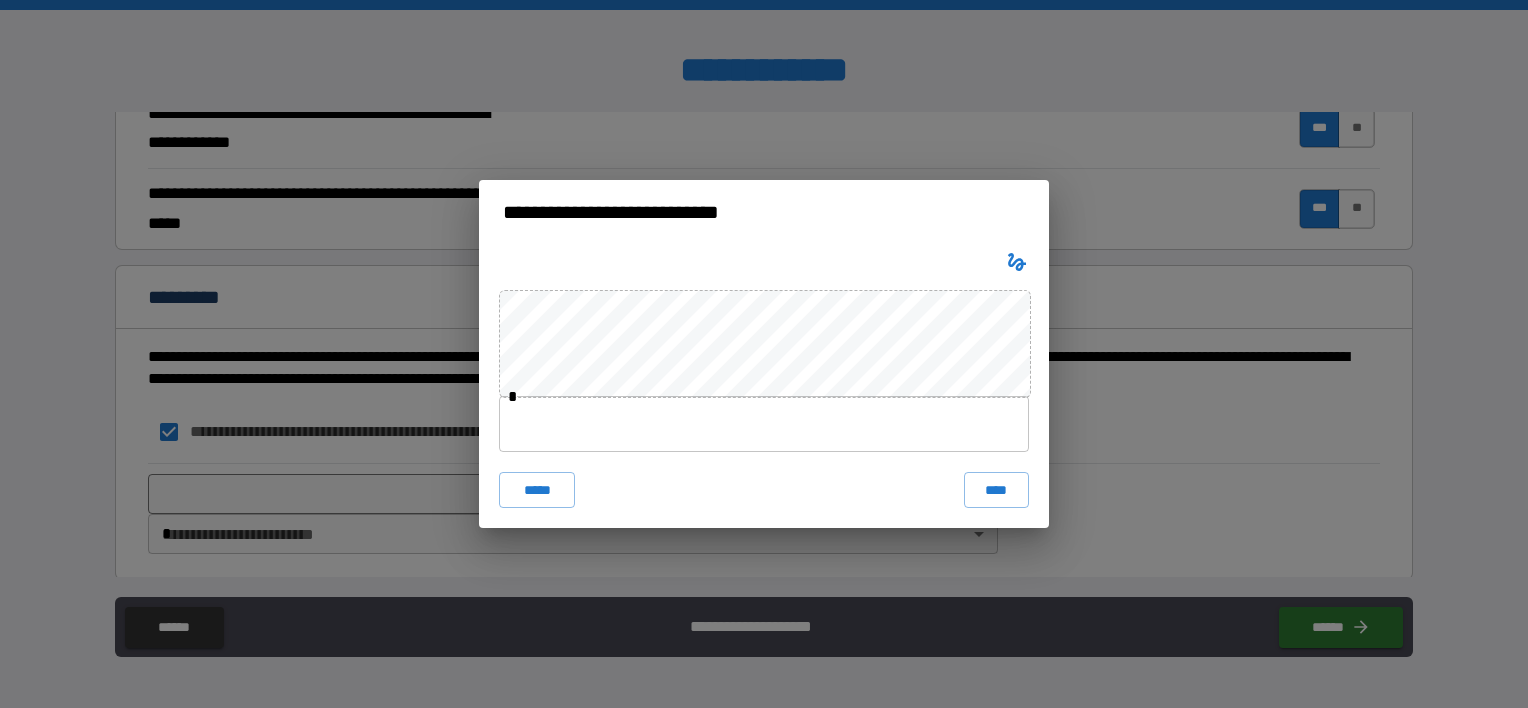 type 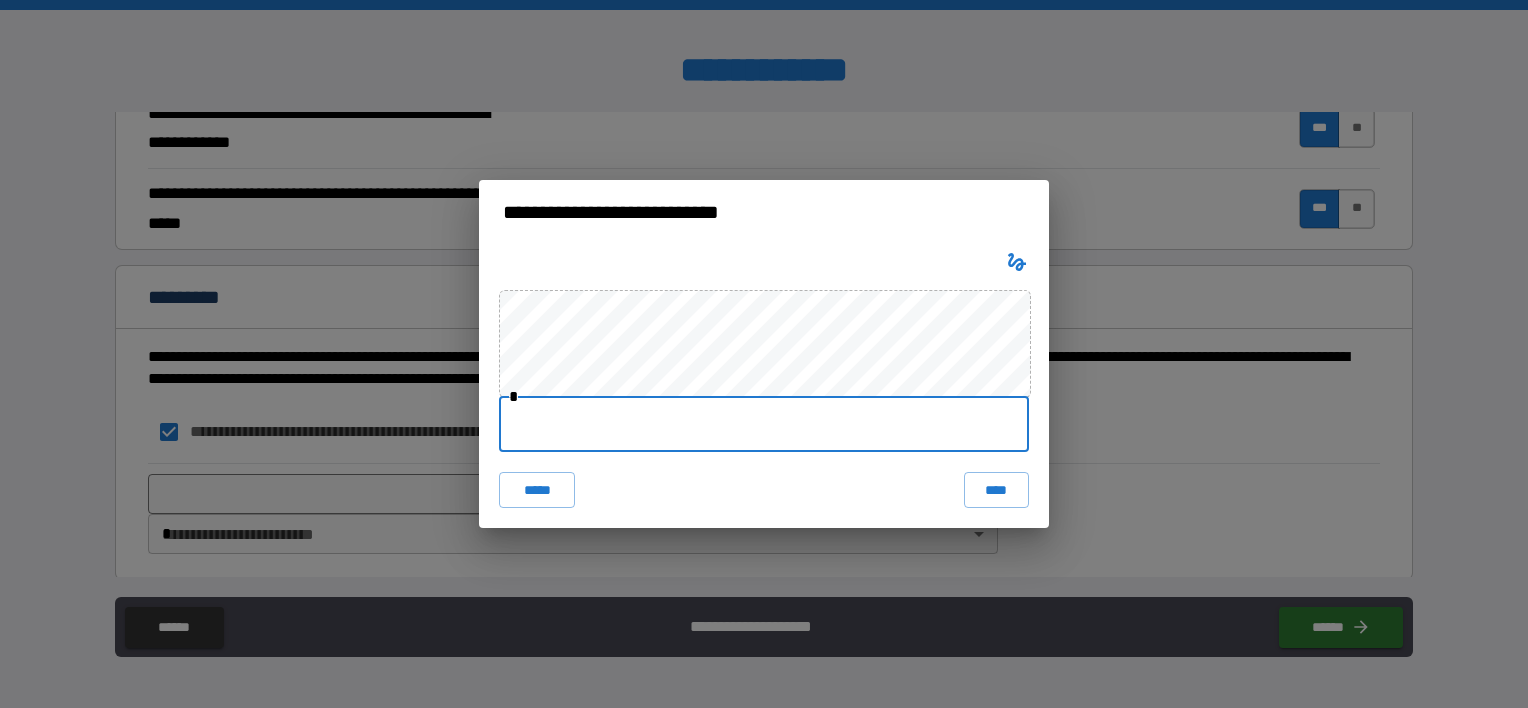 click at bounding box center (764, 424) 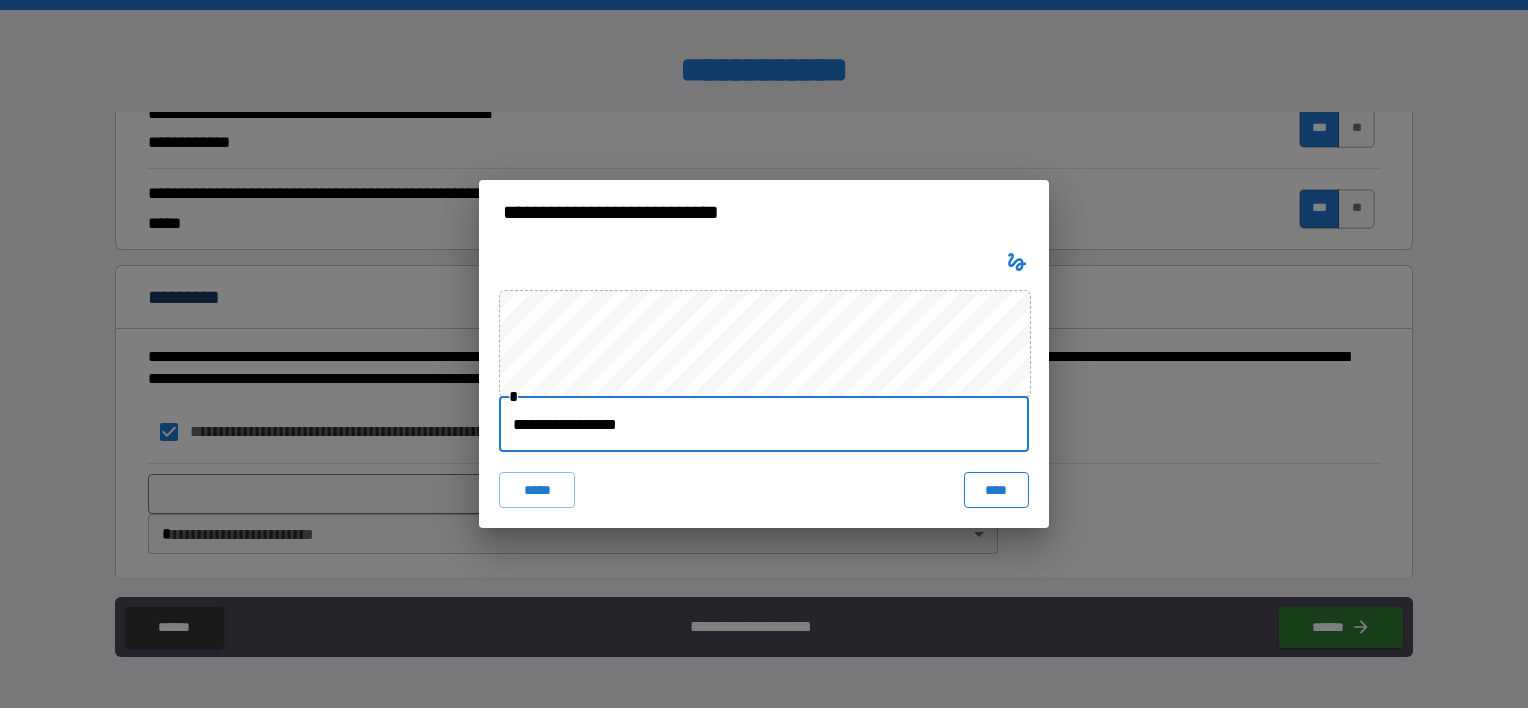 type on "**********" 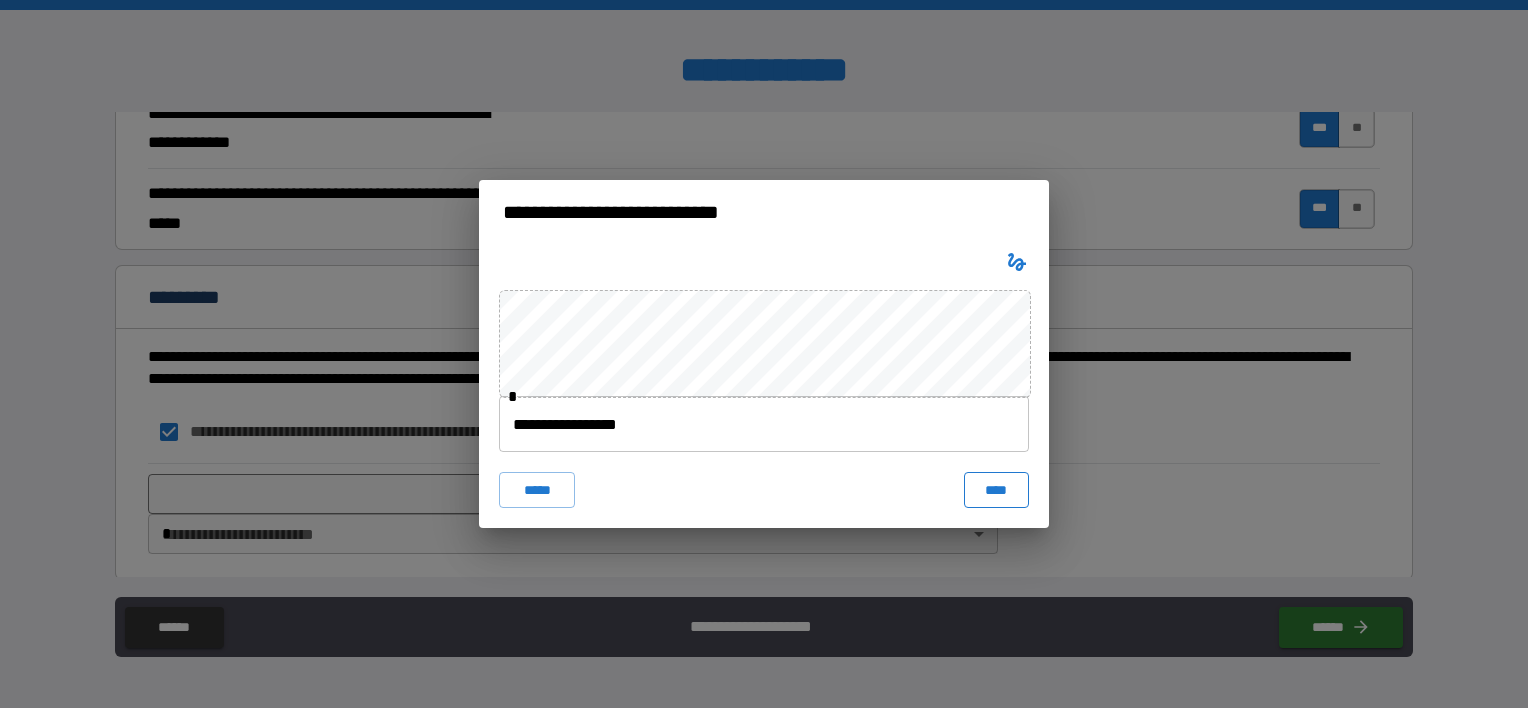 click on "****" at bounding box center (996, 490) 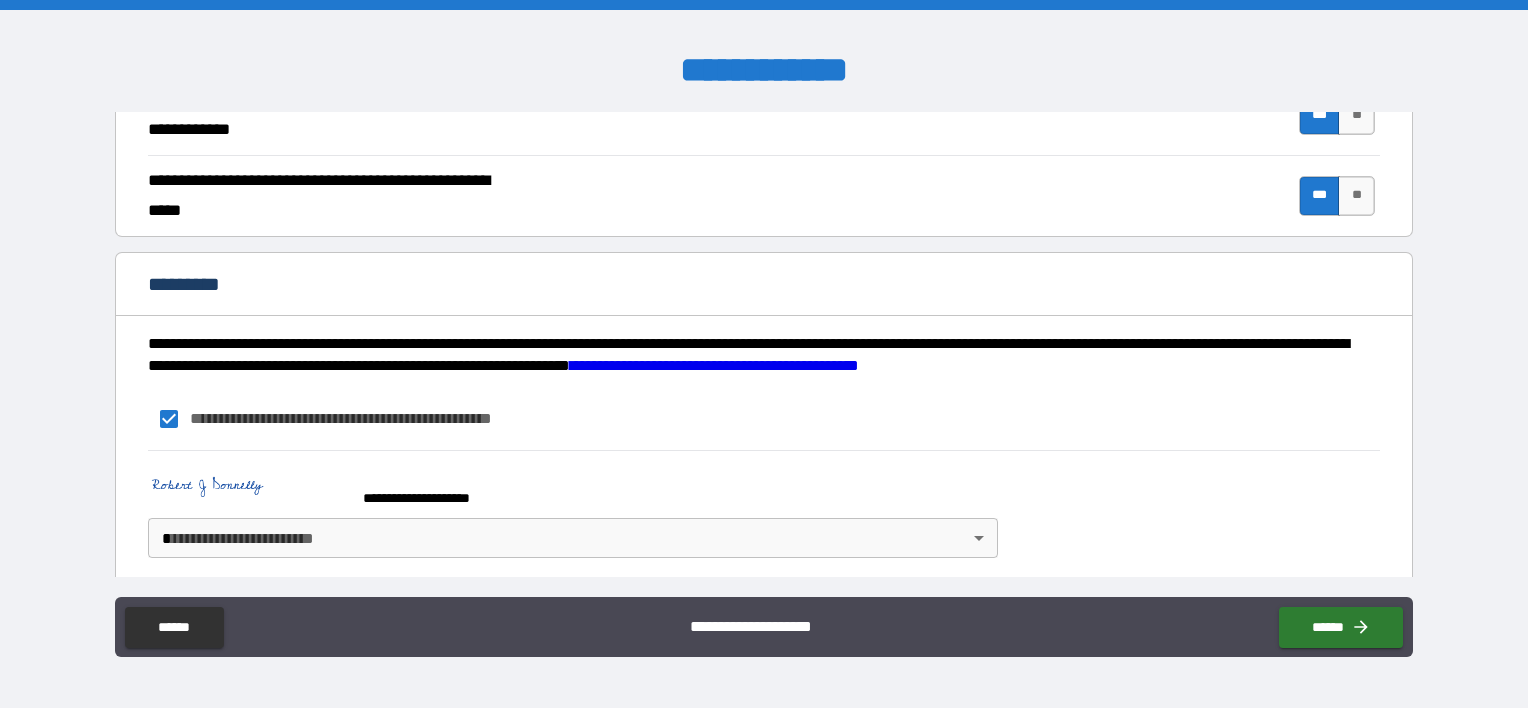 scroll, scrollTop: 1903, scrollLeft: 0, axis: vertical 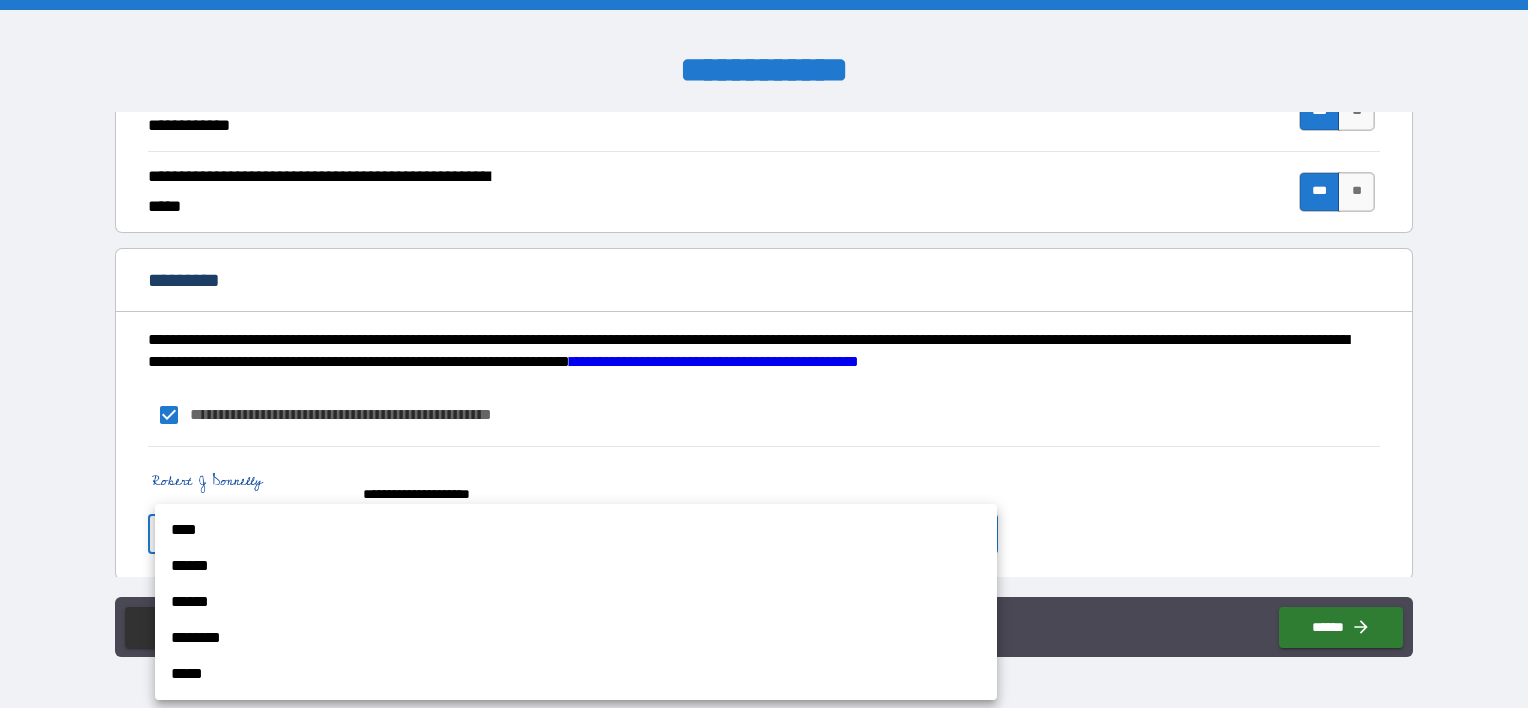 click on "**********" at bounding box center [764, 354] 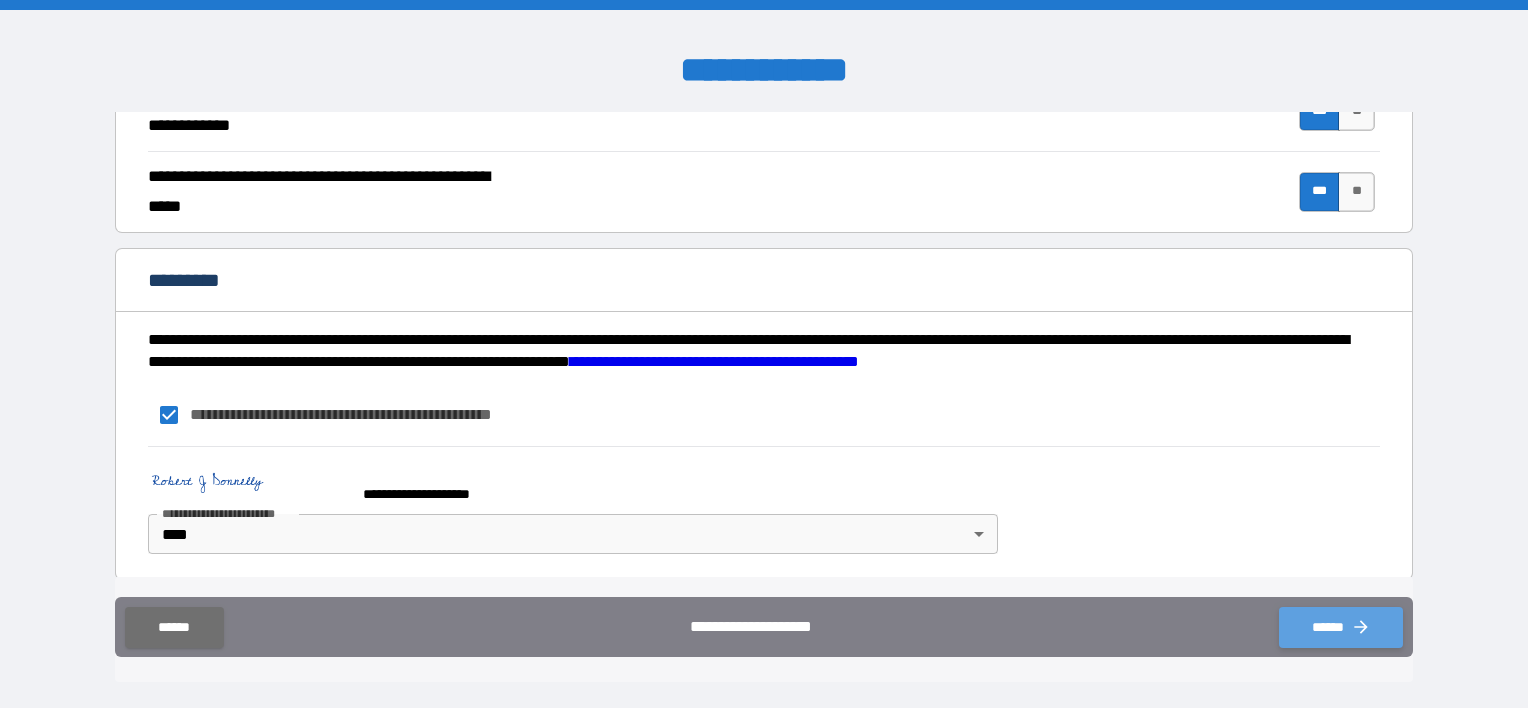 click on "******" at bounding box center (1341, 627) 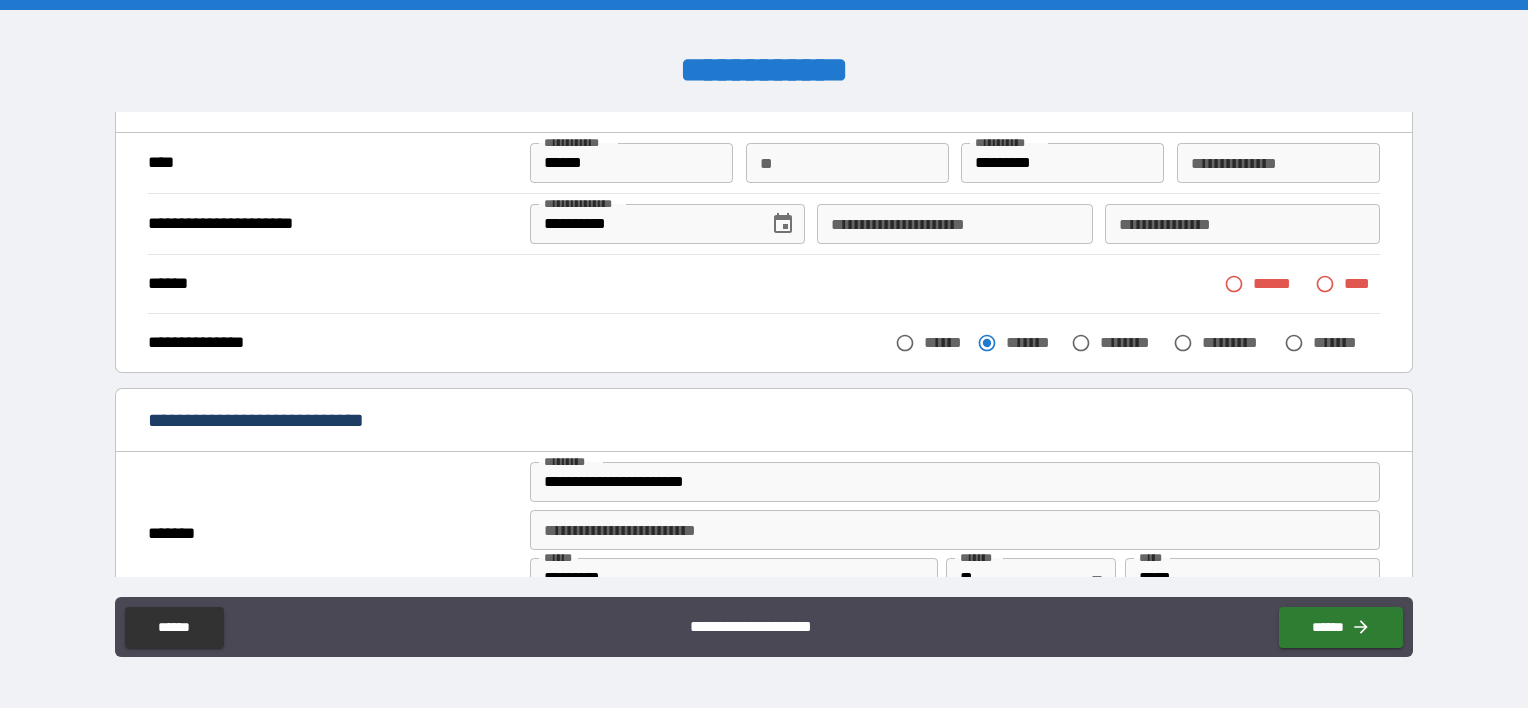 scroll, scrollTop: 100, scrollLeft: 0, axis: vertical 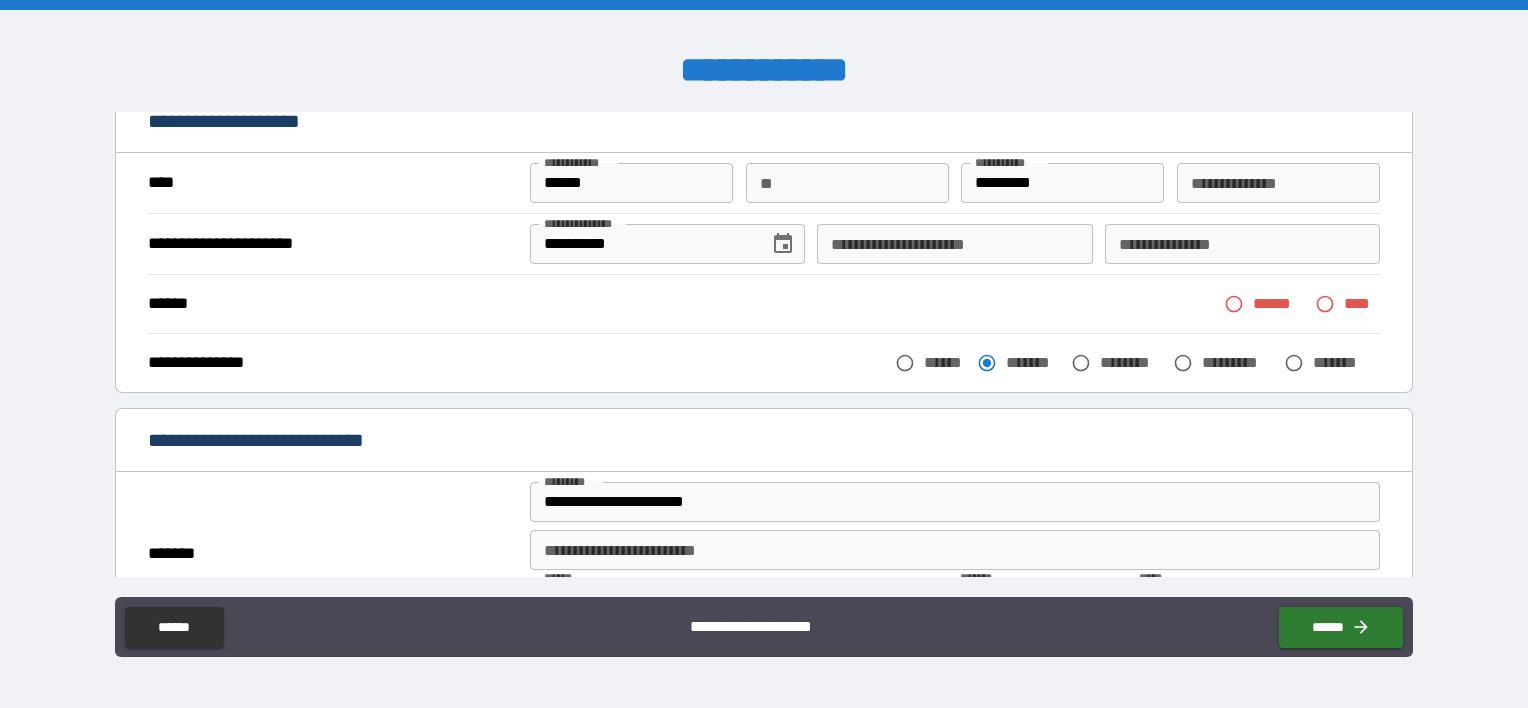 click on "****" at bounding box center [1362, 303] 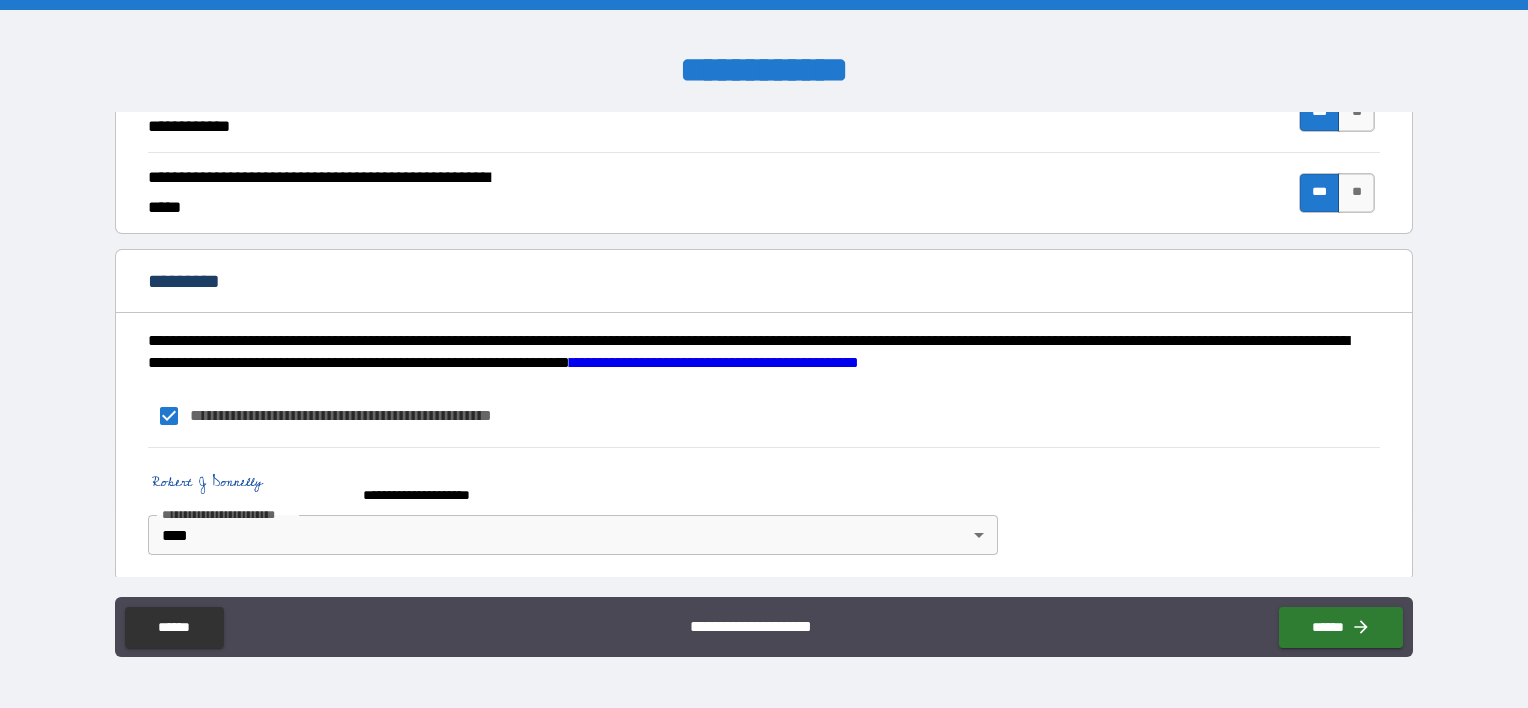 scroll, scrollTop: 1903, scrollLeft: 0, axis: vertical 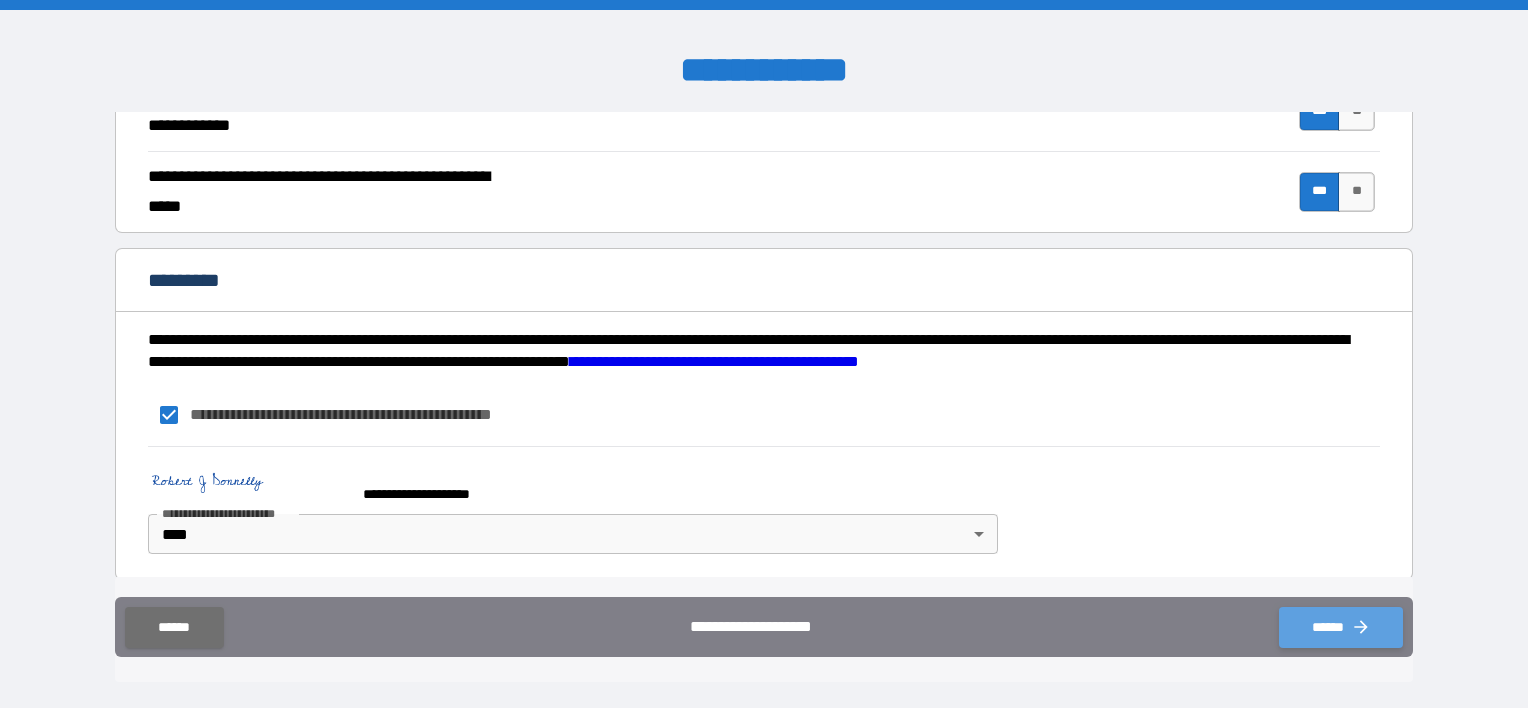 click on "******" at bounding box center (1341, 627) 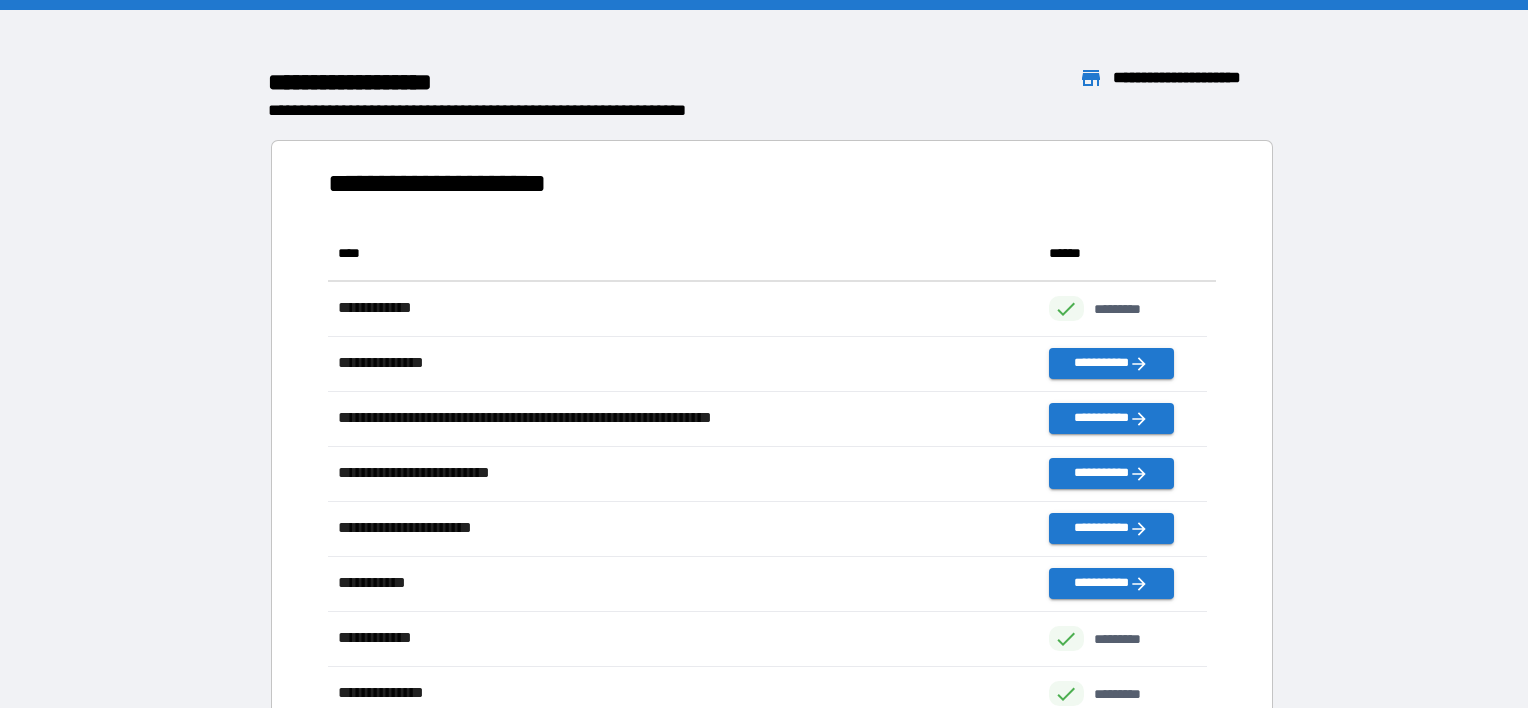 scroll, scrollTop: 16, scrollLeft: 16, axis: both 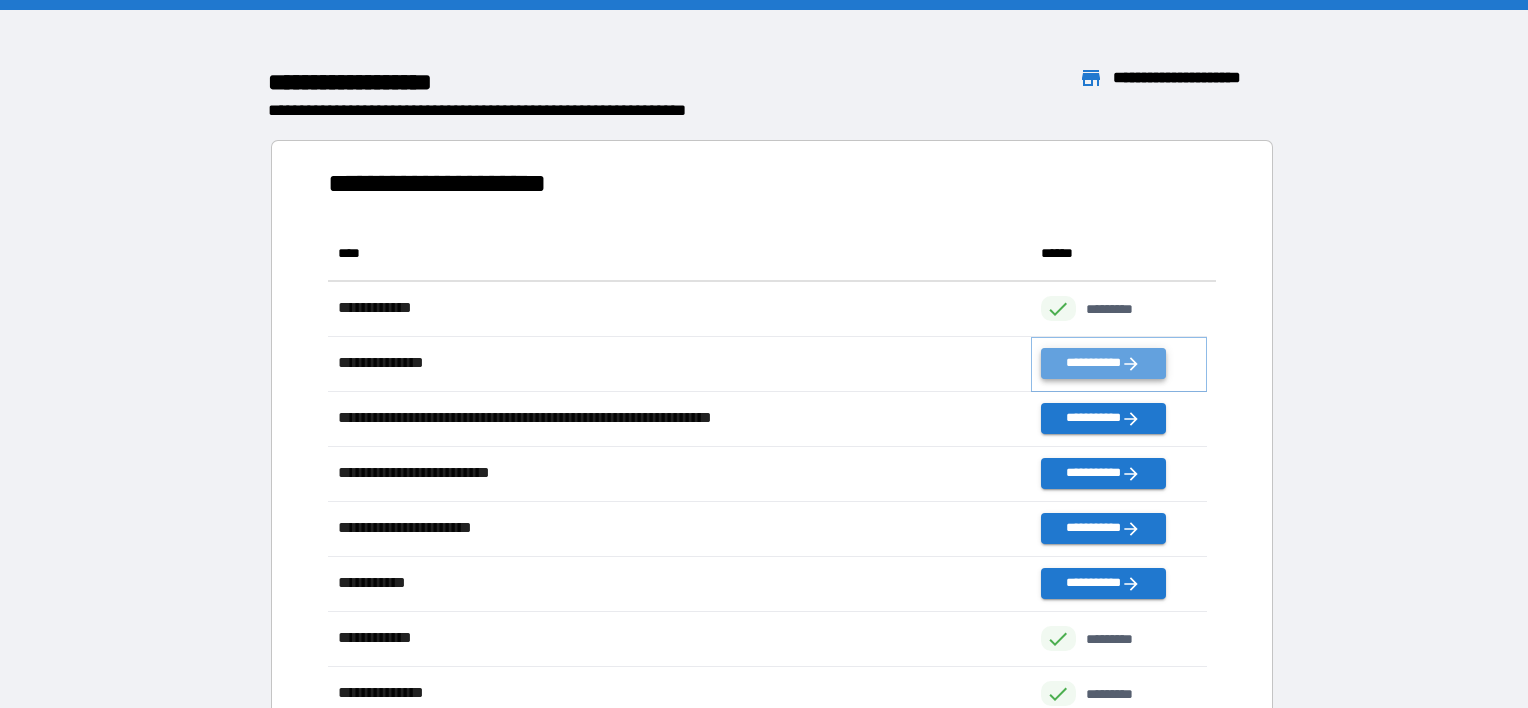 click on "**********" at bounding box center [1103, 363] 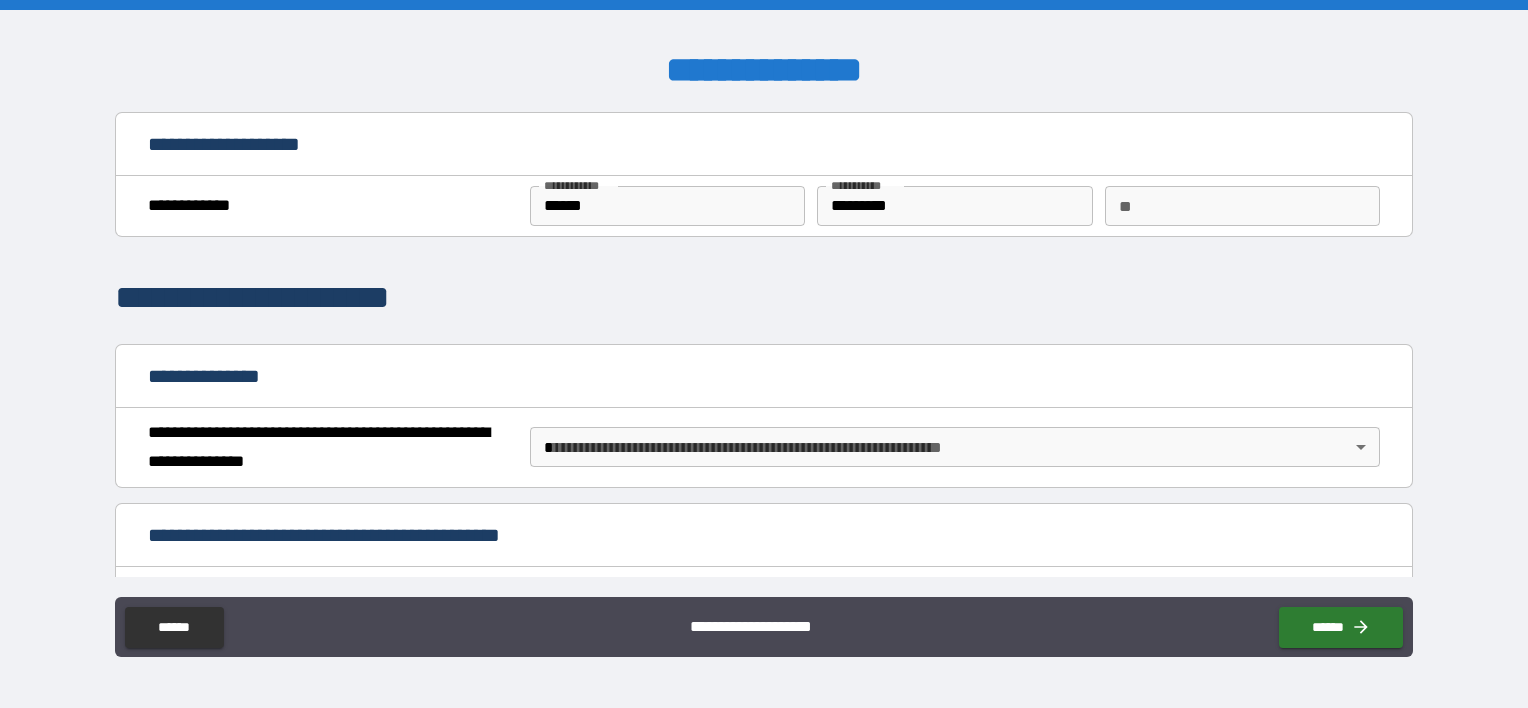 click on "**********" at bounding box center (764, 354) 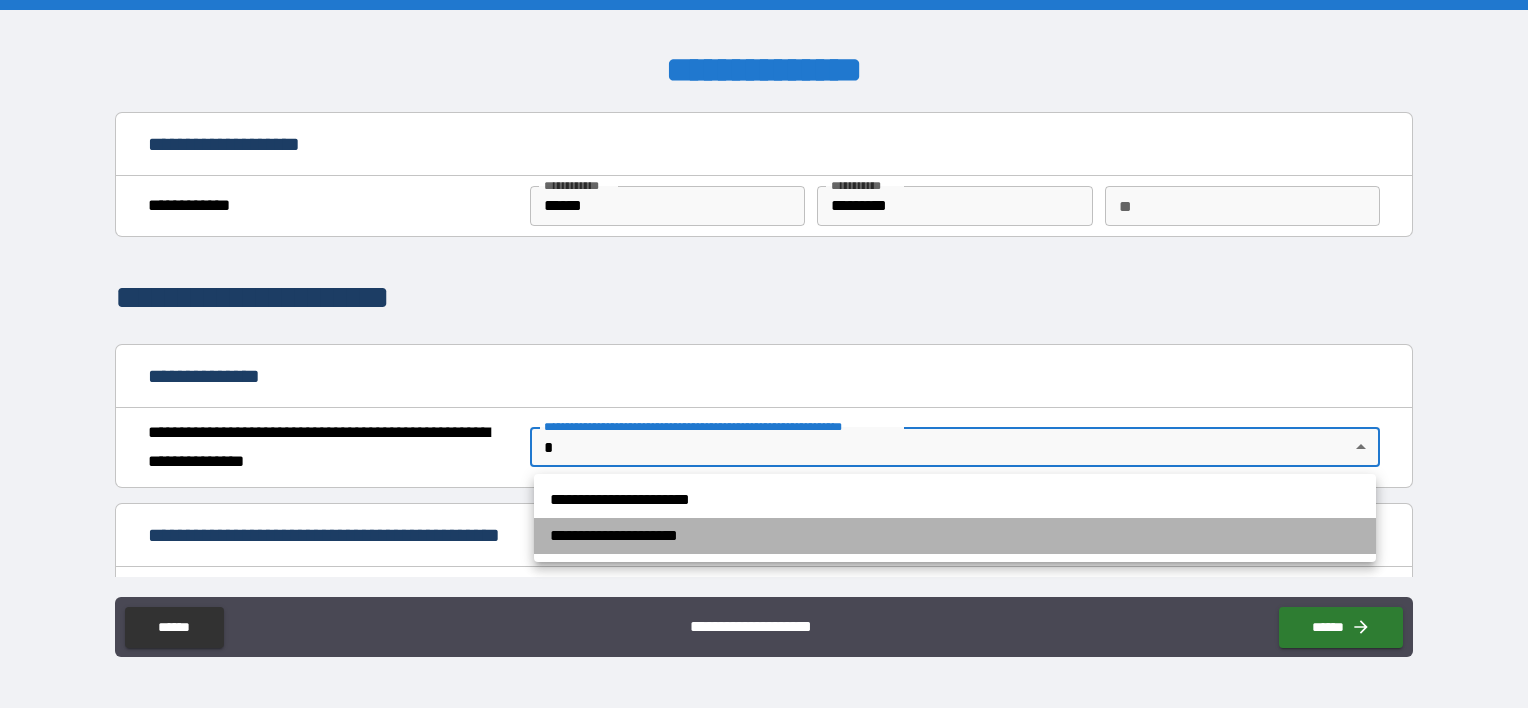 click on "**********" at bounding box center [955, 536] 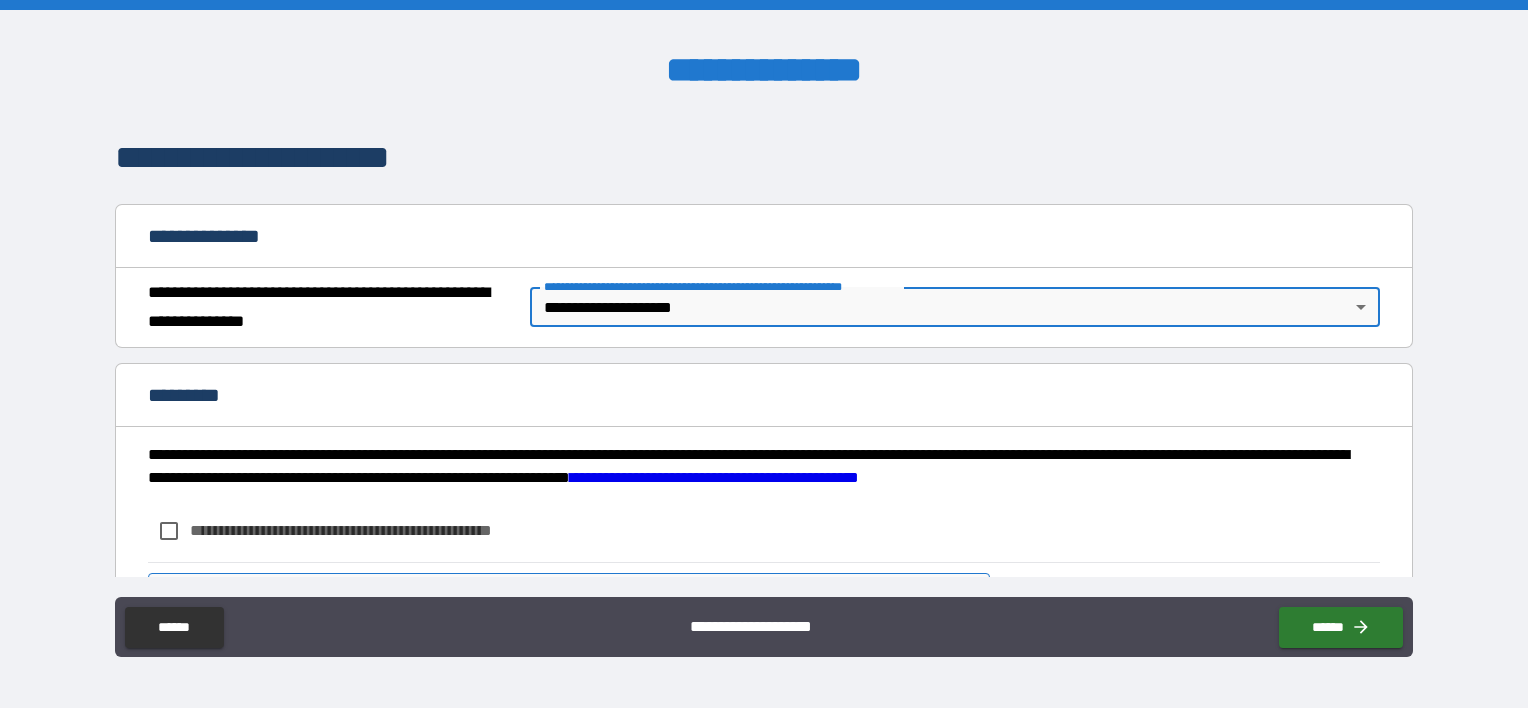 scroll, scrollTop: 244, scrollLeft: 0, axis: vertical 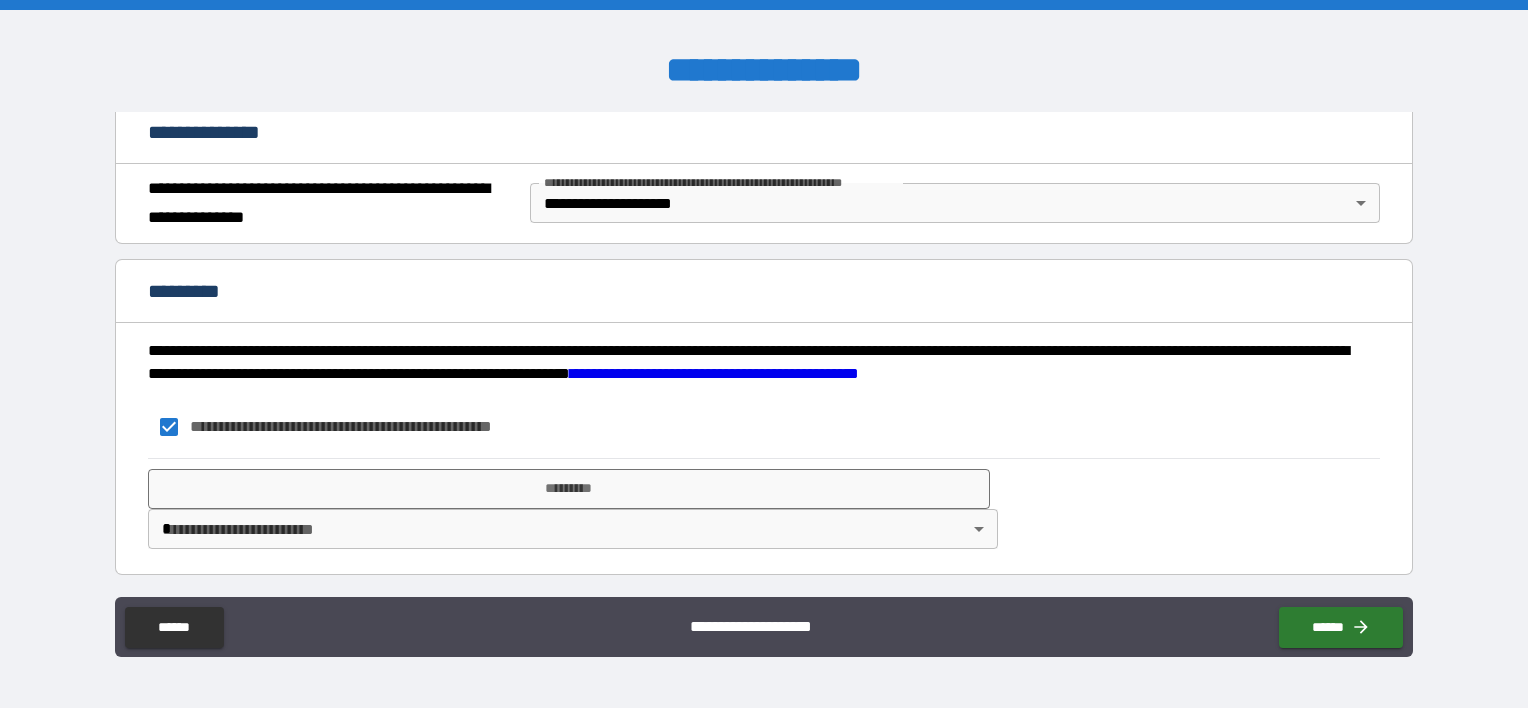 click on "**********" at bounding box center (764, 354) 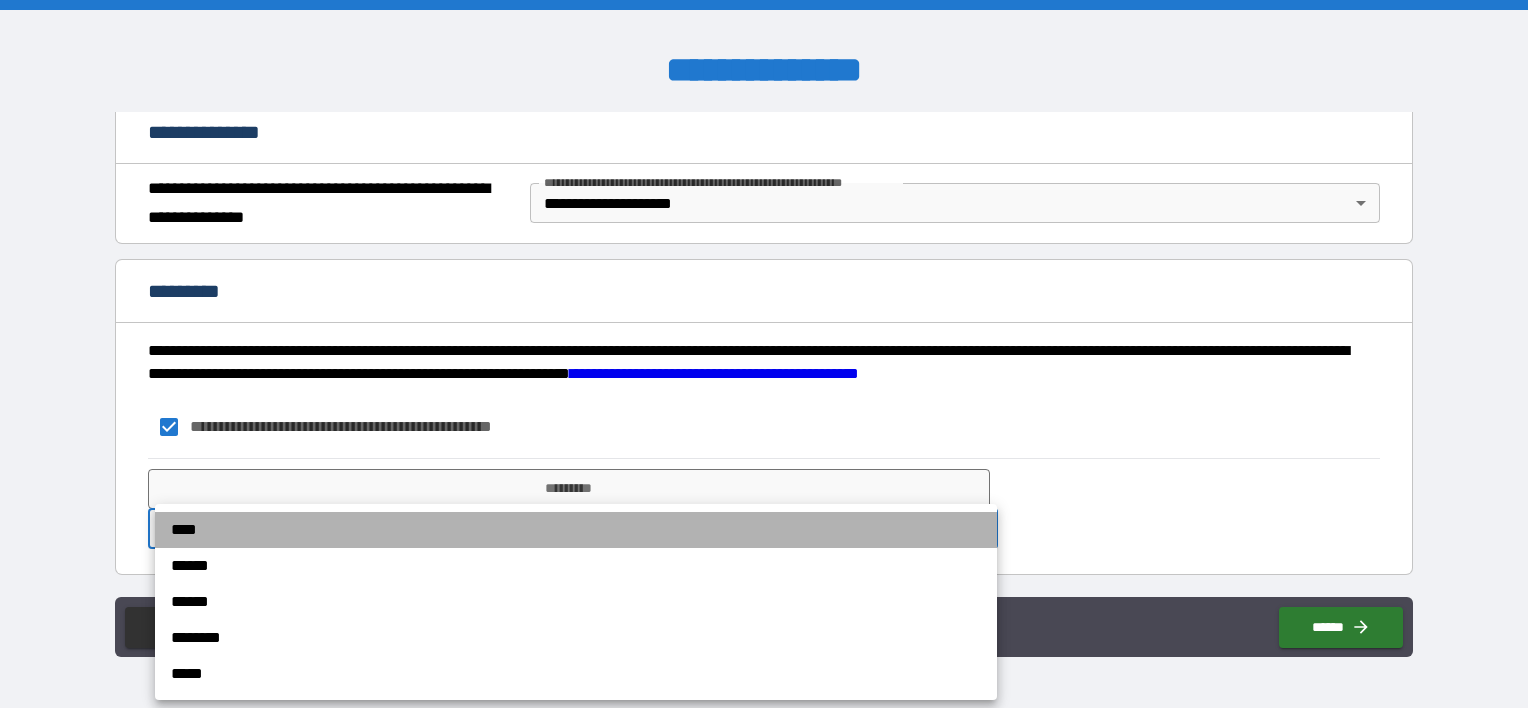 click on "****" at bounding box center (576, 530) 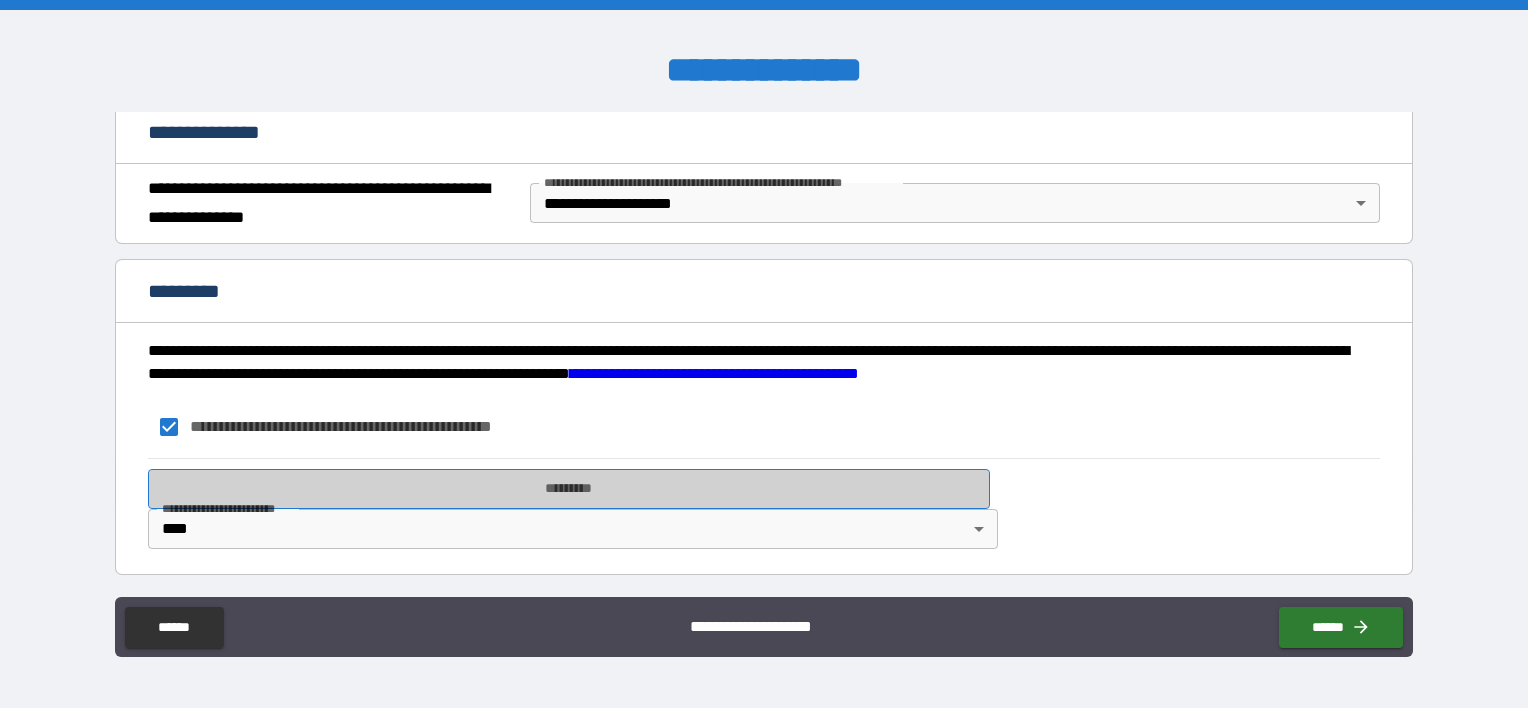 click on "*********" at bounding box center [569, 489] 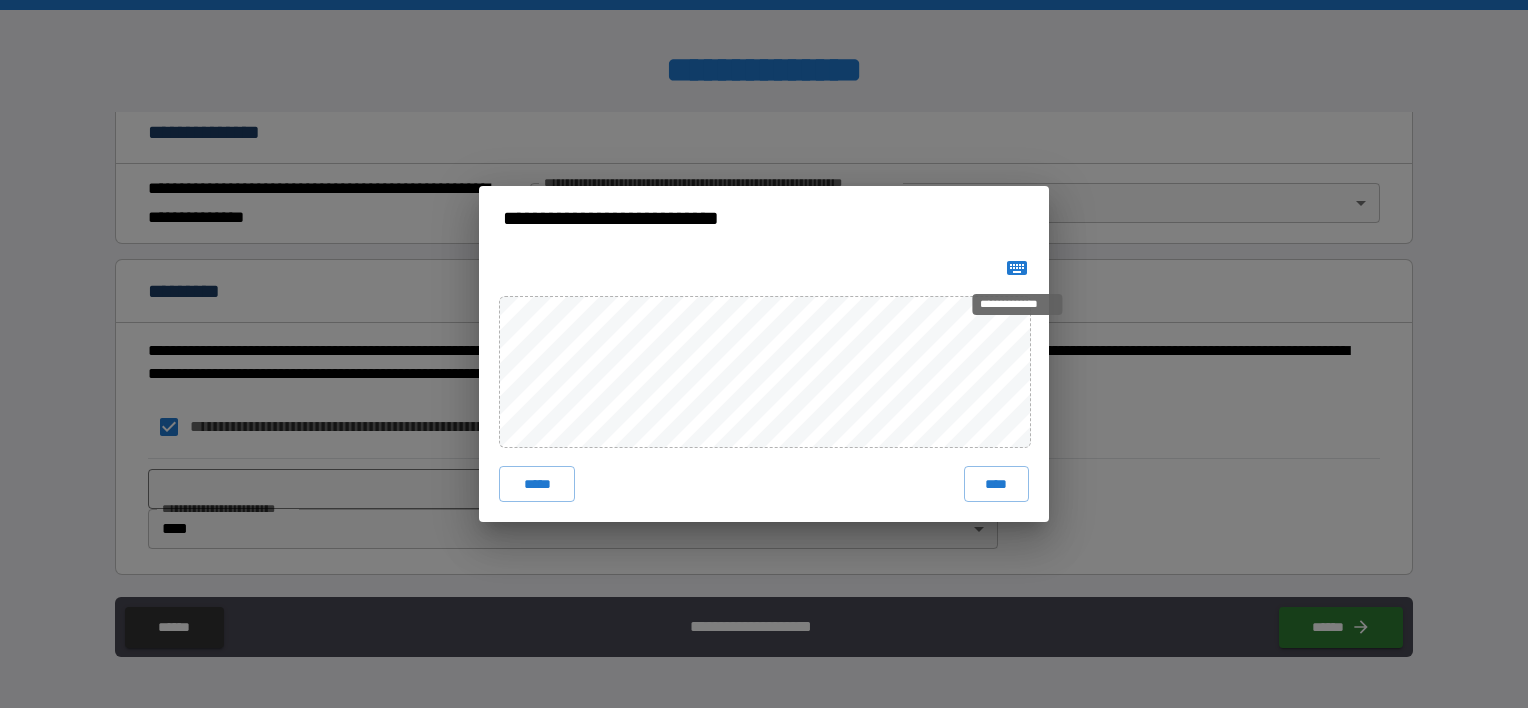 click 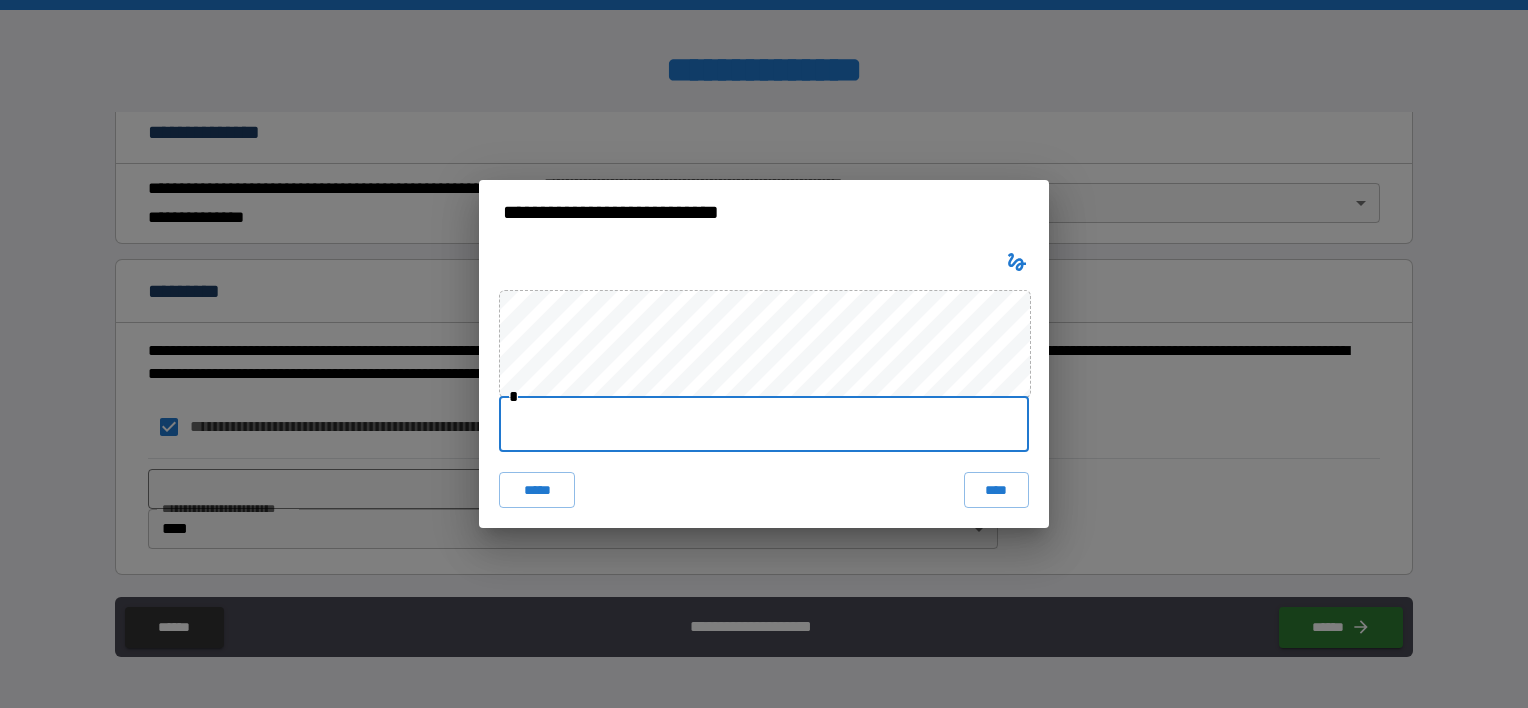 click at bounding box center [764, 424] 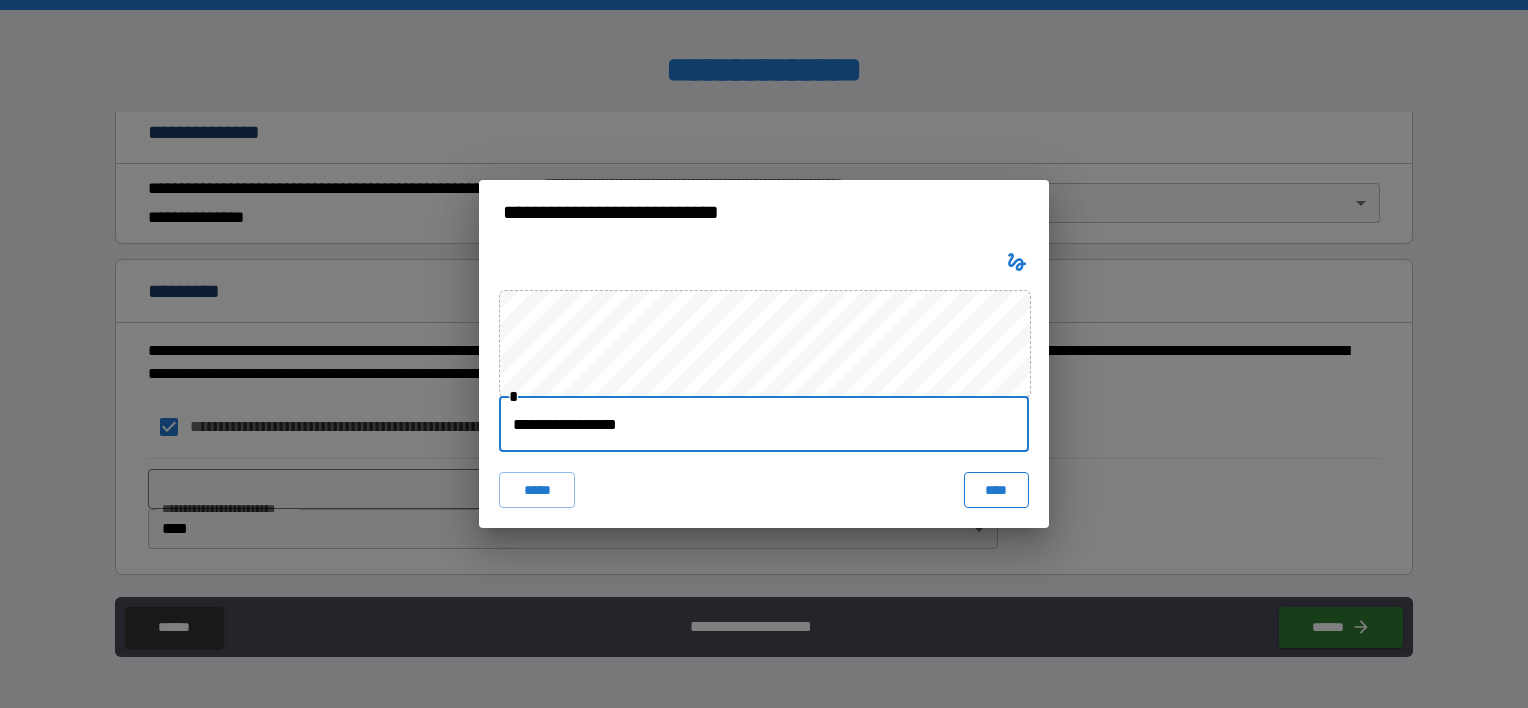 type on "**********" 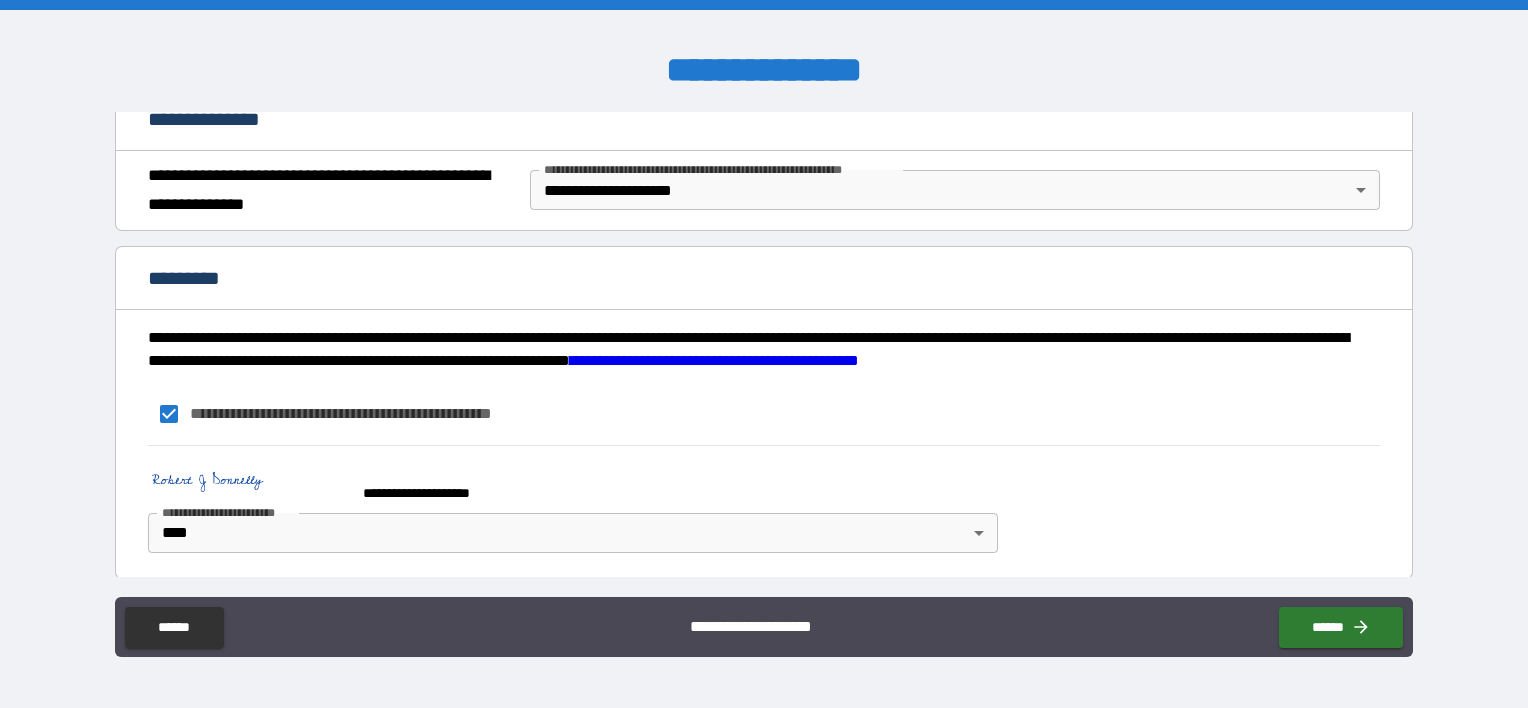 scroll, scrollTop: 260, scrollLeft: 0, axis: vertical 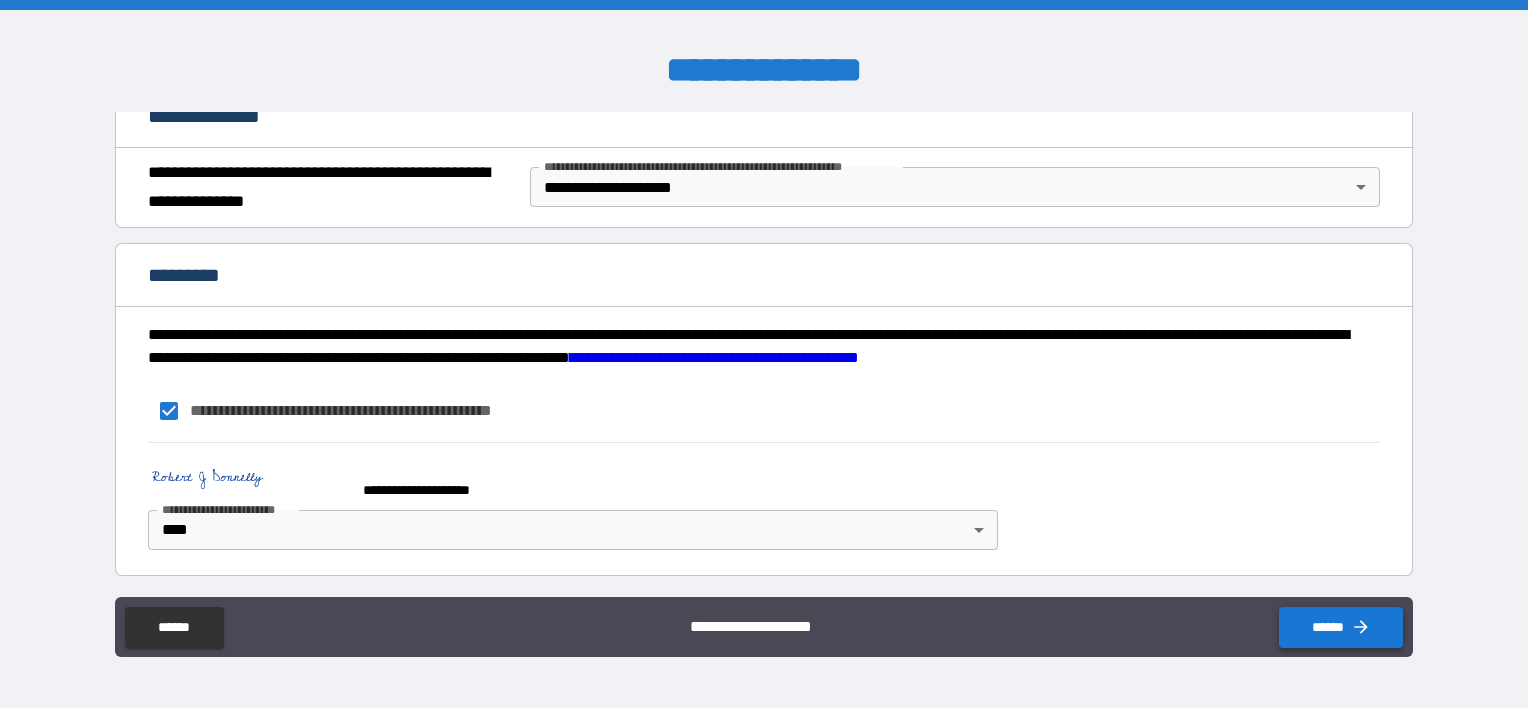 click 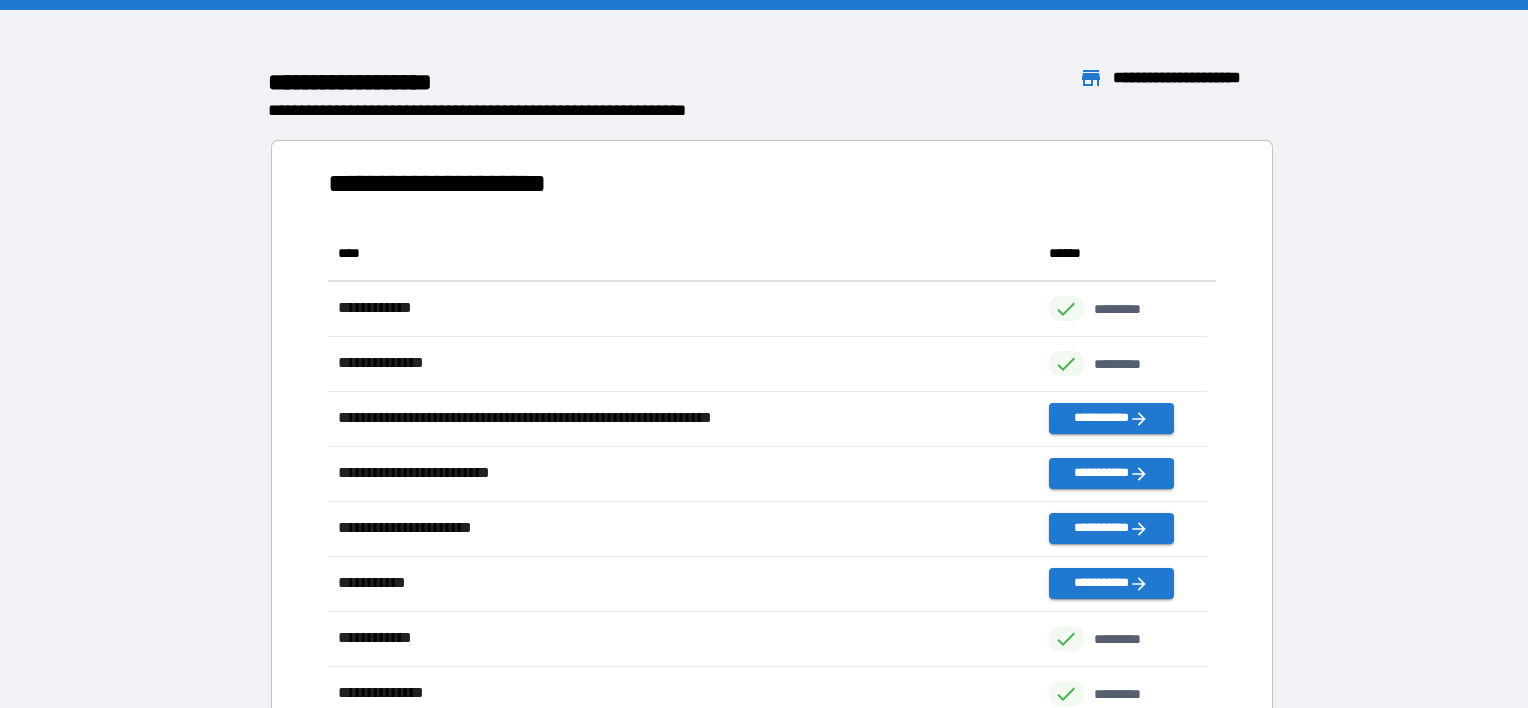 scroll, scrollTop: 700, scrollLeft: 863, axis: both 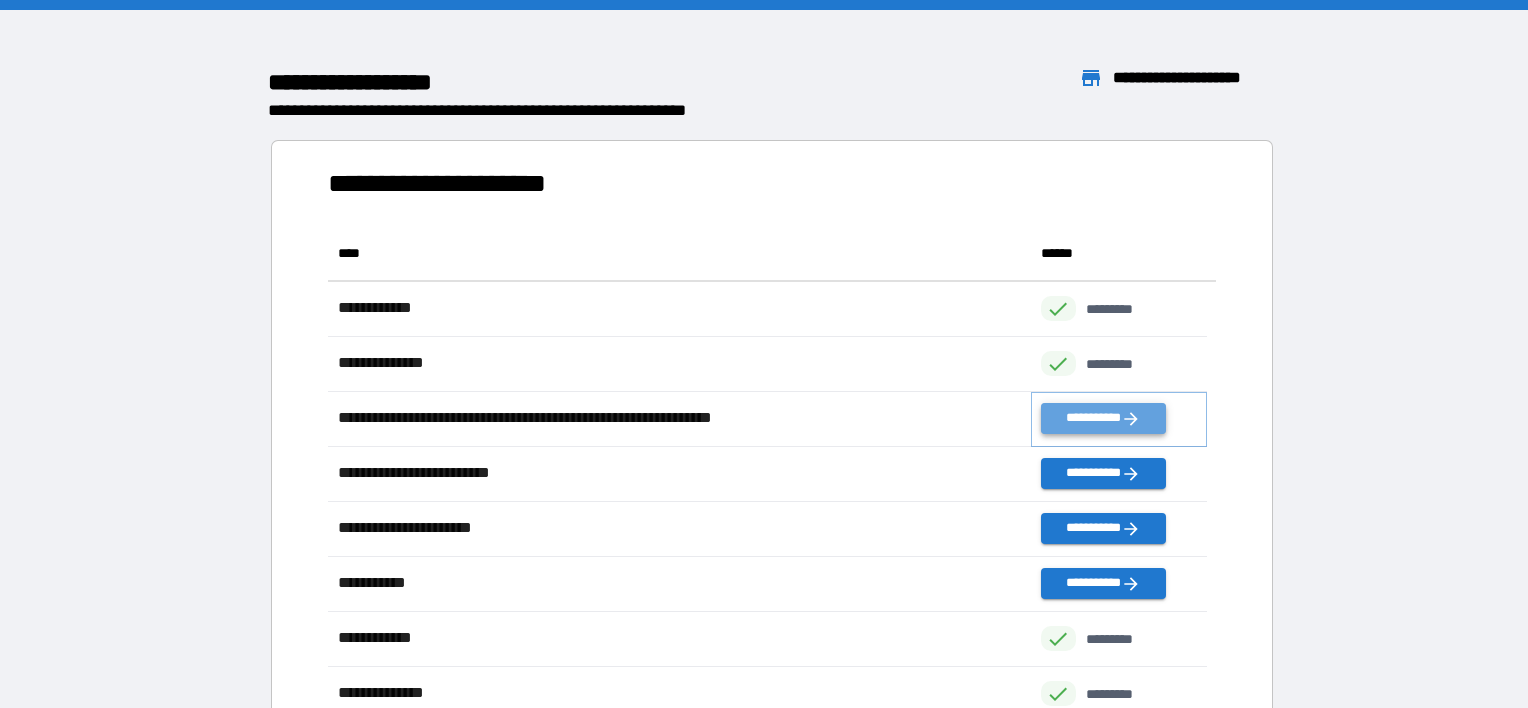 click on "**********" at bounding box center (1103, 418) 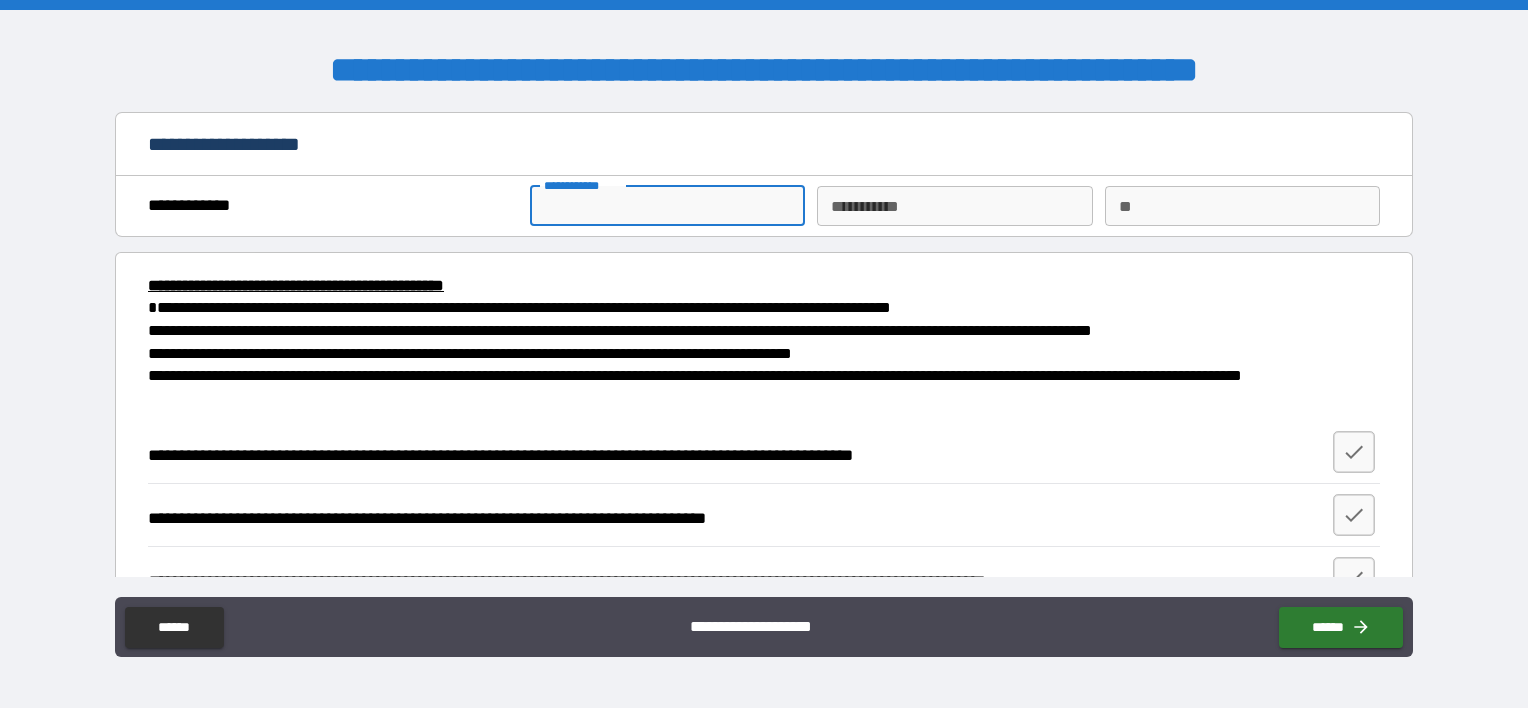 click on "**********" at bounding box center [667, 206] 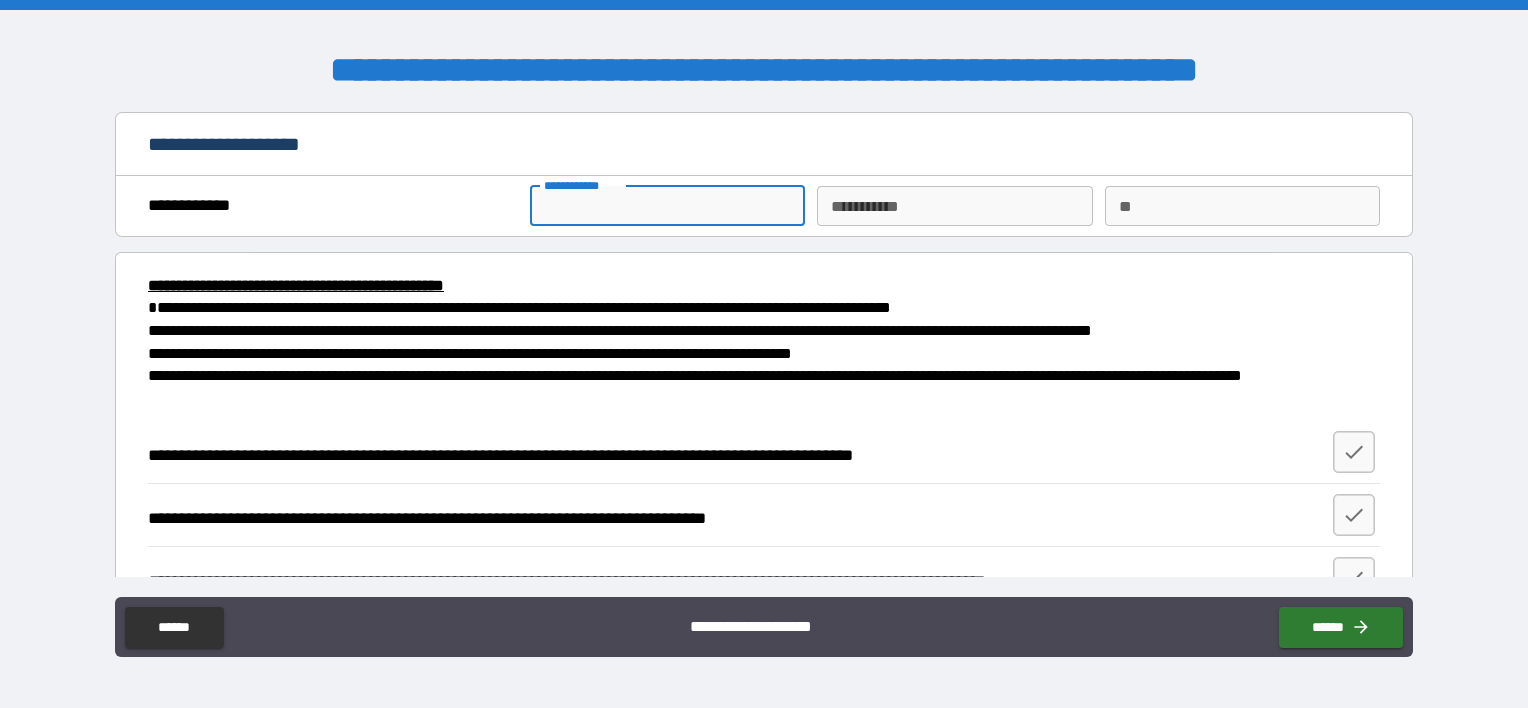 type on "******" 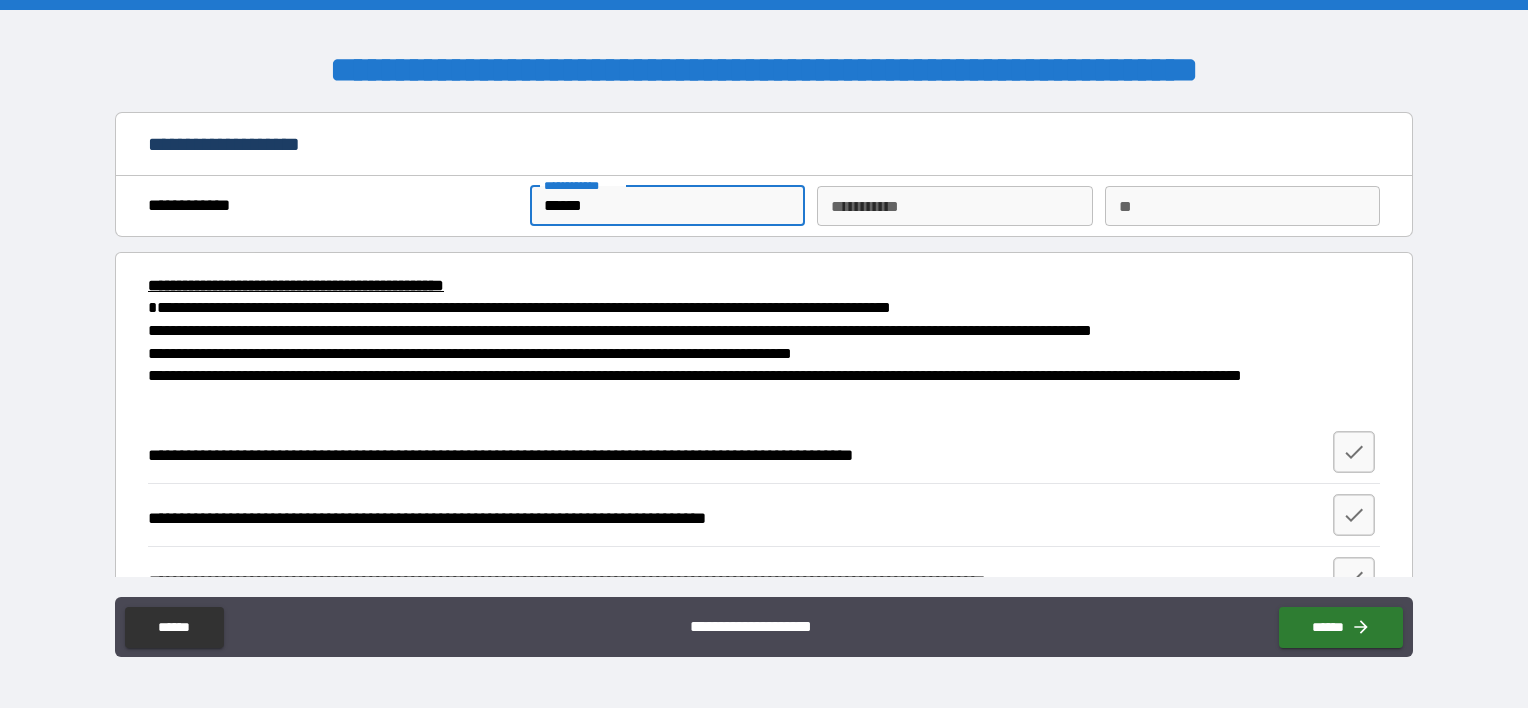 type on "********" 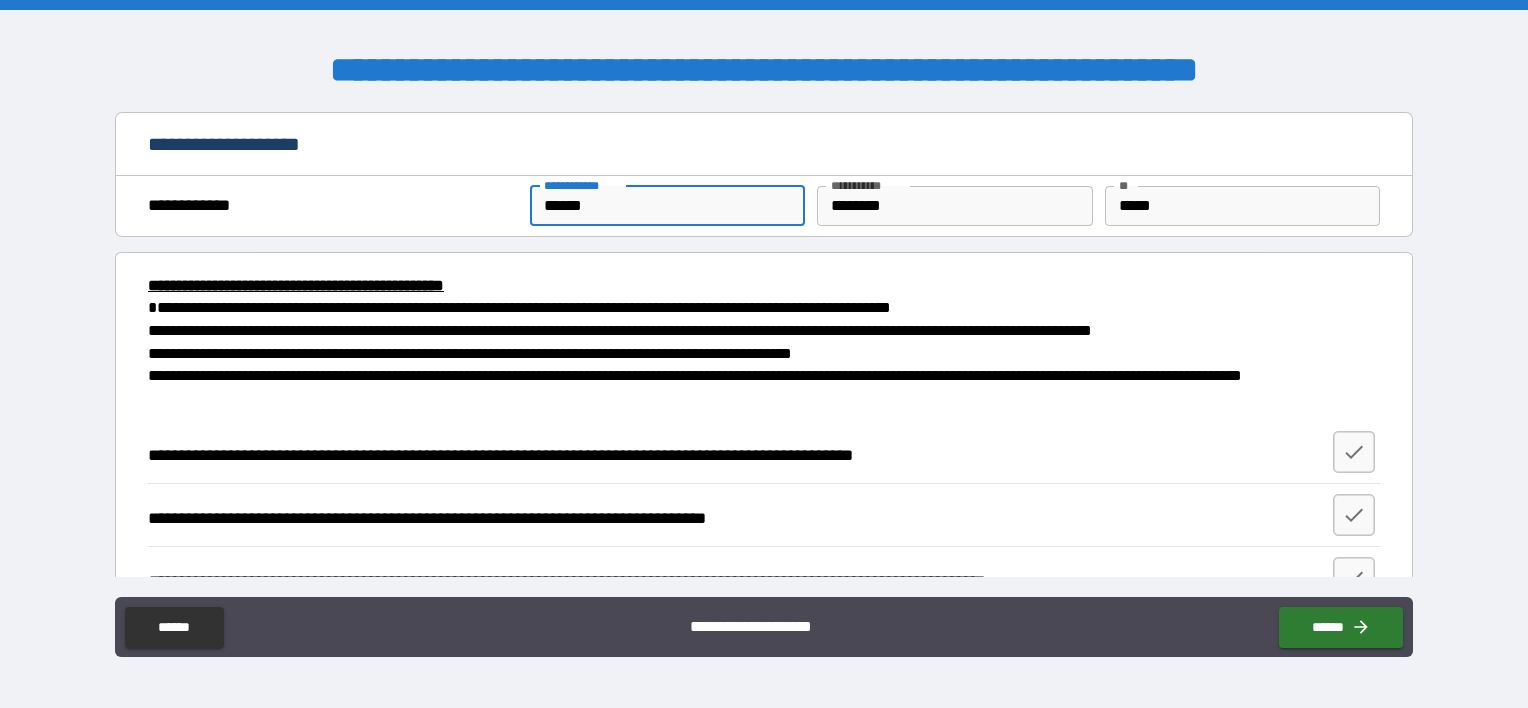 click on "*****" at bounding box center (1242, 206) 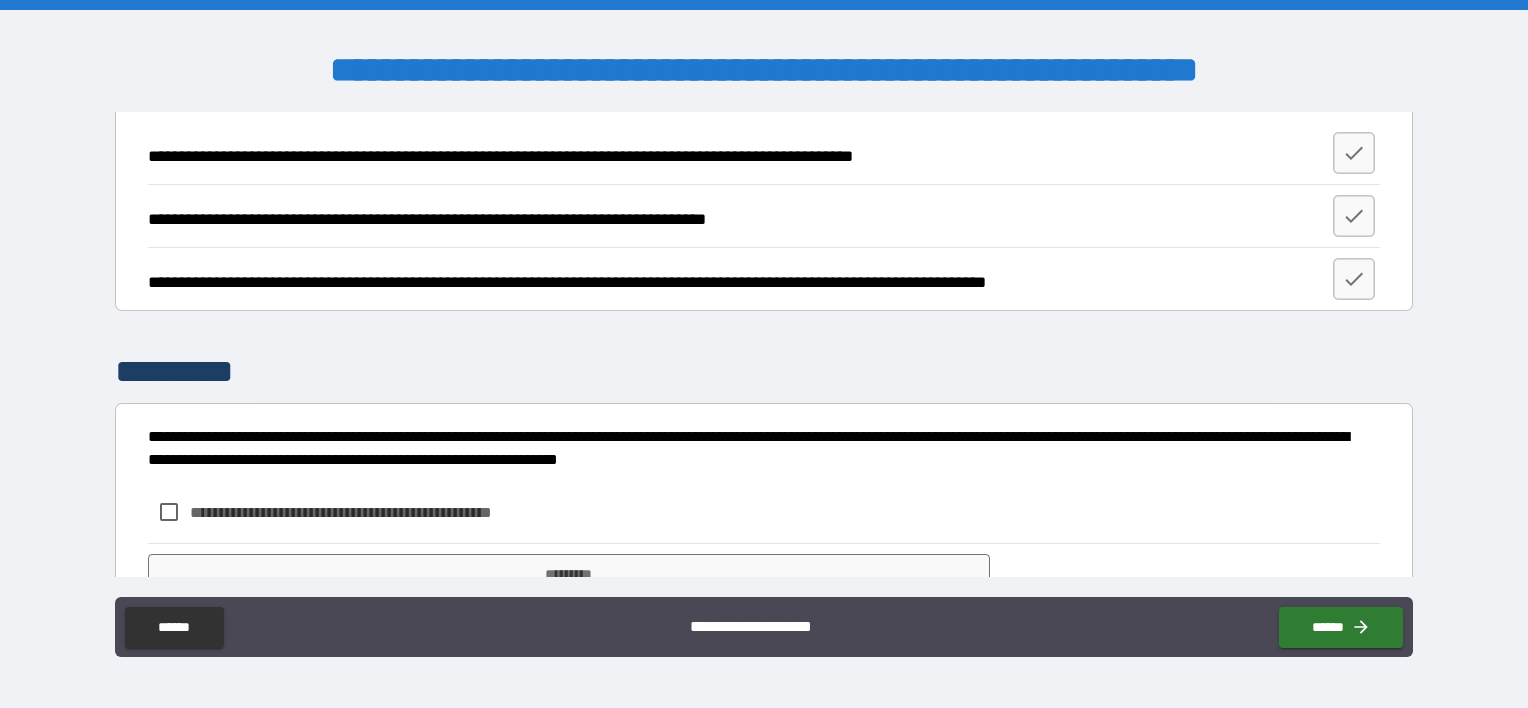 scroll, scrollTop: 300, scrollLeft: 0, axis: vertical 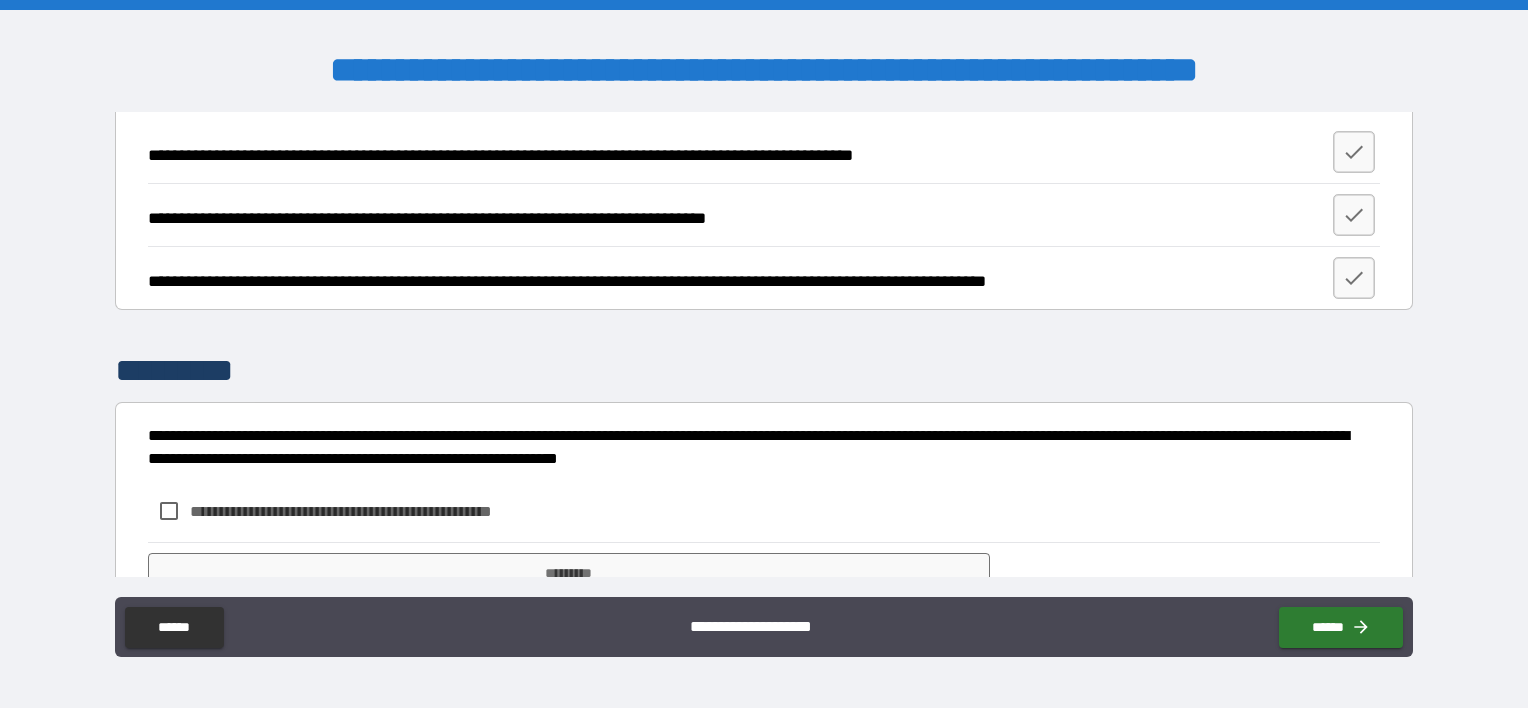 type on "*" 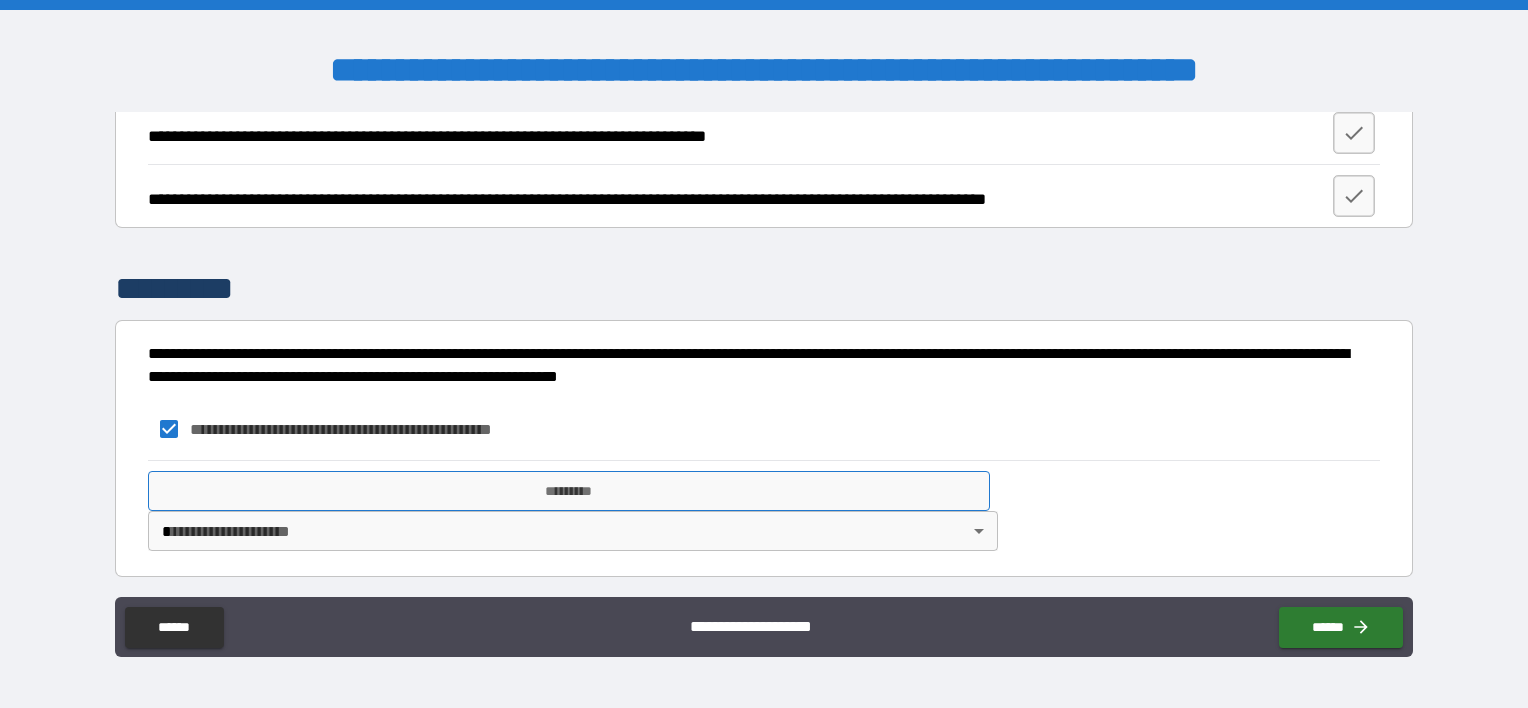 scroll, scrollTop: 383, scrollLeft: 0, axis: vertical 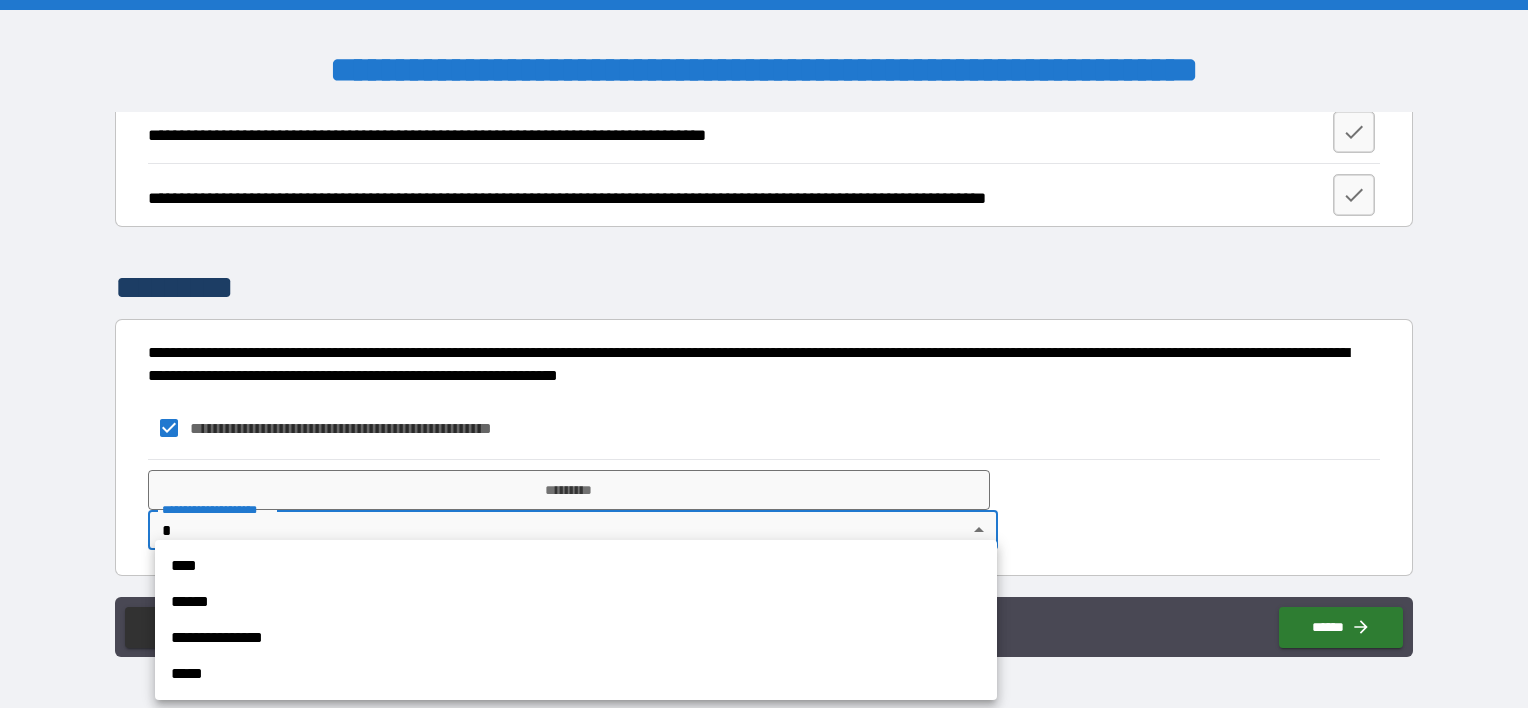 click on "**********" at bounding box center (764, 354) 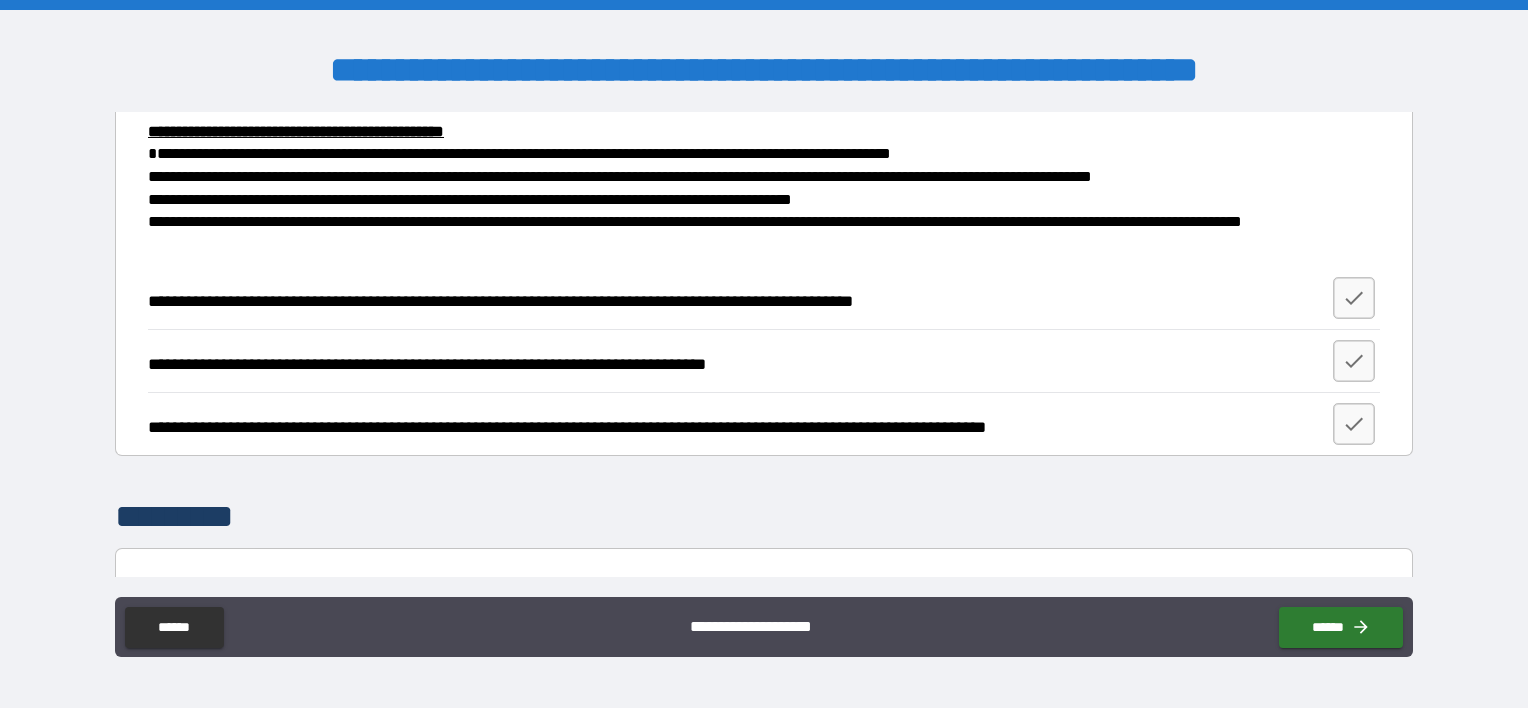 scroll, scrollTop: 383, scrollLeft: 0, axis: vertical 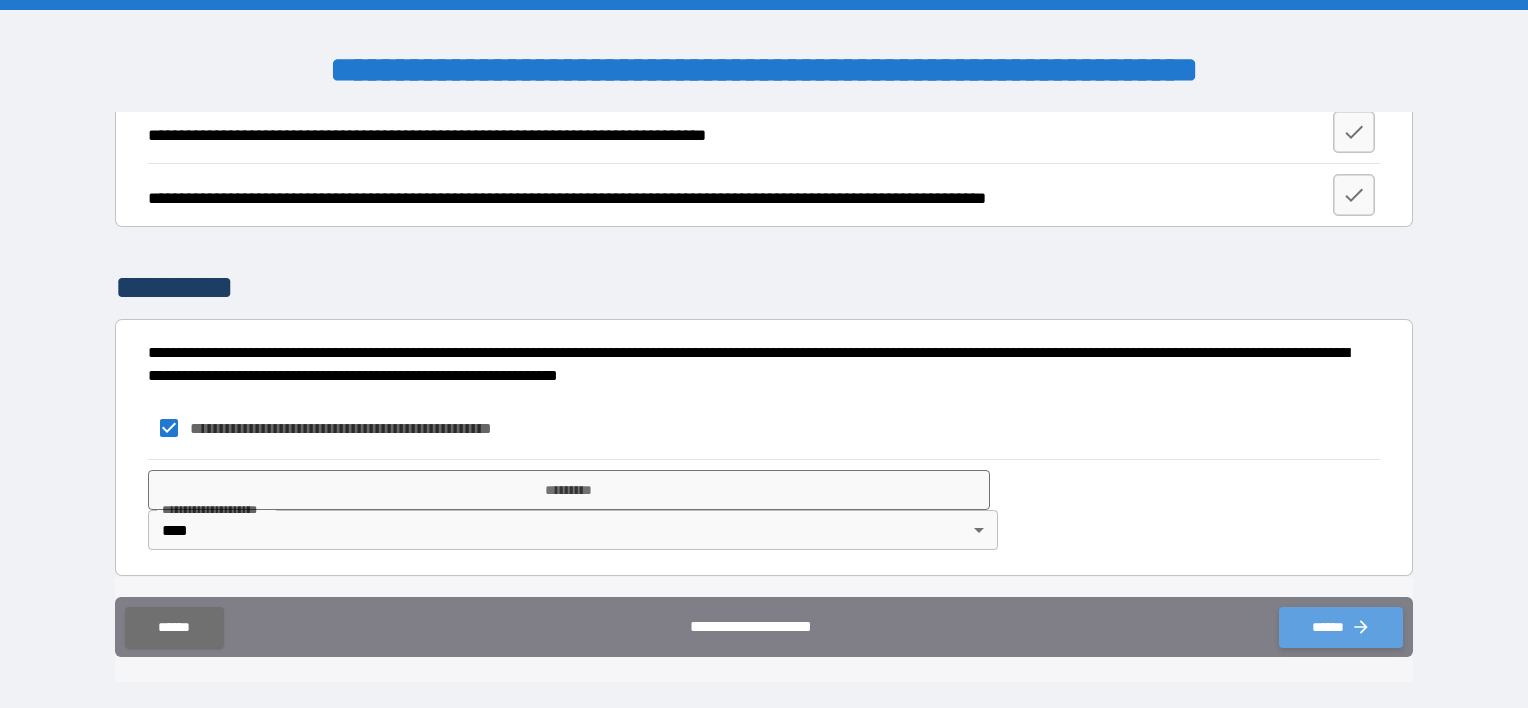click on "******" at bounding box center (1341, 627) 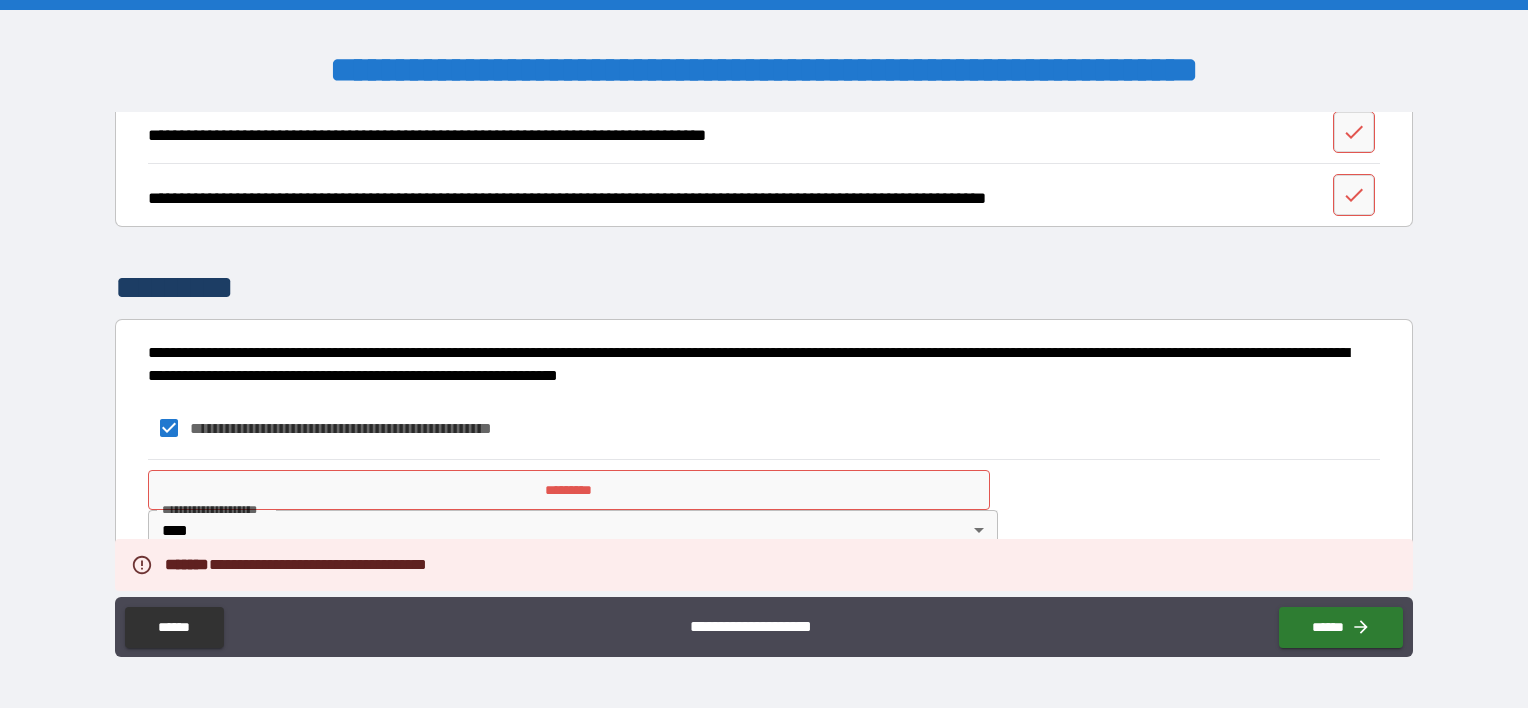 click on "**********" at bounding box center (764, 354) 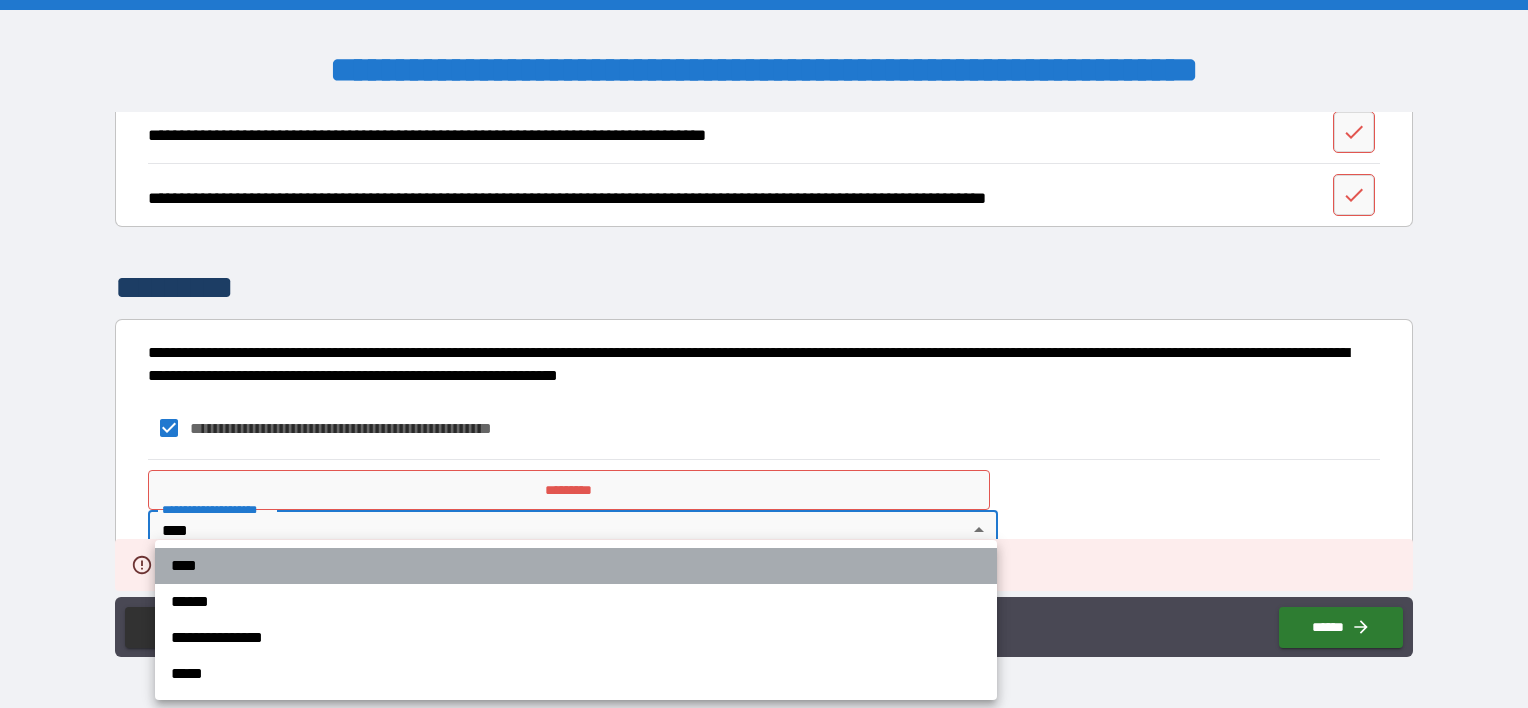 click on "****" at bounding box center (576, 566) 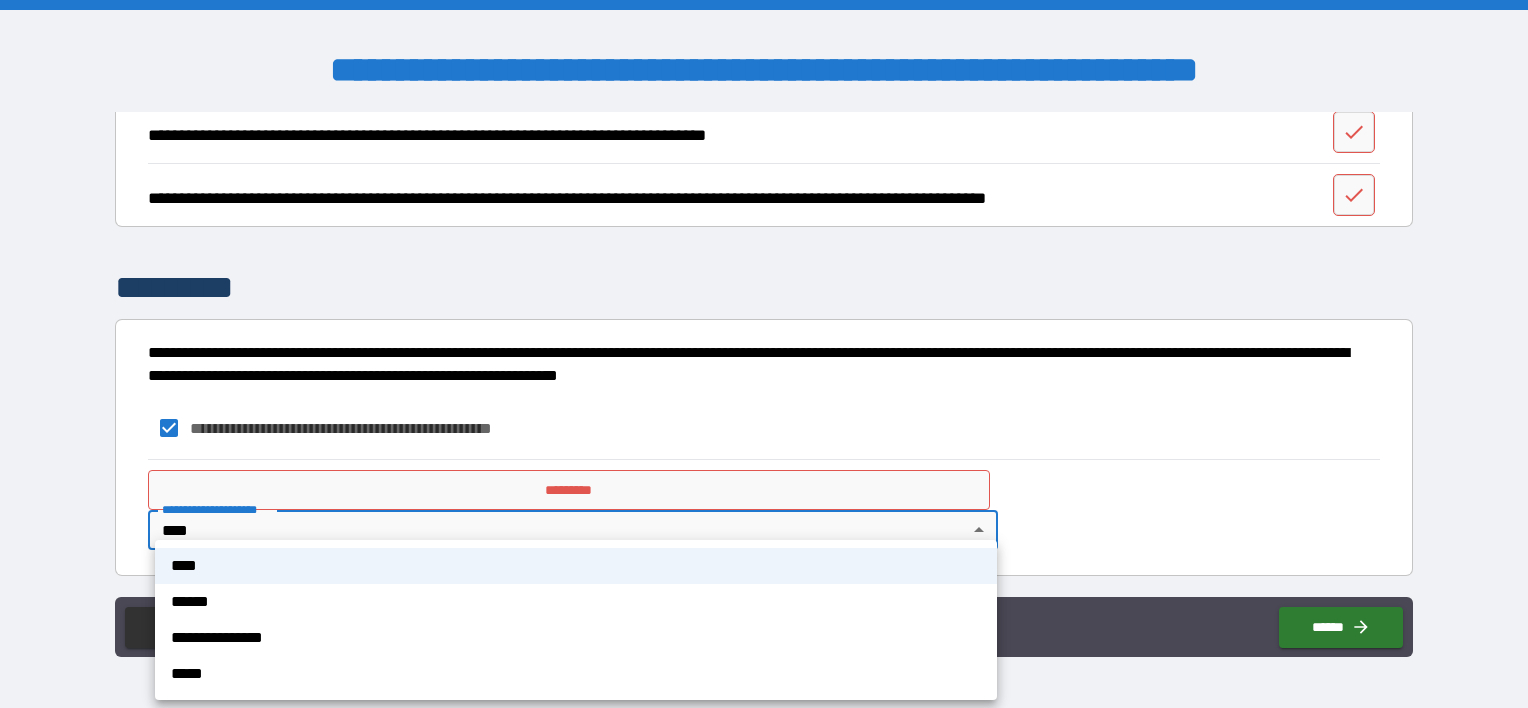 click on "**********" at bounding box center [764, 354] 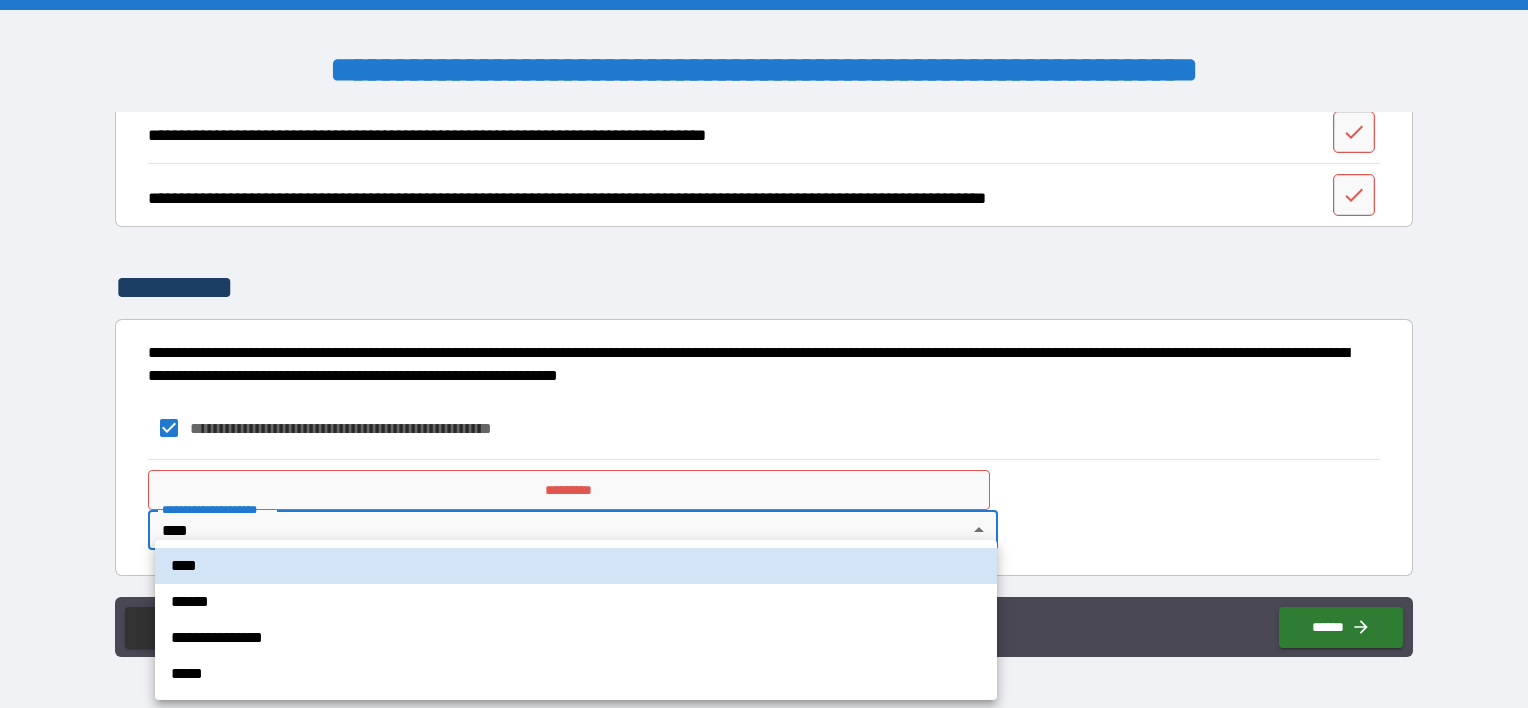 drag, startPoint x: 296, startPoint y: 508, endPoint x: 327, endPoint y: 476, distance: 44.553337 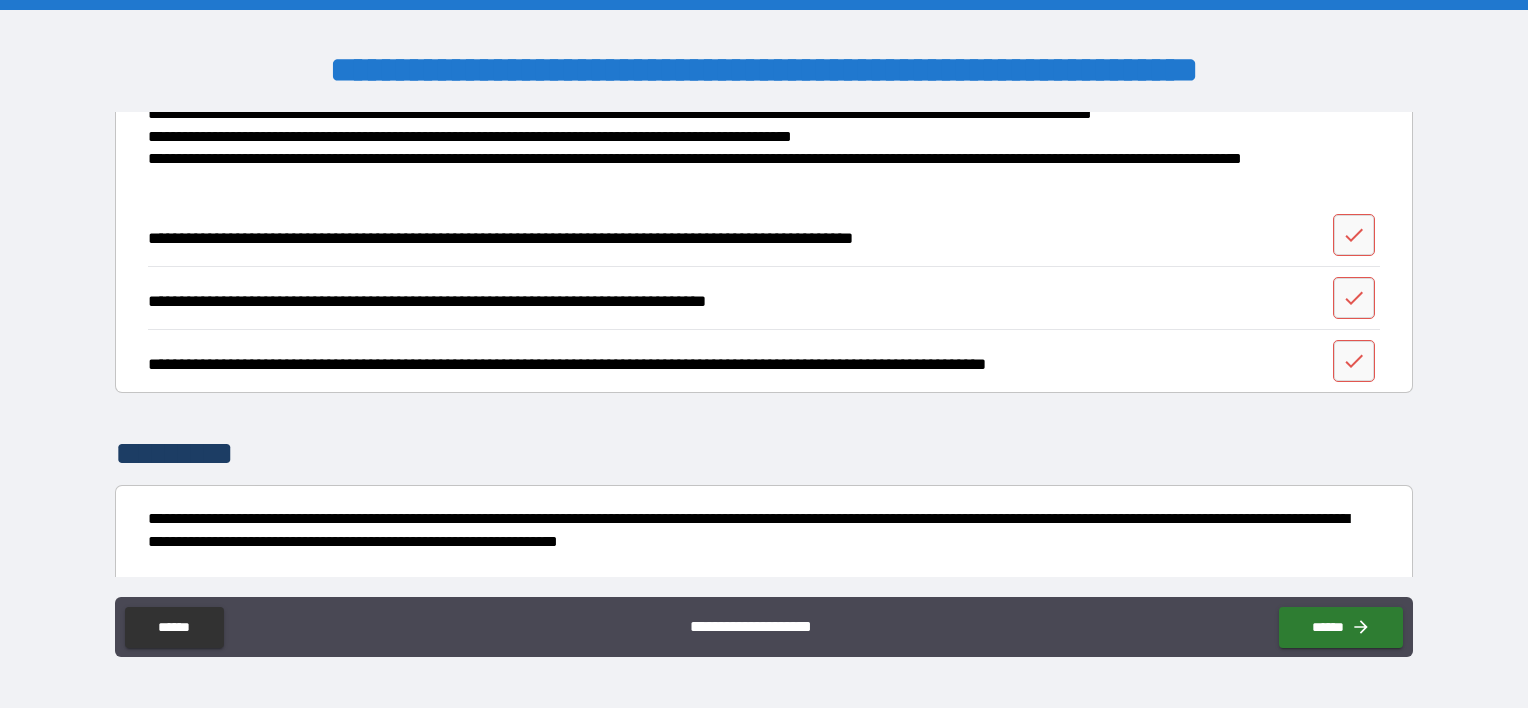 scroll, scrollTop: 383, scrollLeft: 0, axis: vertical 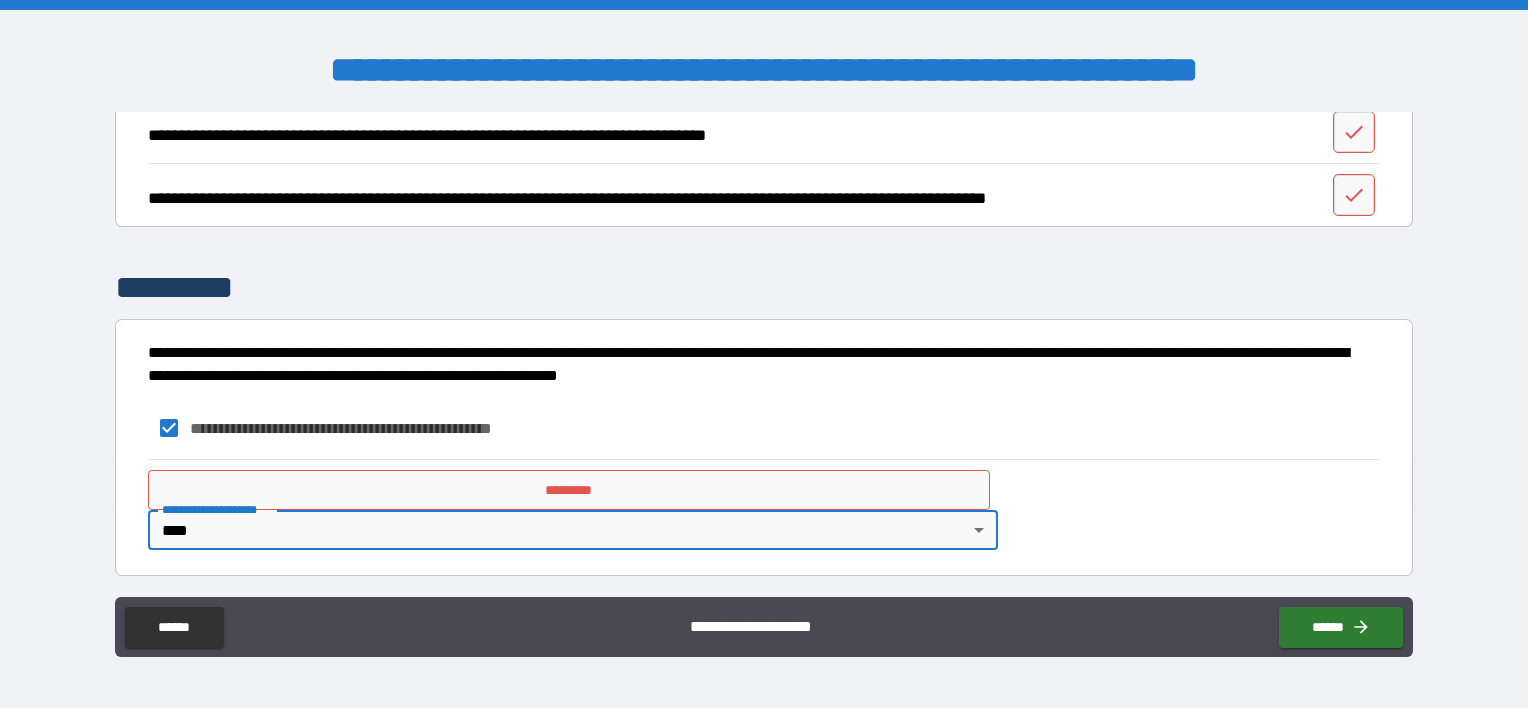 click on "*********" at bounding box center [569, 490] 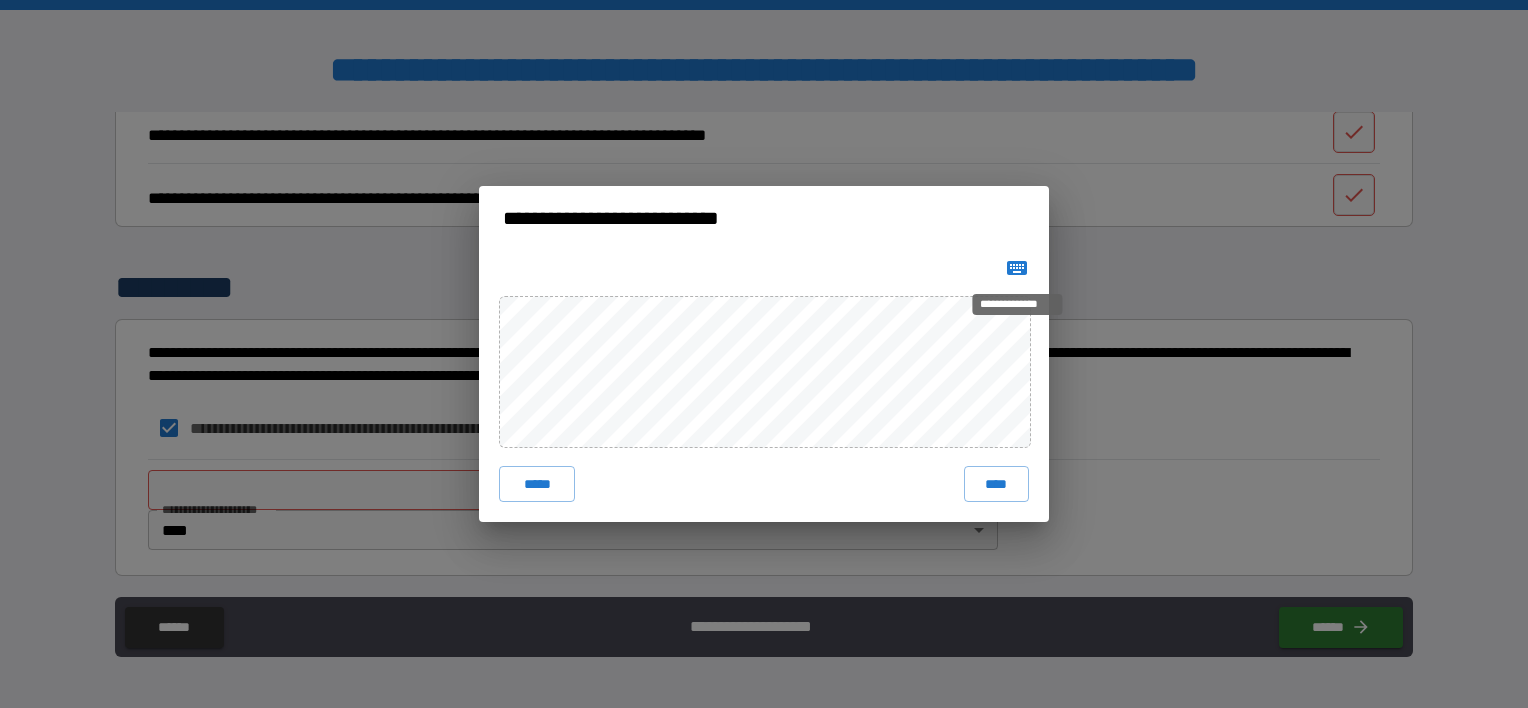 click 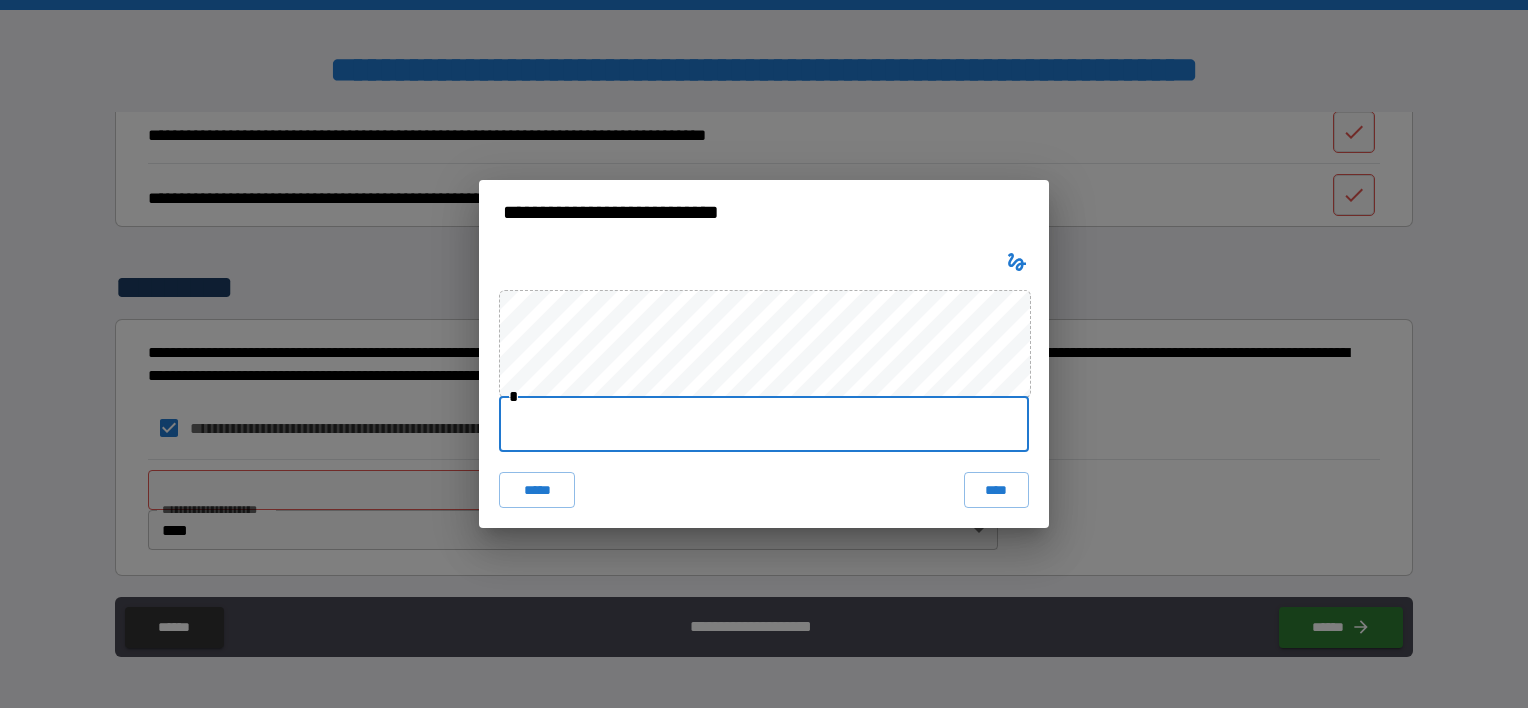 click at bounding box center (764, 424) 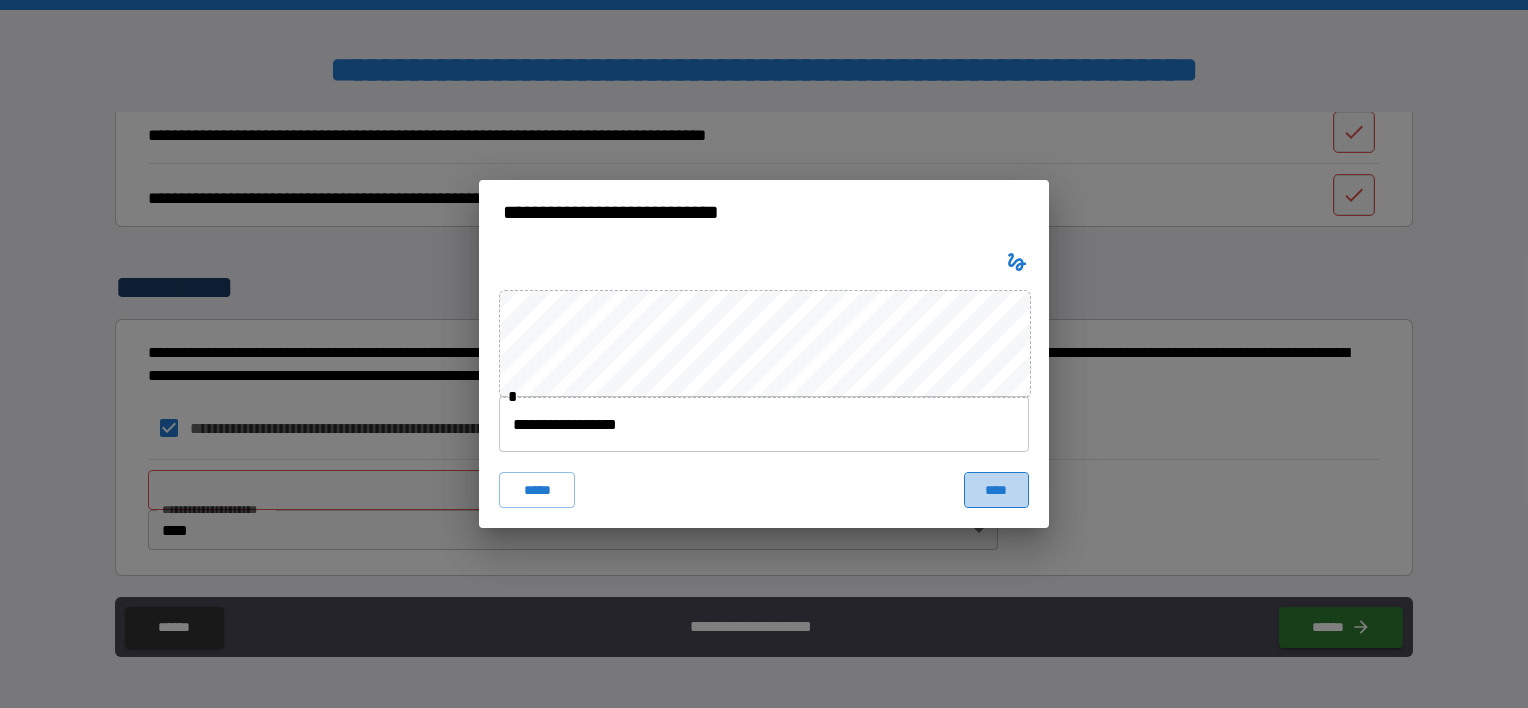 click on "****" at bounding box center [996, 490] 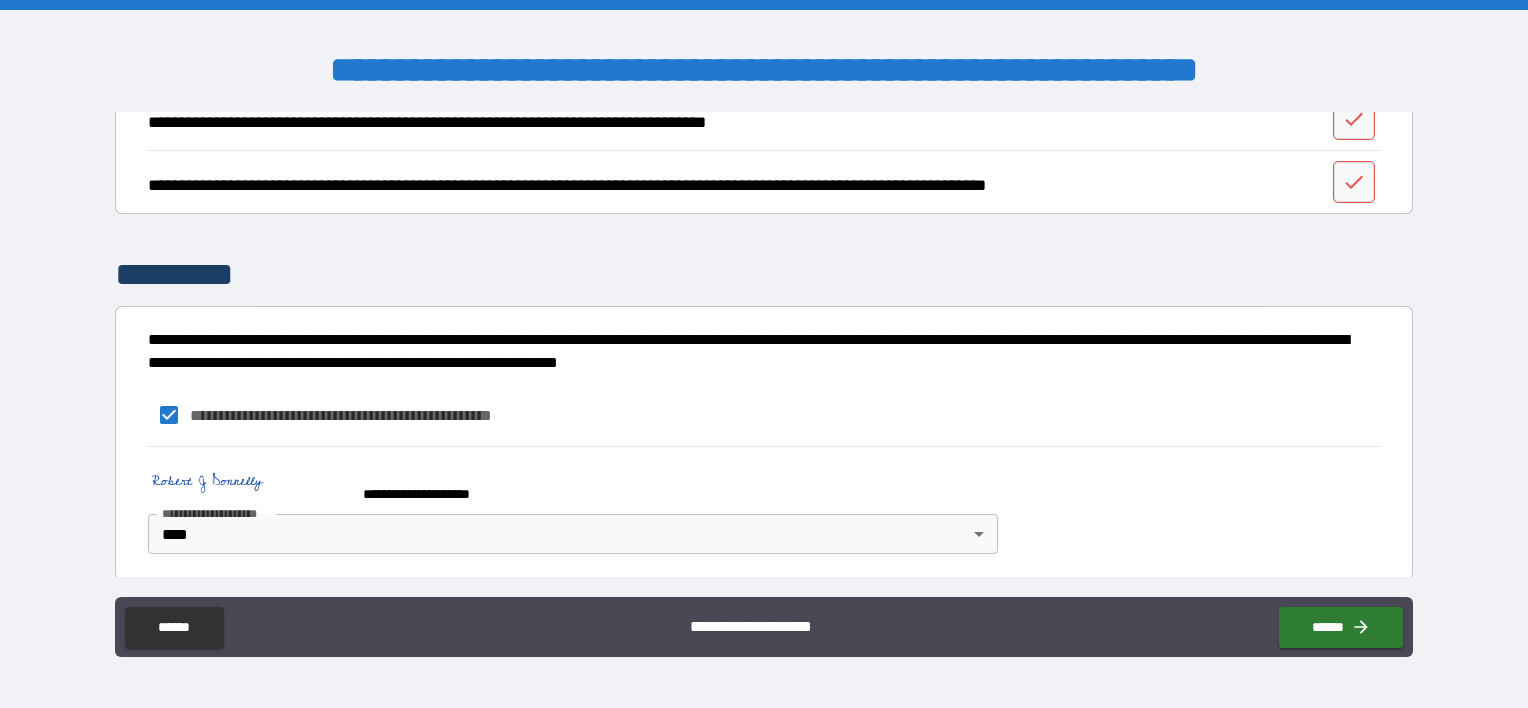 scroll, scrollTop: 400, scrollLeft: 0, axis: vertical 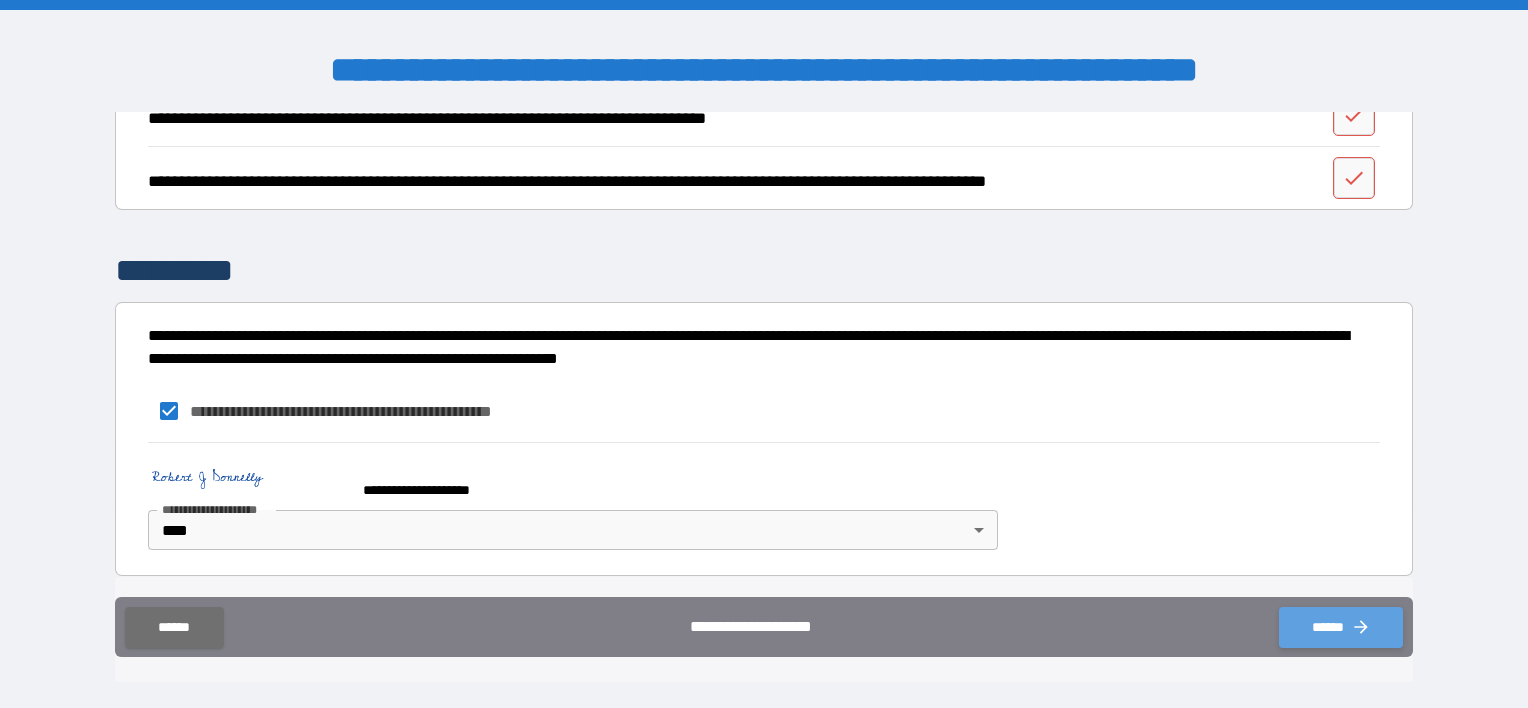drag, startPoint x: 1321, startPoint y: 631, endPoint x: 1298, endPoint y: 625, distance: 23.769728 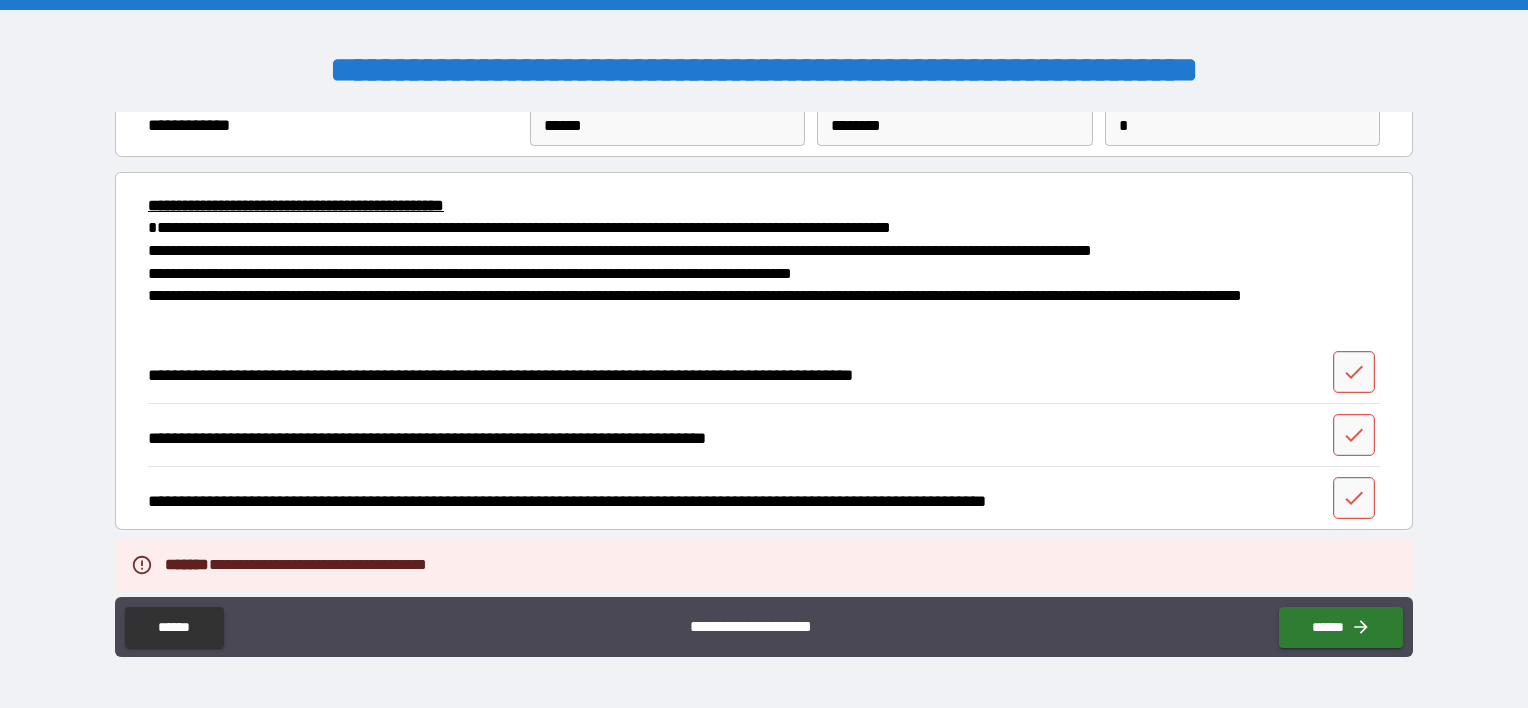 scroll, scrollTop: 200, scrollLeft: 0, axis: vertical 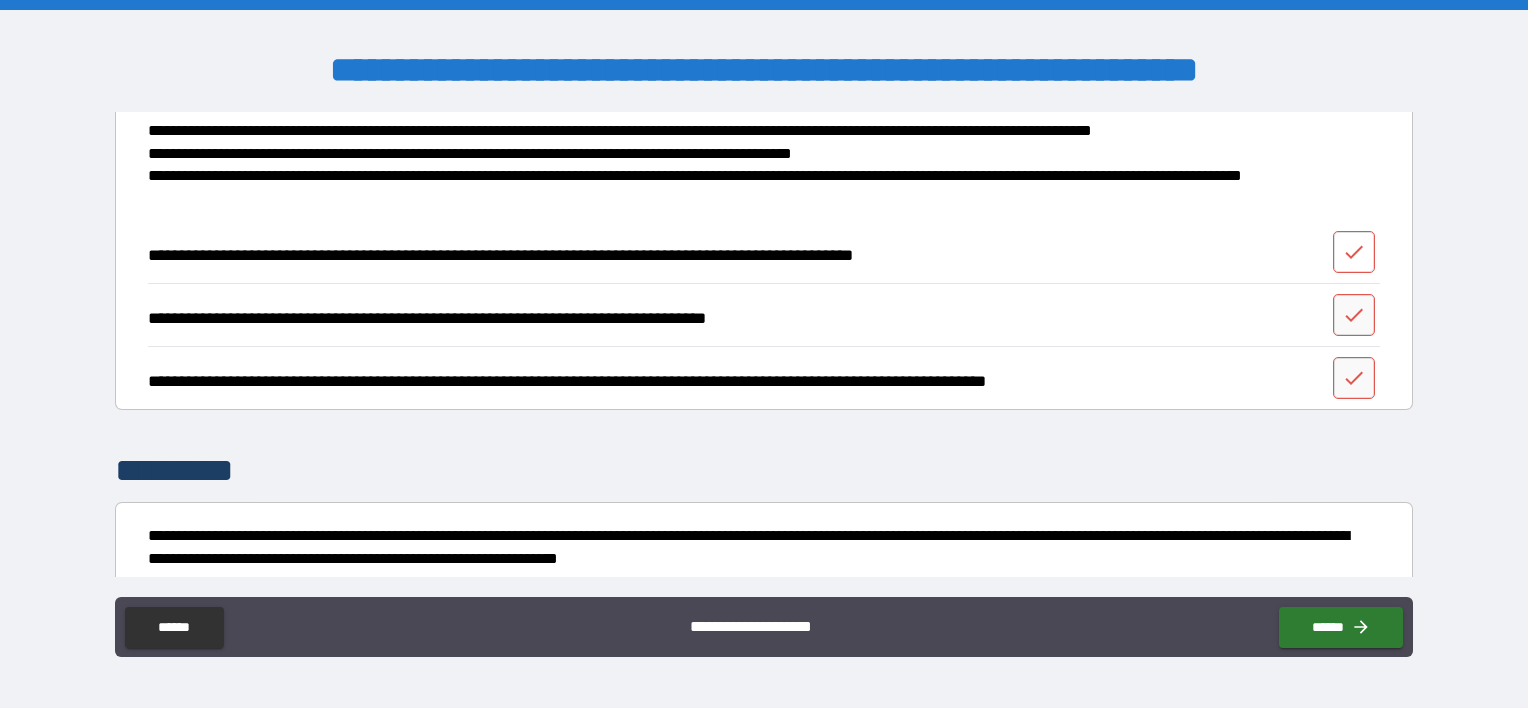 click 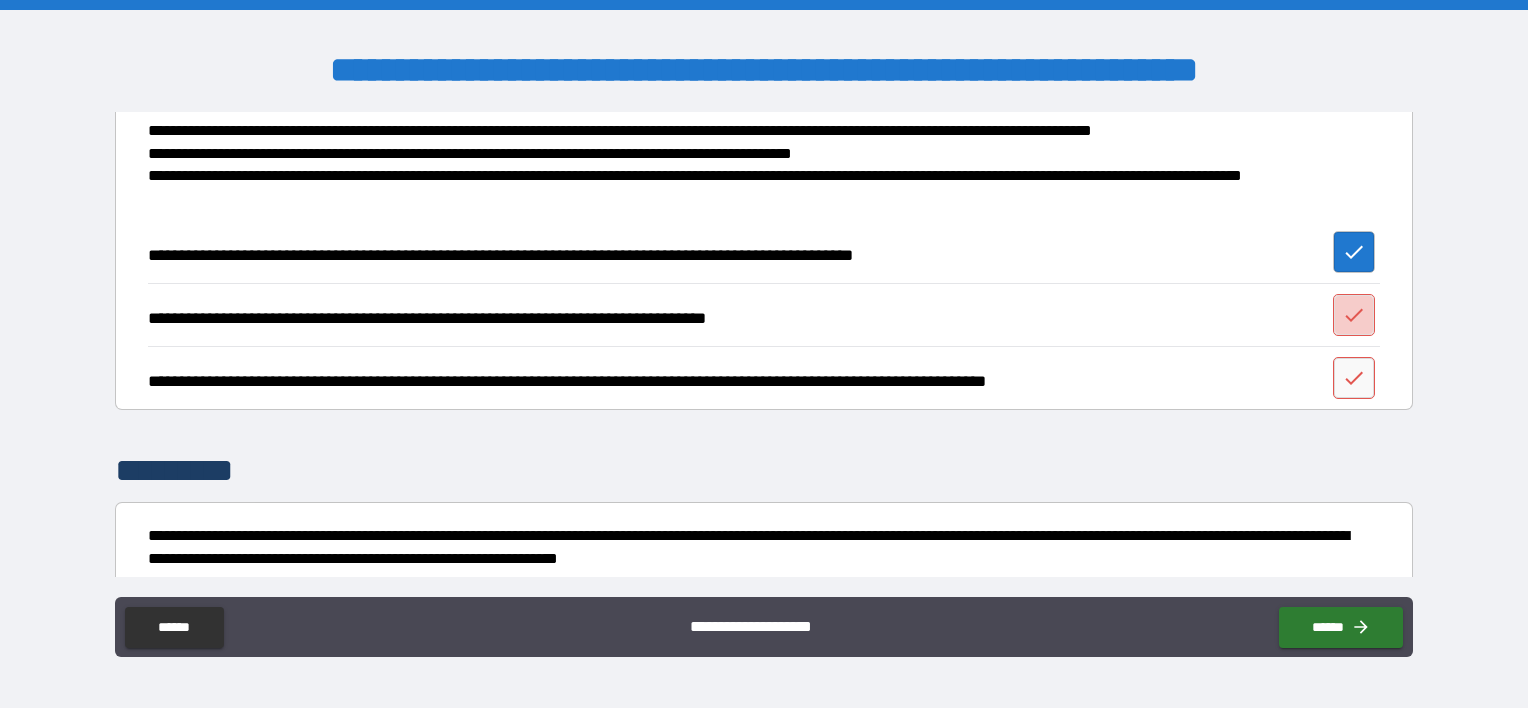 click 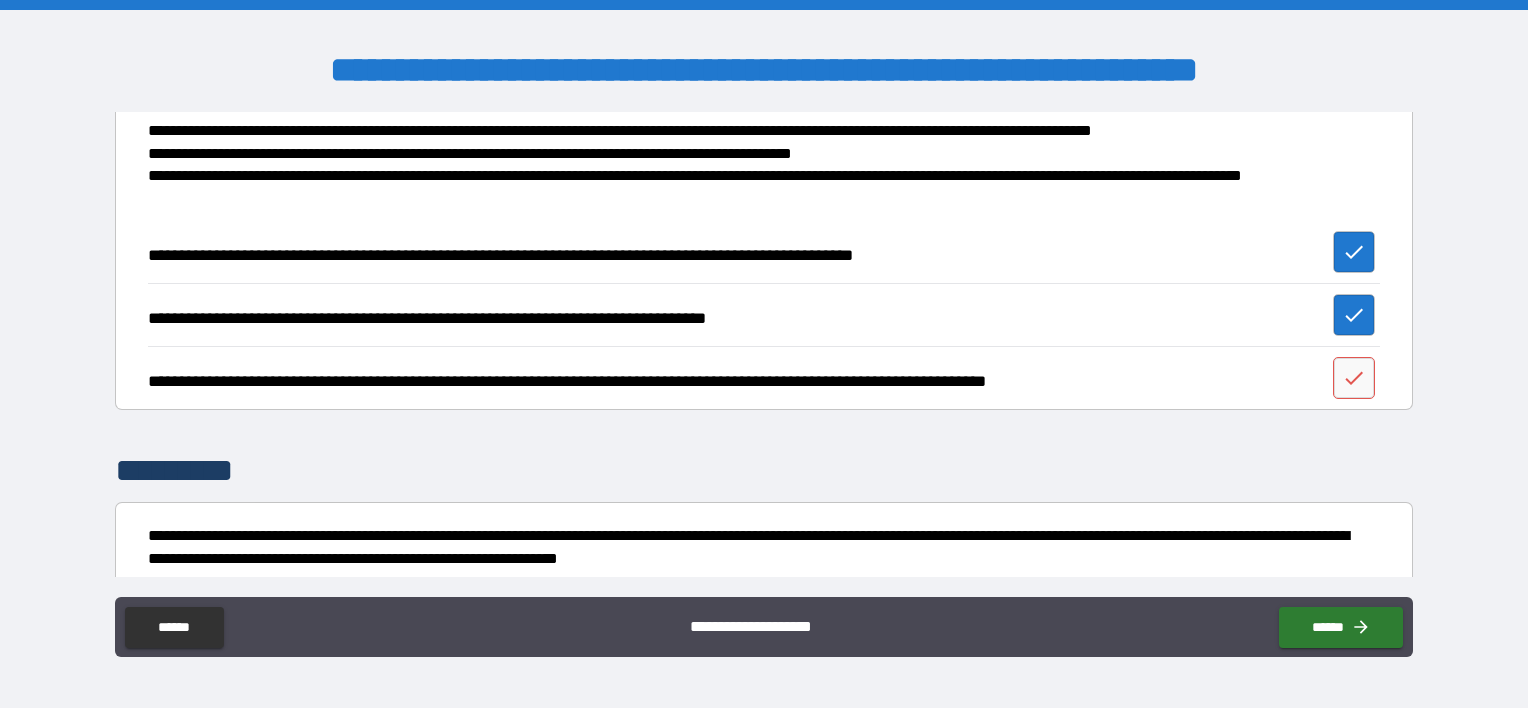 click on "**********" at bounding box center (764, 377) 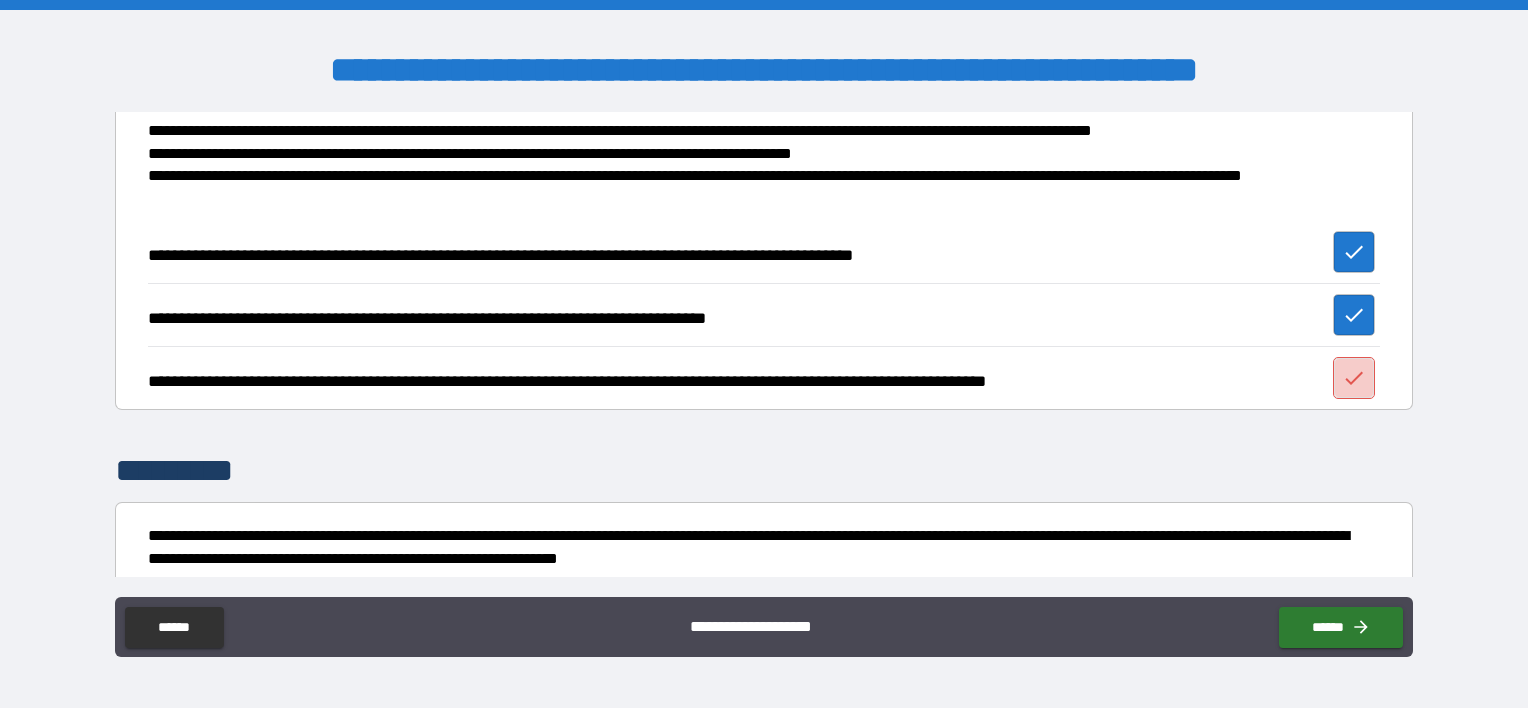 click 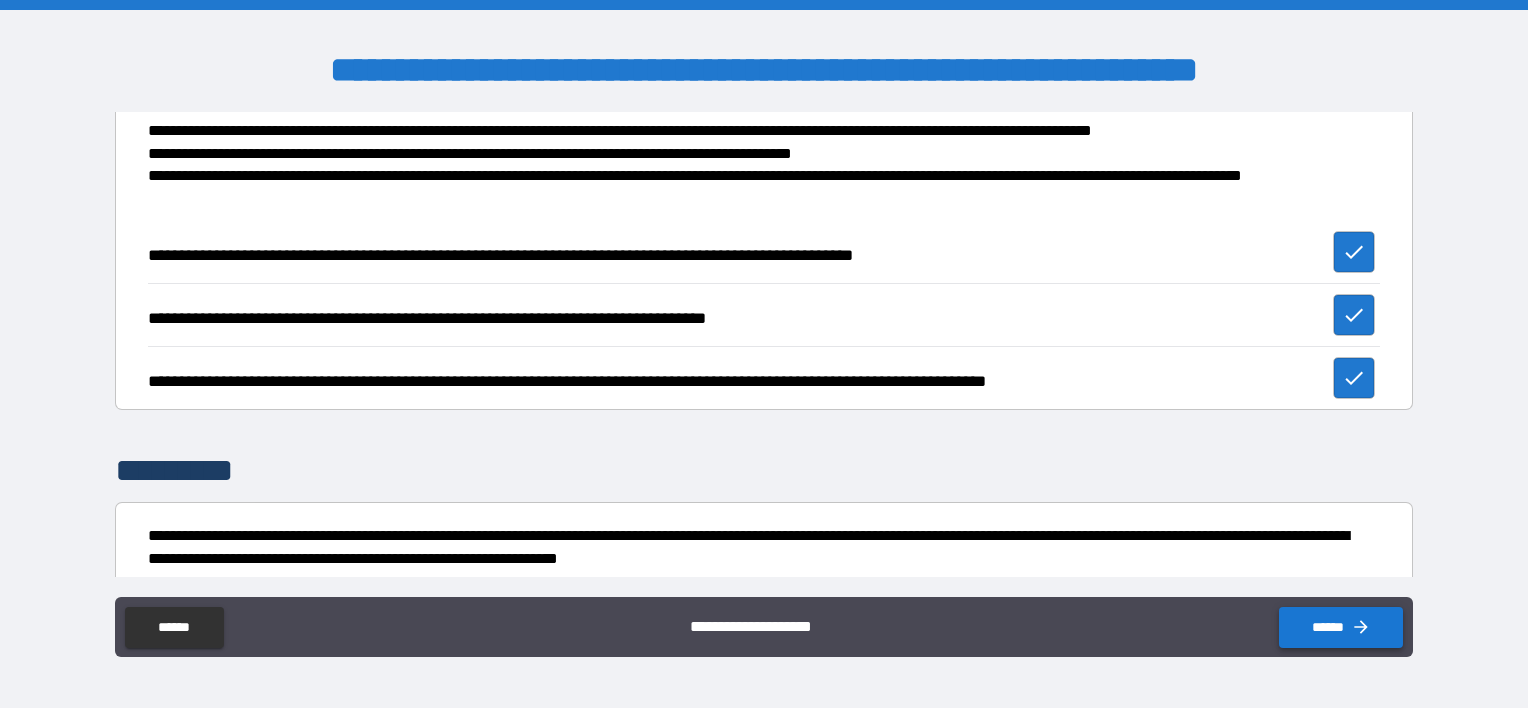click 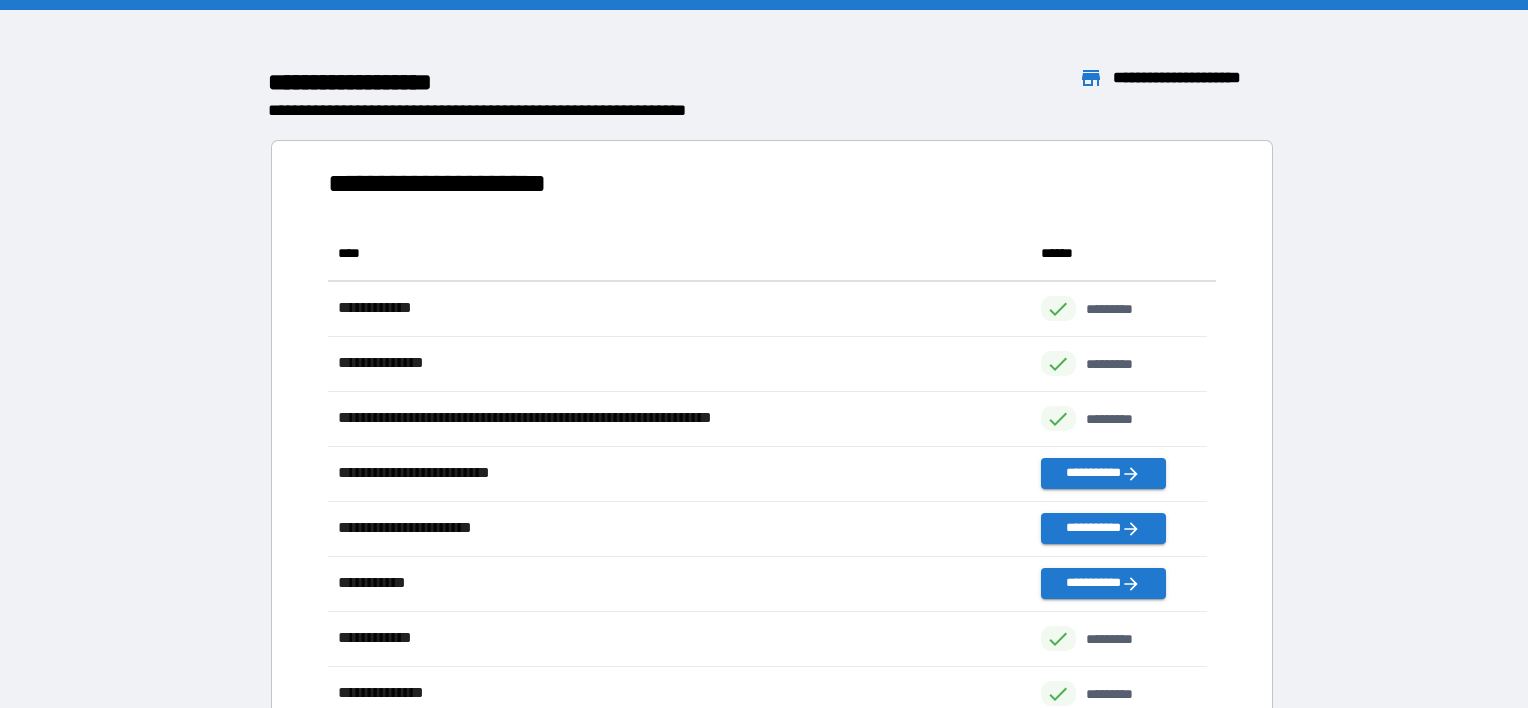scroll, scrollTop: 16, scrollLeft: 16, axis: both 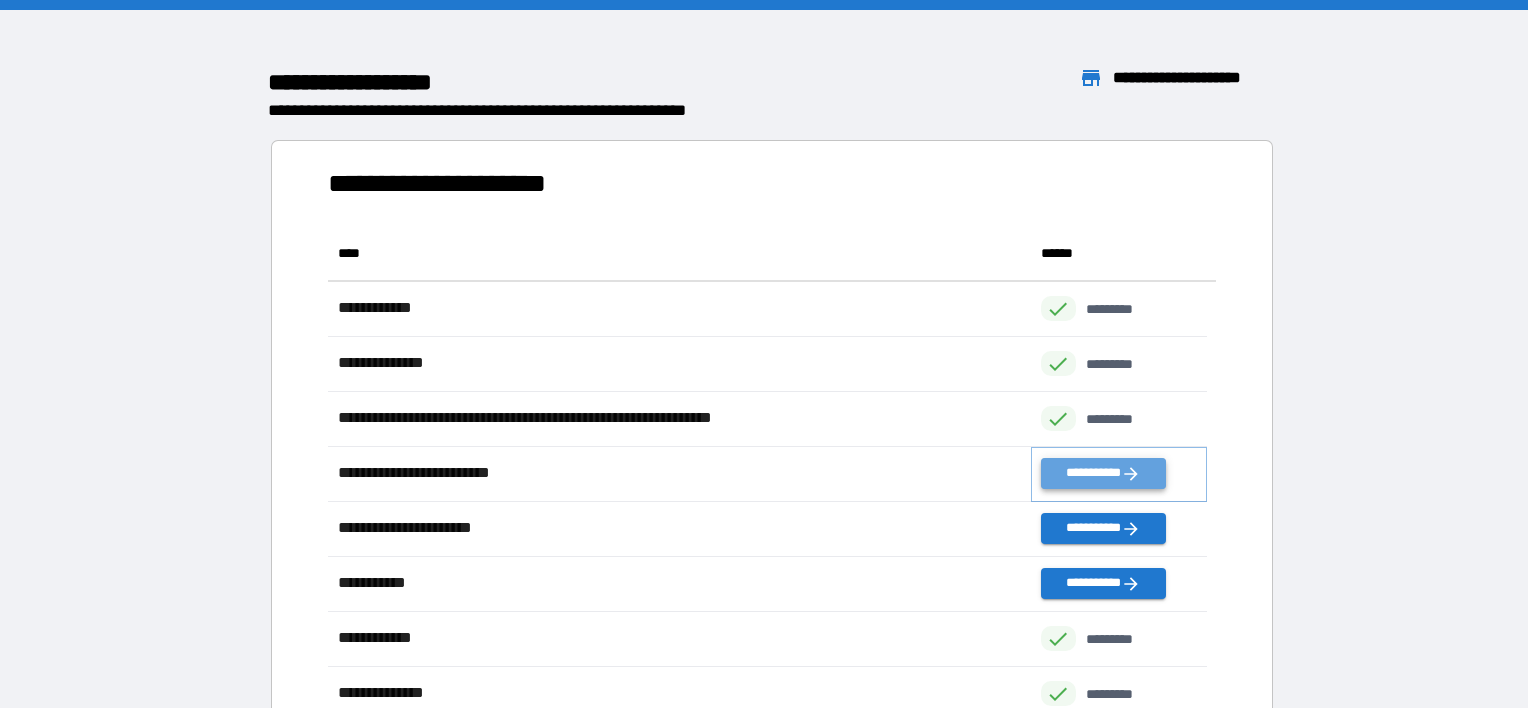 click on "**********" at bounding box center [1103, 473] 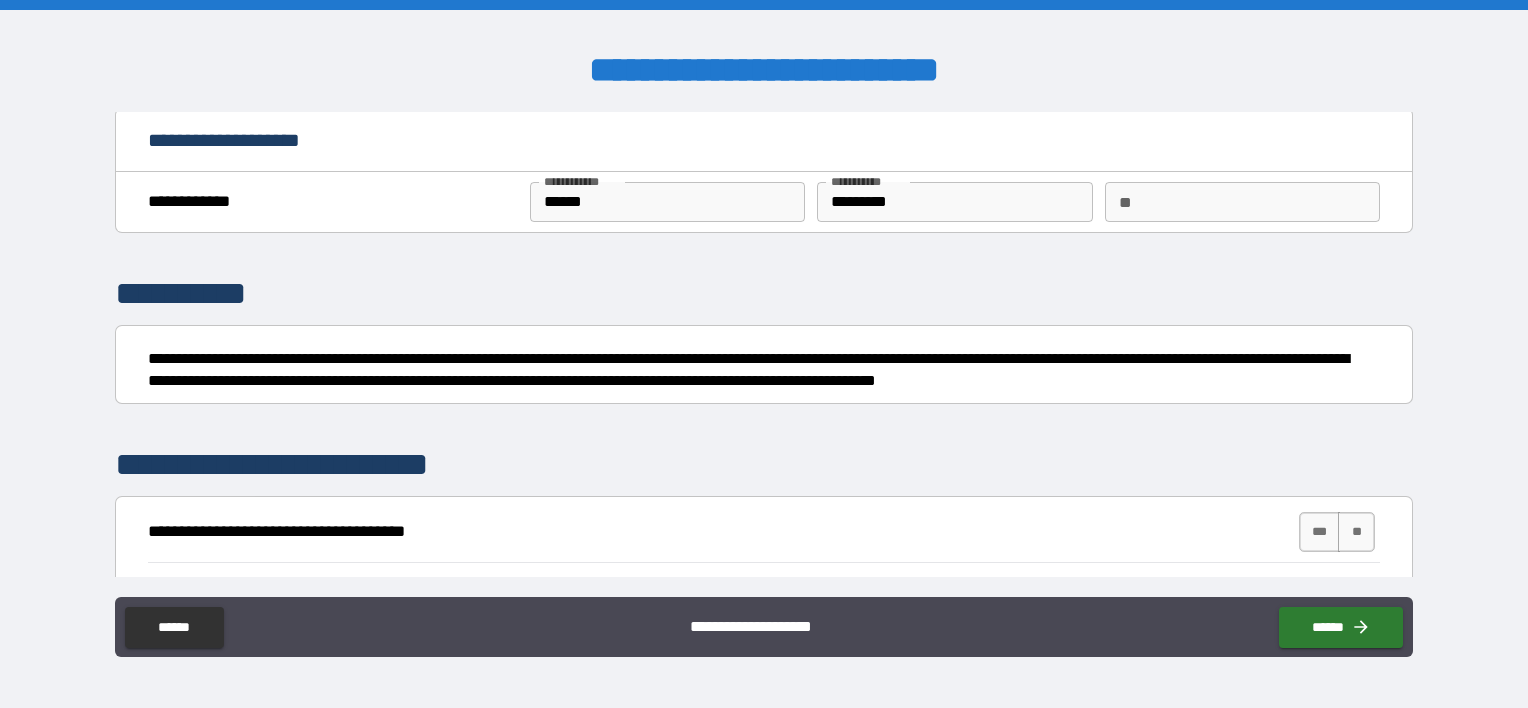 scroll, scrollTop: 0, scrollLeft: 0, axis: both 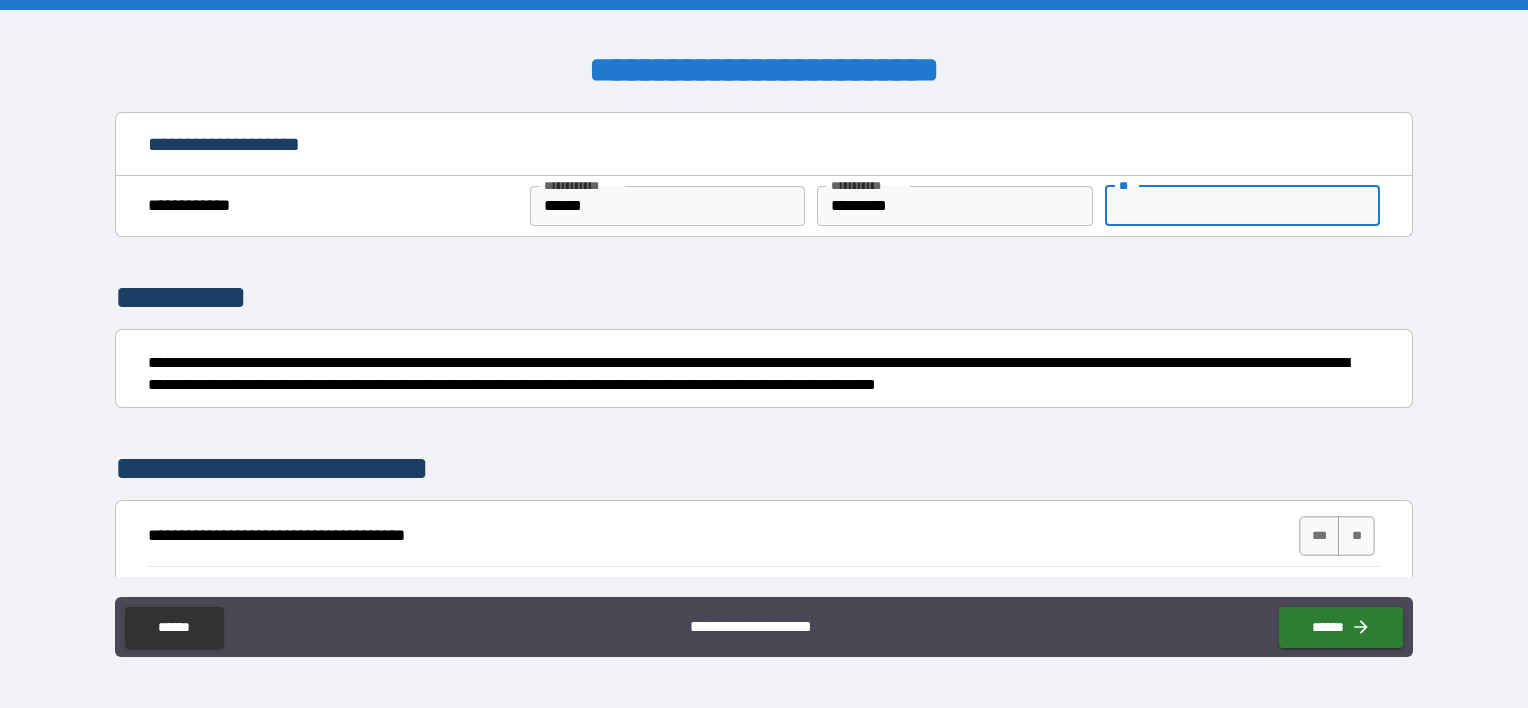 click on "**" at bounding box center [1242, 206] 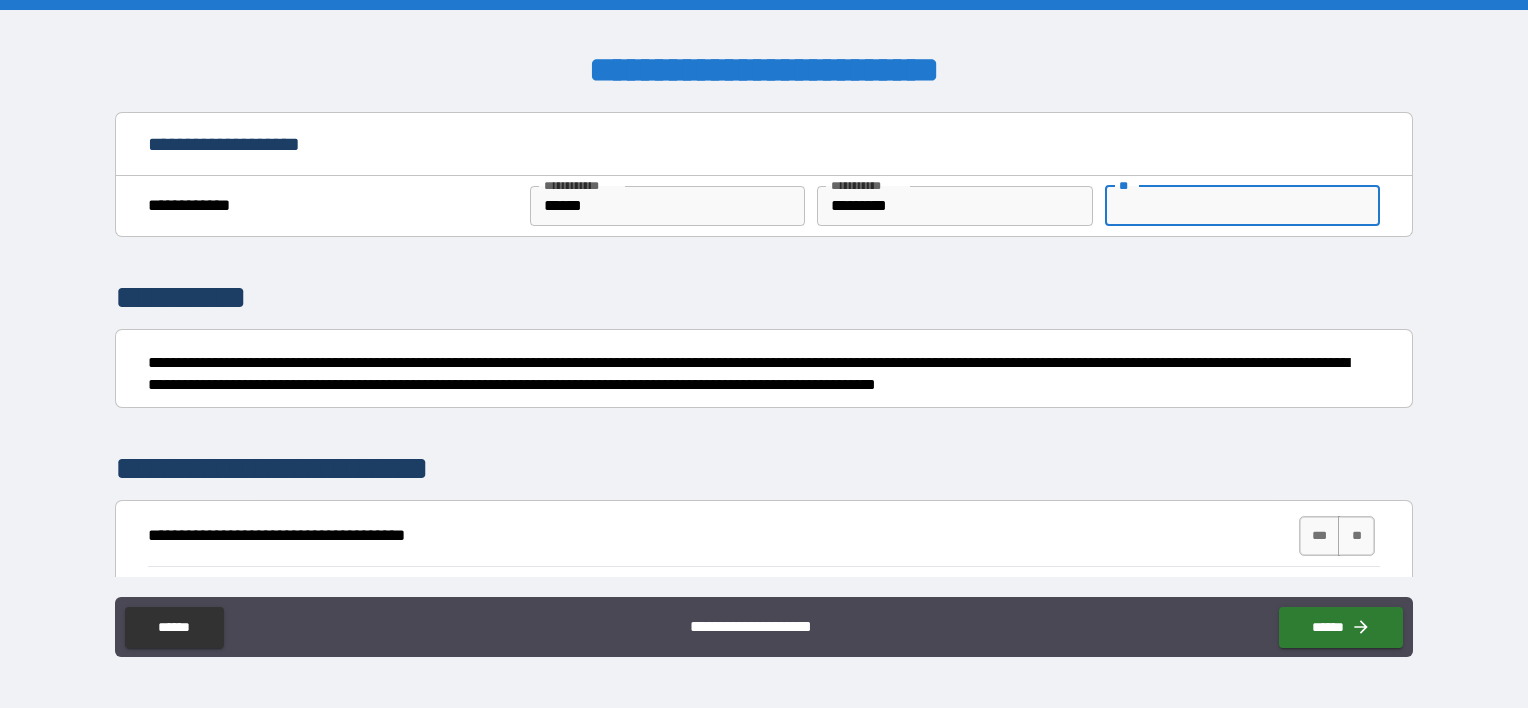 type on "*" 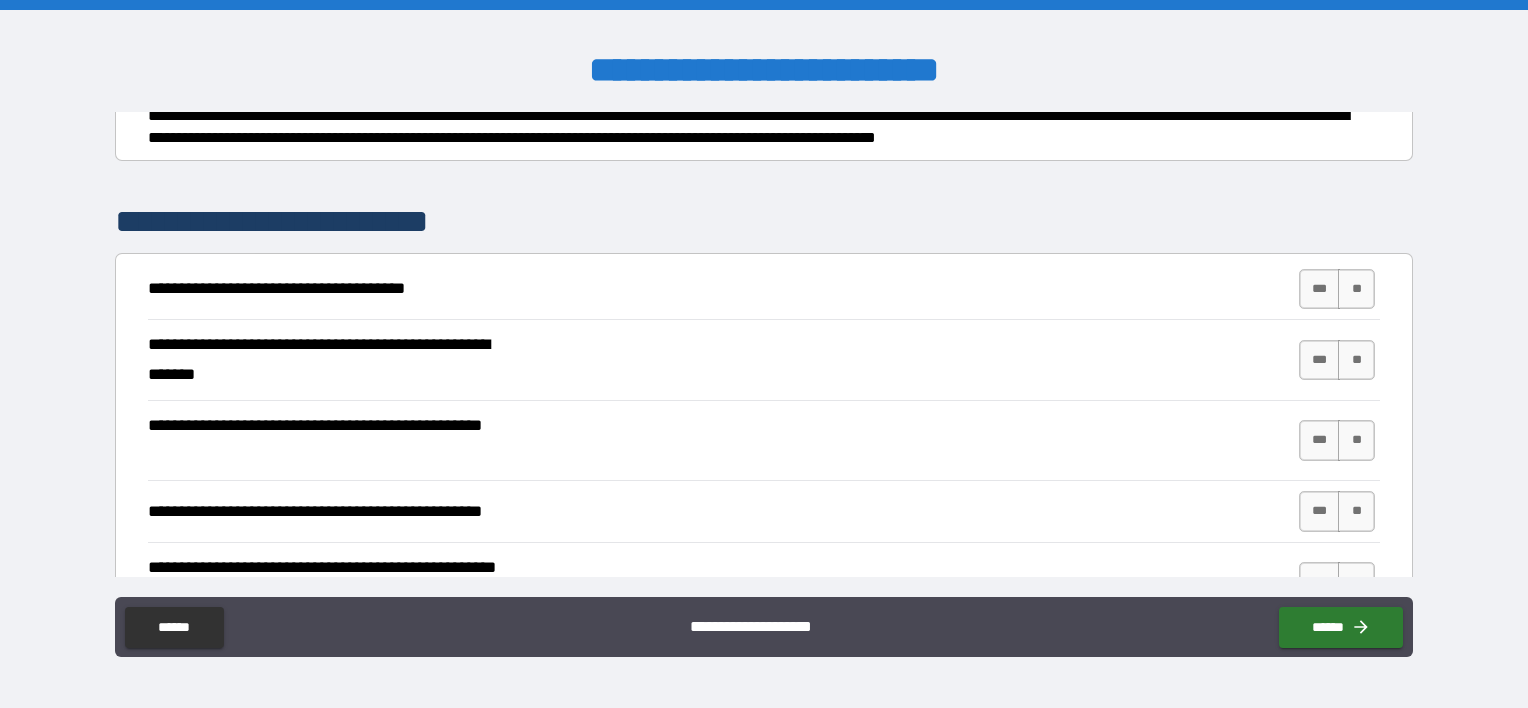 scroll, scrollTop: 100, scrollLeft: 0, axis: vertical 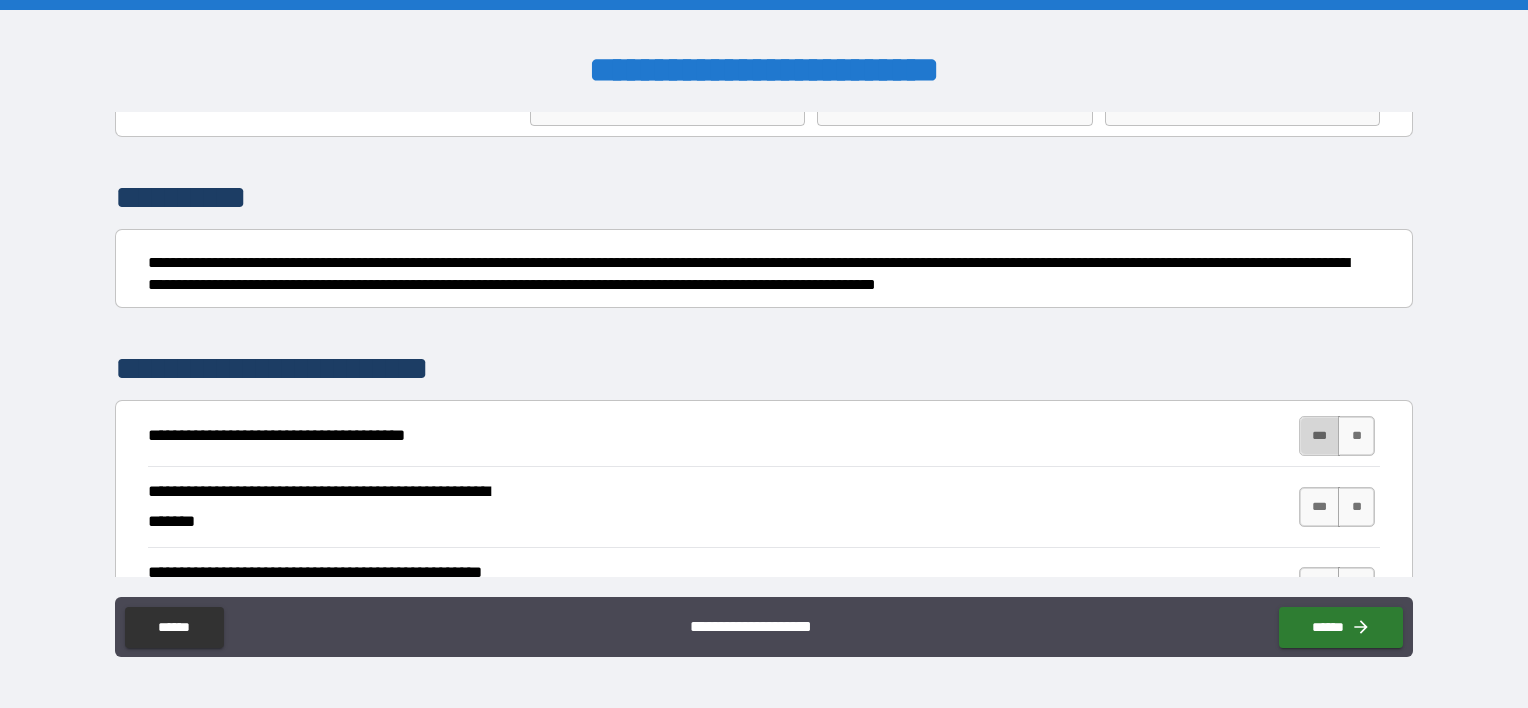 click on "***" at bounding box center [1320, 436] 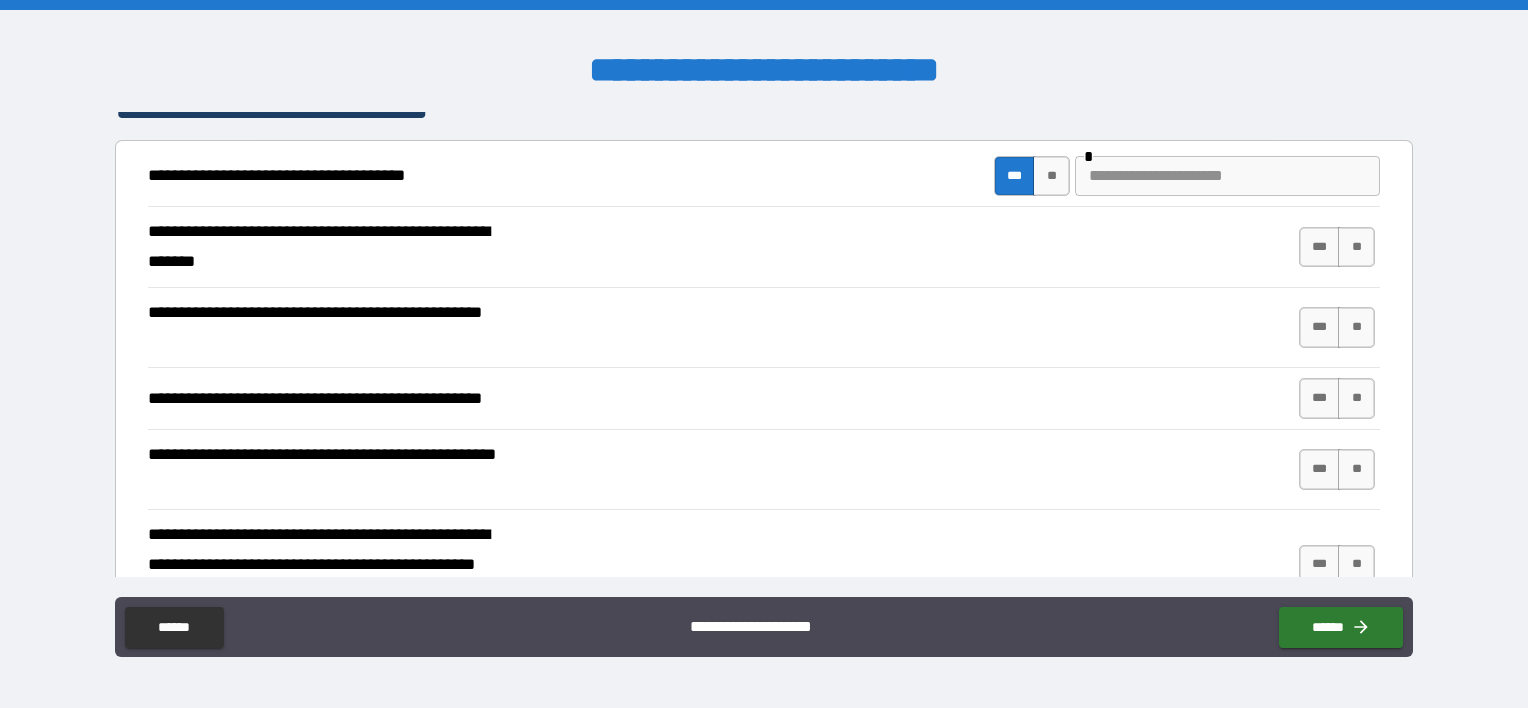 scroll, scrollTop: 400, scrollLeft: 0, axis: vertical 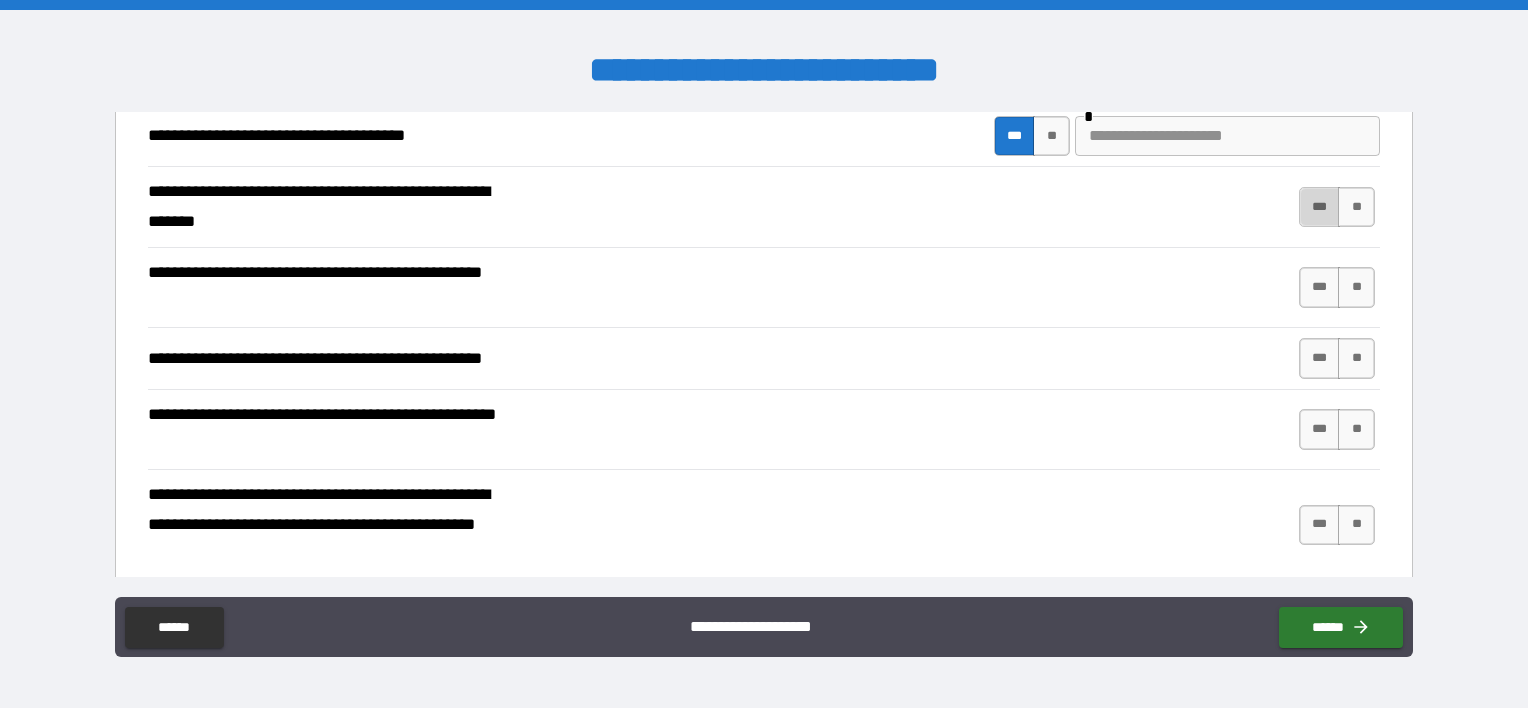 click on "***" at bounding box center [1320, 207] 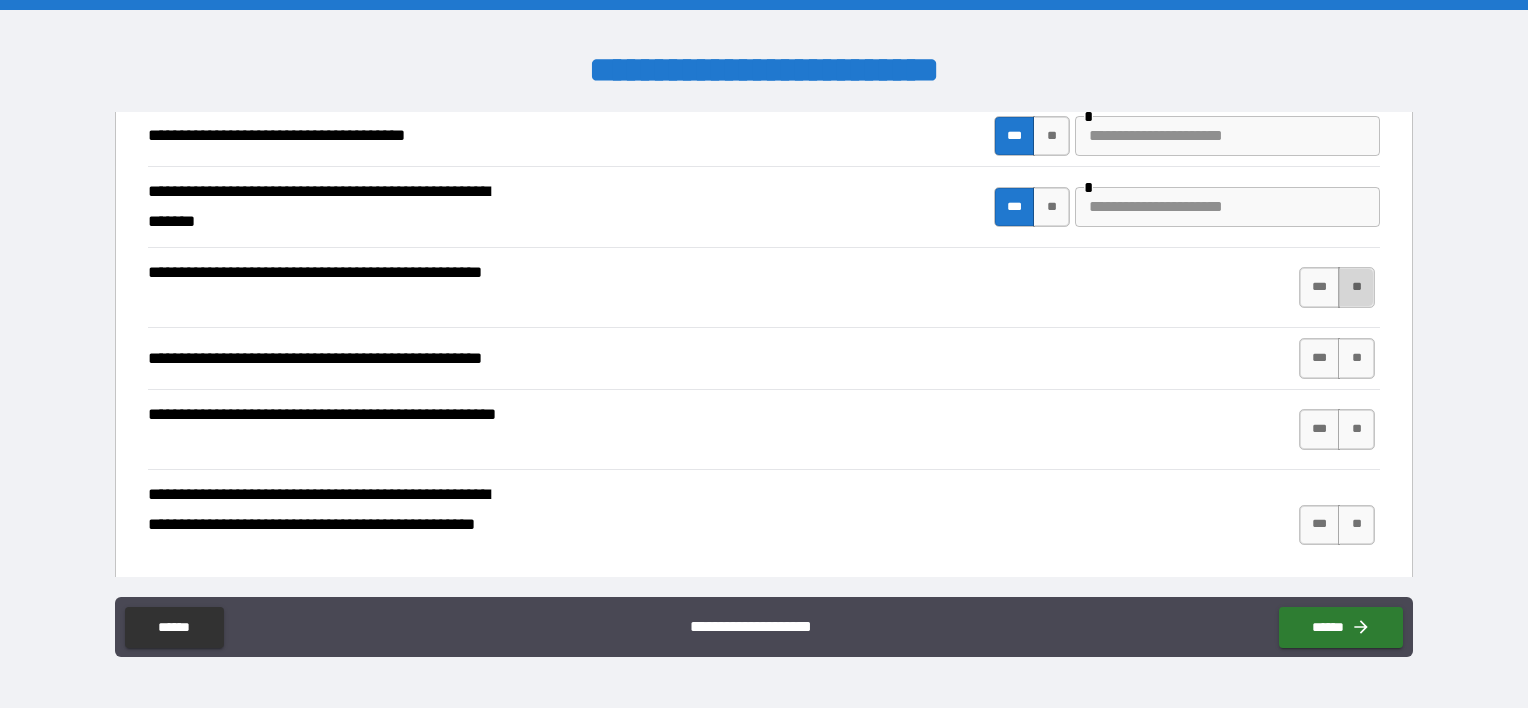 click on "**" at bounding box center (1356, 287) 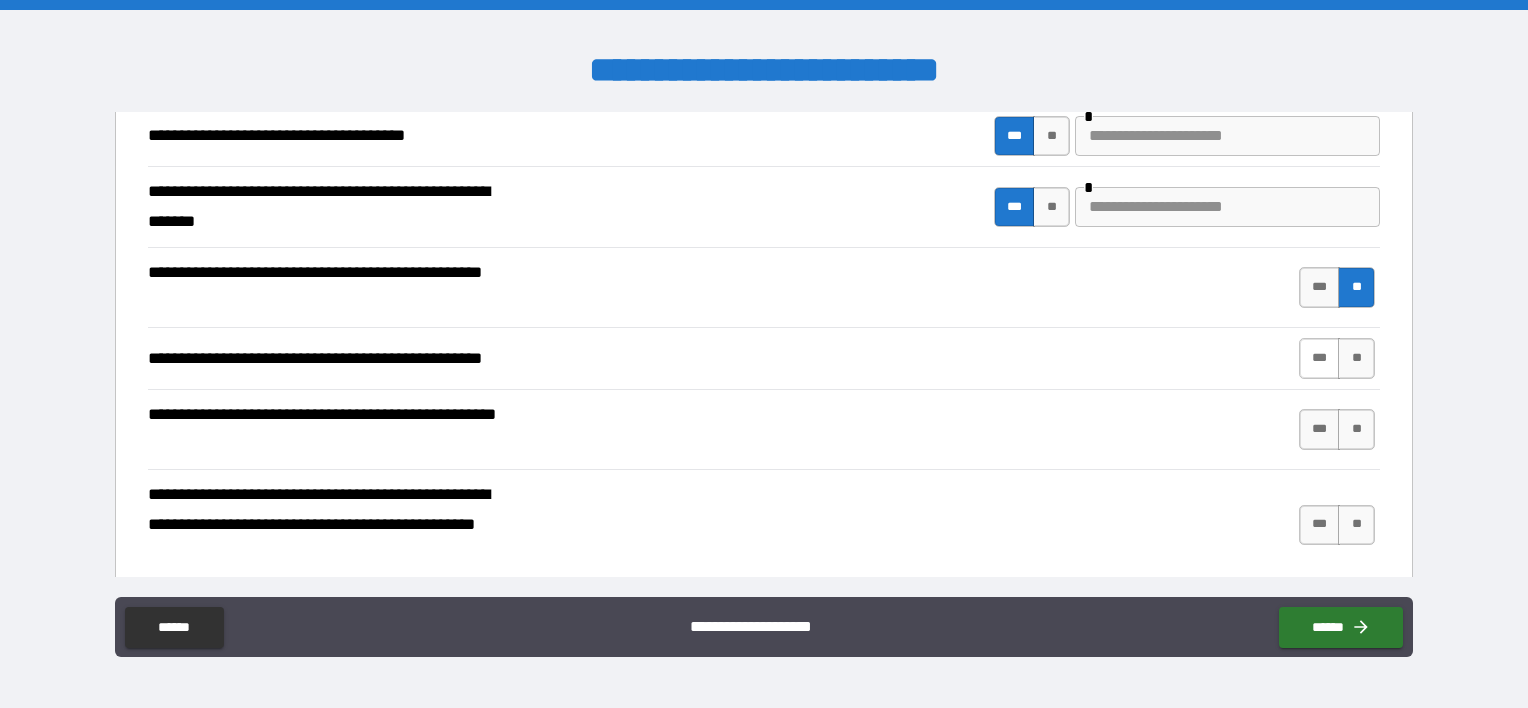 click on "***" at bounding box center [1320, 358] 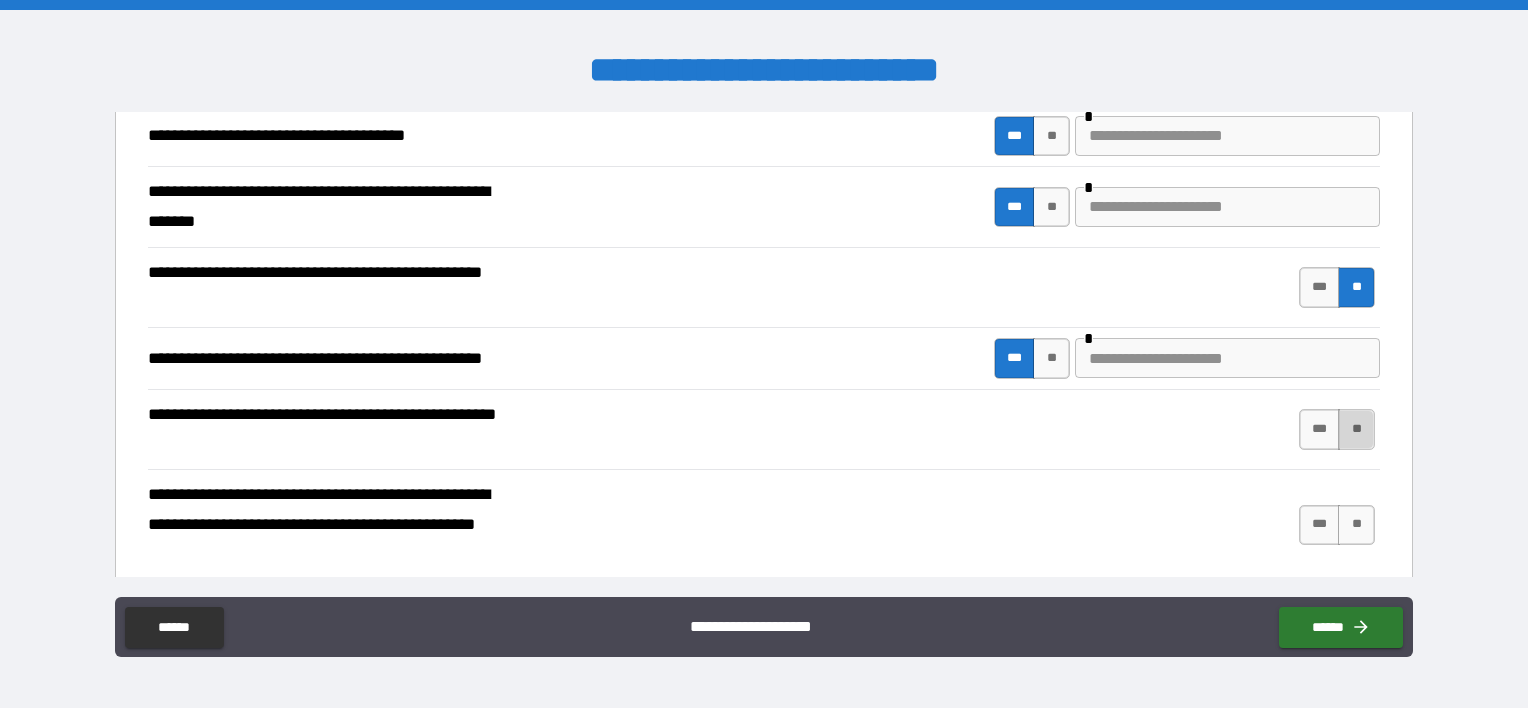 click on "**" at bounding box center (1356, 429) 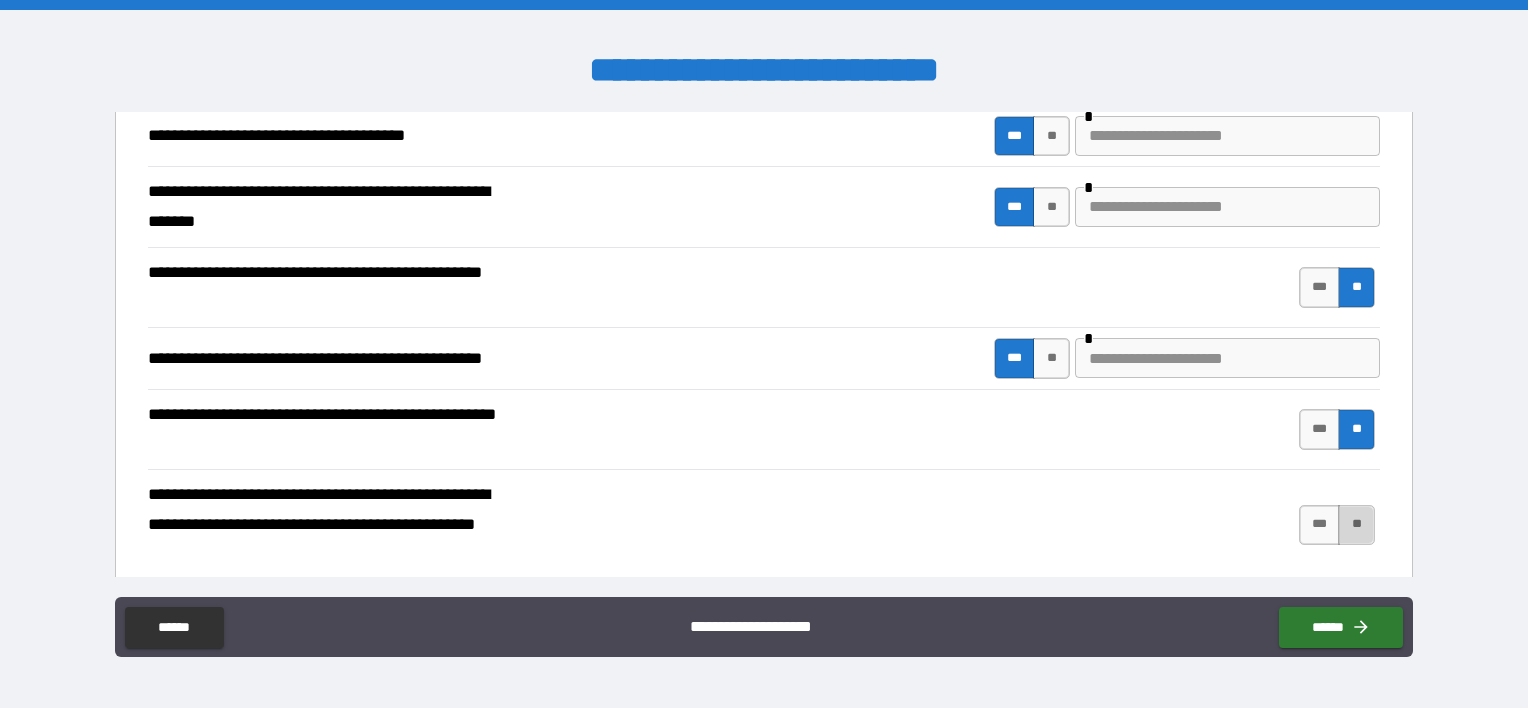 click on "**" at bounding box center [1356, 525] 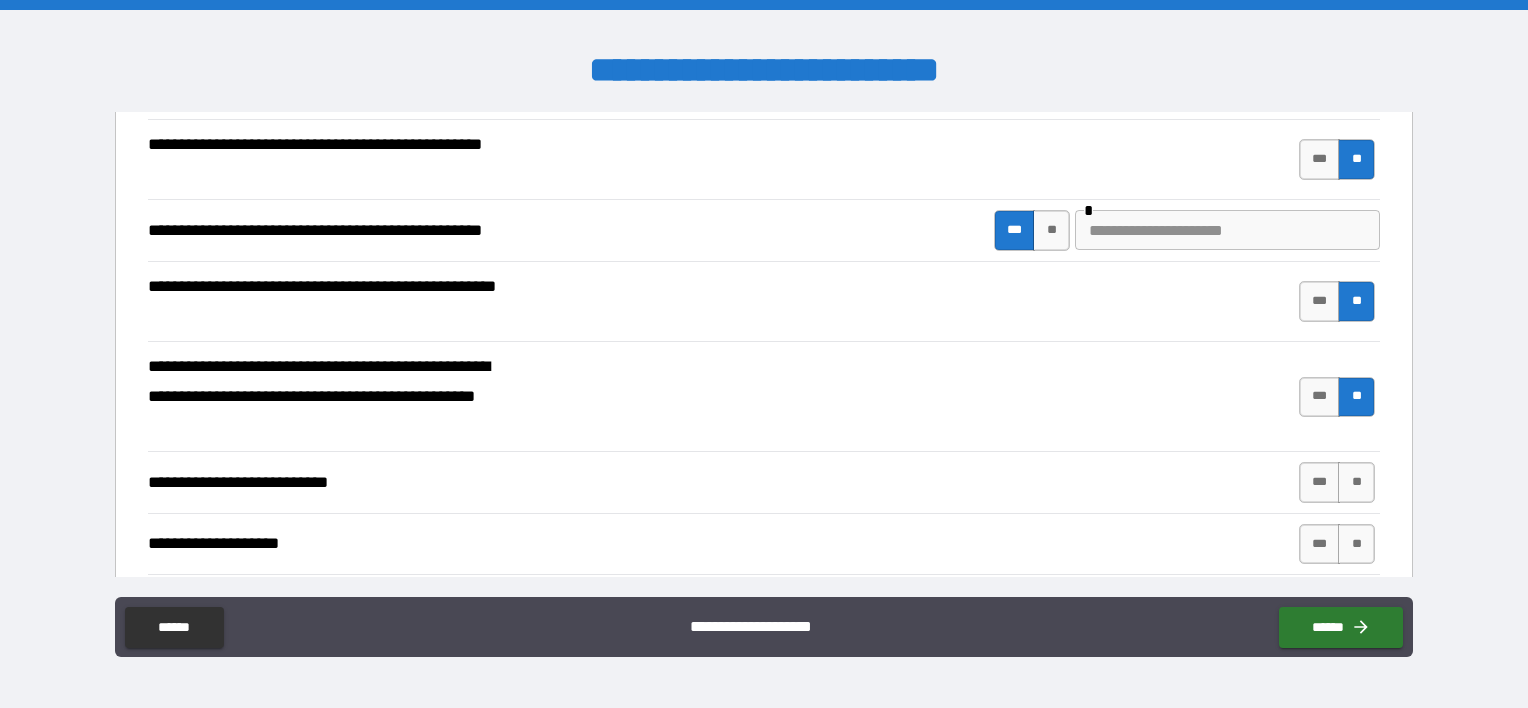 scroll, scrollTop: 700, scrollLeft: 0, axis: vertical 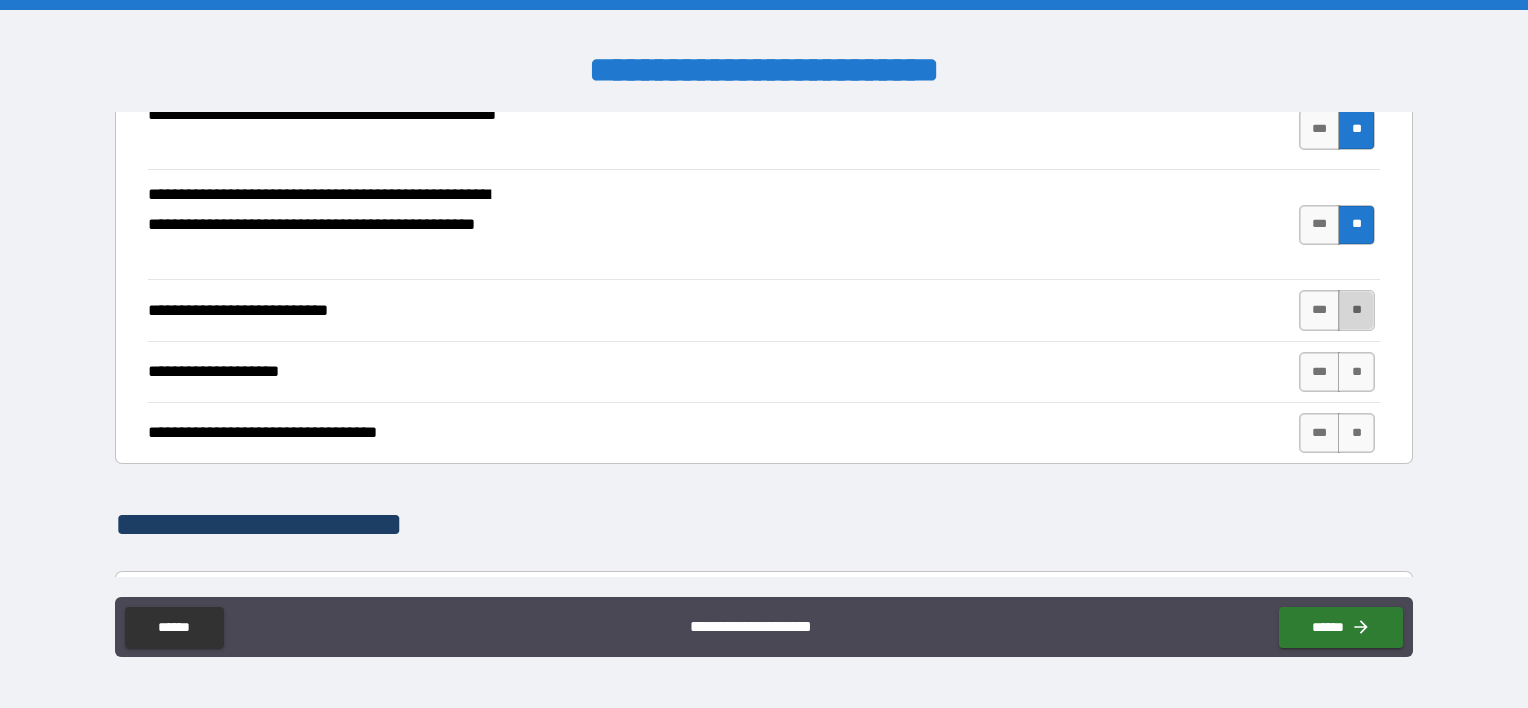 click on "**" at bounding box center [1356, 310] 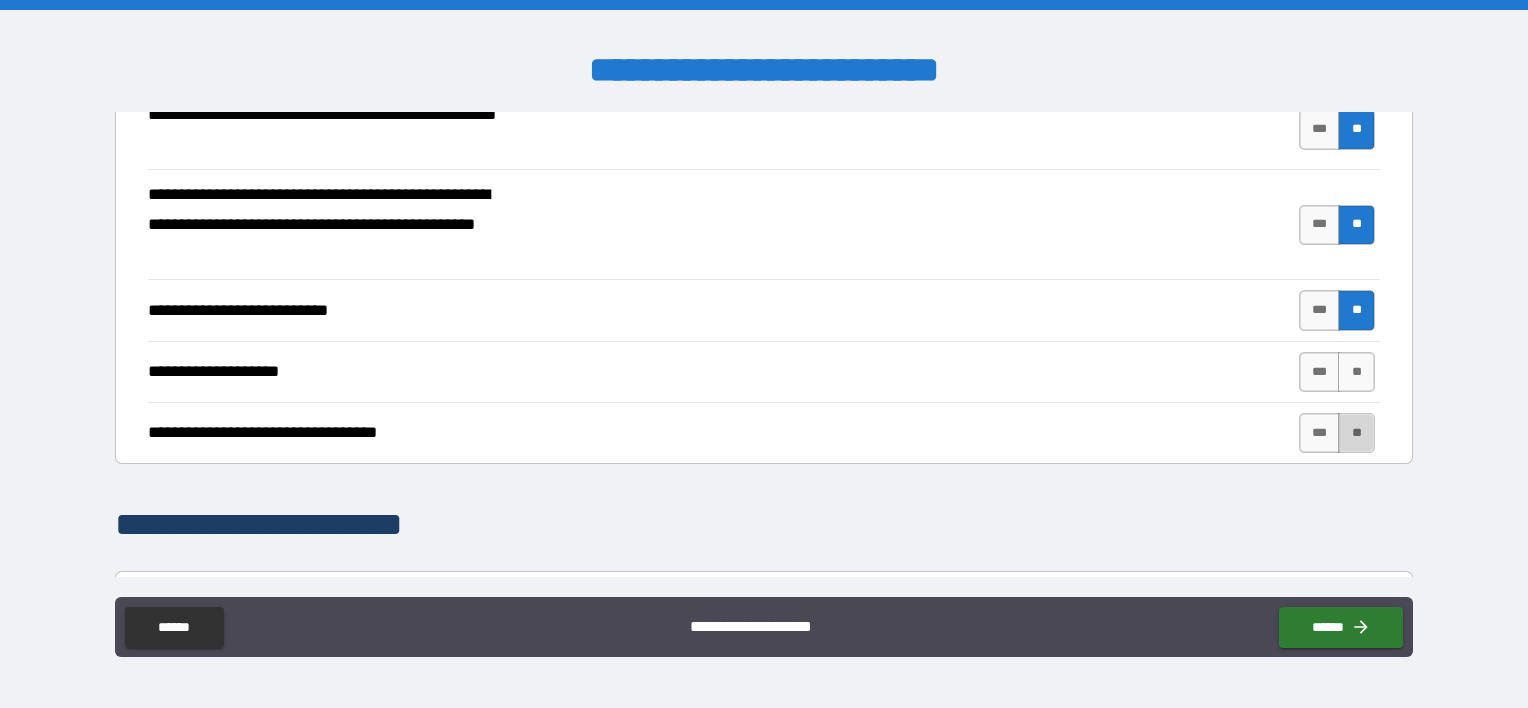 click on "**" at bounding box center (1356, 433) 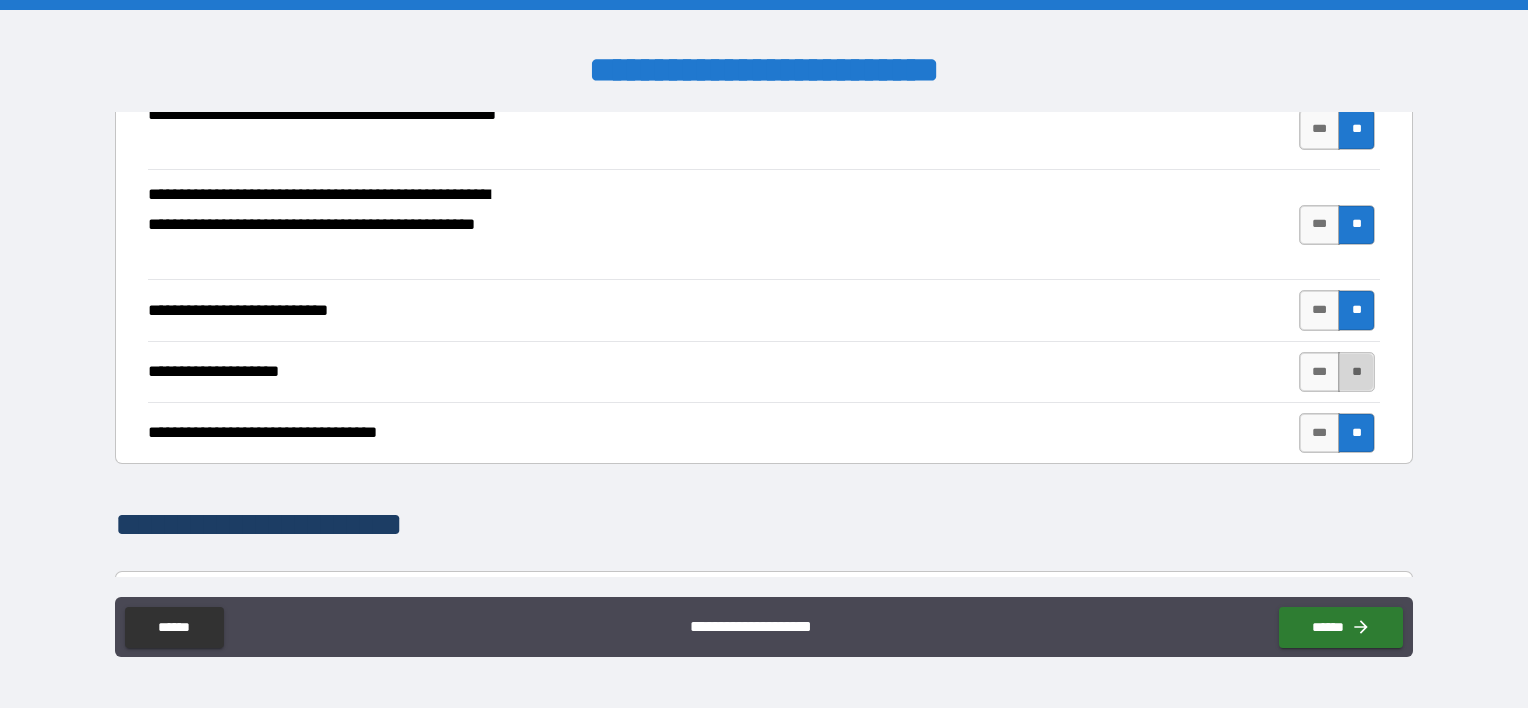 click on "**" at bounding box center [1356, 372] 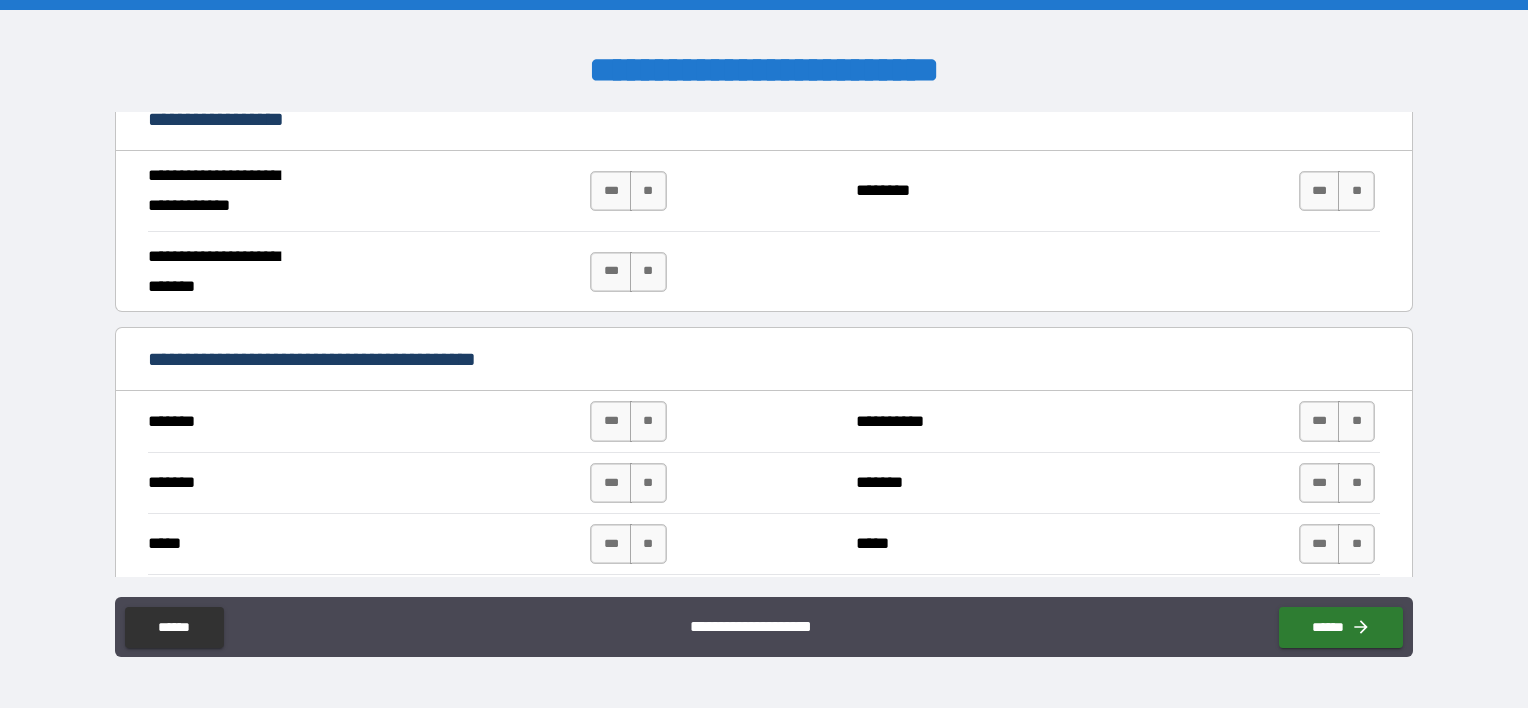 scroll, scrollTop: 1300, scrollLeft: 0, axis: vertical 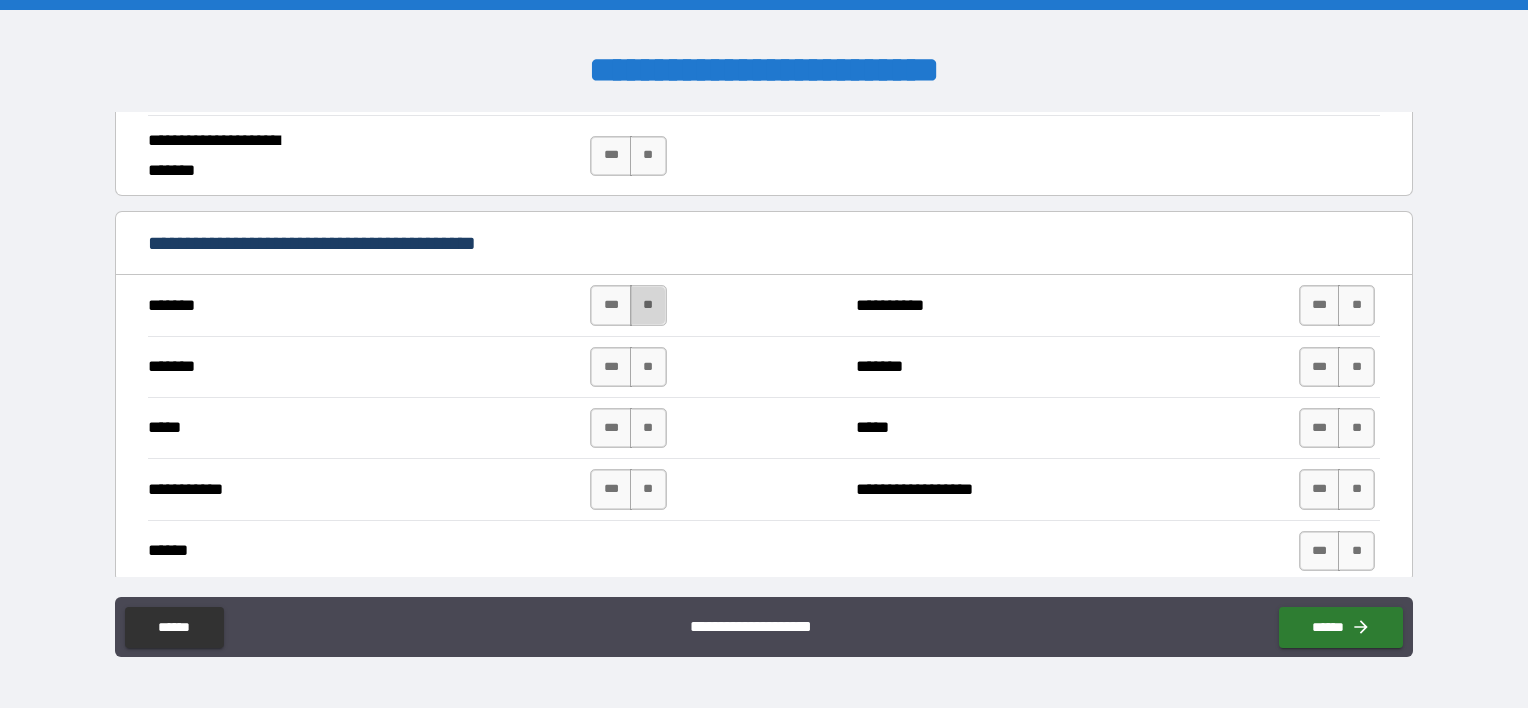 click on "**" at bounding box center (648, 305) 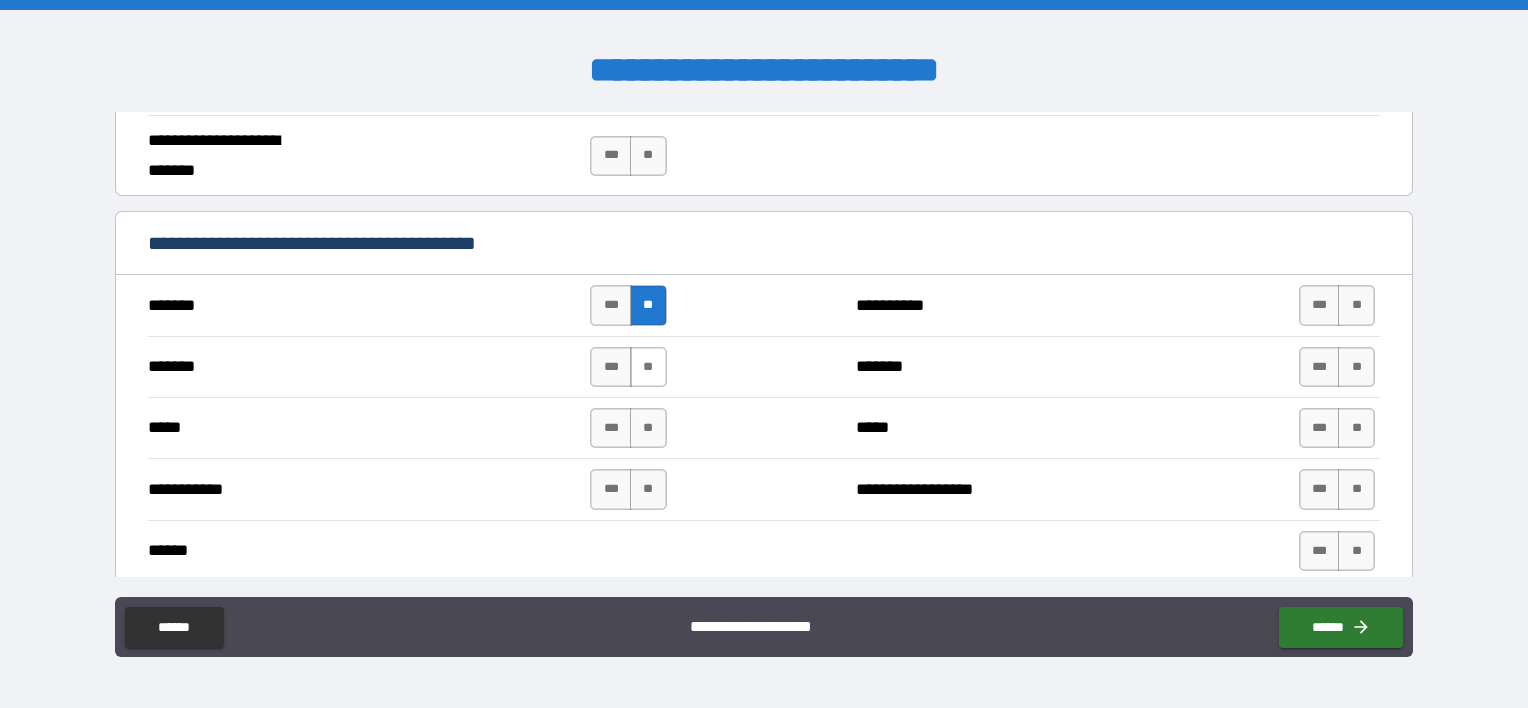 click on "**" at bounding box center (648, 367) 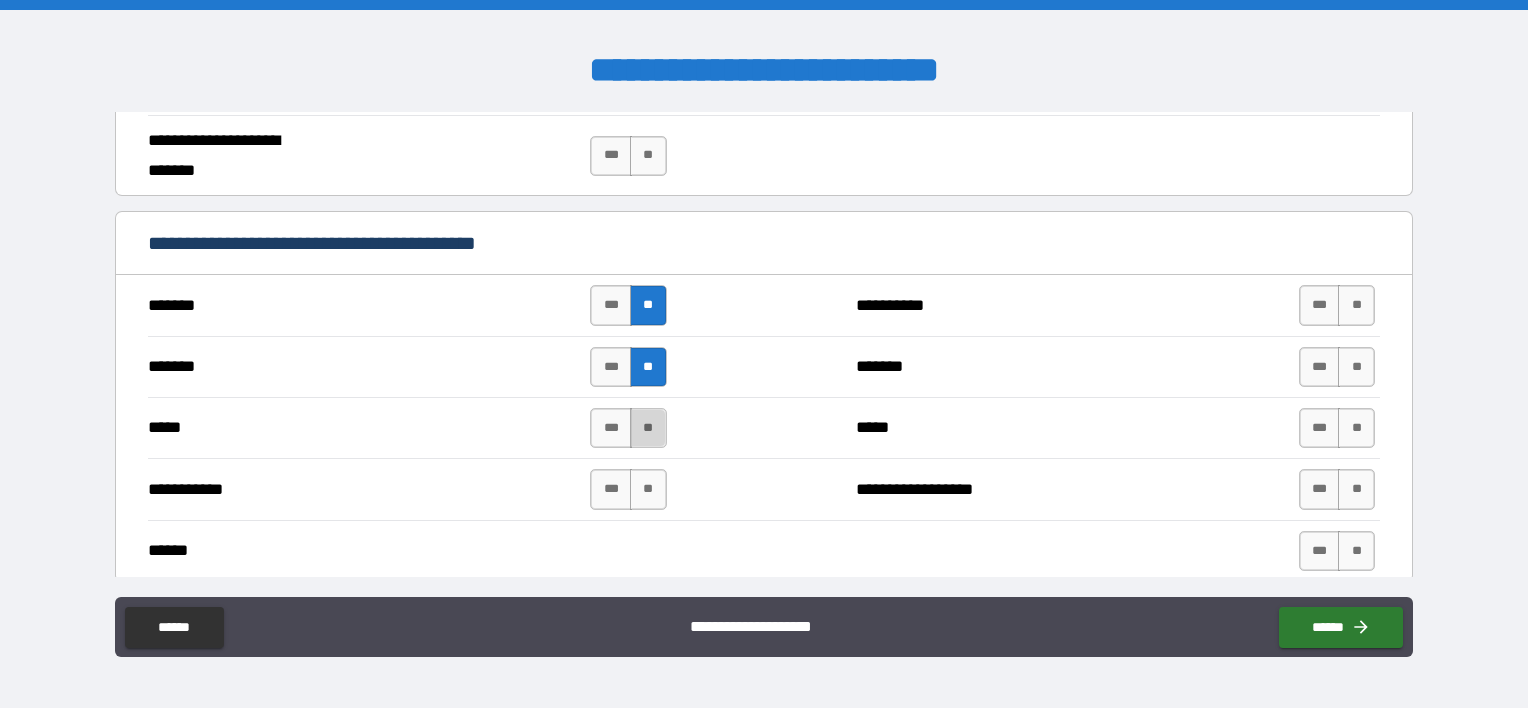 drag, startPoint x: 647, startPoint y: 431, endPoint x: 645, endPoint y: 442, distance: 11.18034 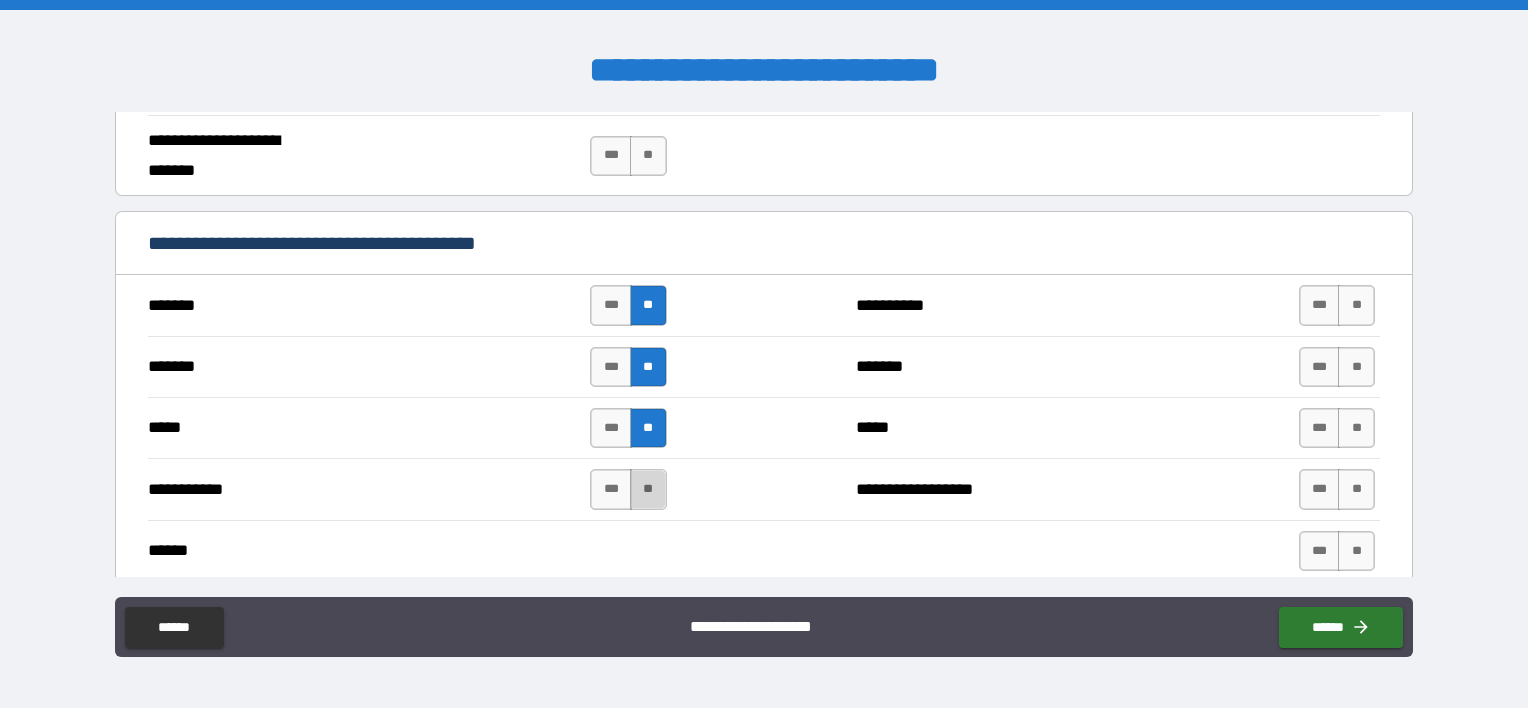 click on "**" at bounding box center [648, 489] 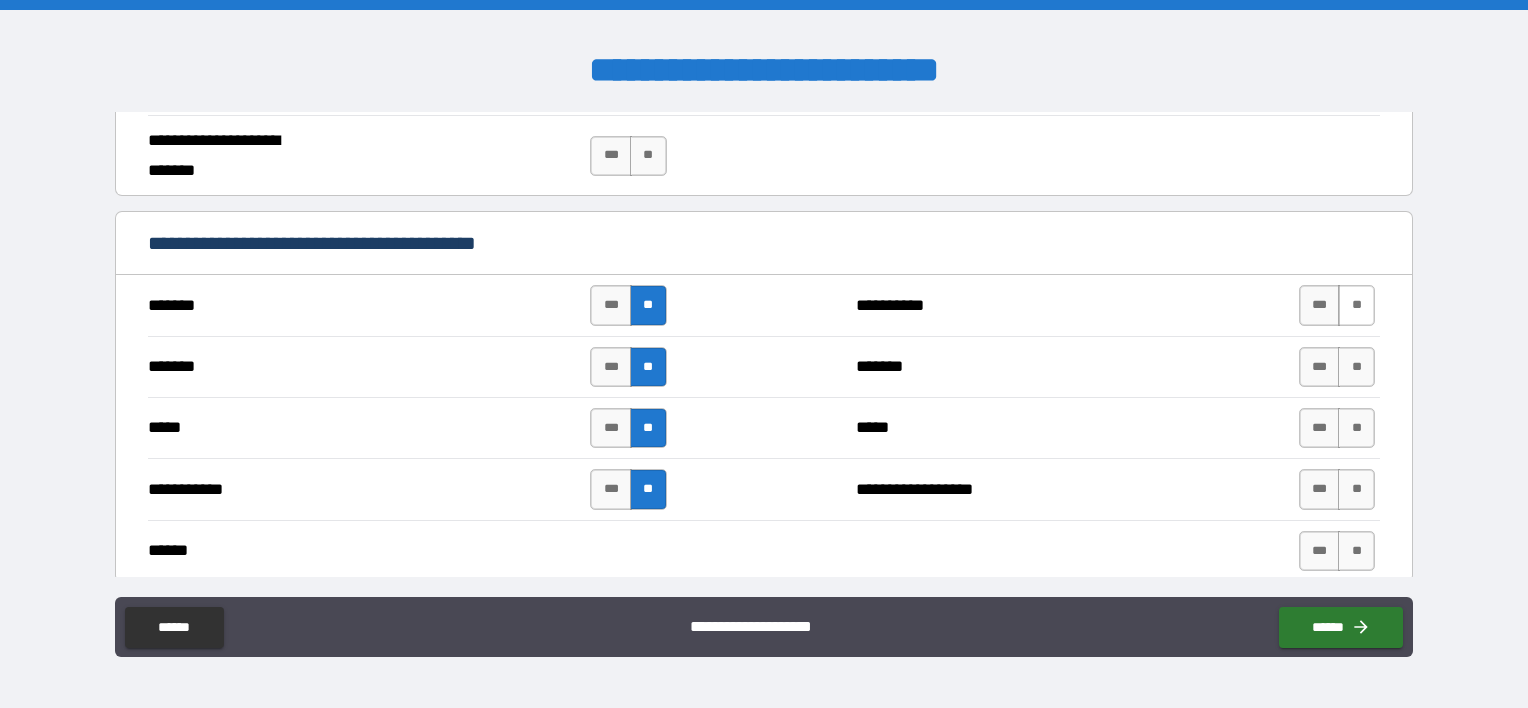 click on "**" at bounding box center (1356, 305) 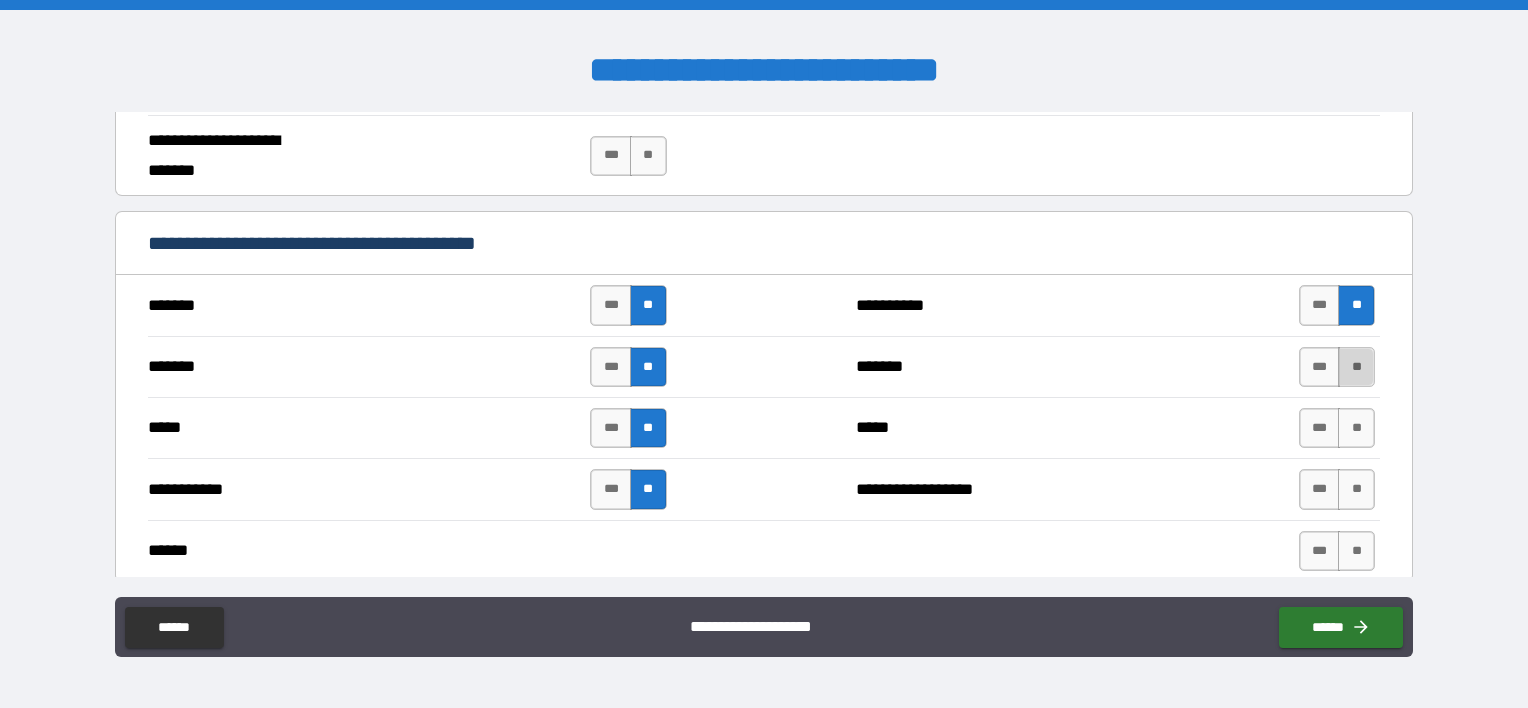 click on "**" at bounding box center [1356, 367] 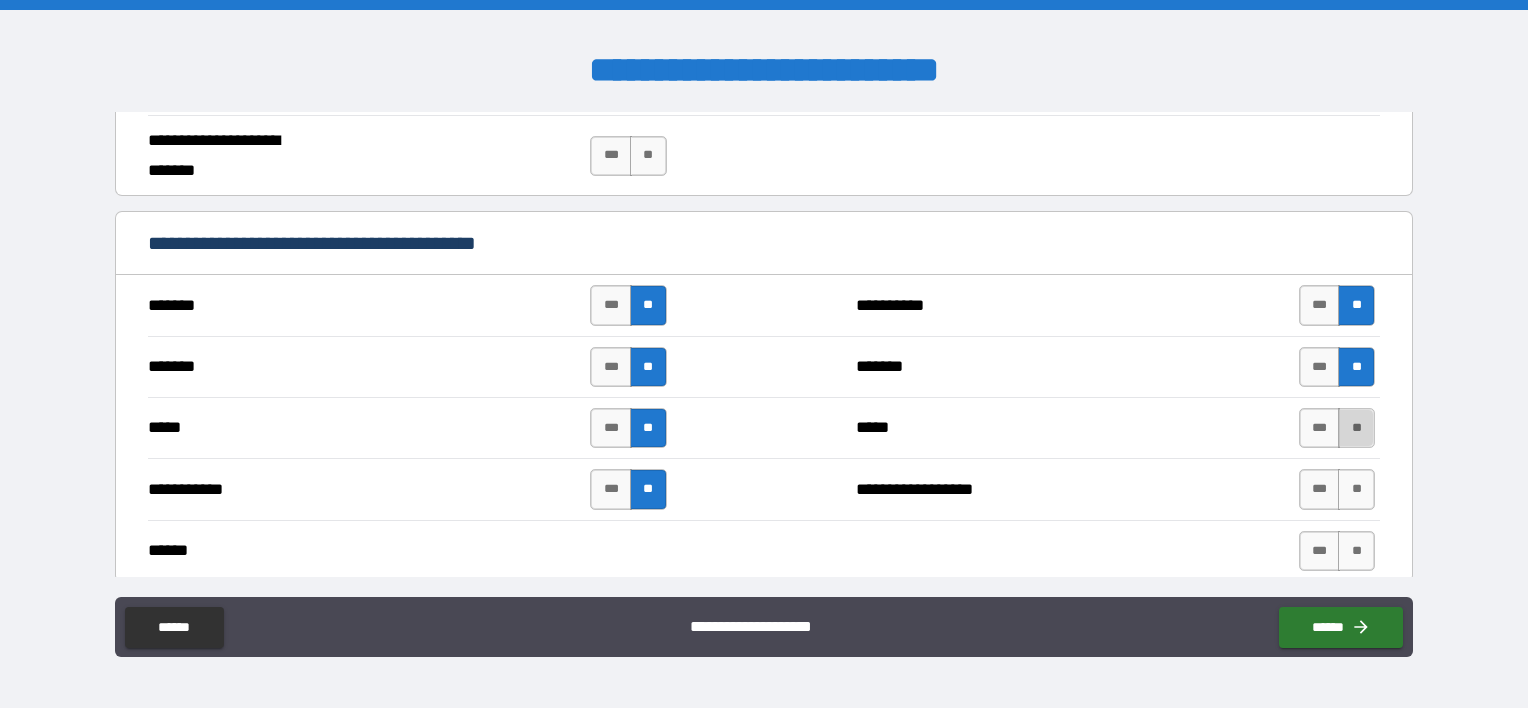 click on "**" at bounding box center [1356, 428] 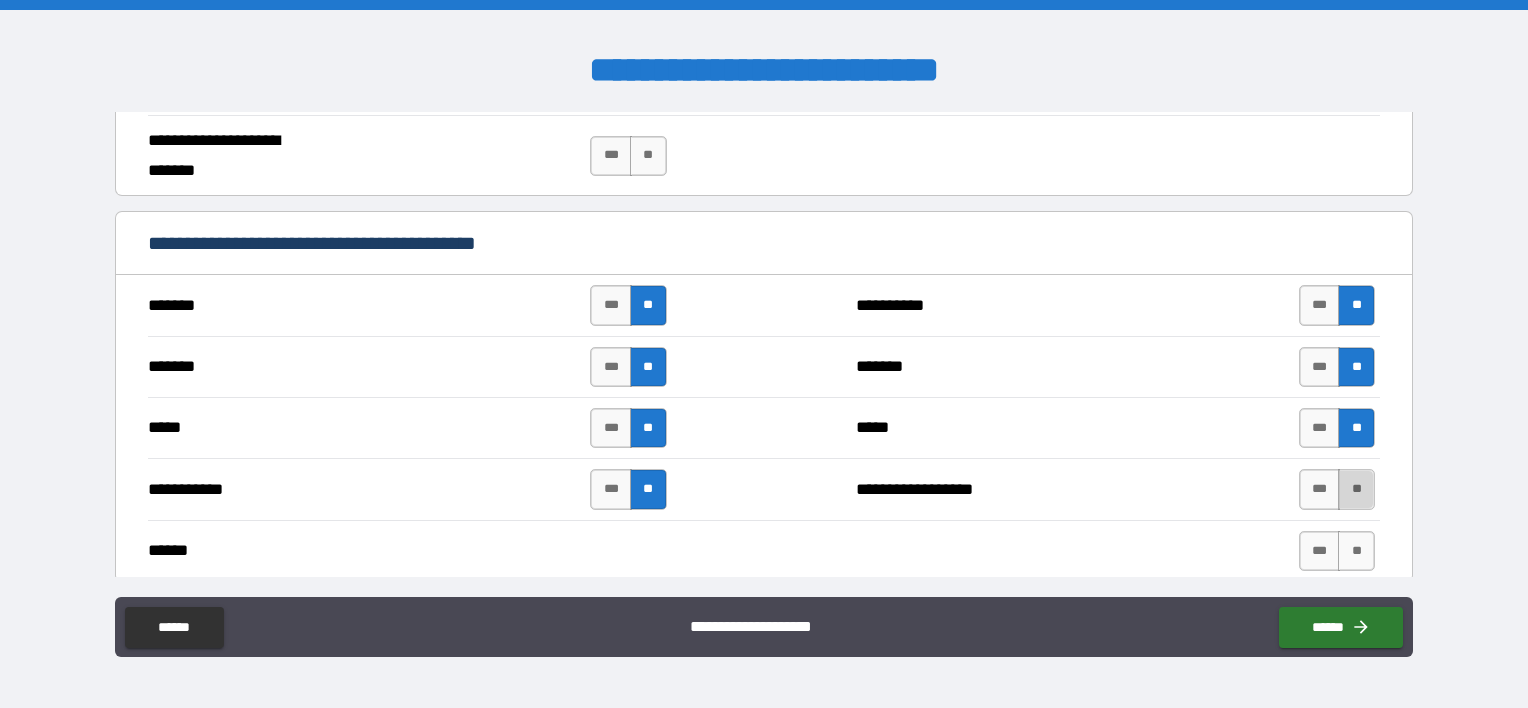 click on "**" at bounding box center [1356, 489] 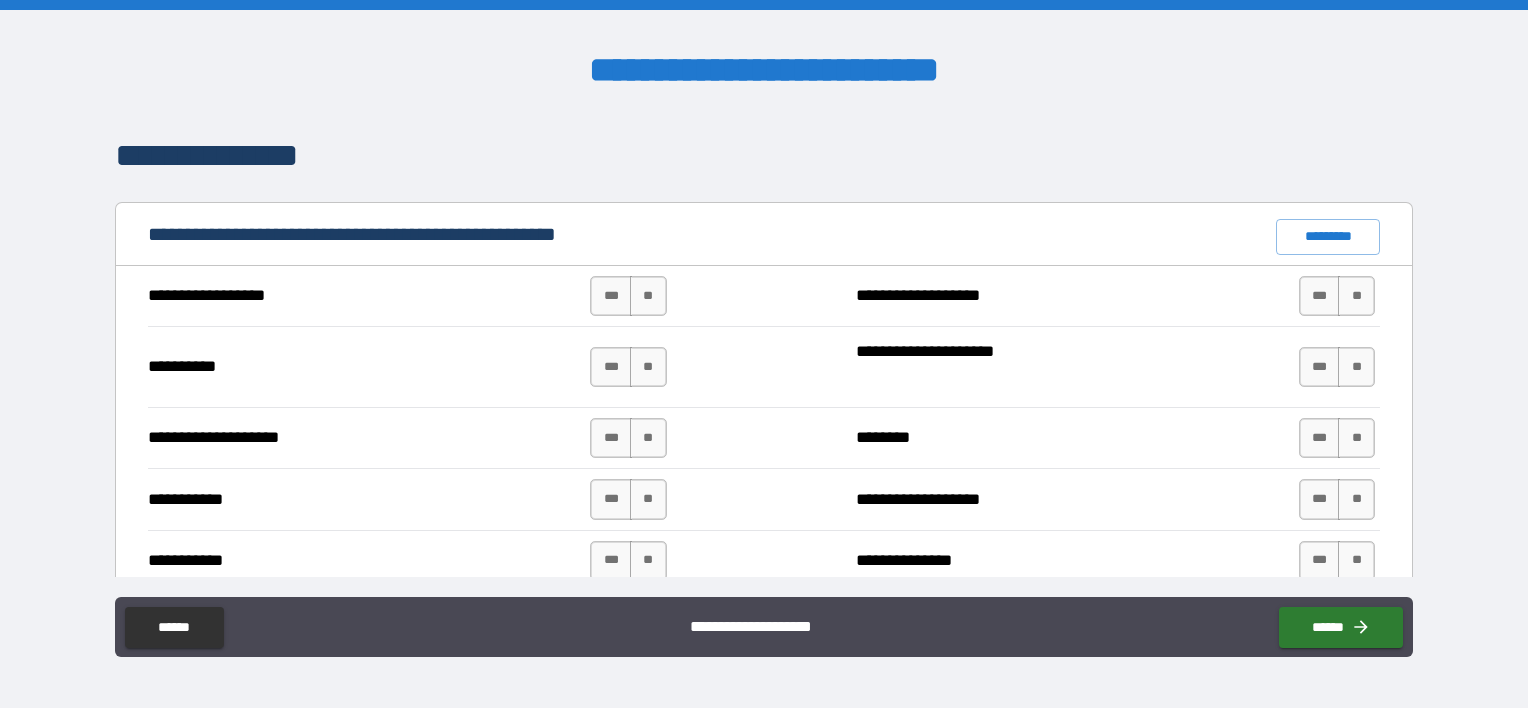 scroll, scrollTop: 1900, scrollLeft: 0, axis: vertical 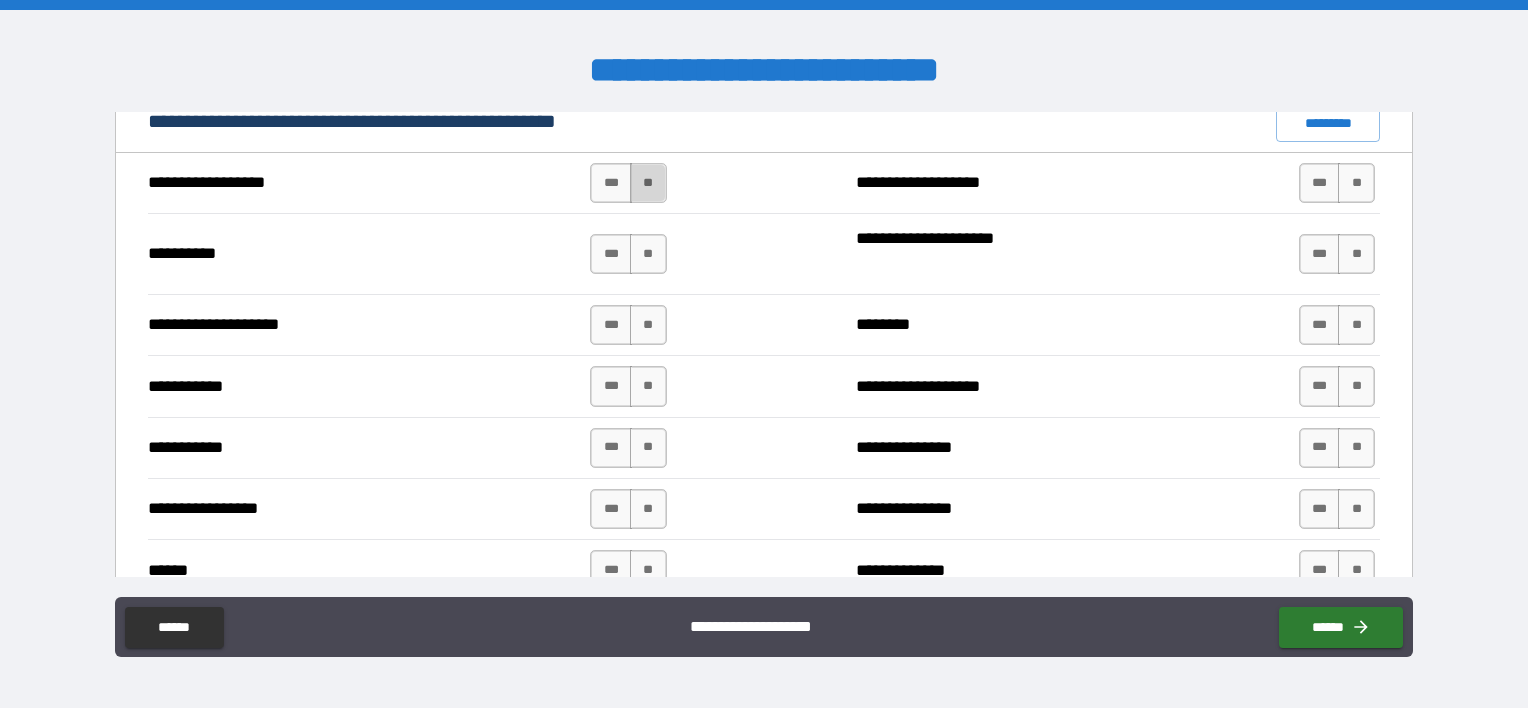 click on "**" at bounding box center [648, 183] 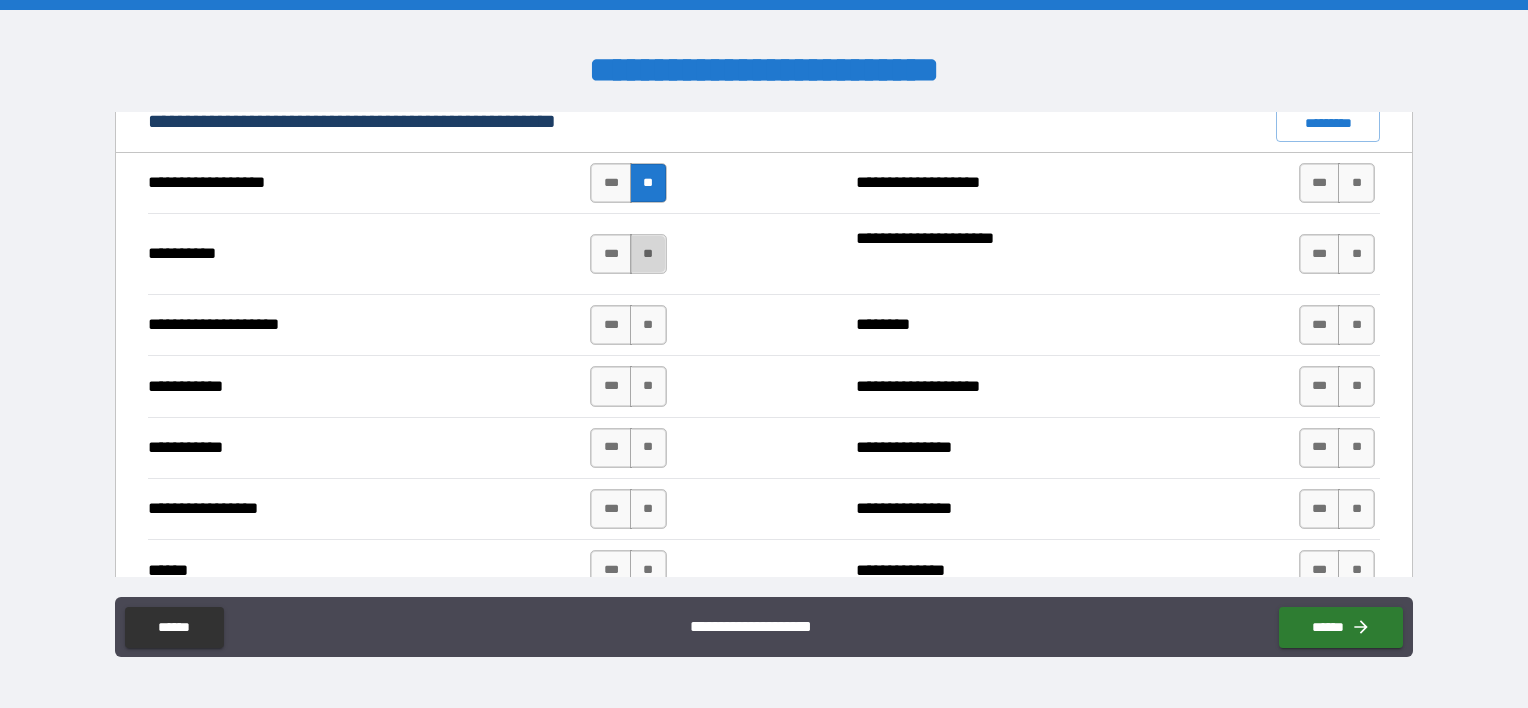 click on "**" at bounding box center (648, 254) 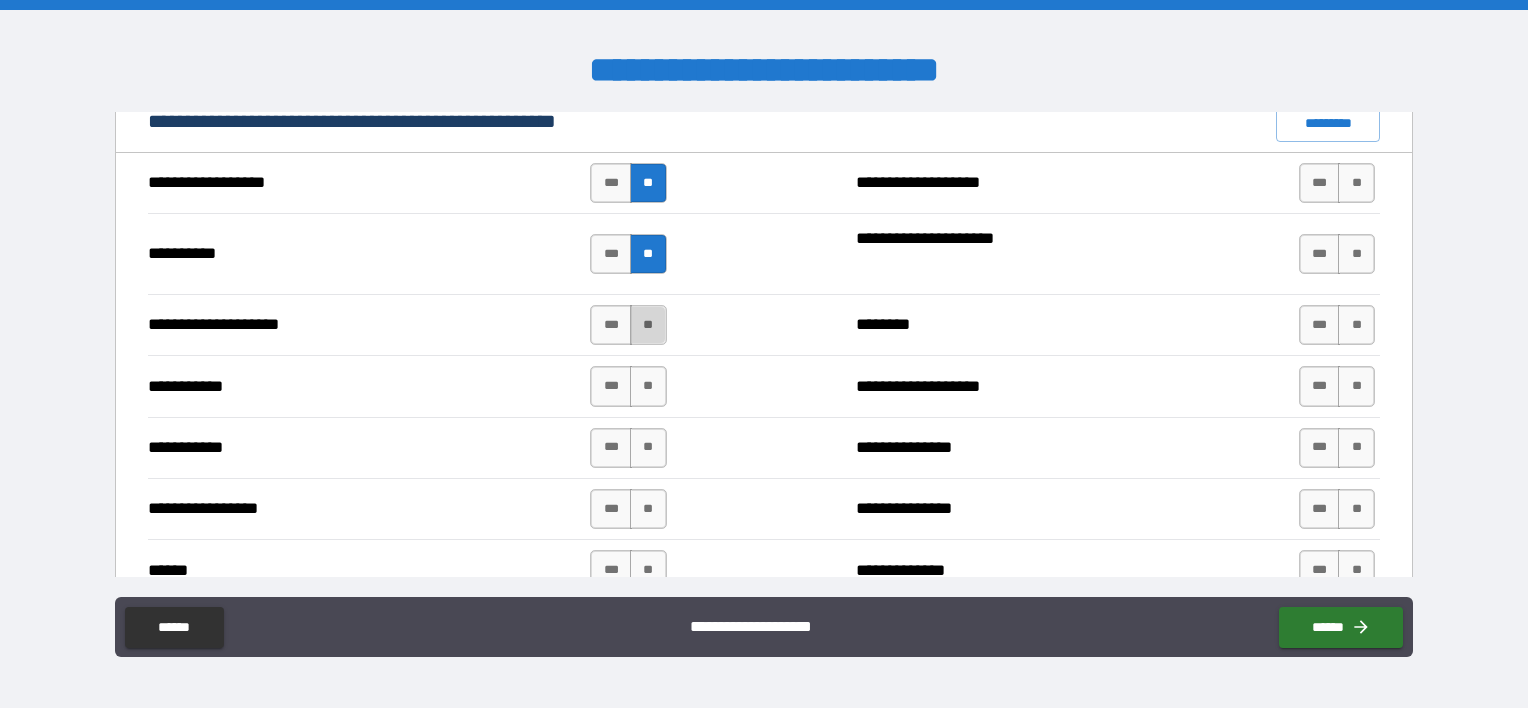 click on "**" at bounding box center [648, 325] 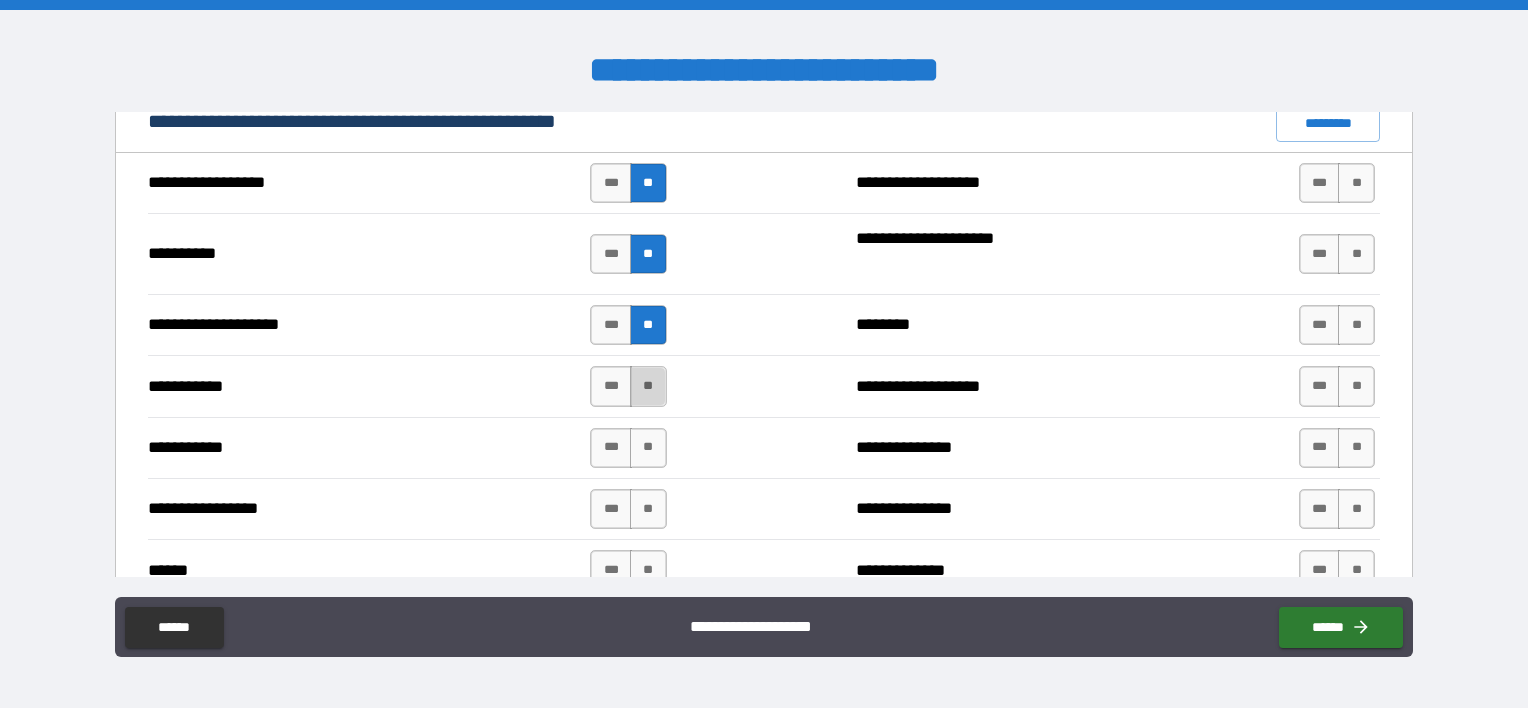 click on "**" at bounding box center (648, 386) 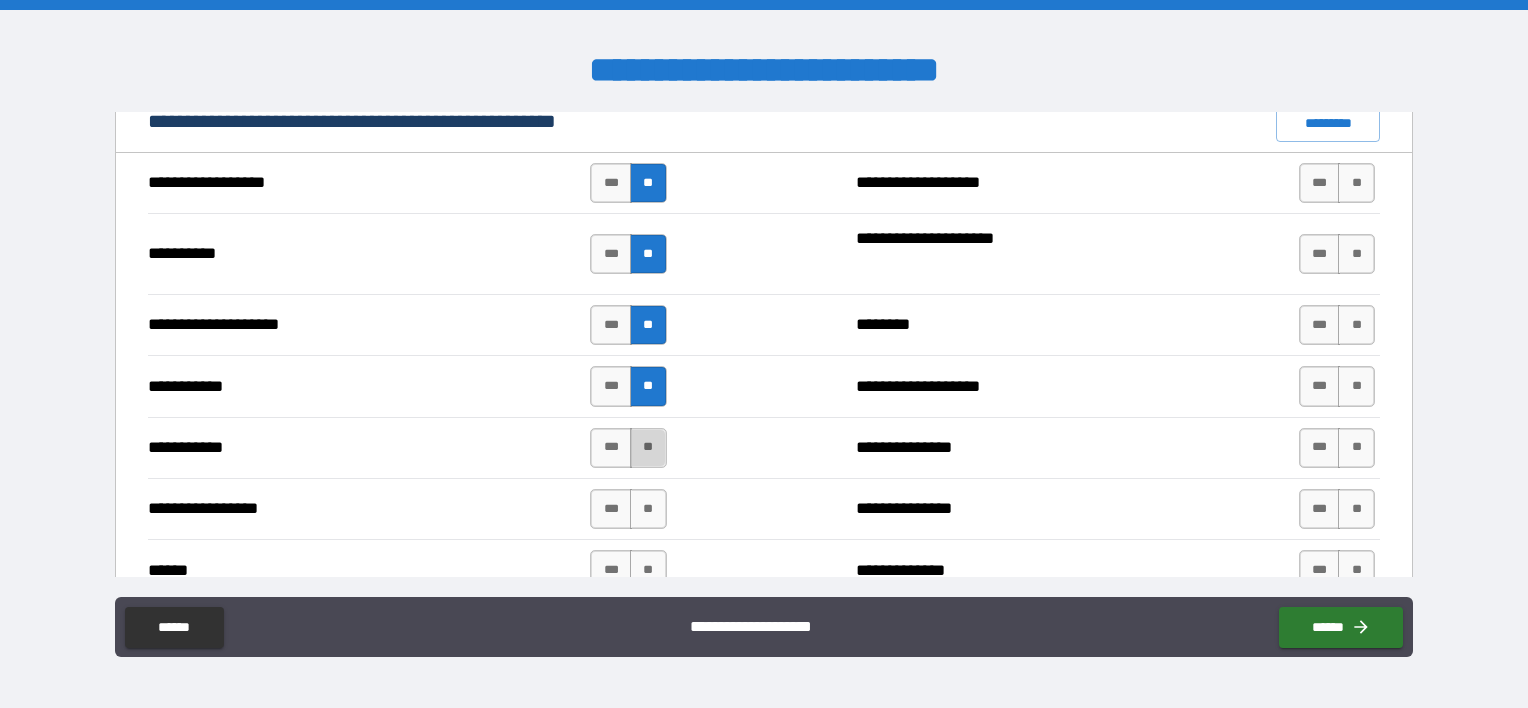 click on "**" at bounding box center [648, 448] 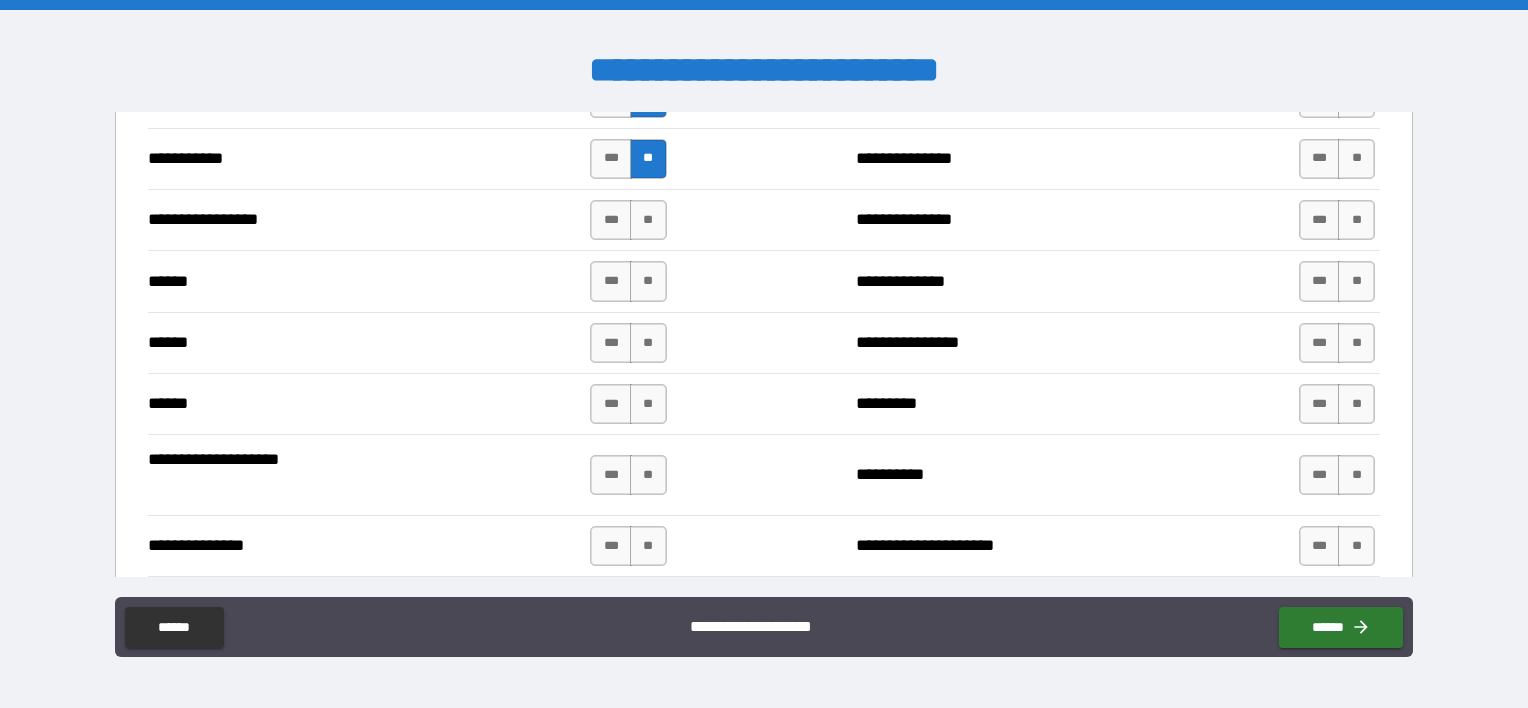 scroll, scrollTop: 2200, scrollLeft: 0, axis: vertical 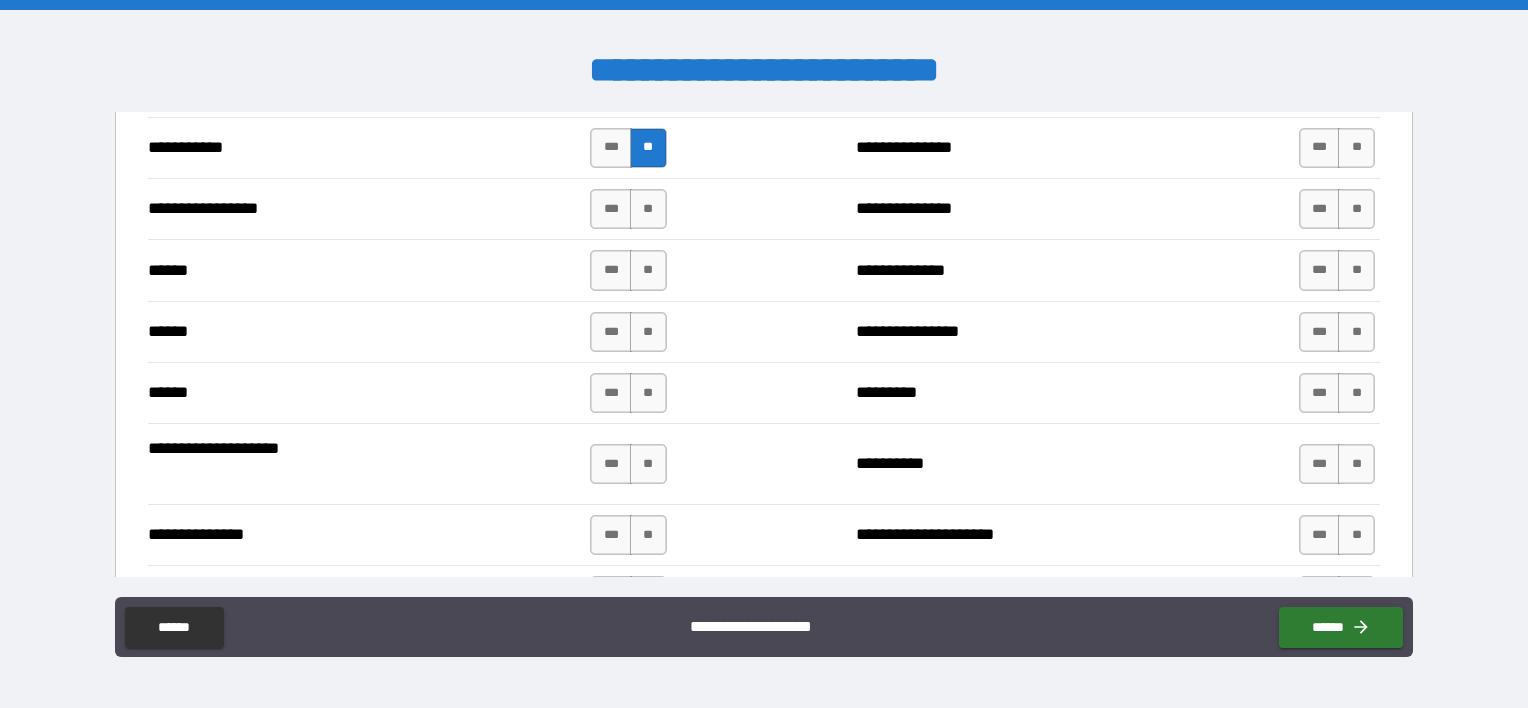 drag, startPoint x: 642, startPoint y: 200, endPoint x: 640, endPoint y: 228, distance: 28.071337 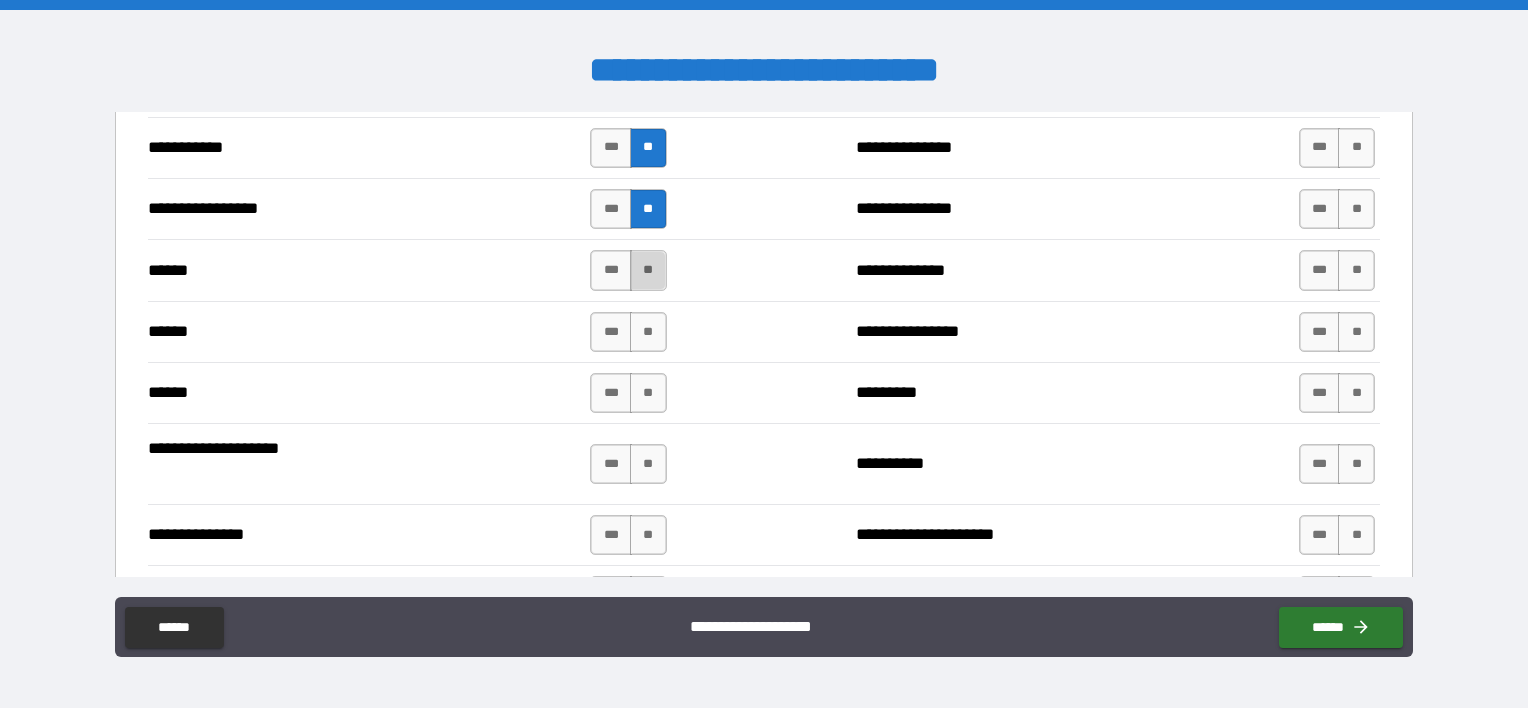 drag, startPoint x: 646, startPoint y: 265, endPoint x: 648, endPoint y: 280, distance: 15.132746 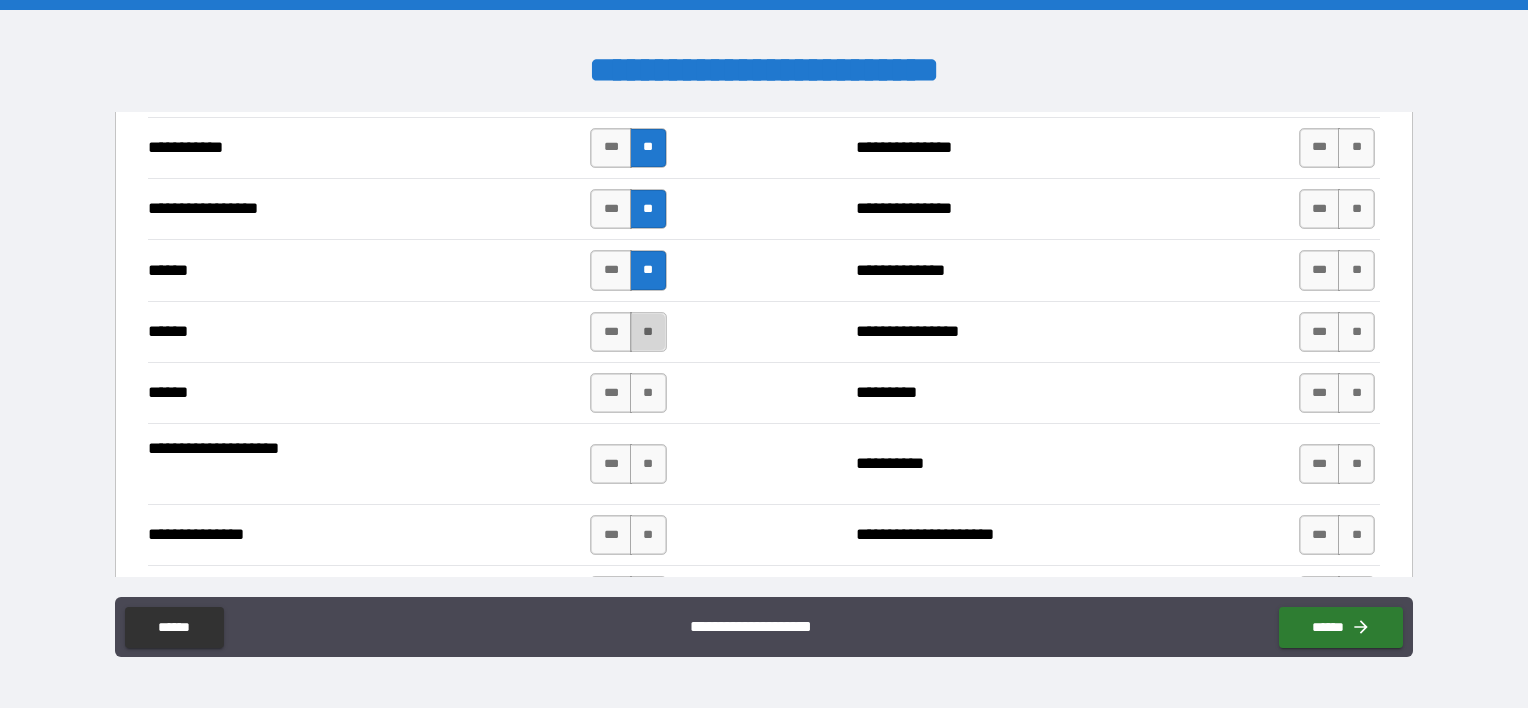 click on "**" at bounding box center [648, 332] 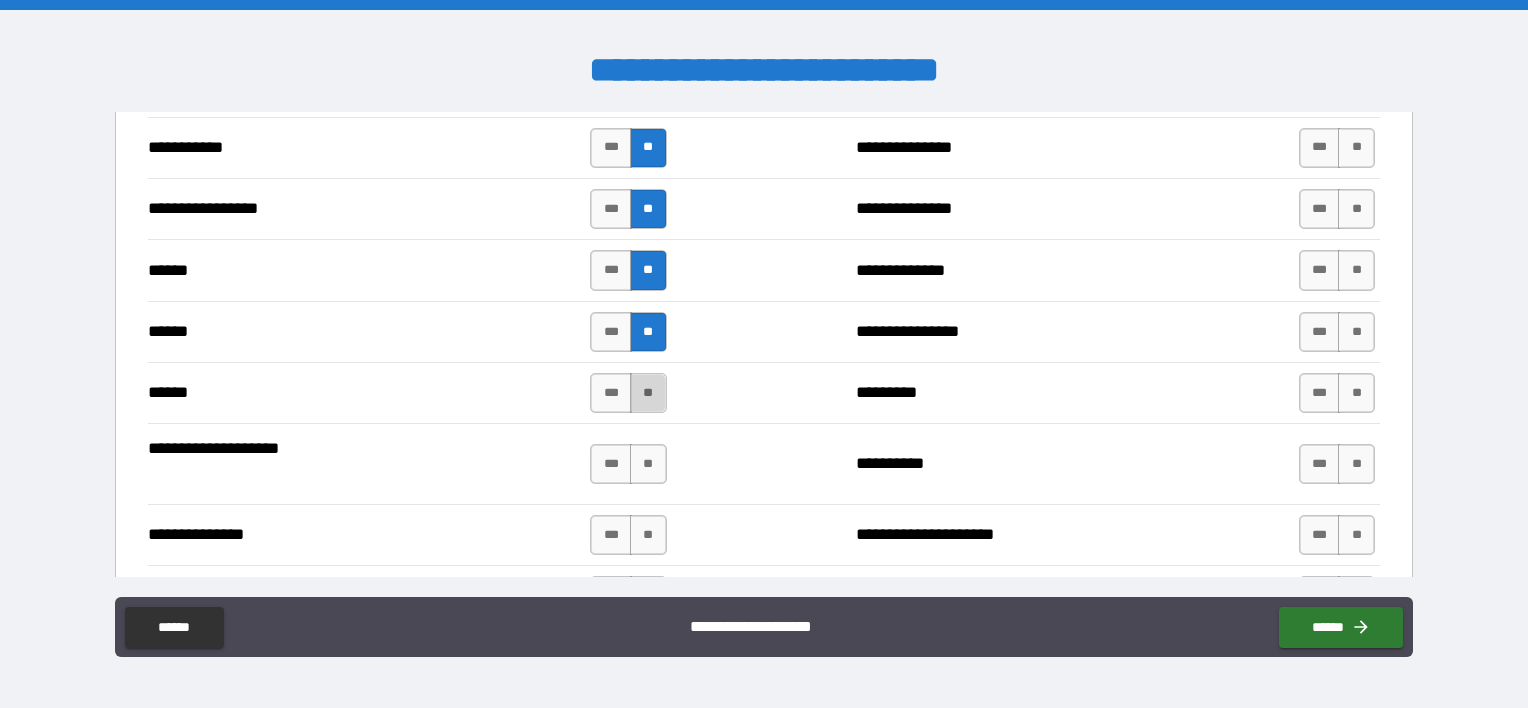 click on "**" at bounding box center (648, 393) 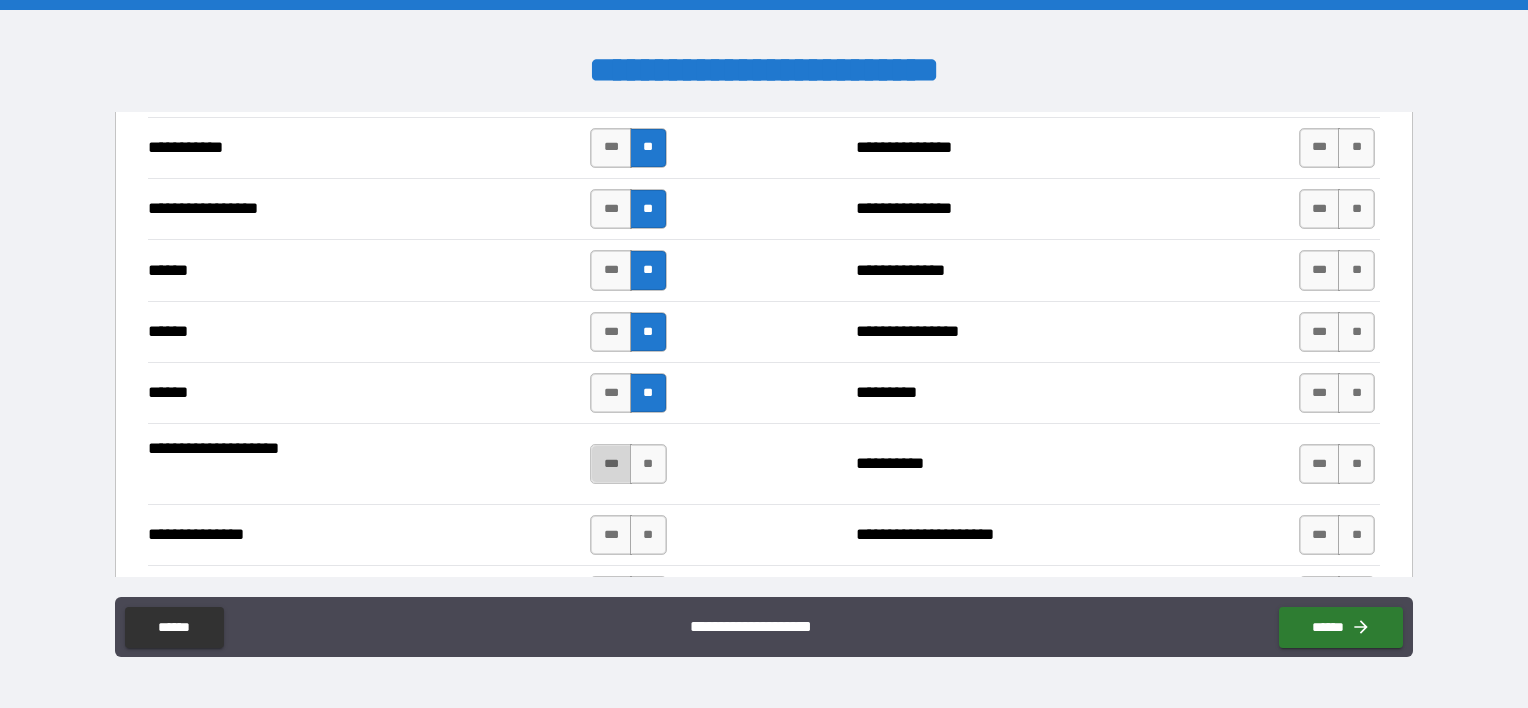 click on "***" at bounding box center (611, 464) 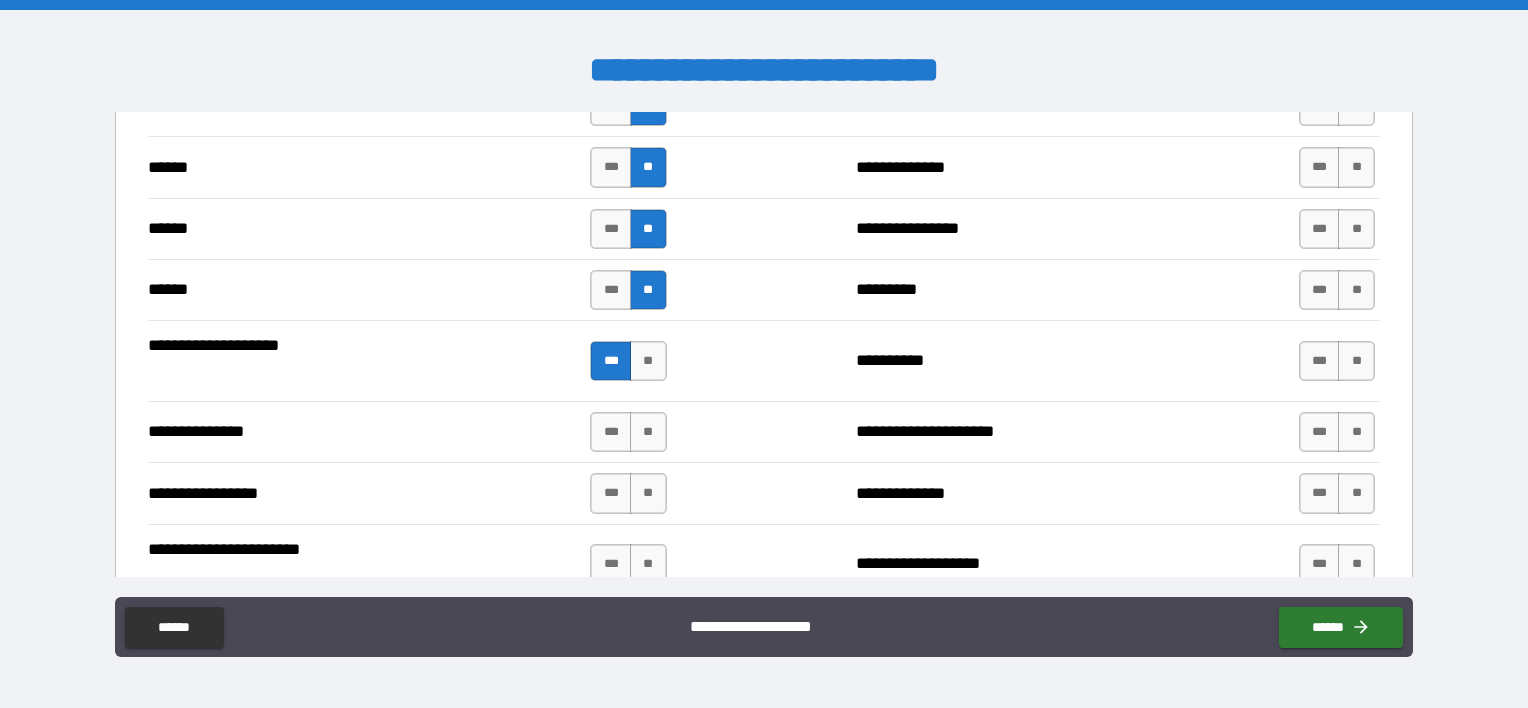 scroll, scrollTop: 2500, scrollLeft: 0, axis: vertical 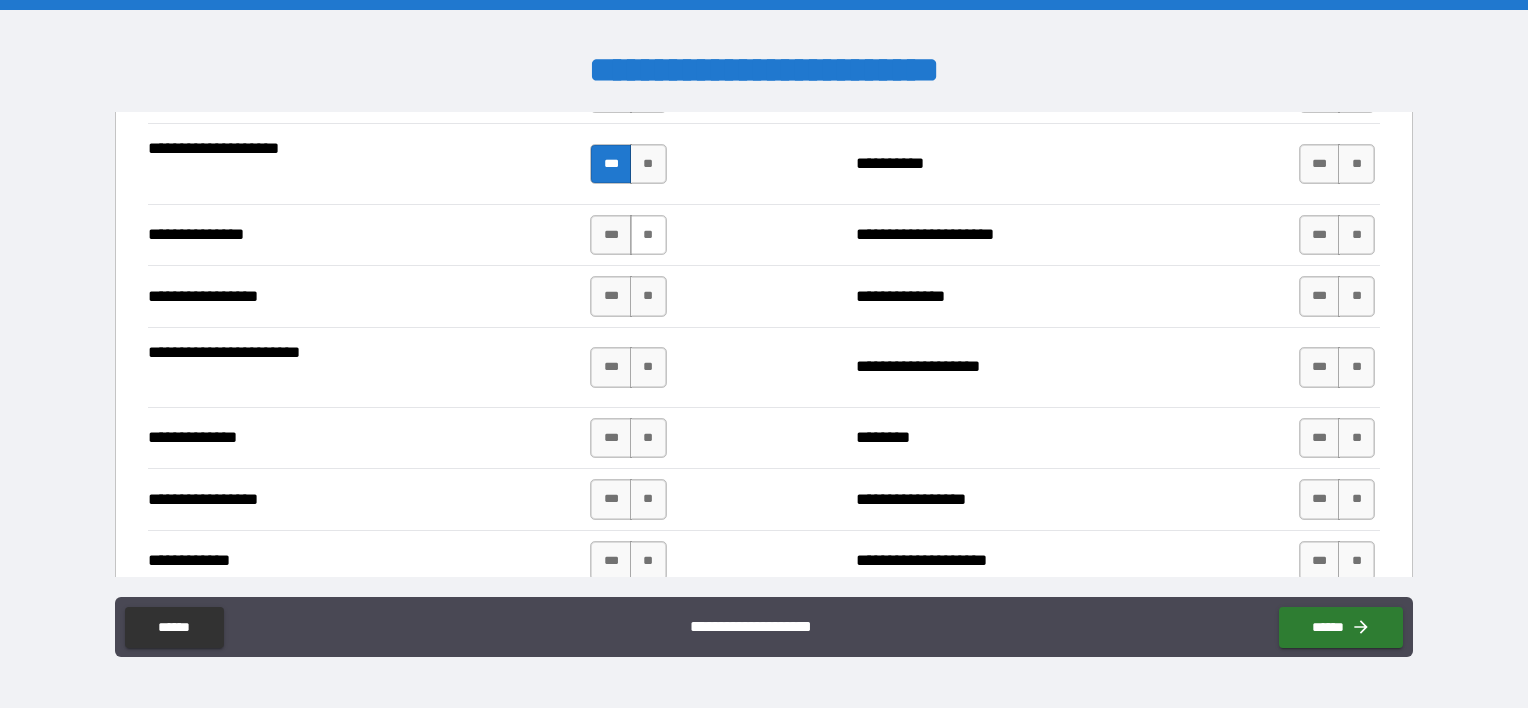 click on "**" at bounding box center [648, 235] 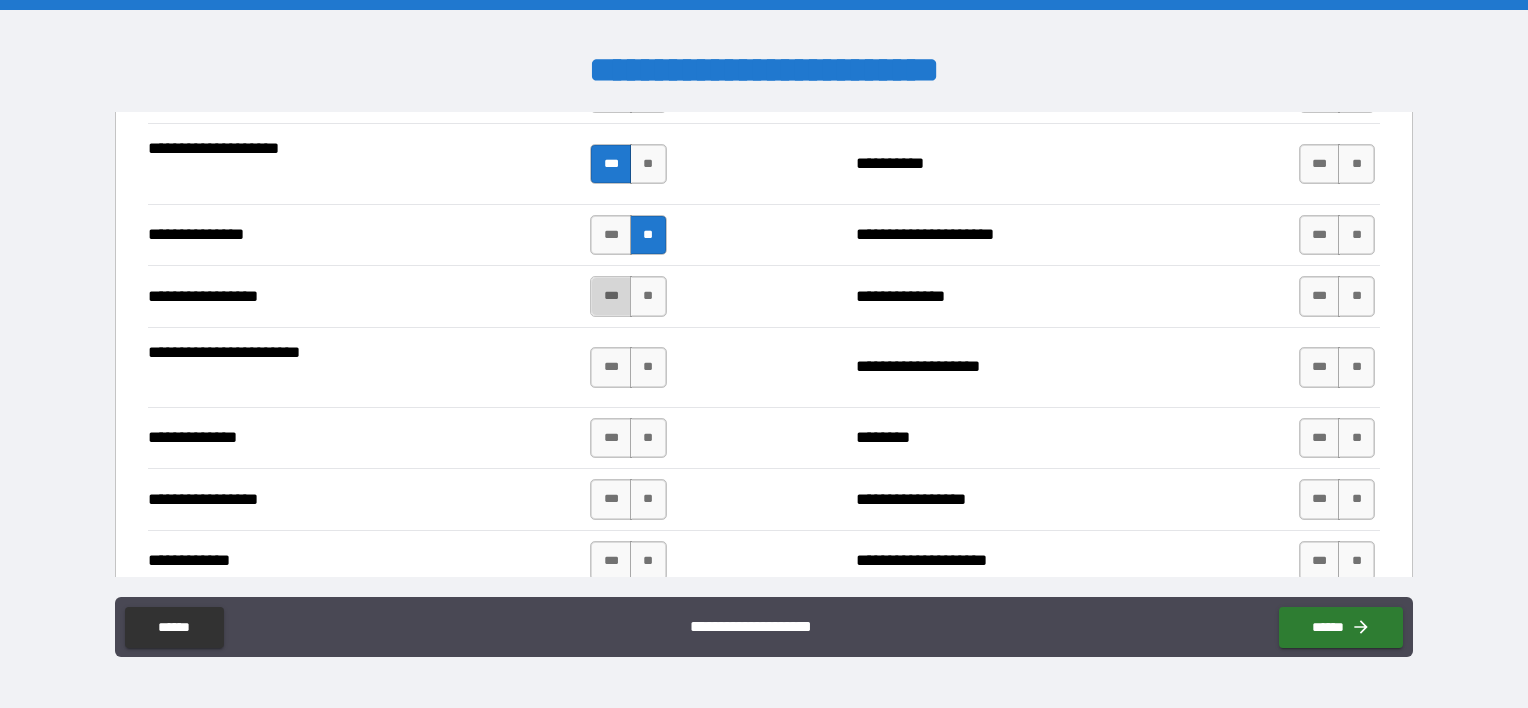 click on "***" at bounding box center (611, 296) 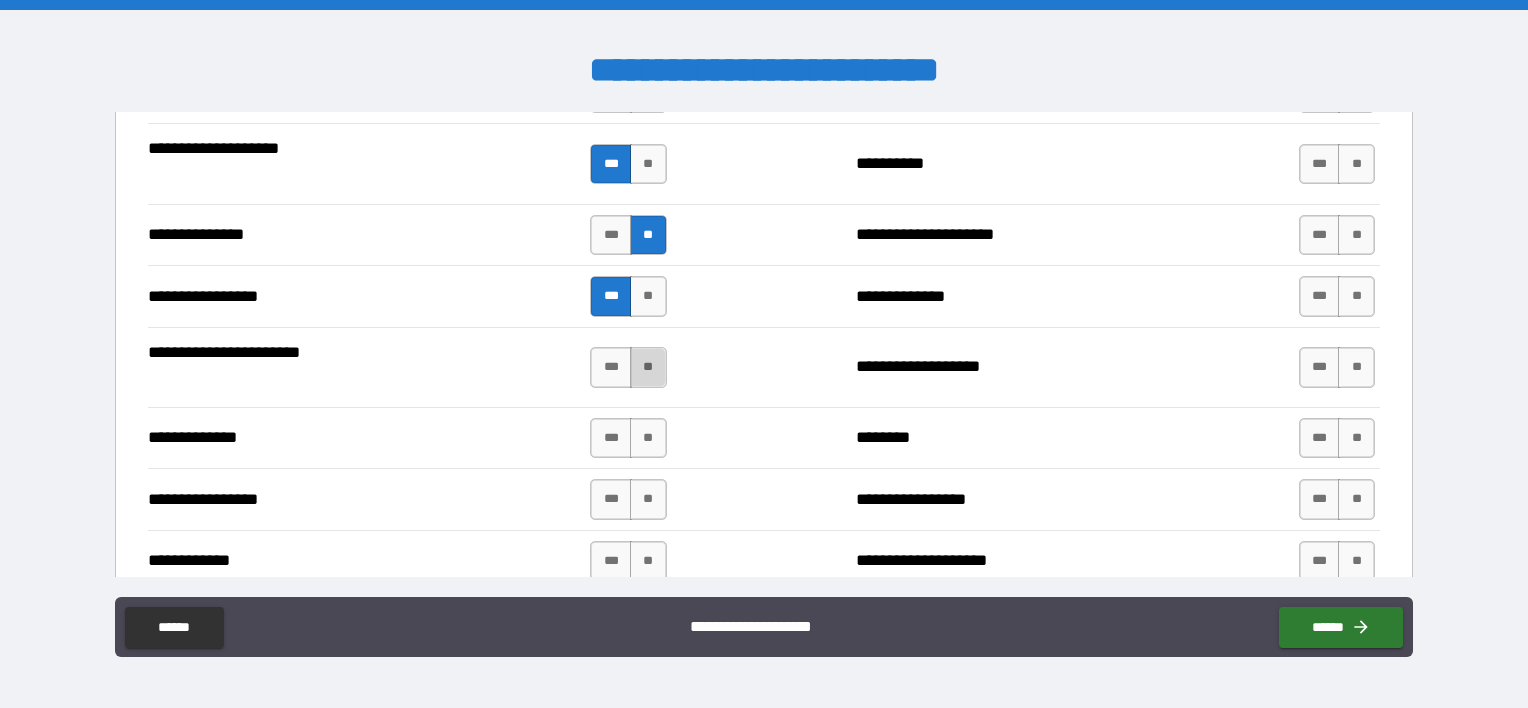 click on "**" at bounding box center [648, 367] 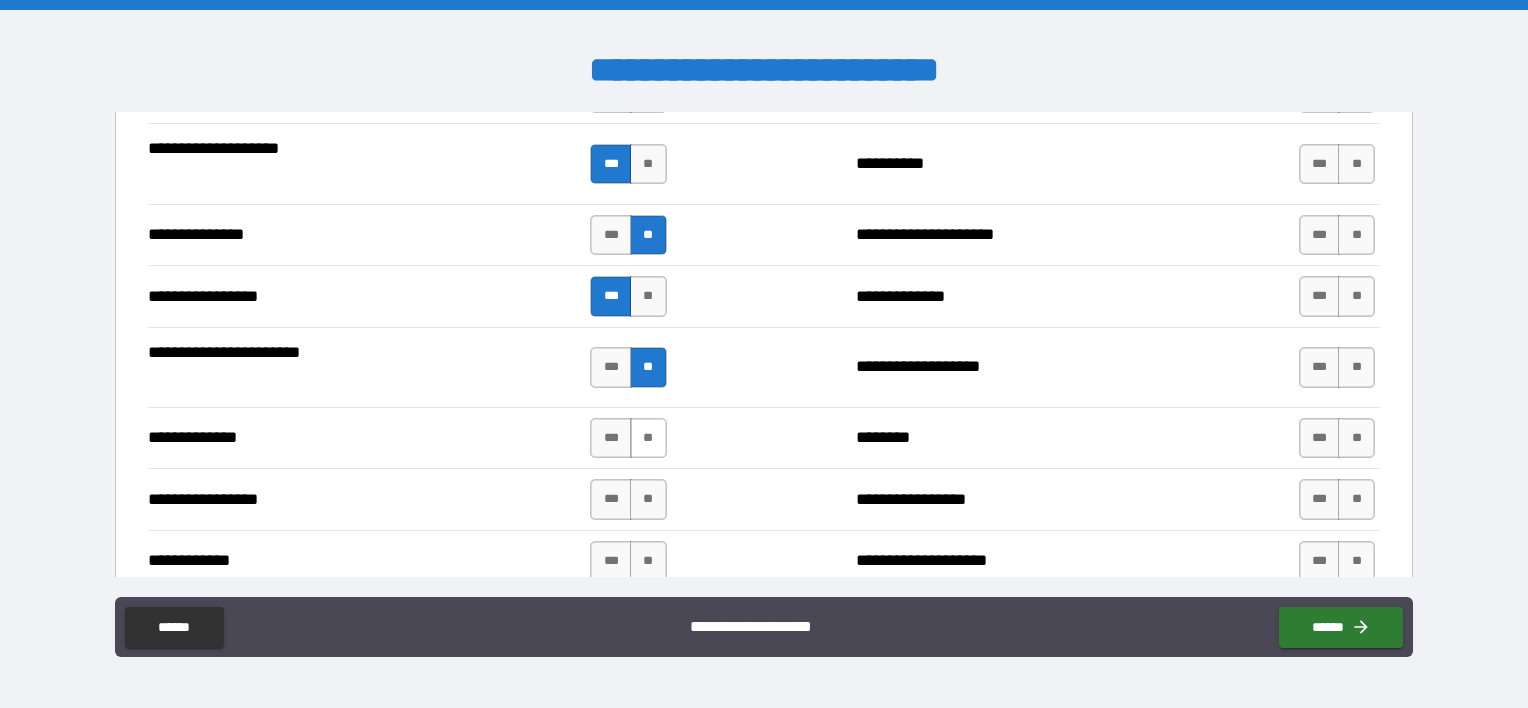click on "**" at bounding box center [648, 438] 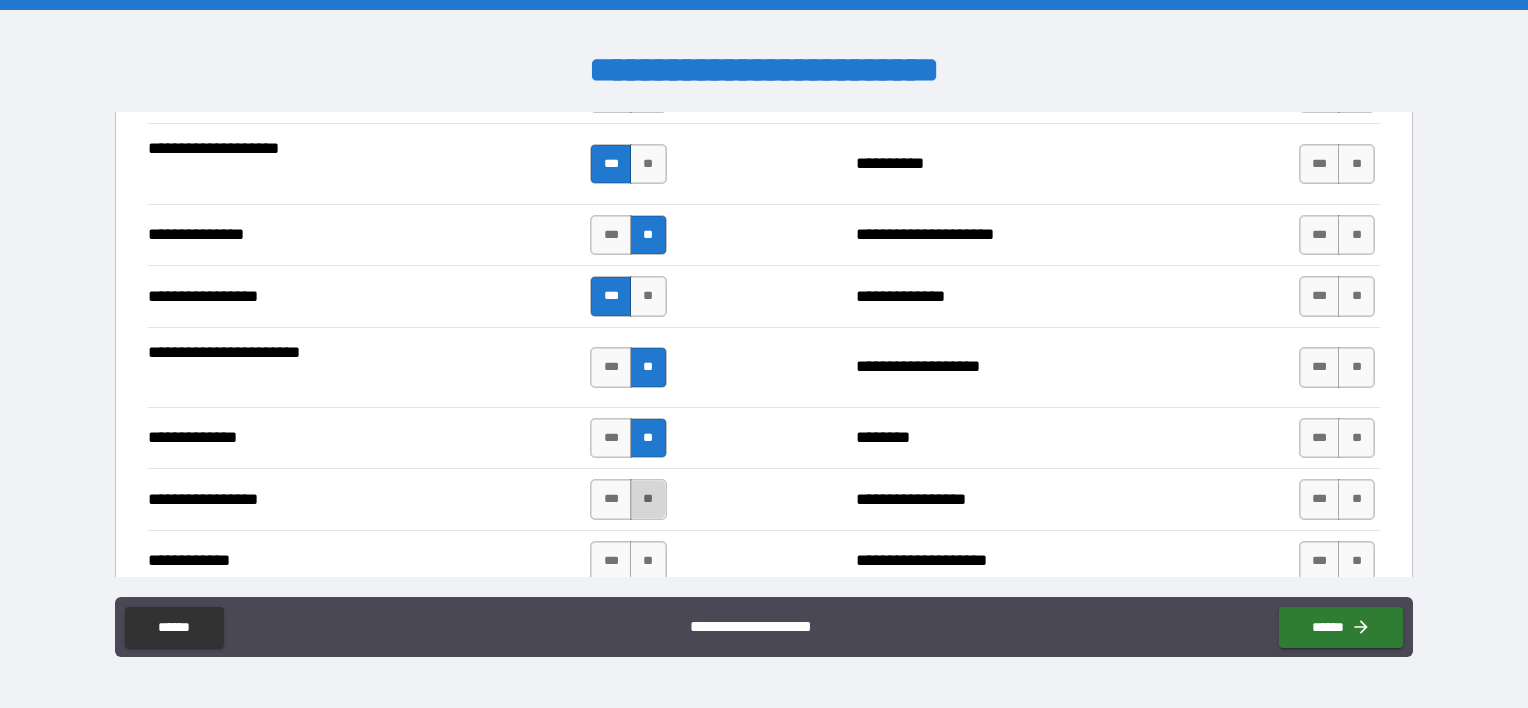 drag, startPoint x: 647, startPoint y: 496, endPoint x: 648, endPoint y: 508, distance: 12.0415945 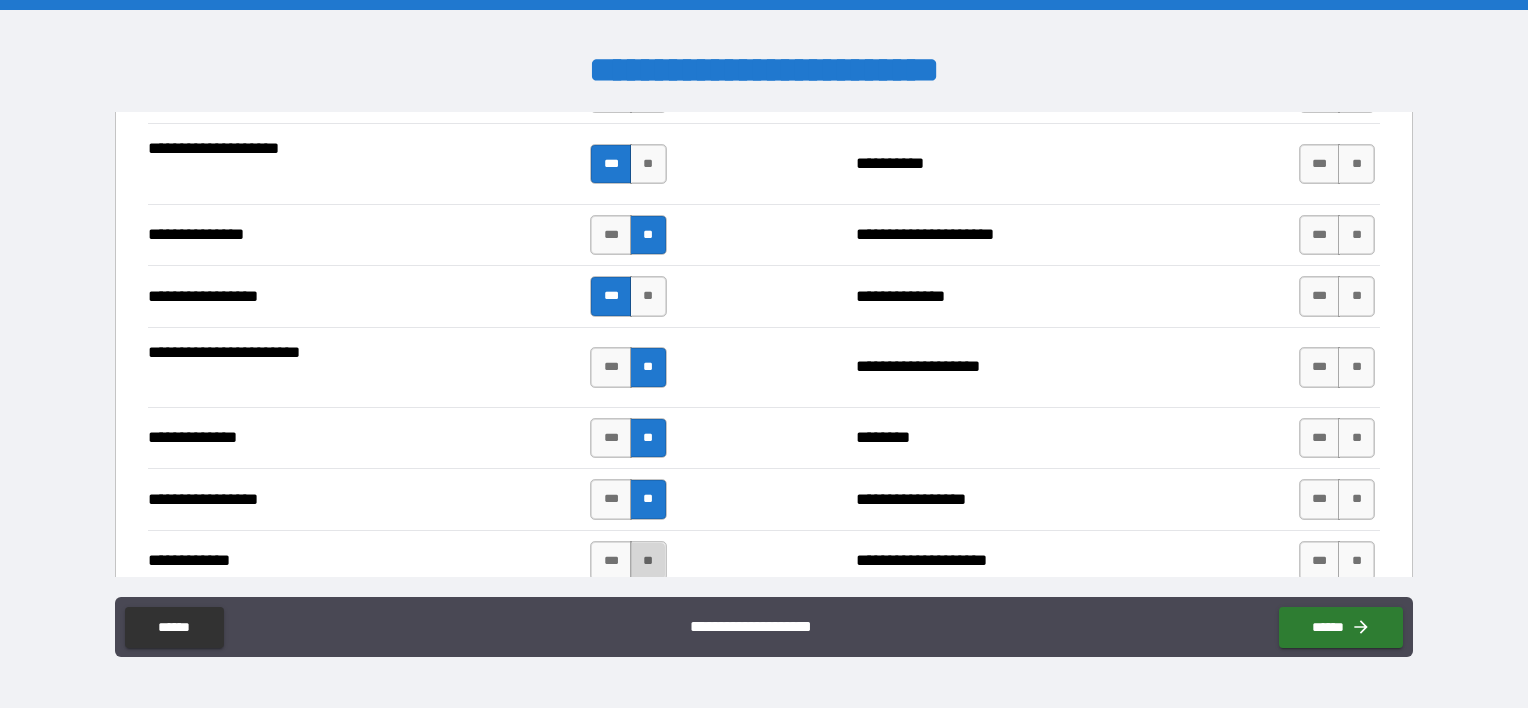 click on "**" at bounding box center (648, 561) 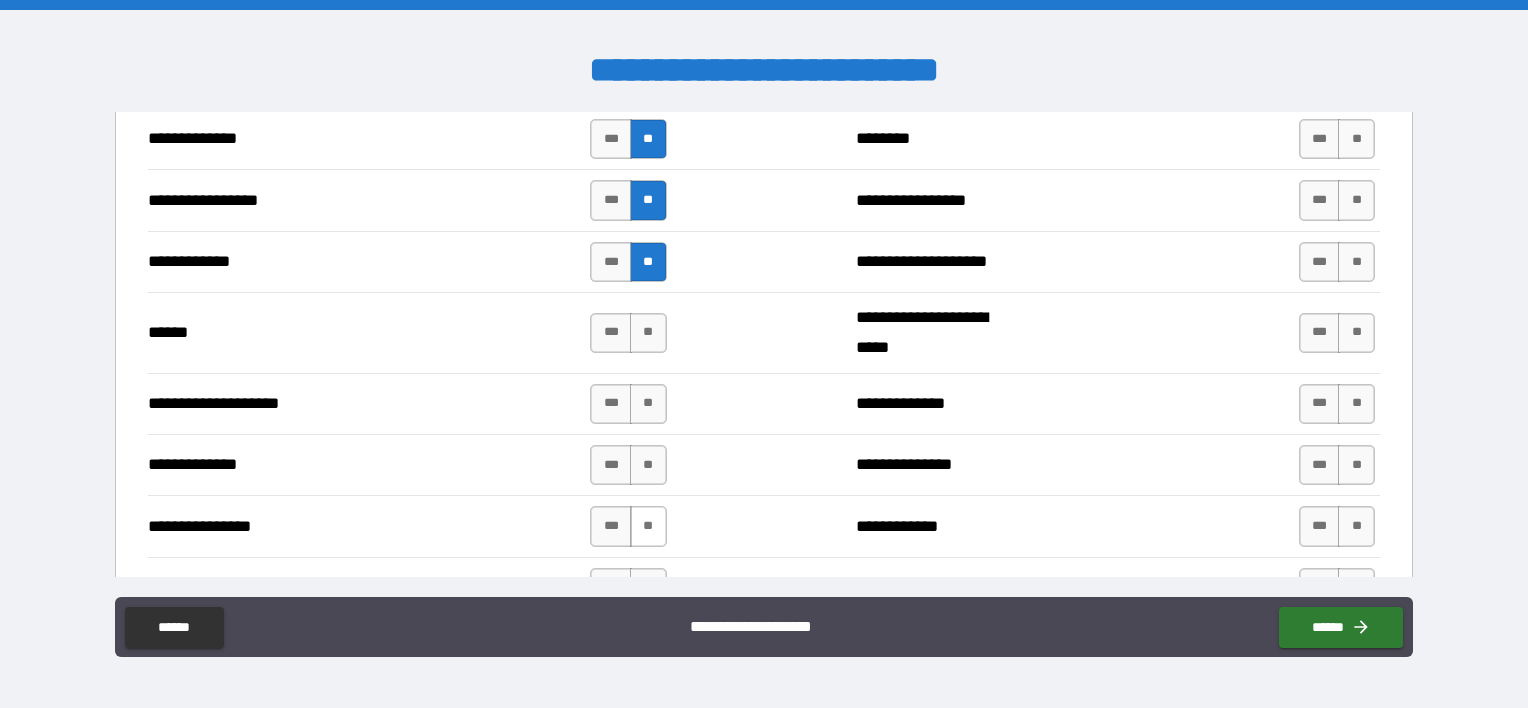 scroll, scrollTop: 2800, scrollLeft: 0, axis: vertical 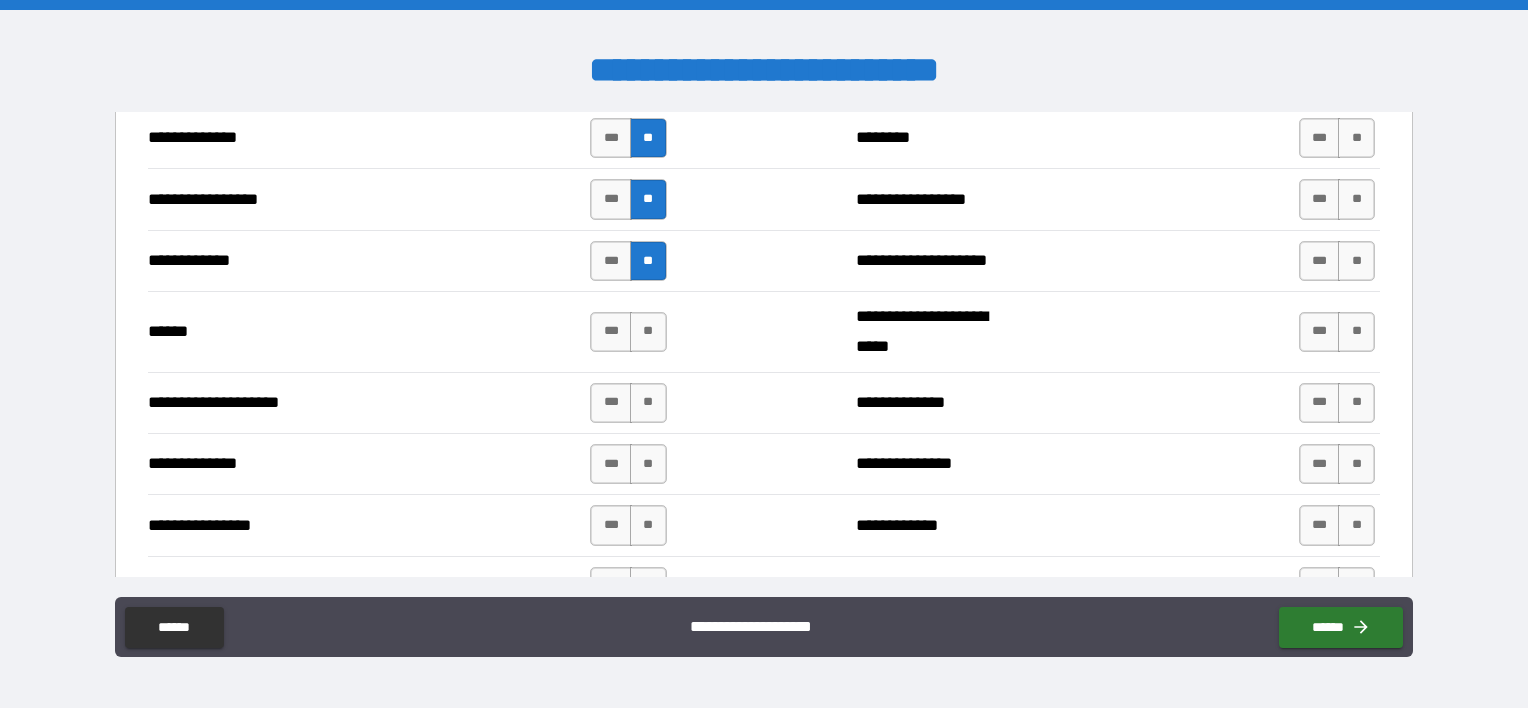 drag, startPoint x: 640, startPoint y: 328, endPoint x: 633, endPoint y: 360, distance: 32.75668 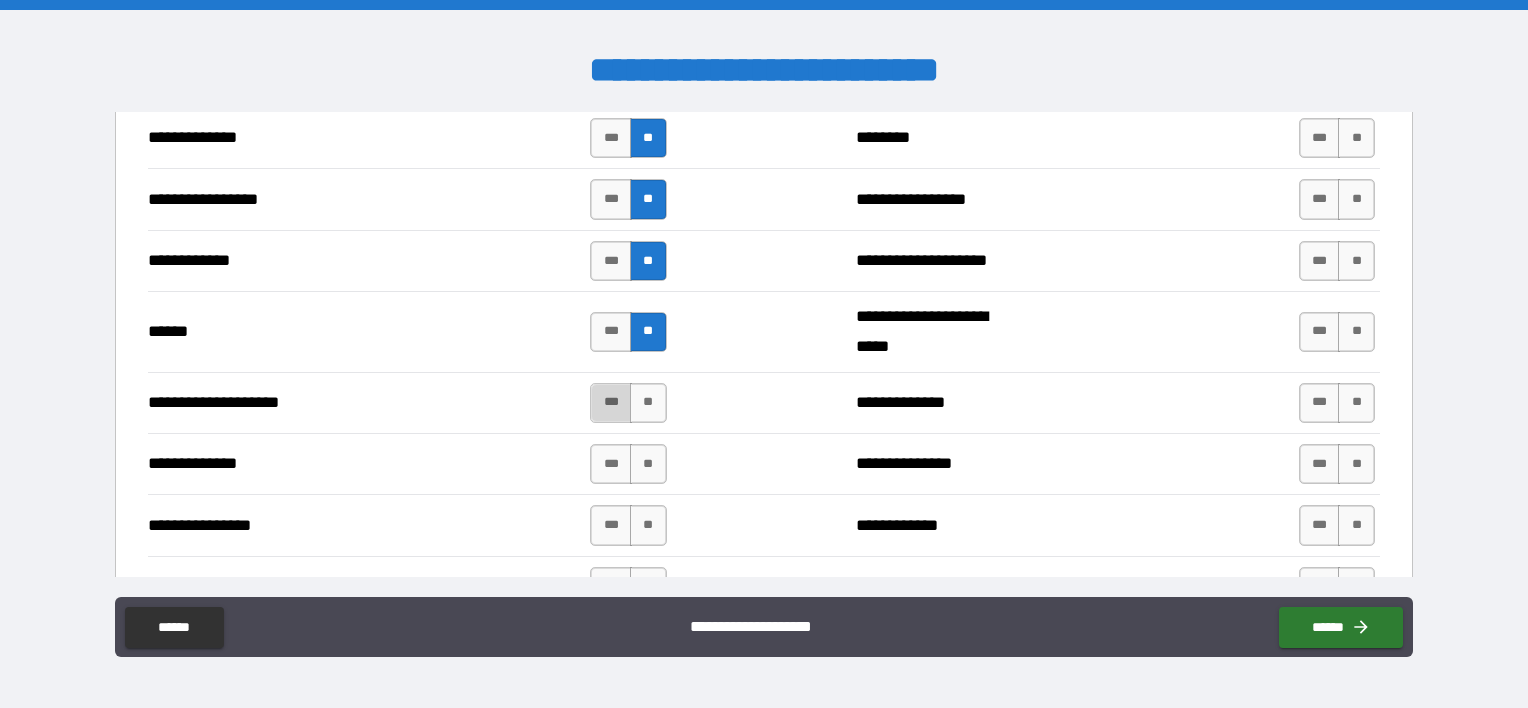 click on "***" at bounding box center [611, 403] 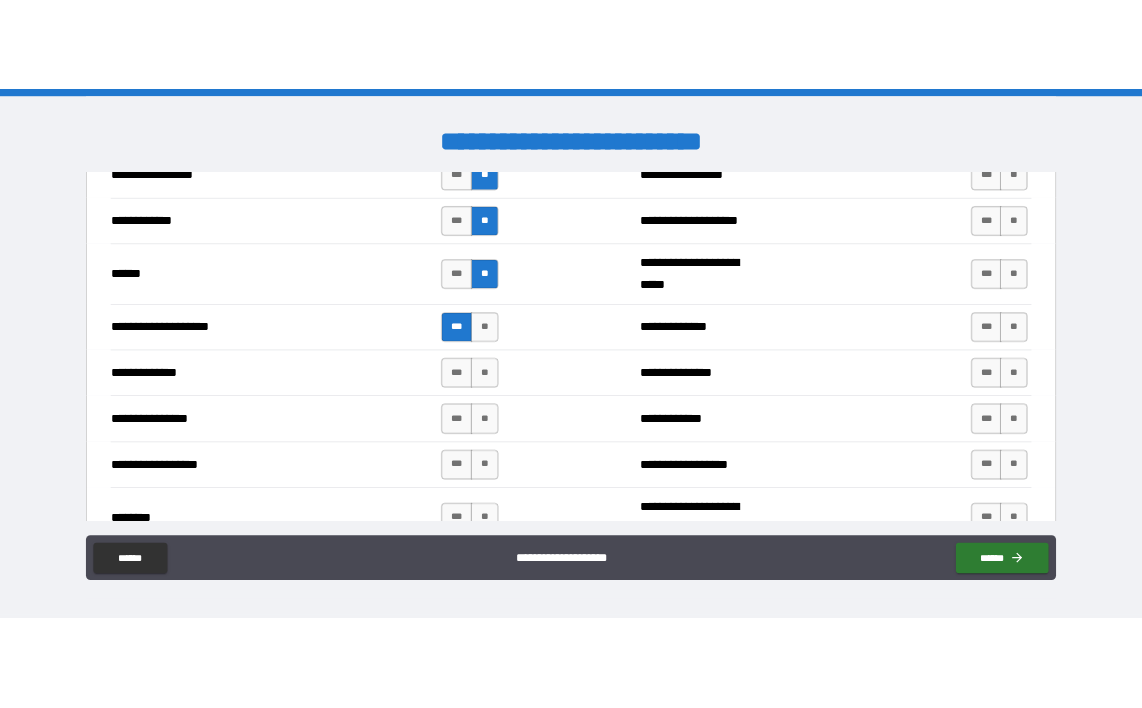 scroll, scrollTop: 3000, scrollLeft: 0, axis: vertical 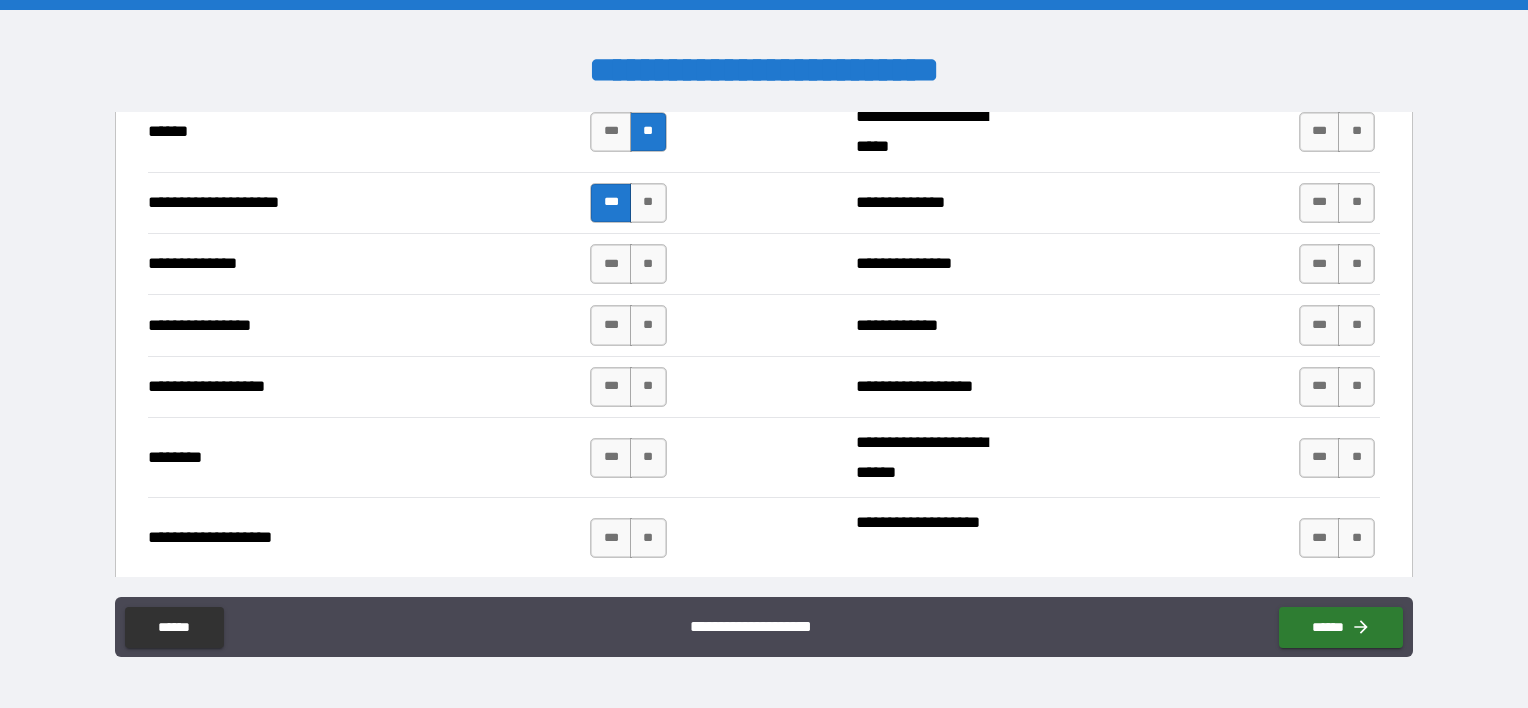 click on "*** **" at bounding box center (630, 264) 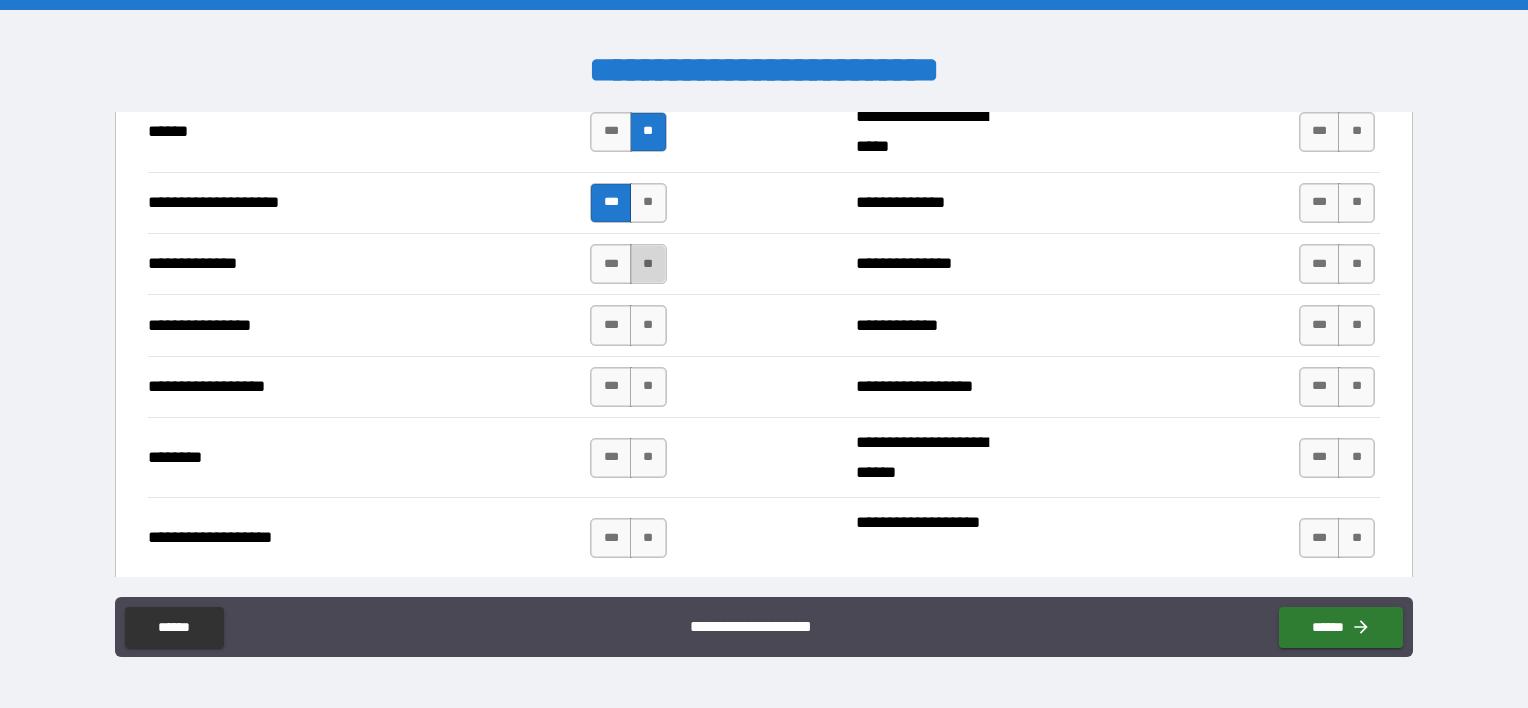 click on "**" at bounding box center [648, 264] 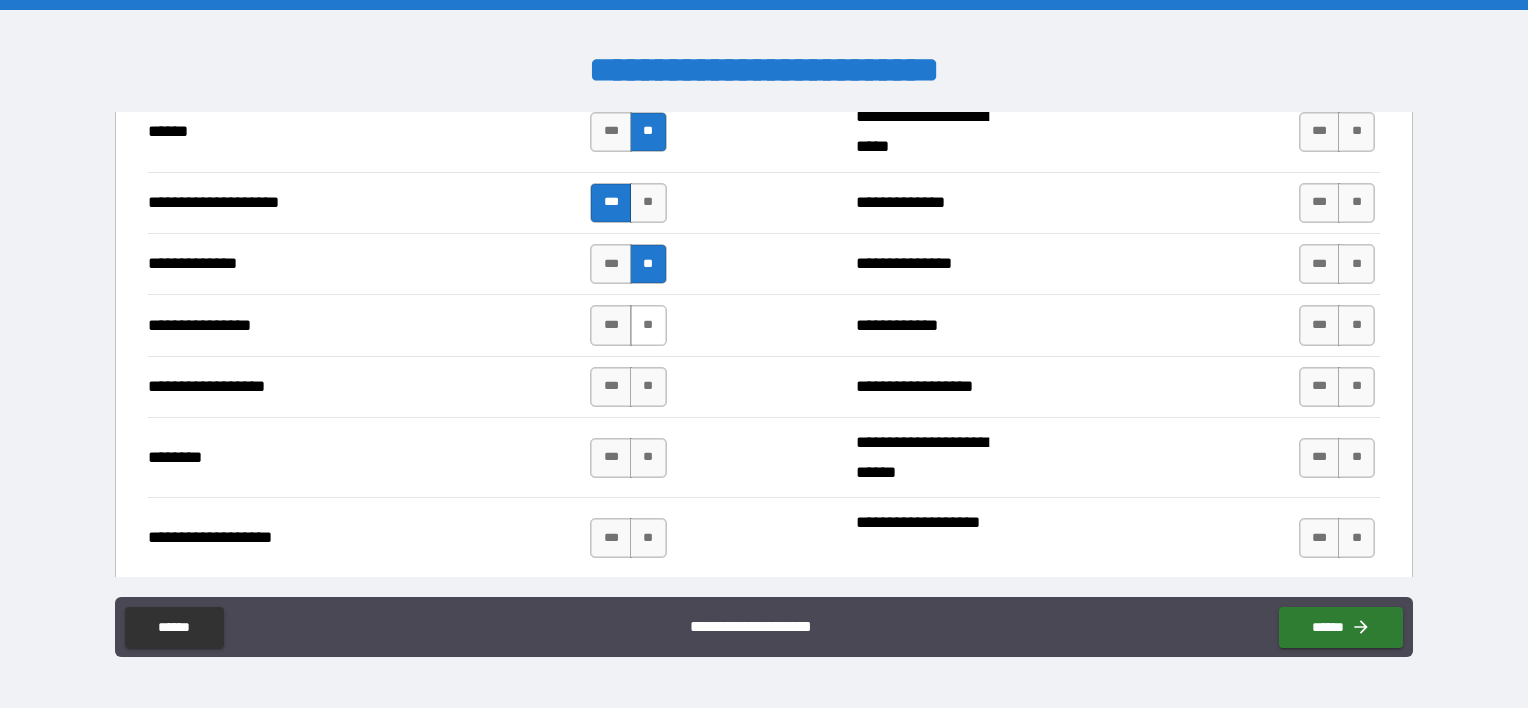 click on "**" at bounding box center [648, 325] 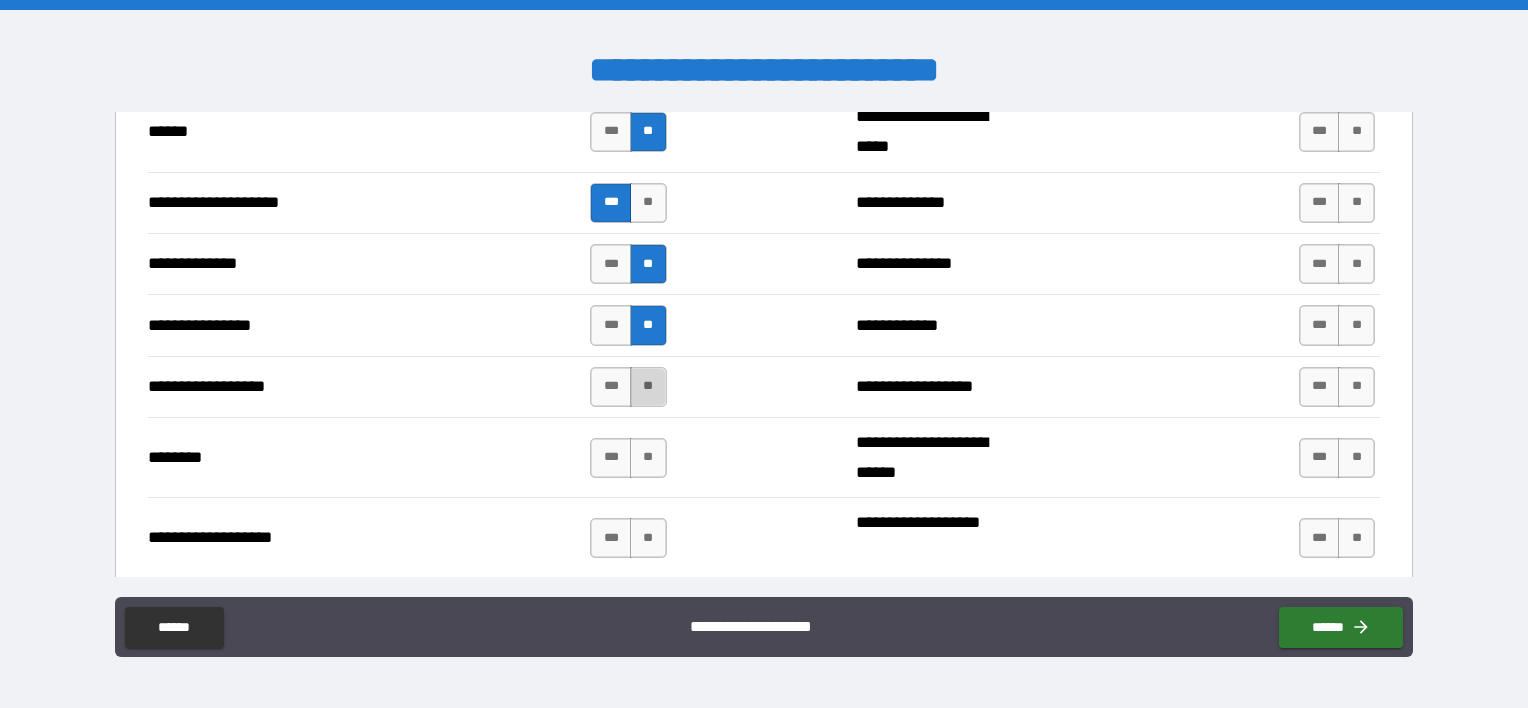click on "**" at bounding box center (648, 387) 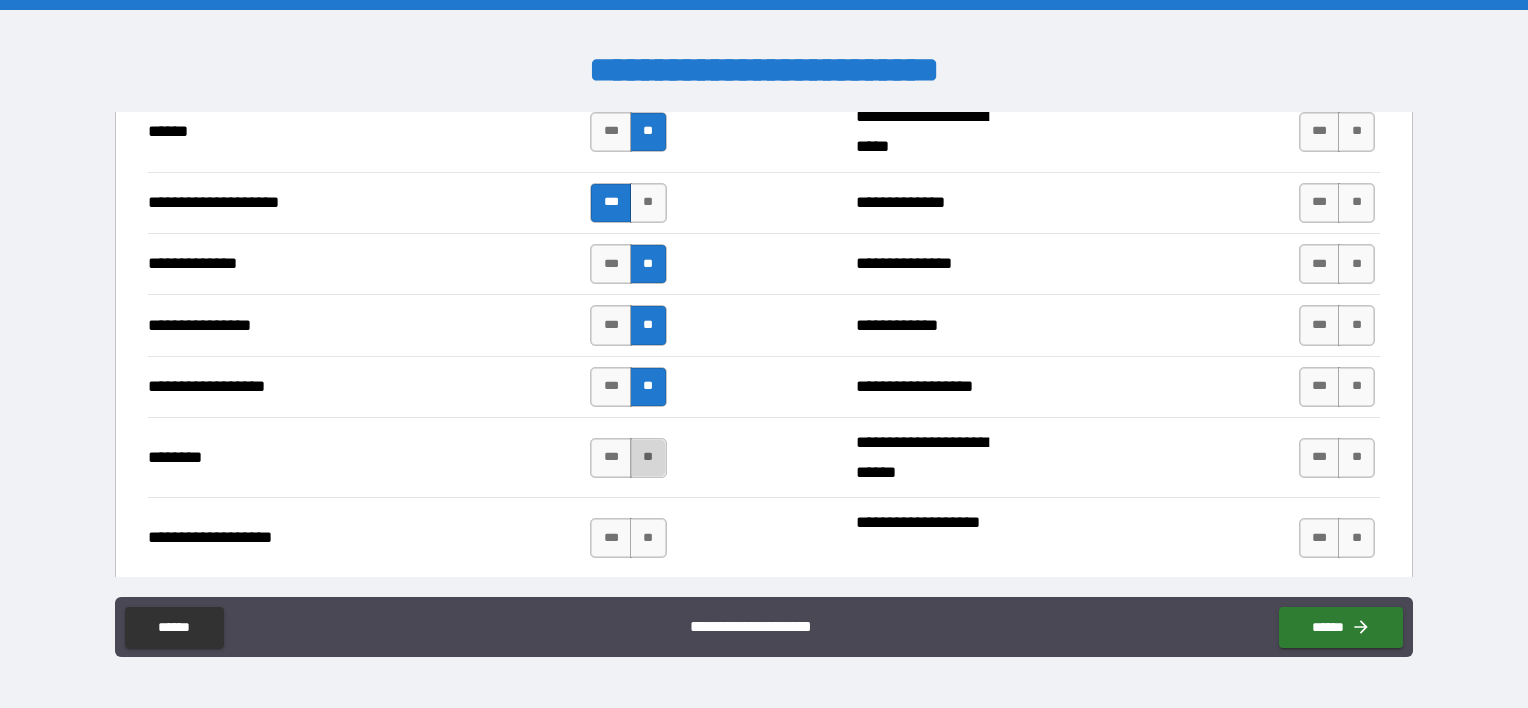 click on "**" at bounding box center [648, 458] 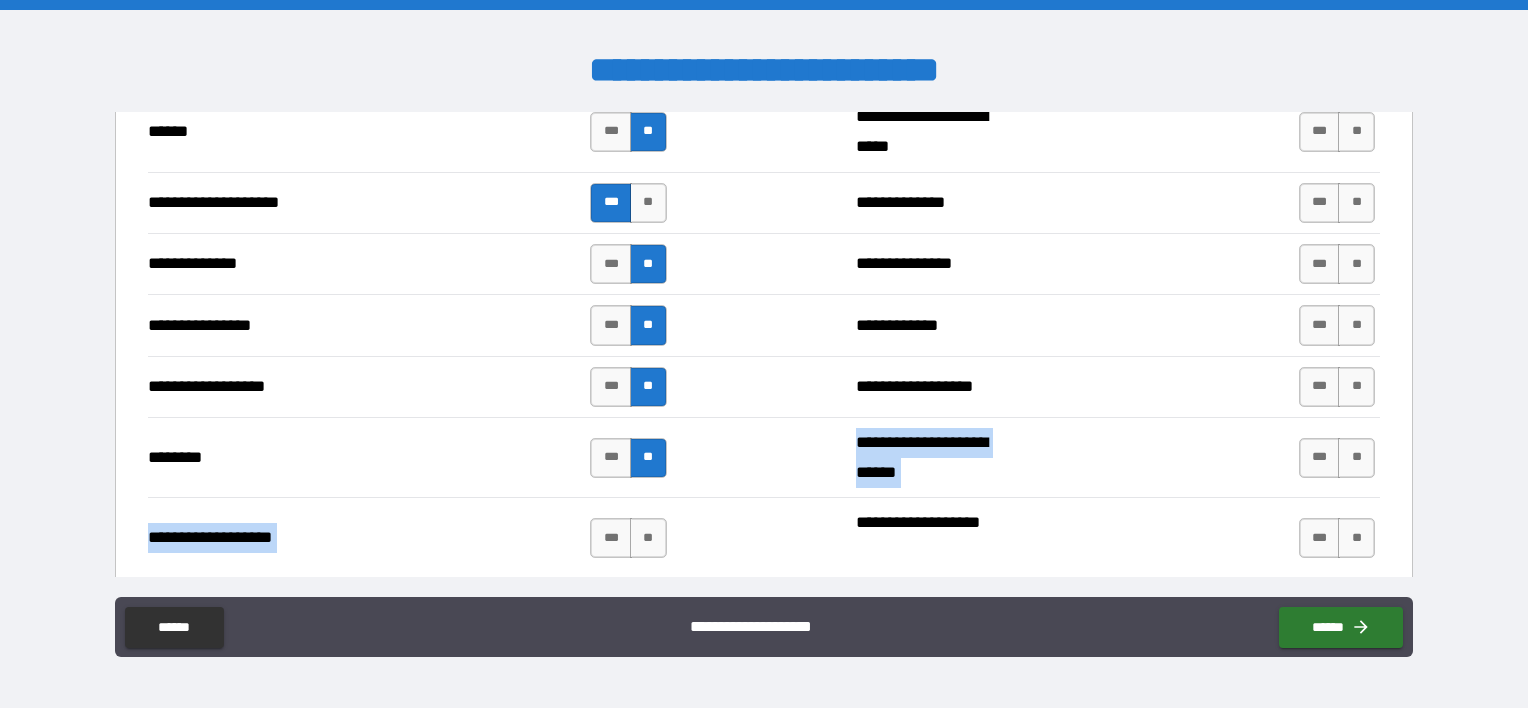 drag, startPoint x: 644, startPoint y: 474, endPoint x: 633, endPoint y: 500, distance: 28.231188 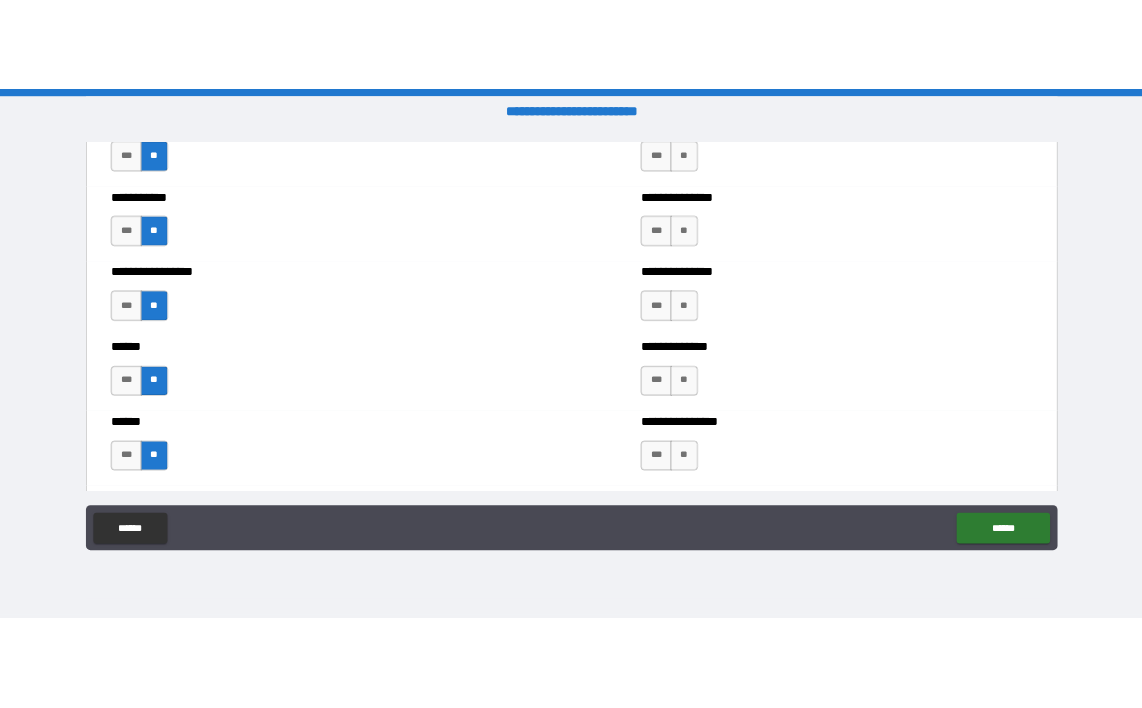 scroll, scrollTop: 3312, scrollLeft: 0, axis: vertical 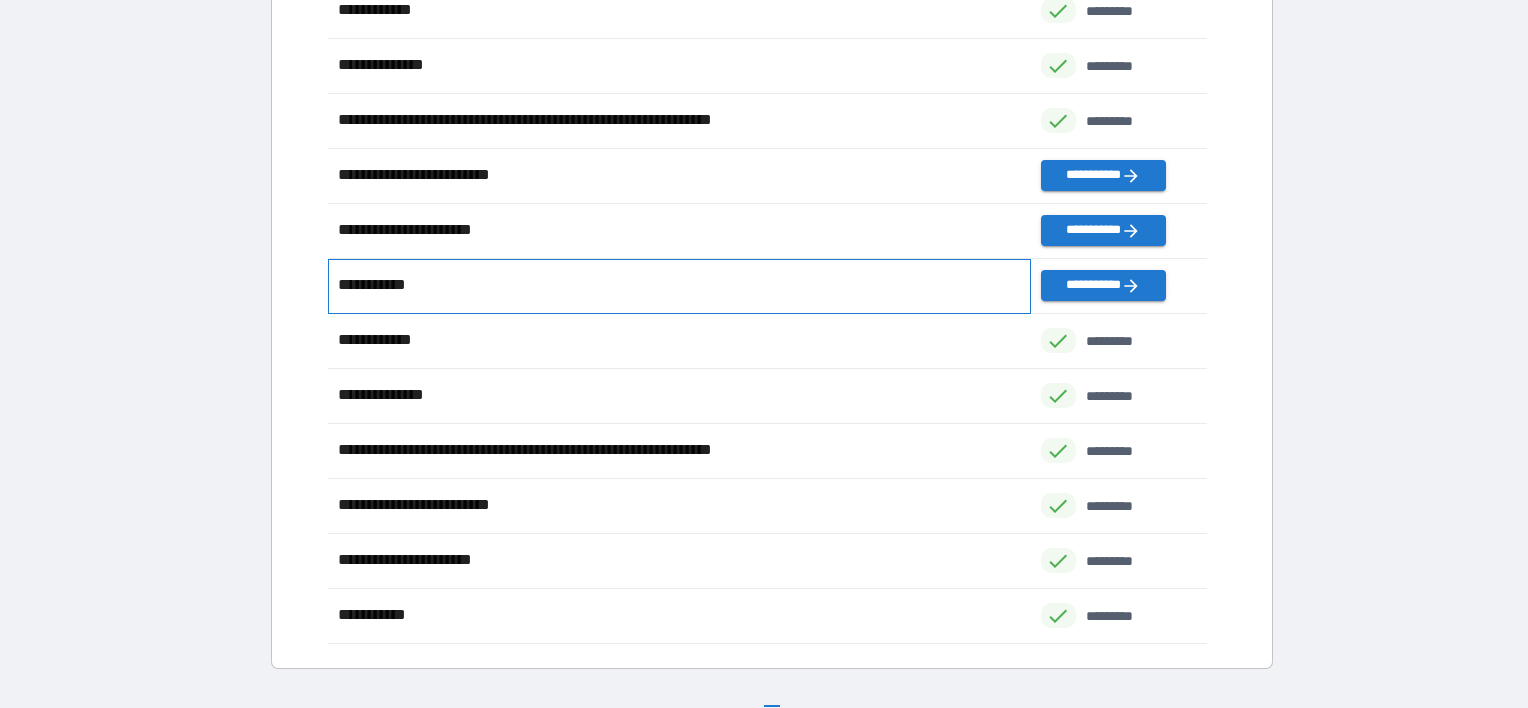 click on "**********" at bounding box center (381, 285) 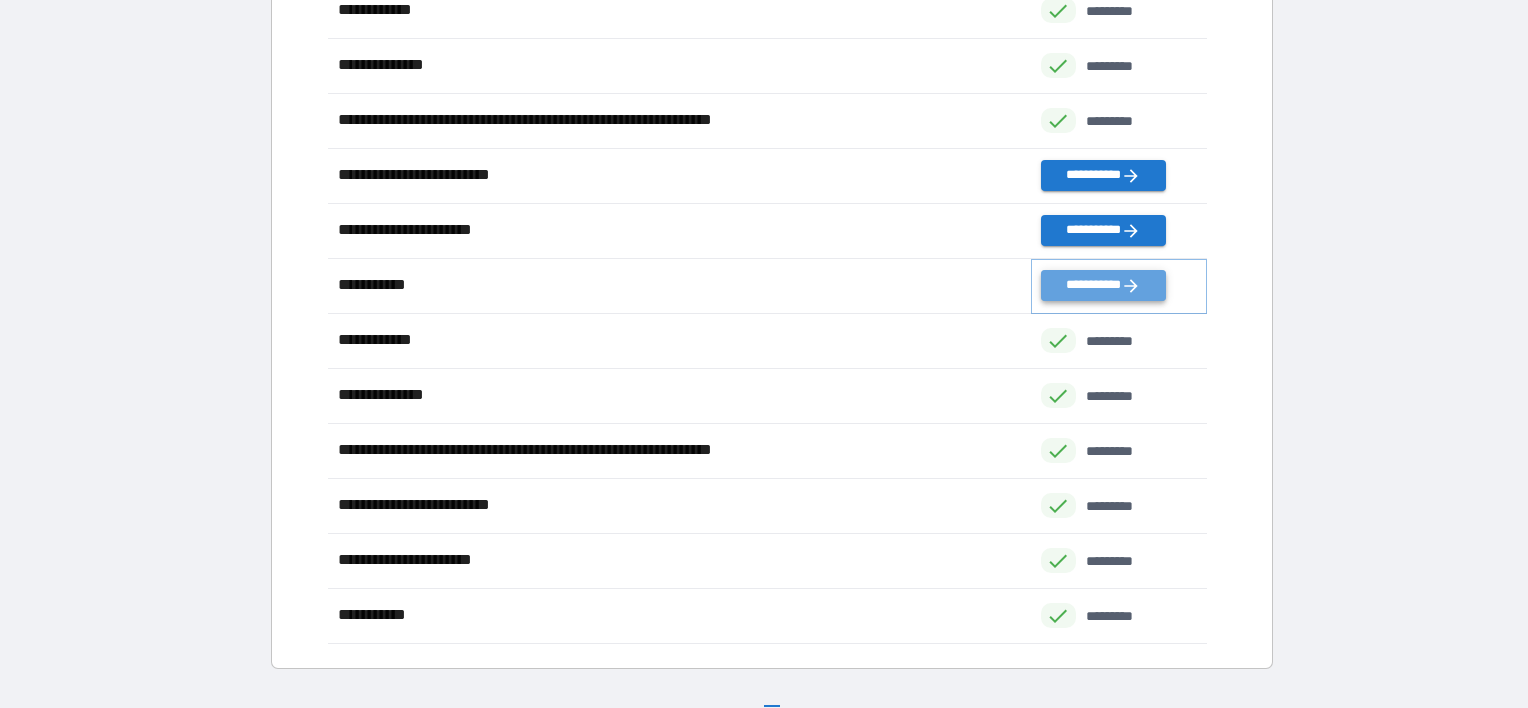 click on "**********" at bounding box center (1103, 285) 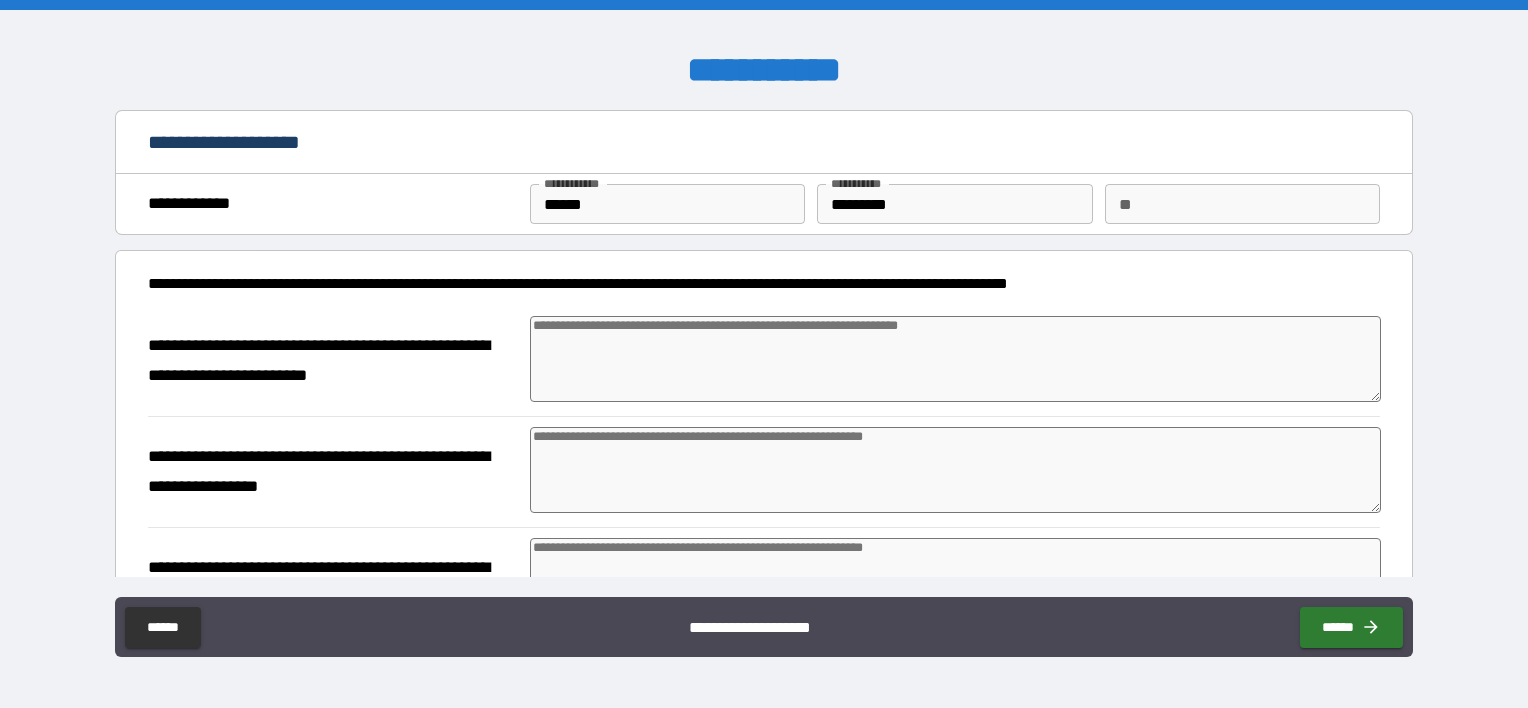 type on "*" 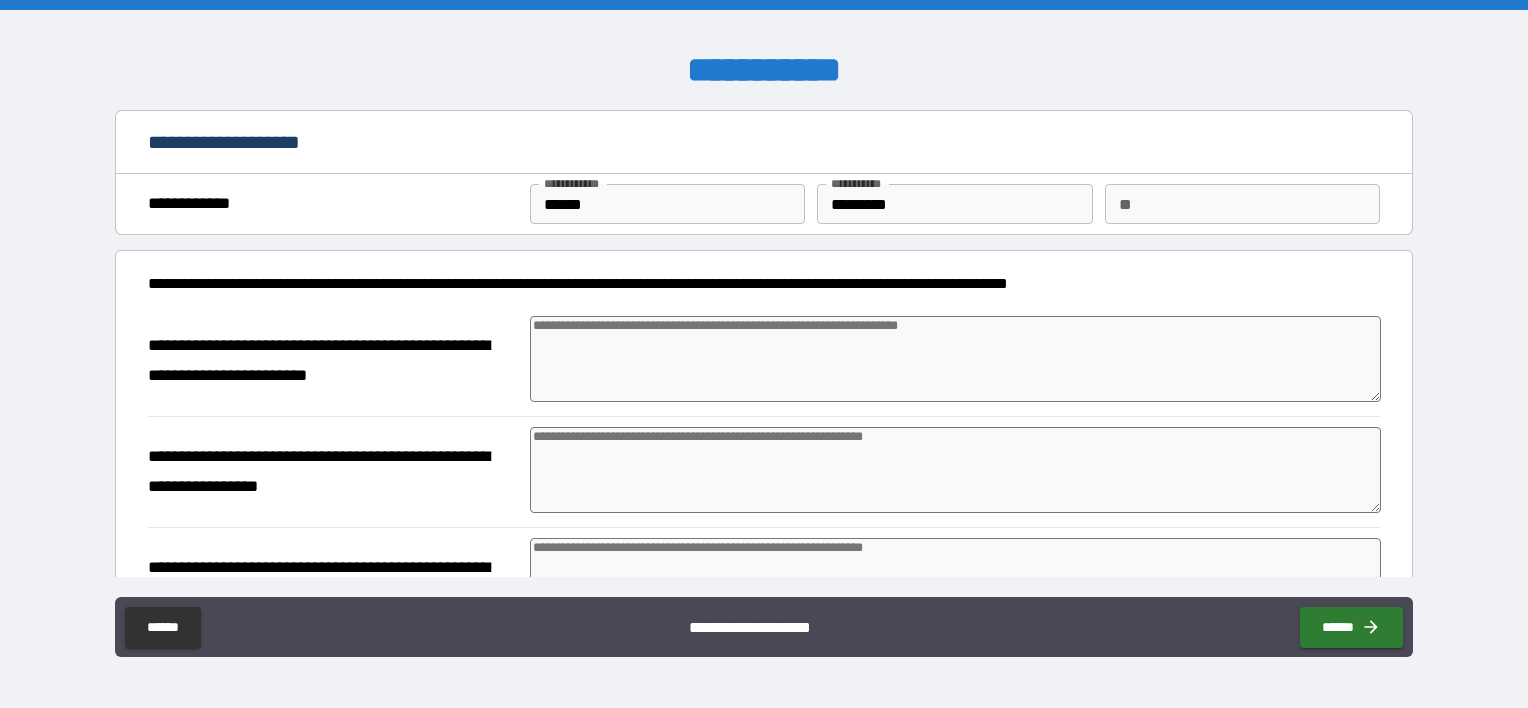 type on "*" 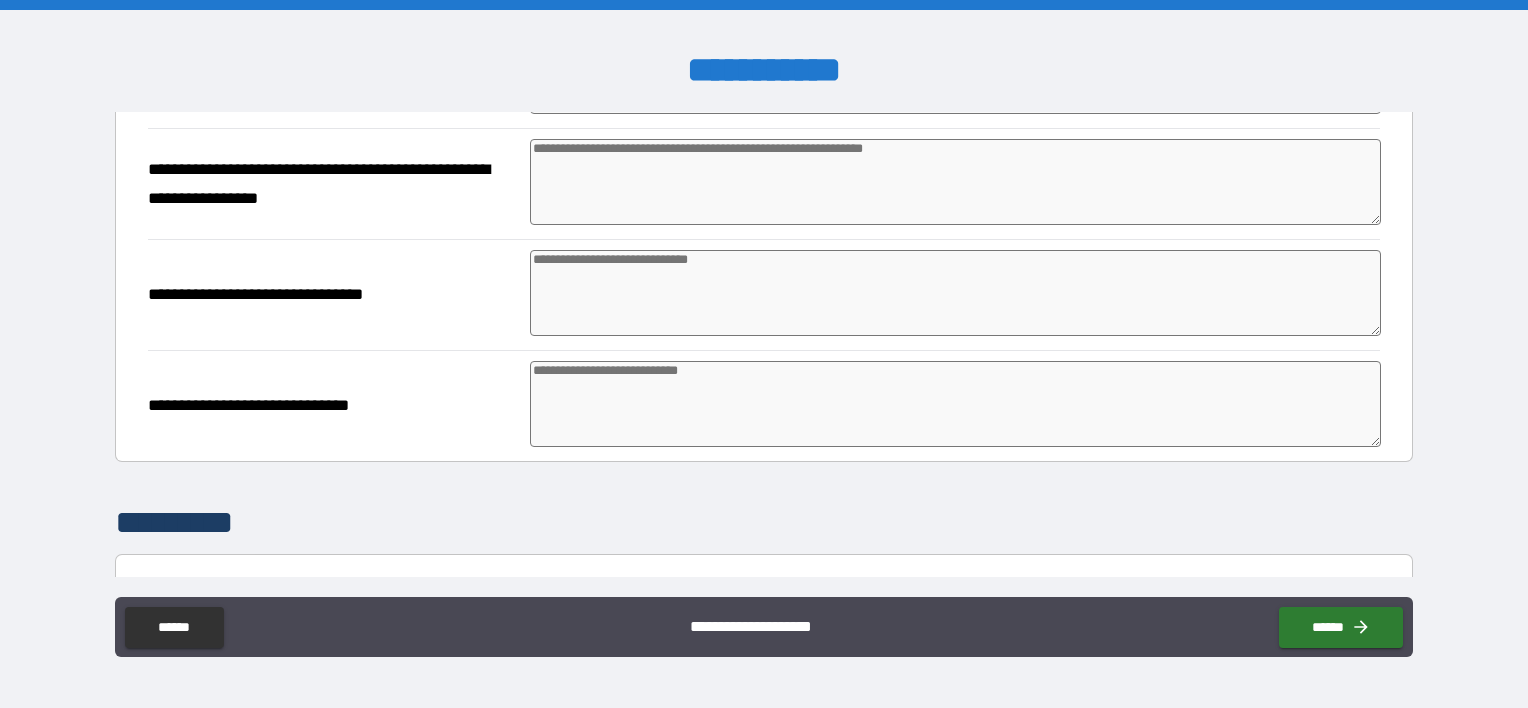 scroll, scrollTop: 0, scrollLeft: 0, axis: both 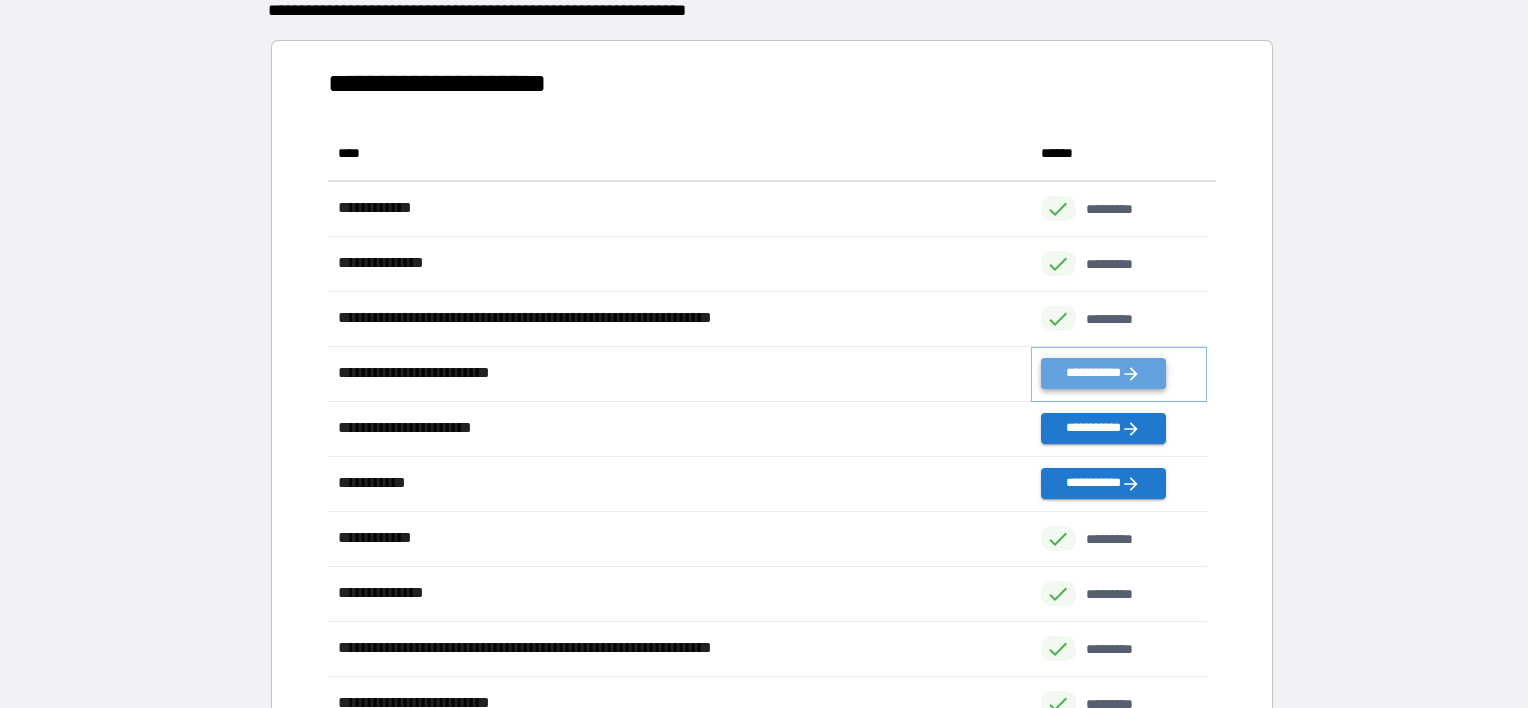click on "**********" at bounding box center (1103, 373) 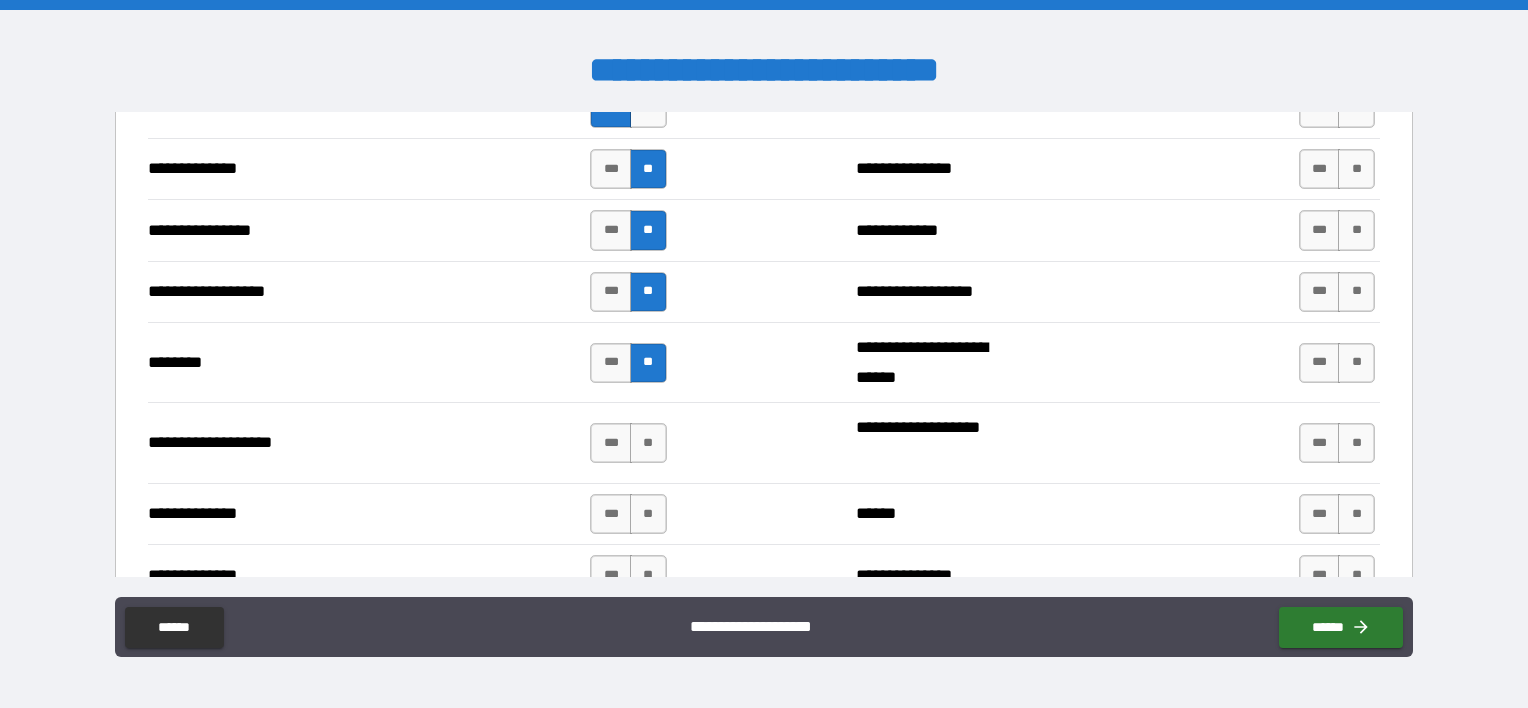 scroll, scrollTop: 3300, scrollLeft: 0, axis: vertical 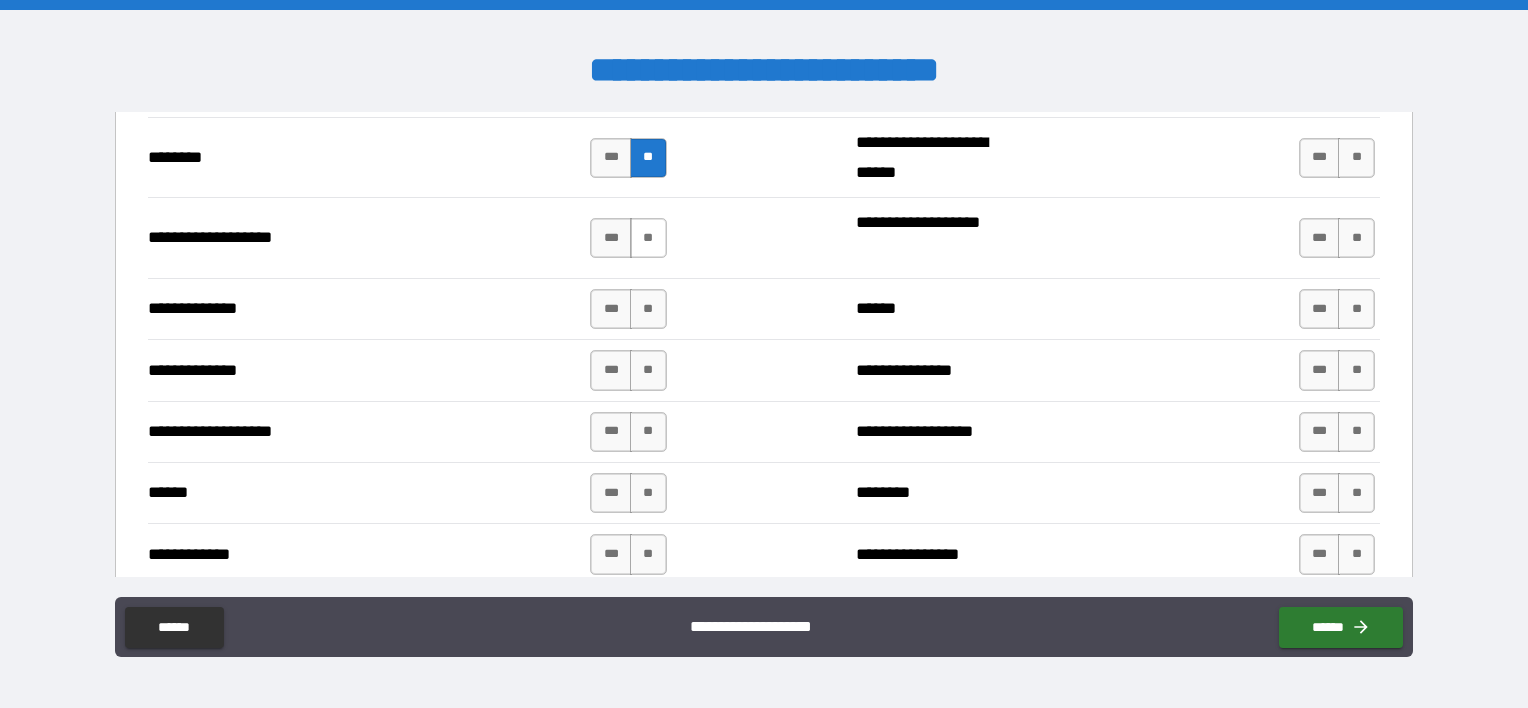 click on "**" at bounding box center [648, 238] 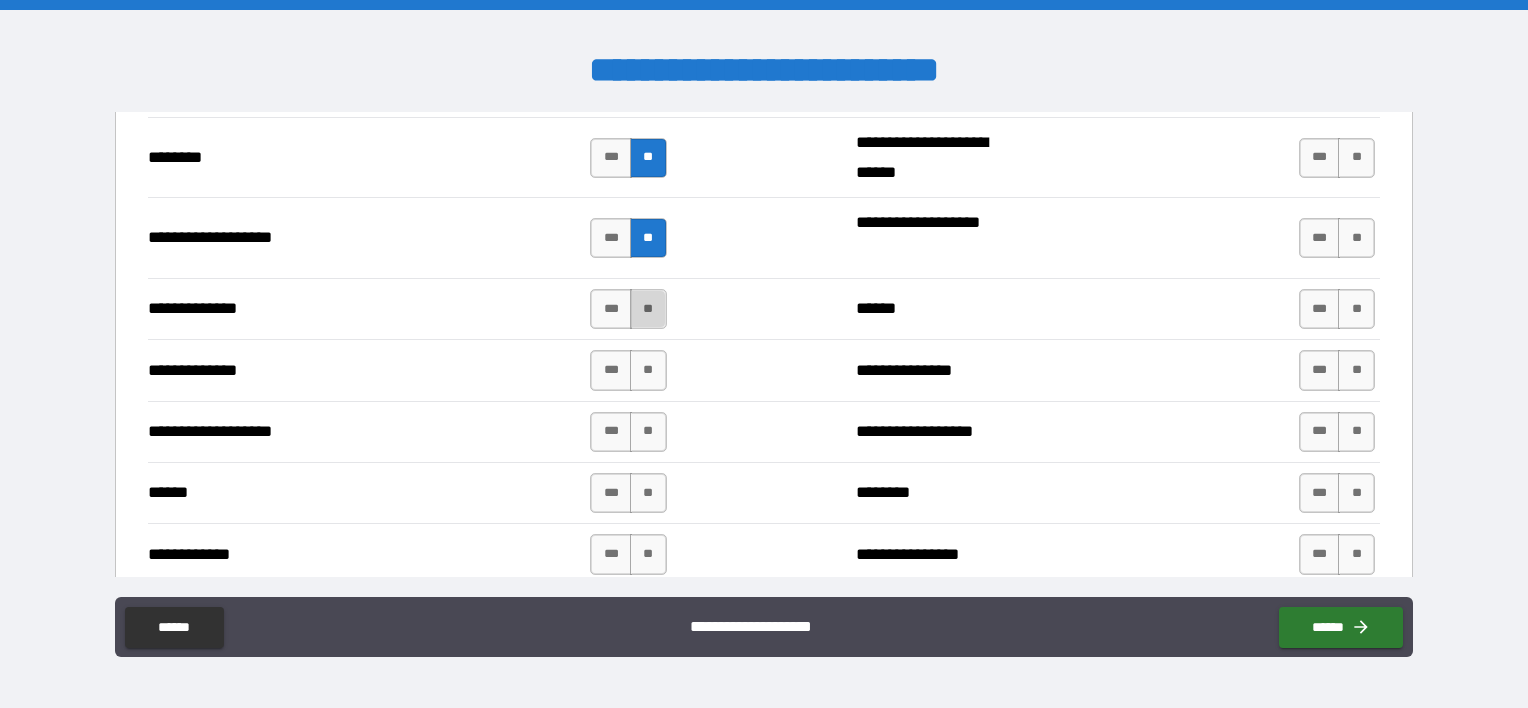 click on "**" at bounding box center [648, 309] 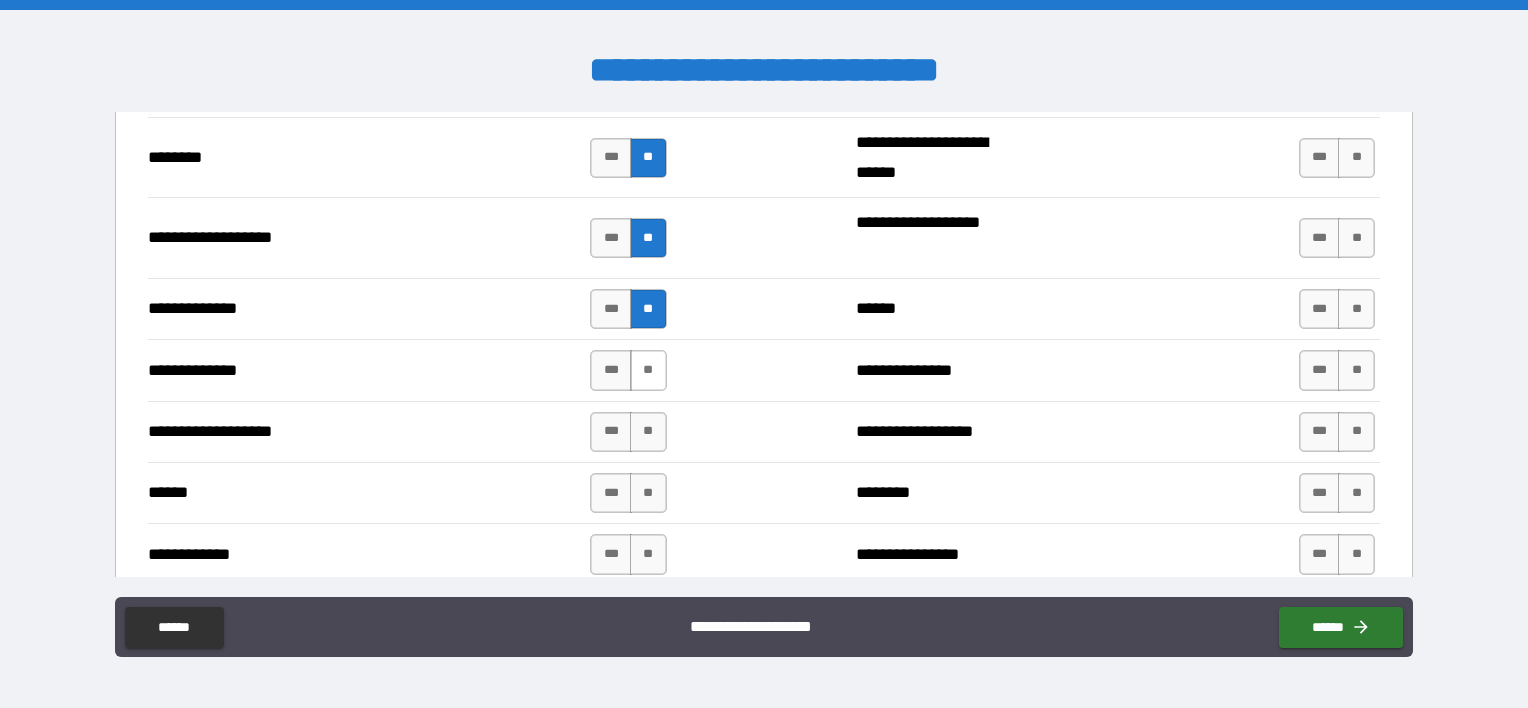 click on "**" at bounding box center [648, 370] 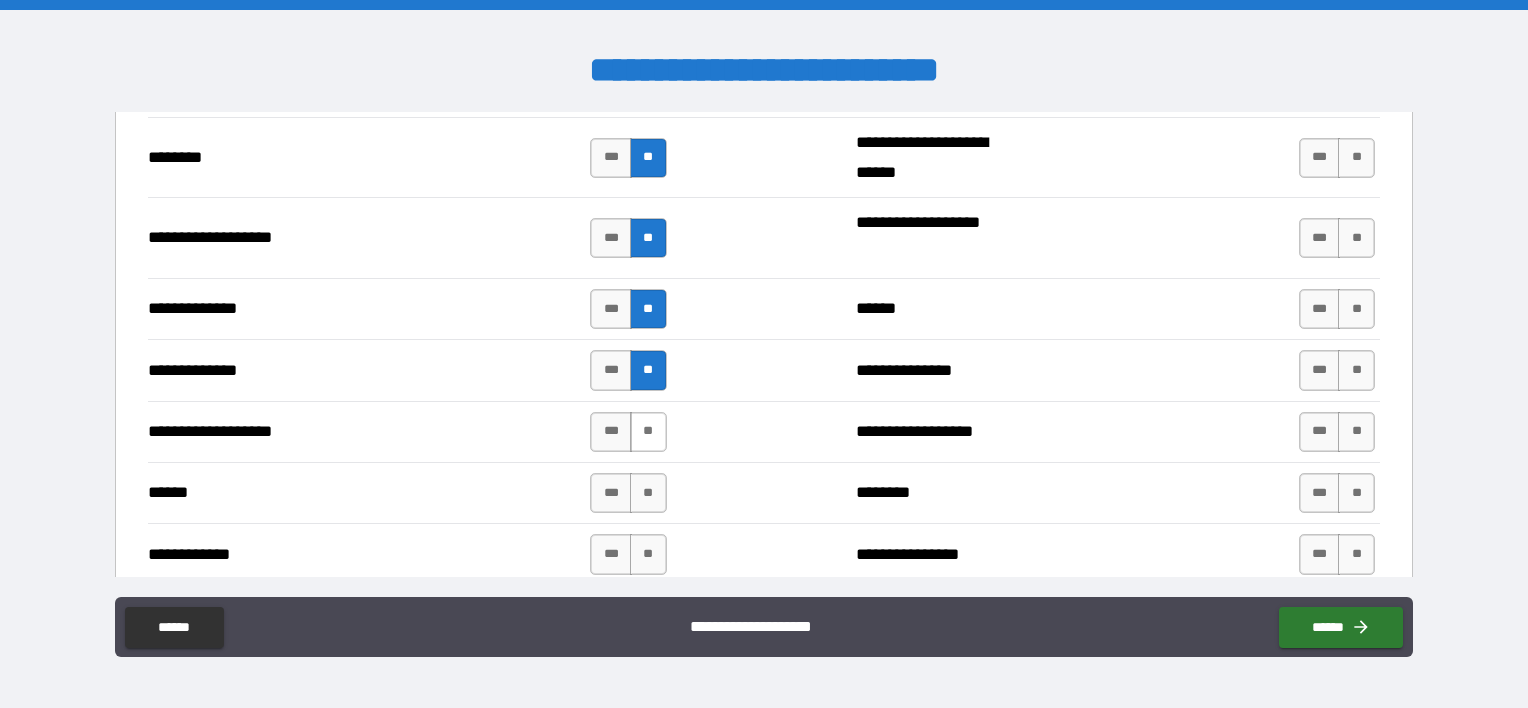 click on "**" at bounding box center (648, 432) 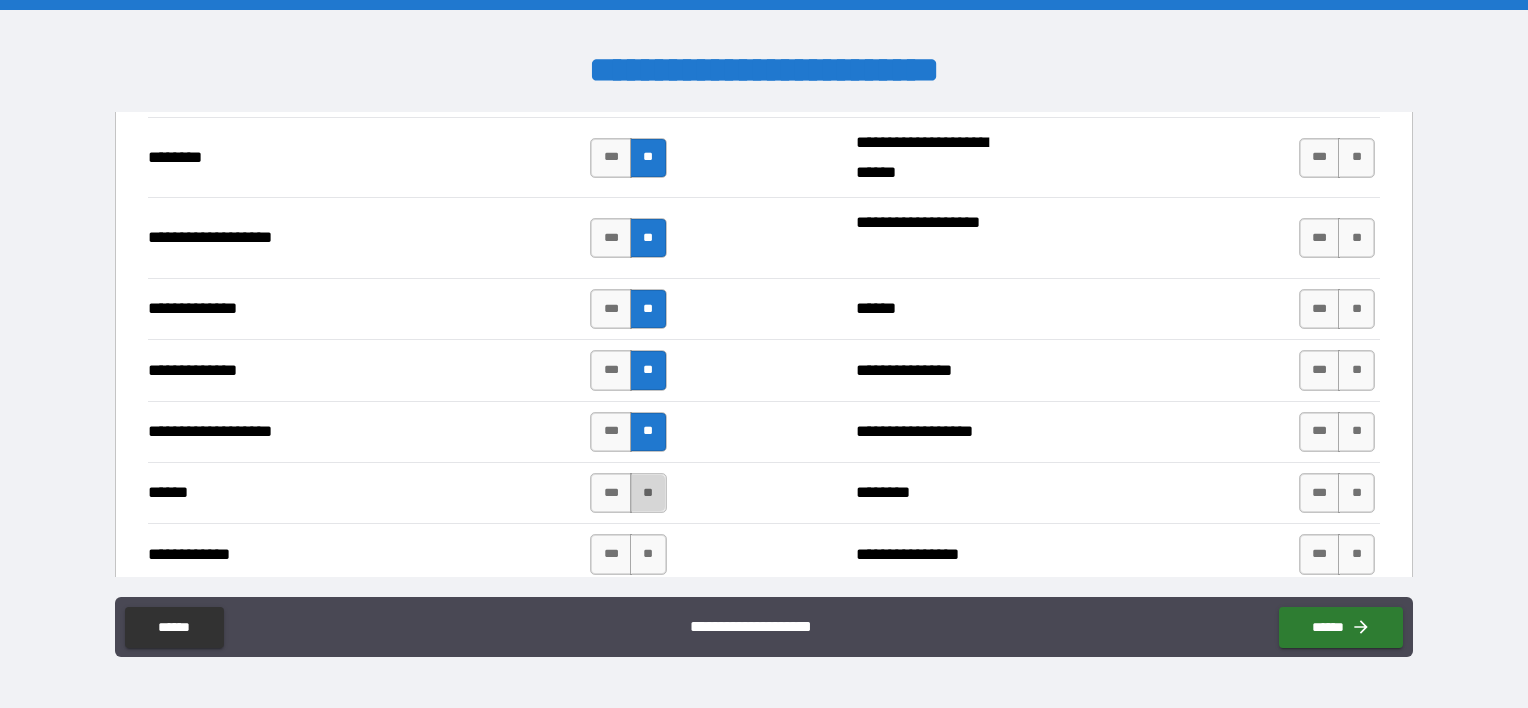click on "**" at bounding box center (648, 493) 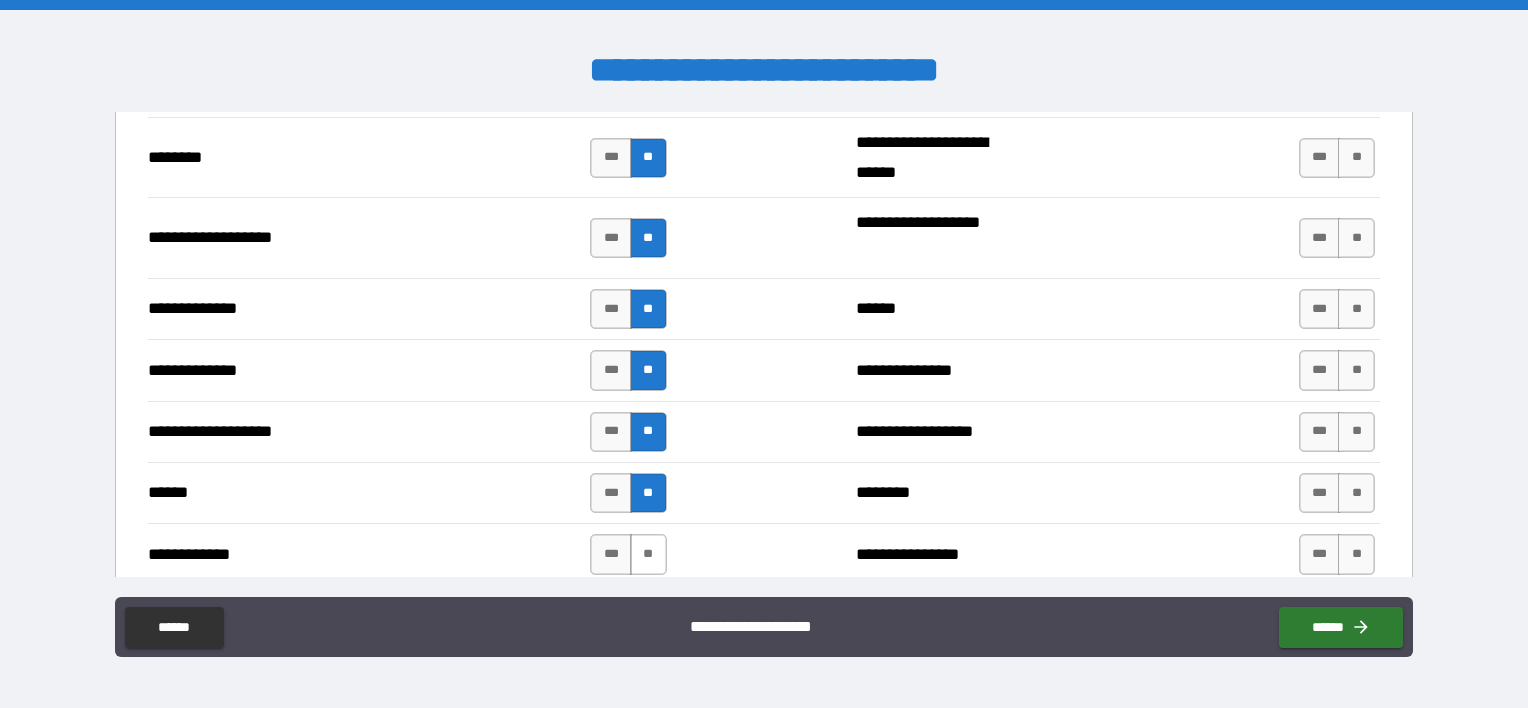 drag, startPoint x: 644, startPoint y: 543, endPoint x: 636, endPoint y: 536, distance: 10.630146 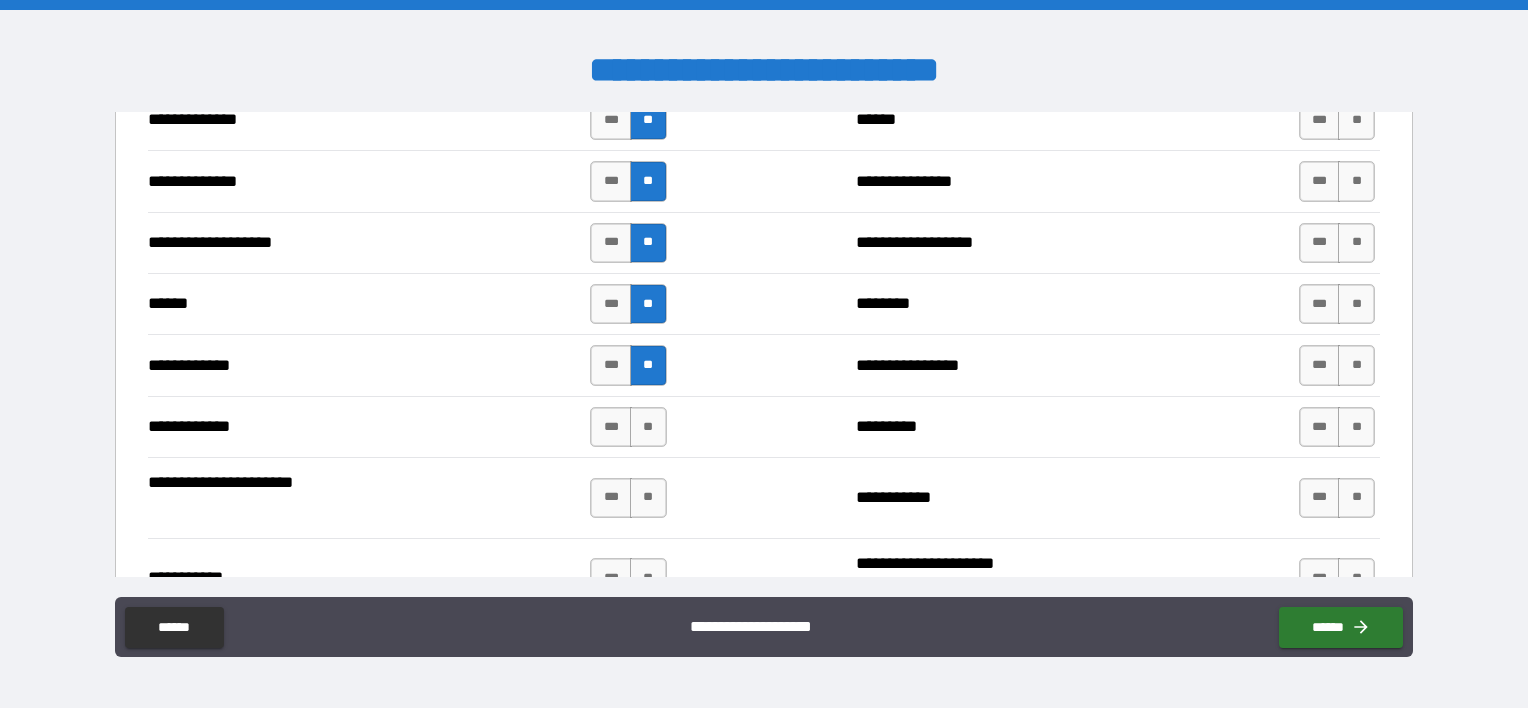 scroll, scrollTop: 3600, scrollLeft: 0, axis: vertical 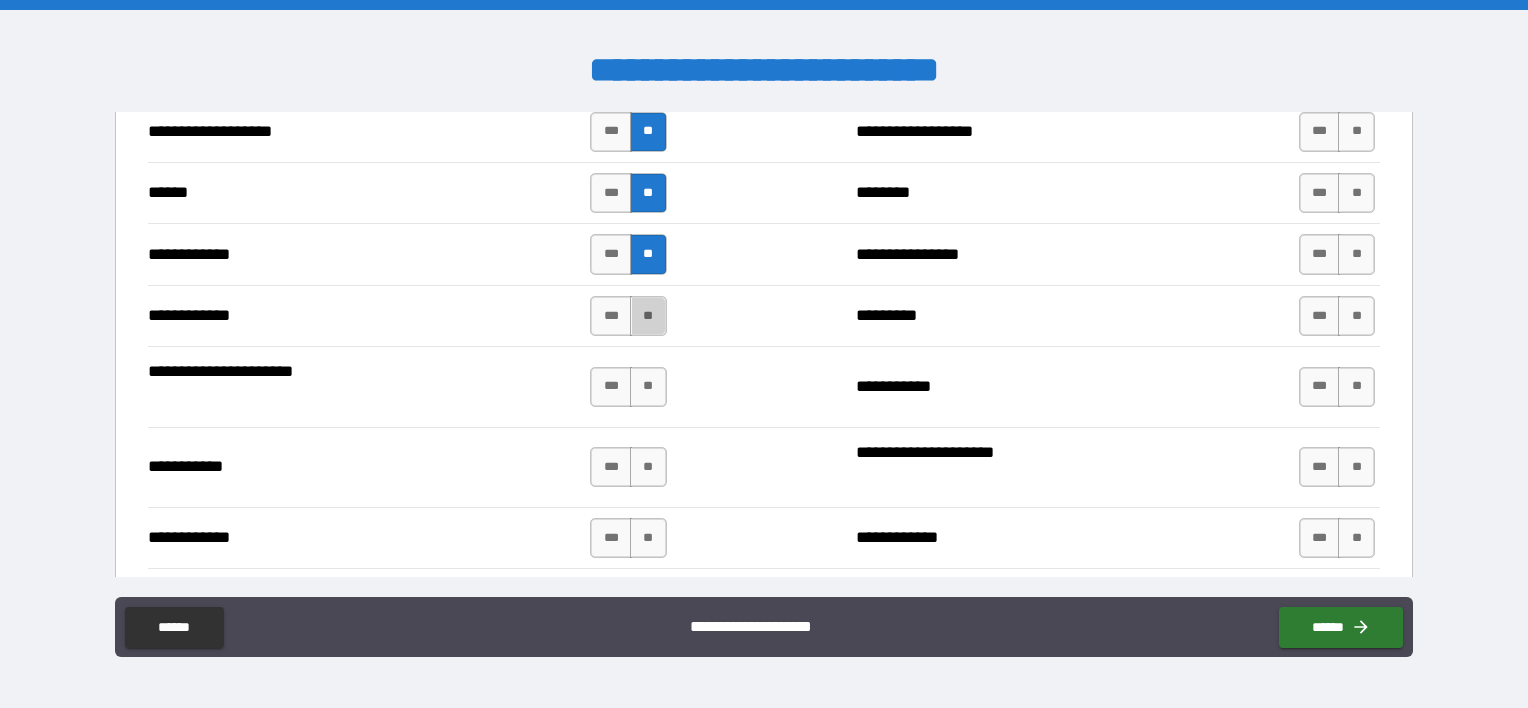 drag, startPoint x: 640, startPoint y: 304, endPoint x: 642, endPoint y: 325, distance: 21.095022 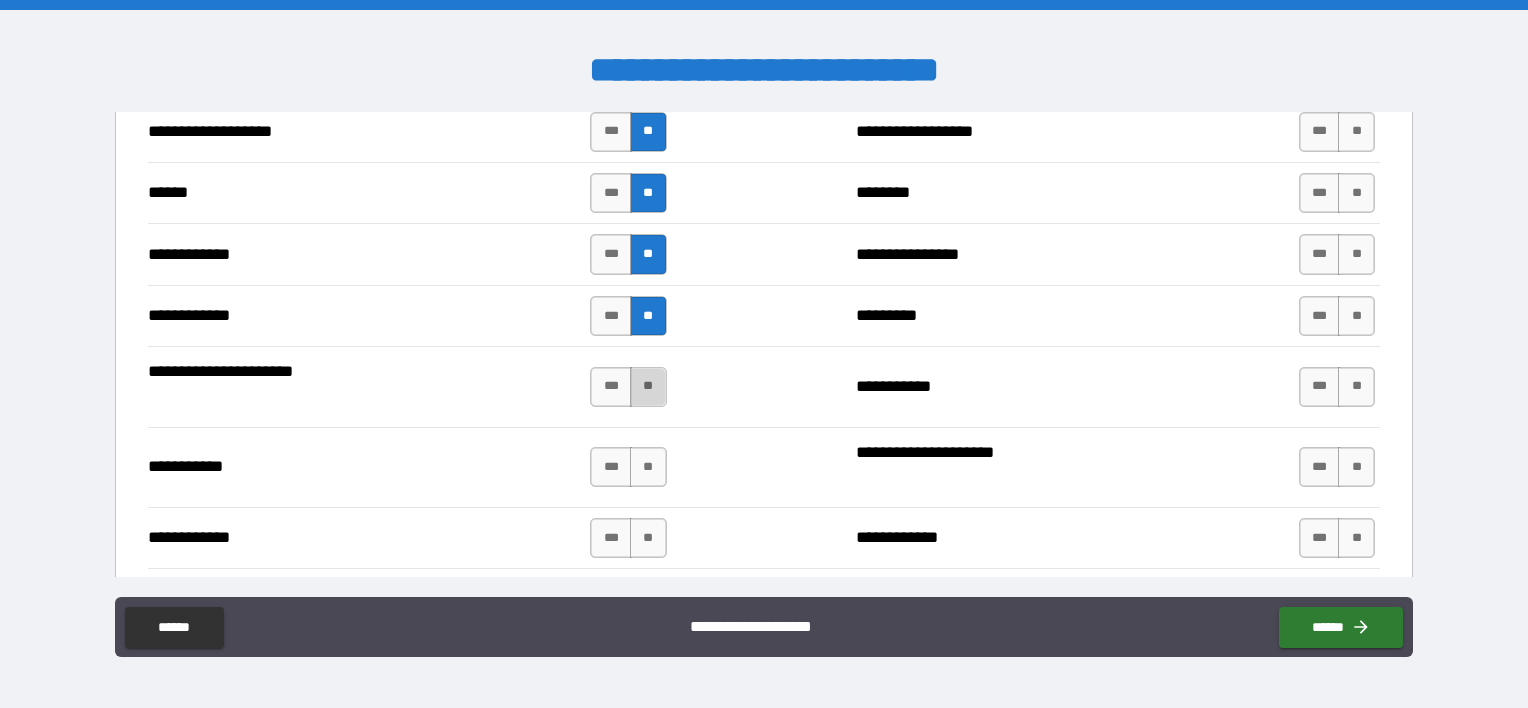 click on "**" at bounding box center [648, 387] 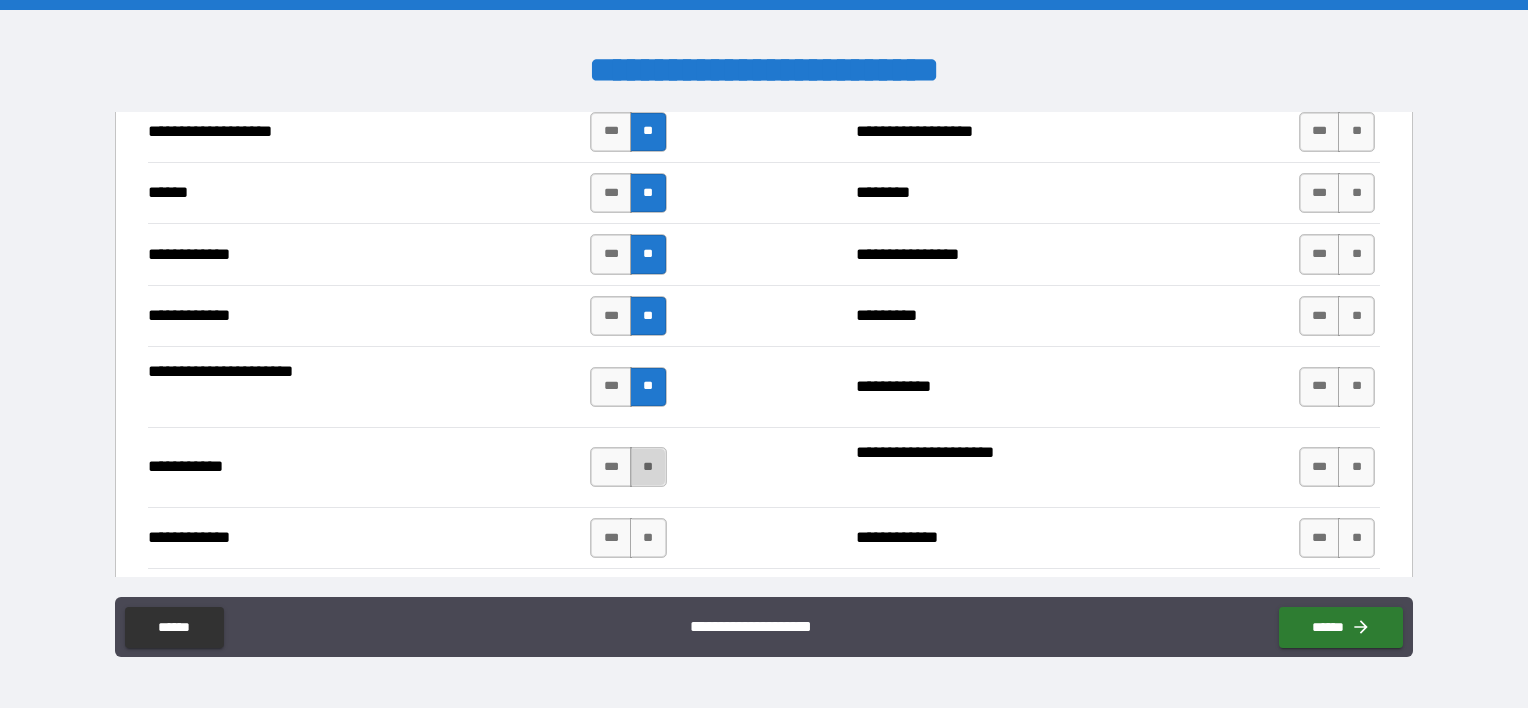 drag, startPoint x: 652, startPoint y: 460, endPoint x: 655, endPoint y: 471, distance: 11.401754 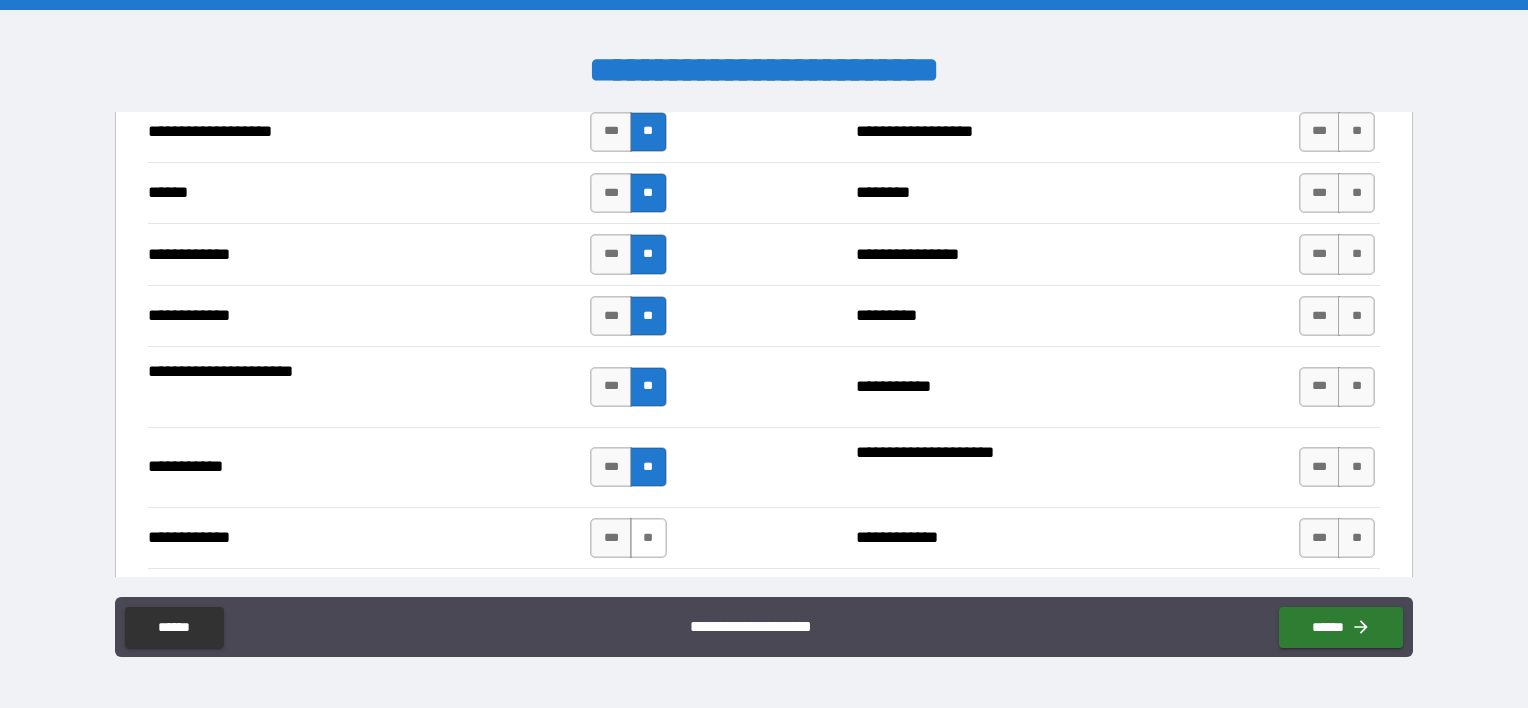 click on "**" at bounding box center (648, 538) 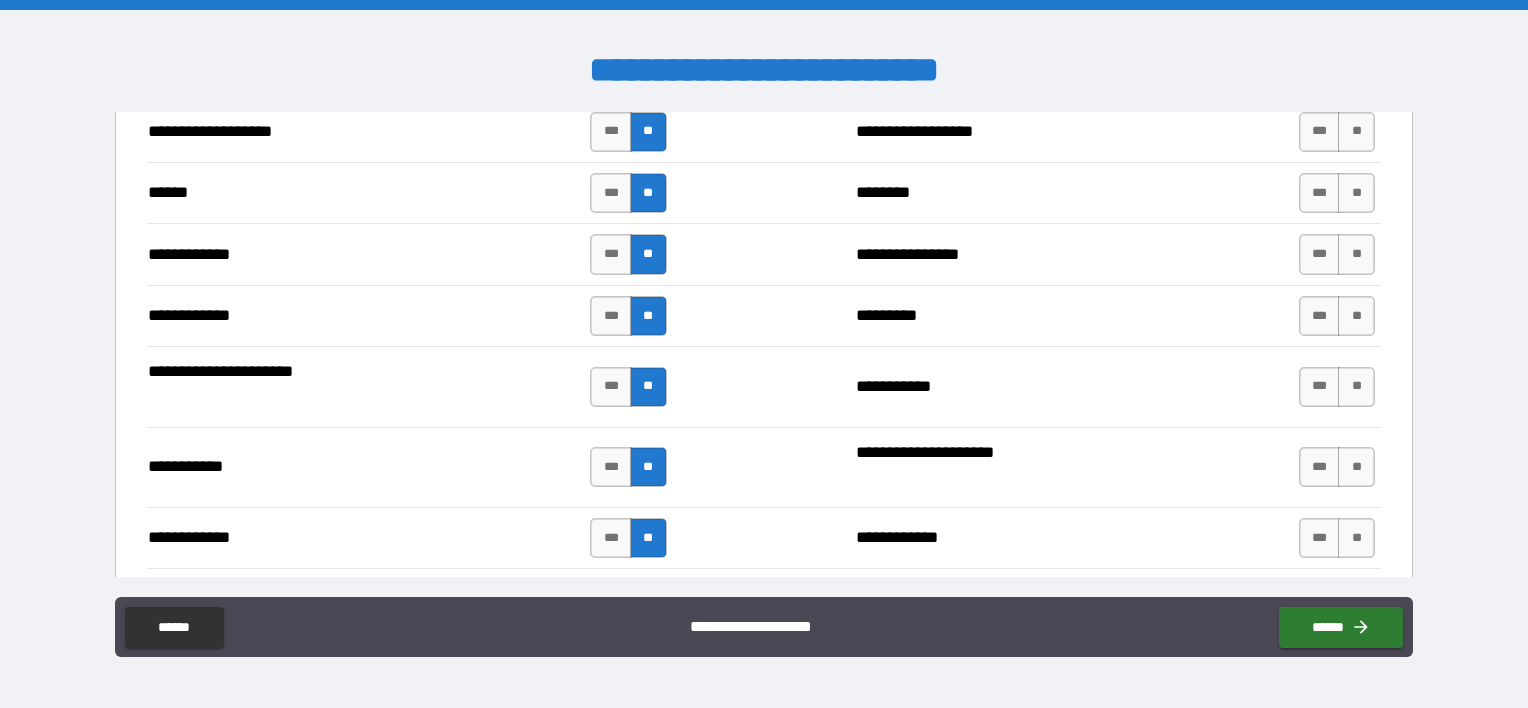scroll, scrollTop: 4000, scrollLeft: 0, axis: vertical 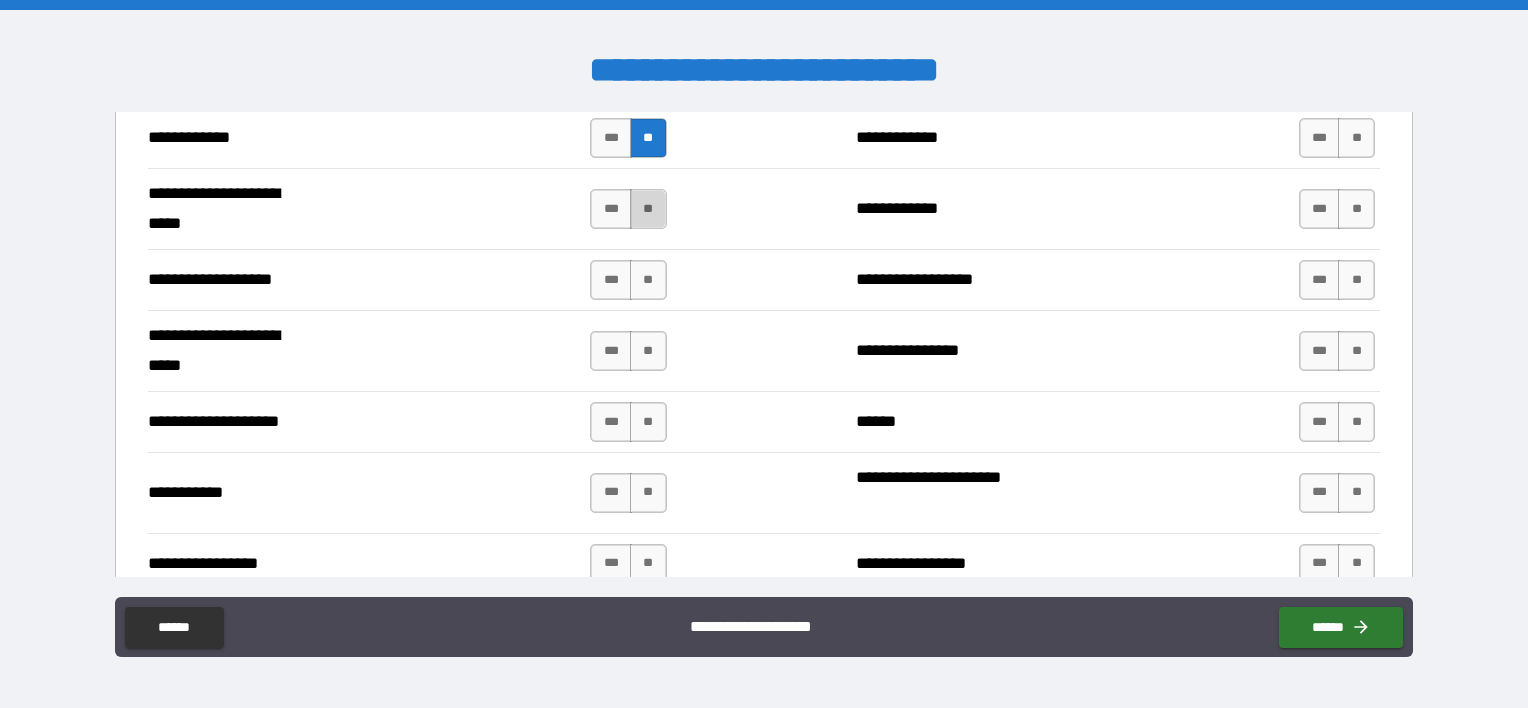 click on "**" at bounding box center (648, 209) 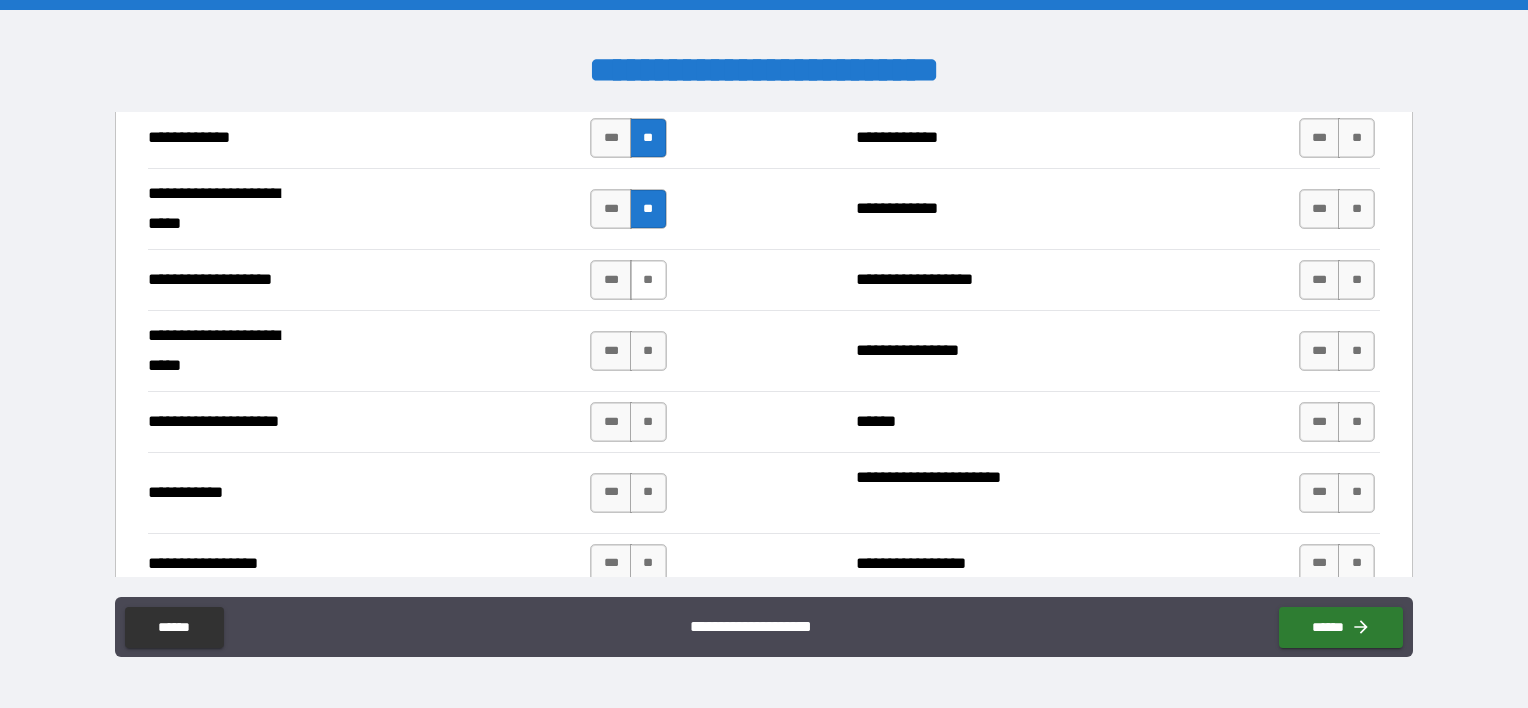 click on "**" at bounding box center [648, 280] 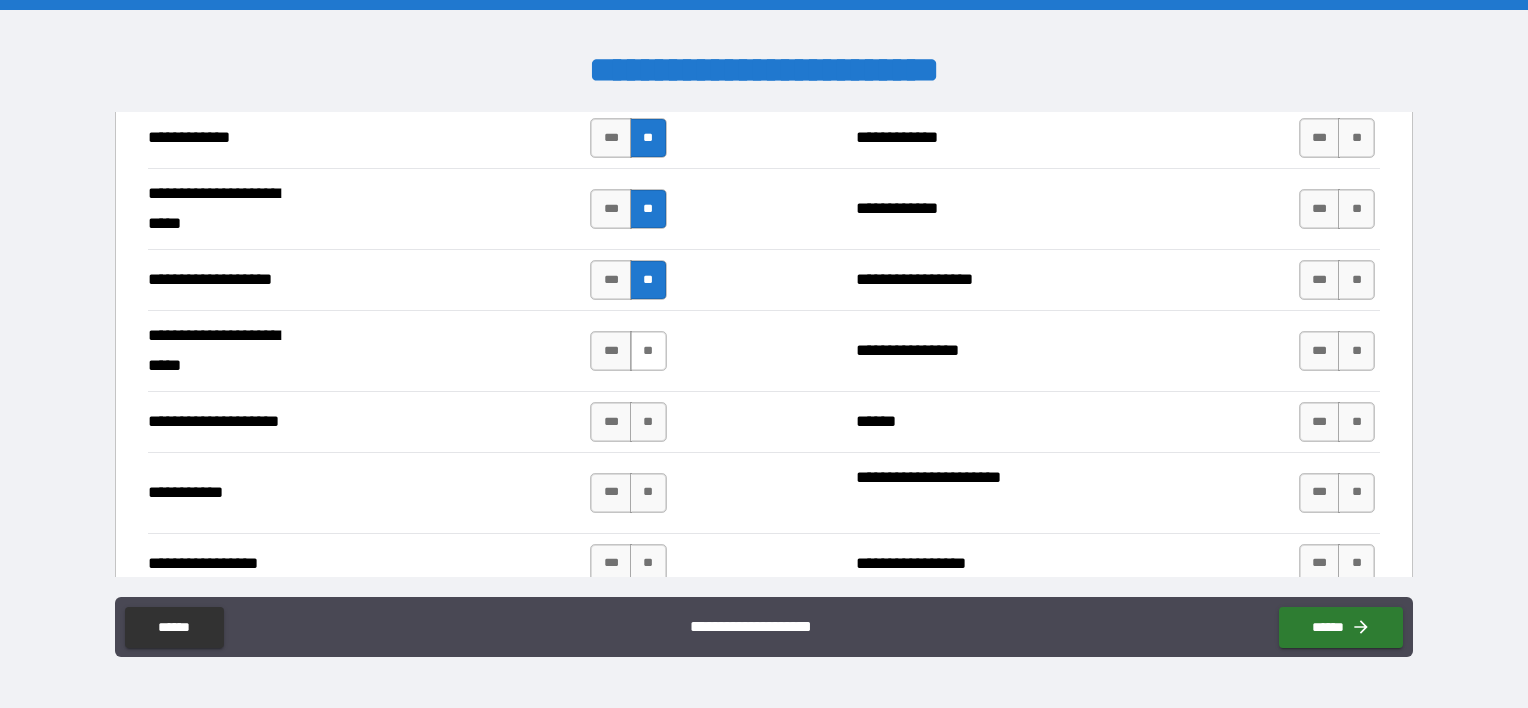 click on "**" at bounding box center (648, 351) 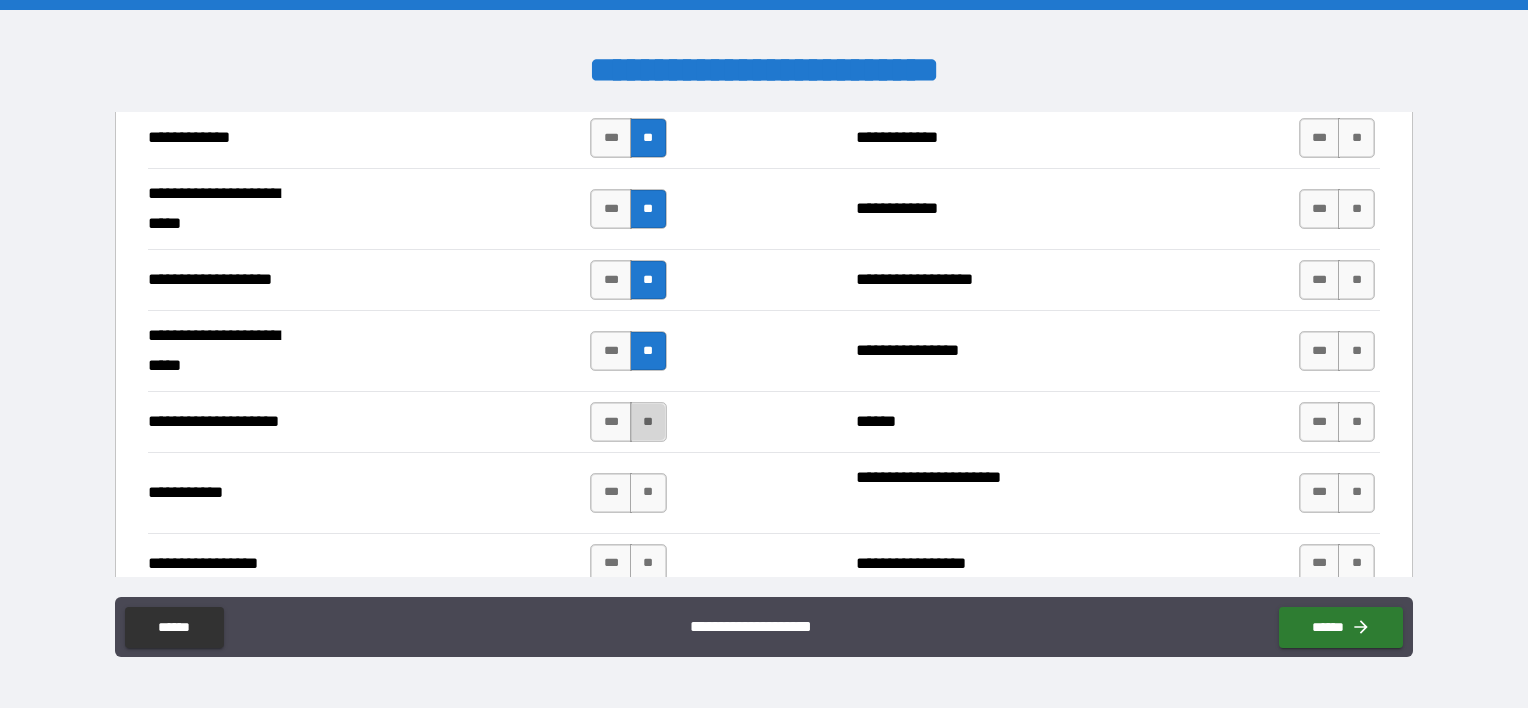 click on "**" at bounding box center [648, 422] 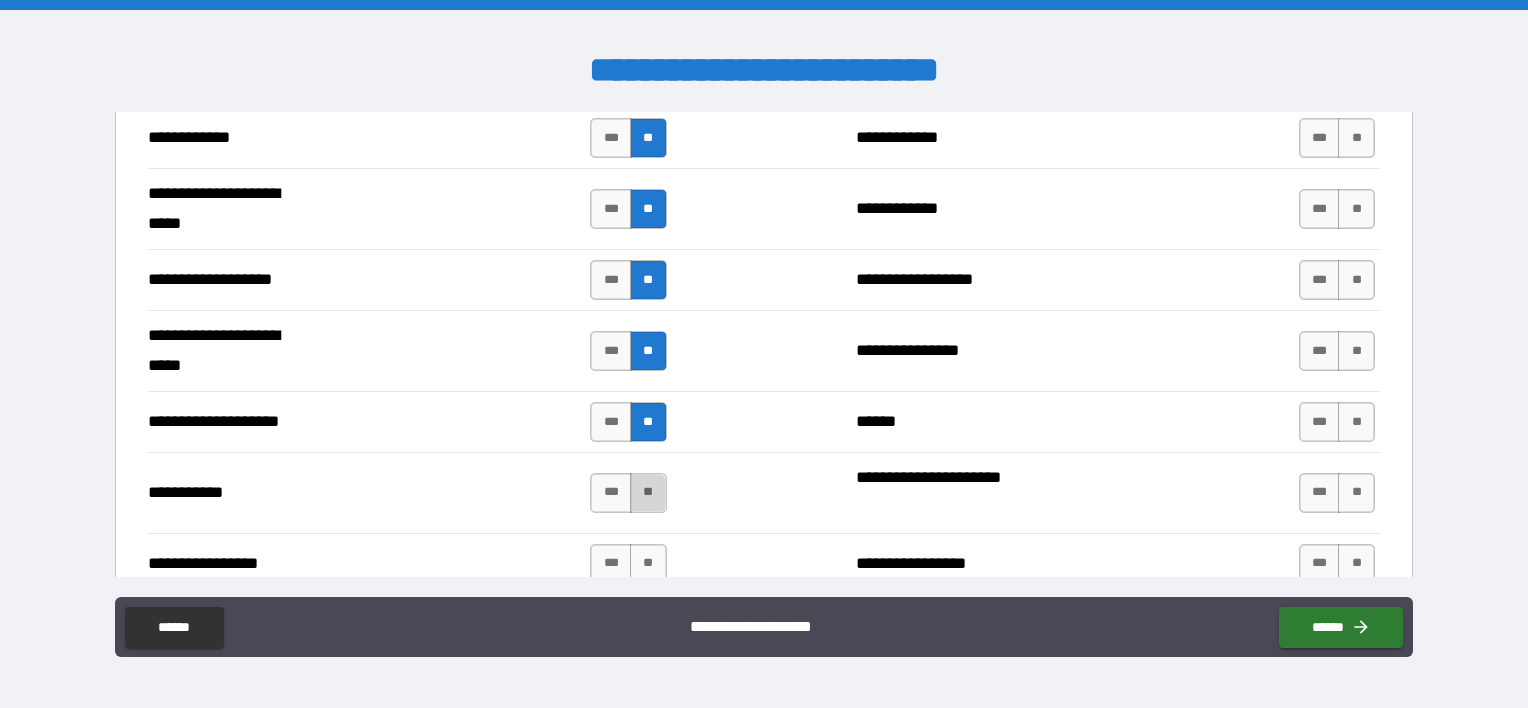 click on "**" at bounding box center [648, 493] 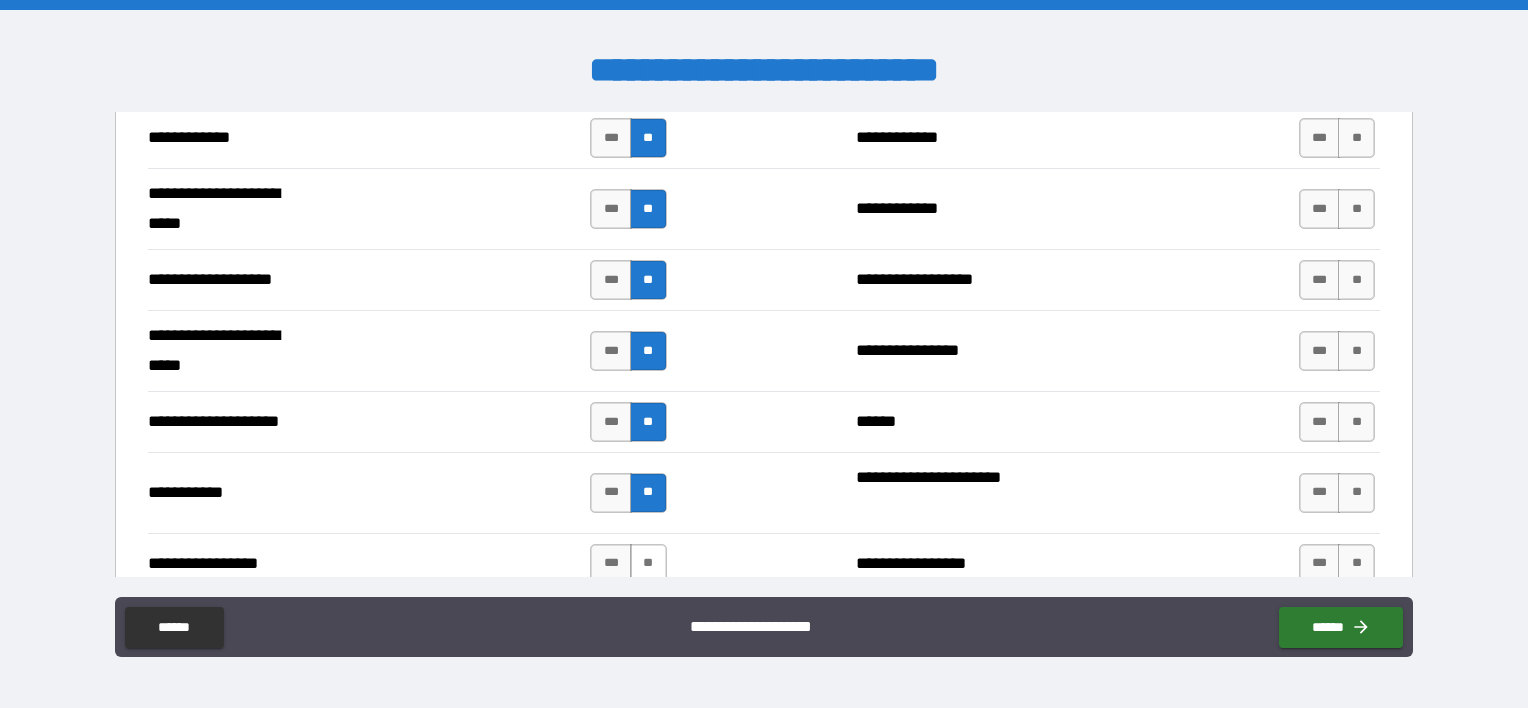click on "**" at bounding box center [648, 564] 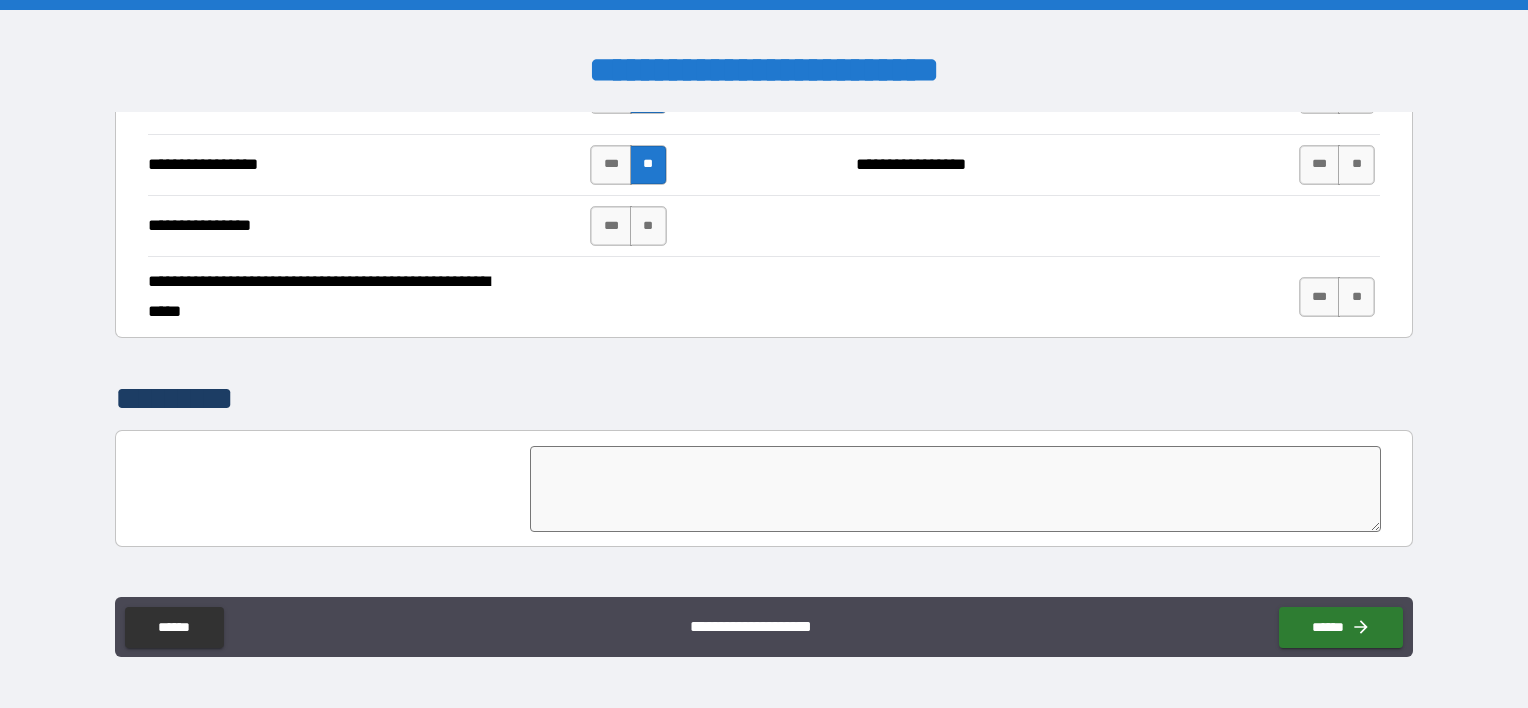 scroll, scrollTop: 4400, scrollLeft: 0, axis: vertical 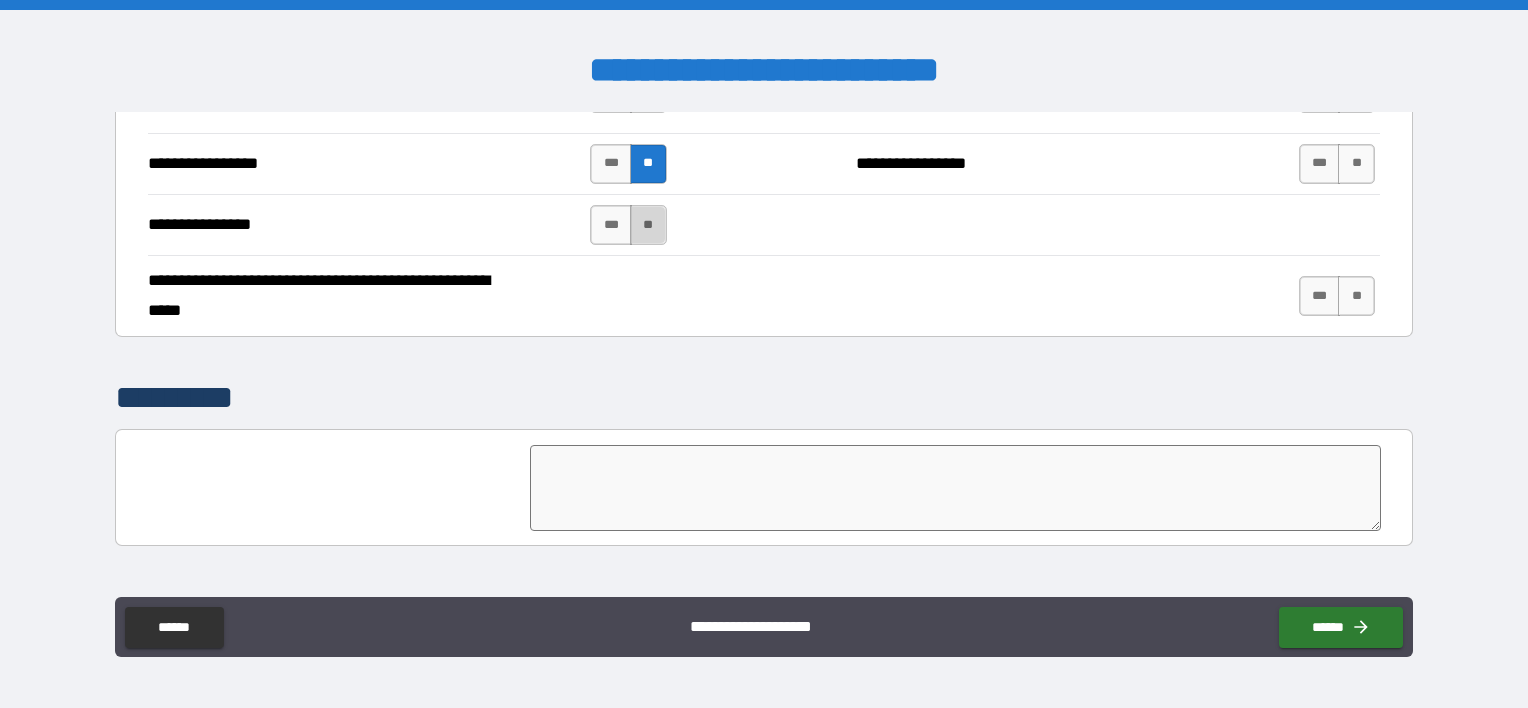 click on "**" at bounding box center (648, 225) 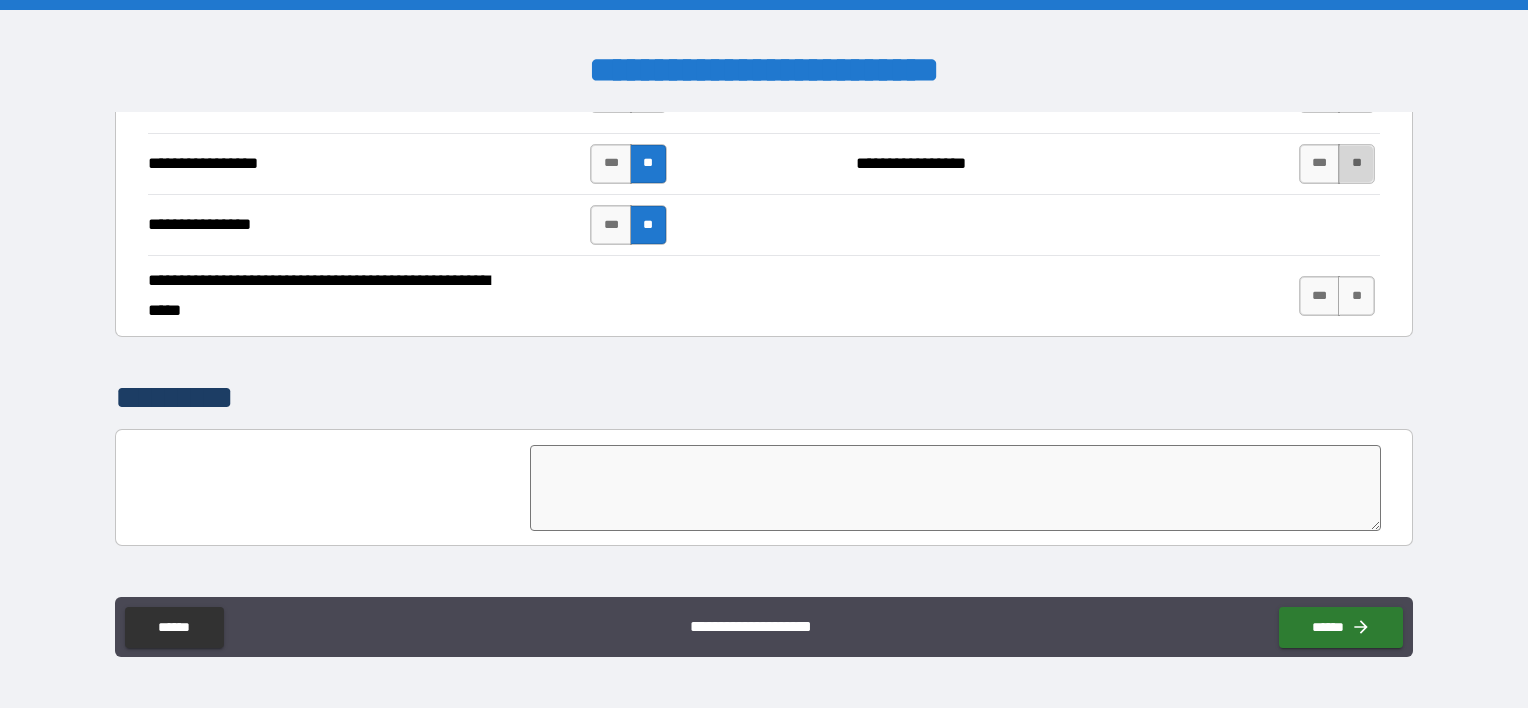 click on "**" at bounding box center (1356, 164) 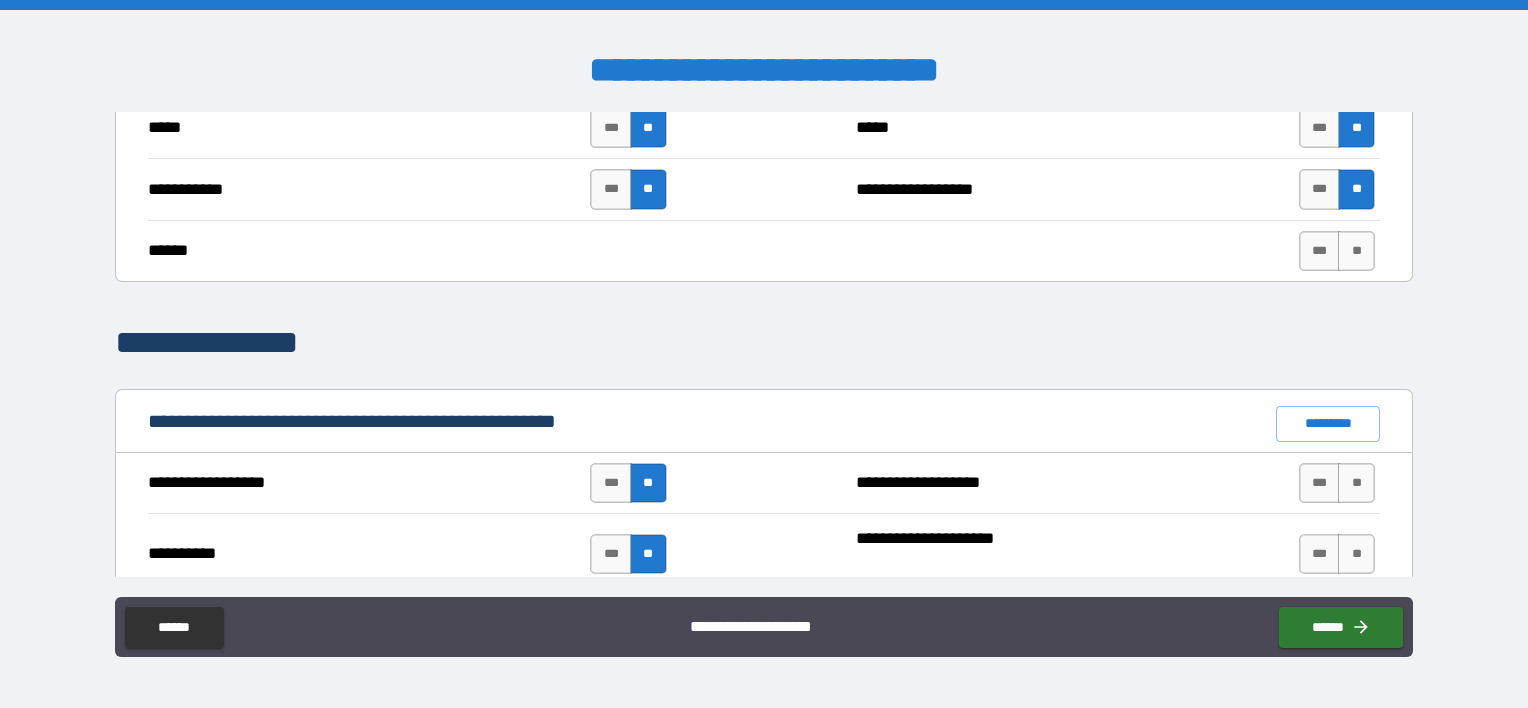 scroll, scrollTop: 1900, scrollLeft: 0, axis: vertical 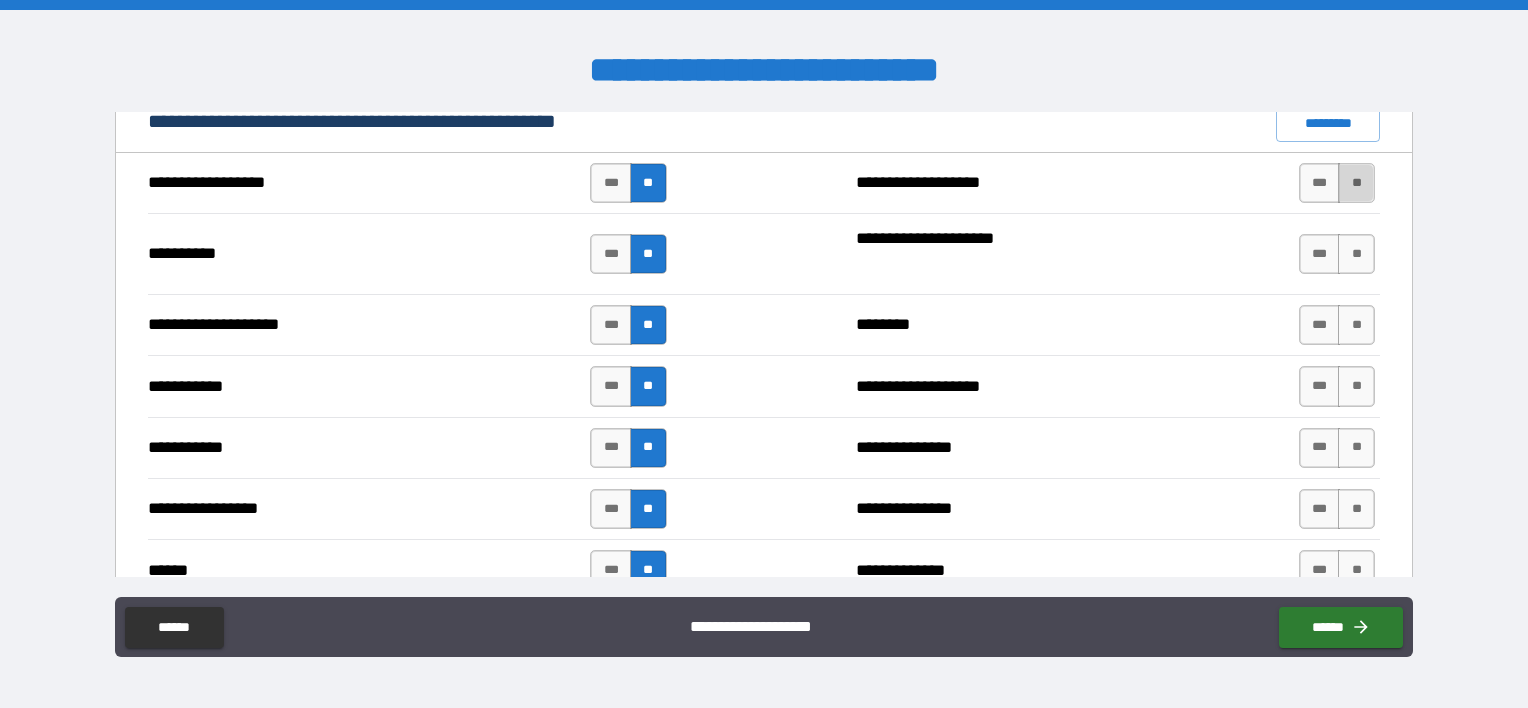 click on "**" at bounding box center (1356, 183) 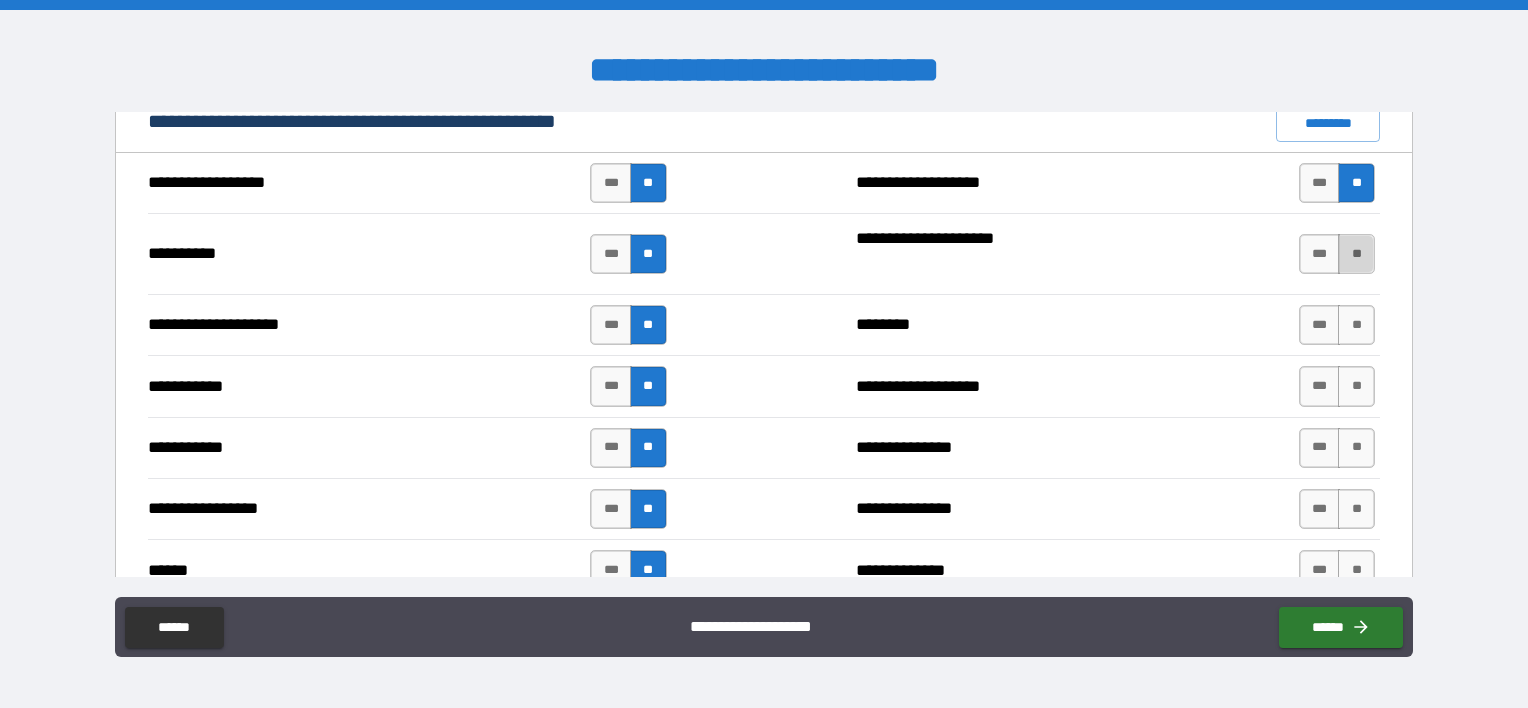 click on "**" at bounding box center (1356, 254) 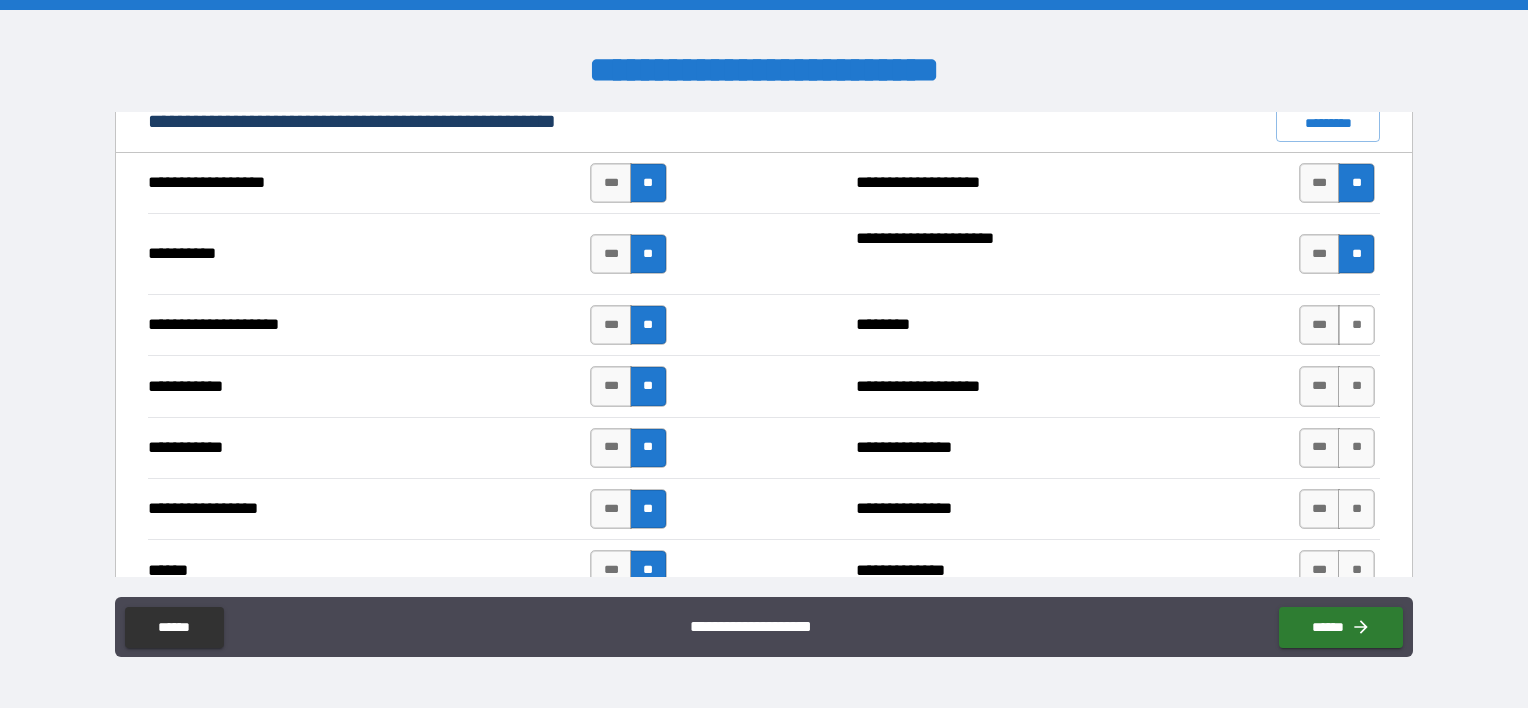 click on "**" at bounding box center [1356, 325] 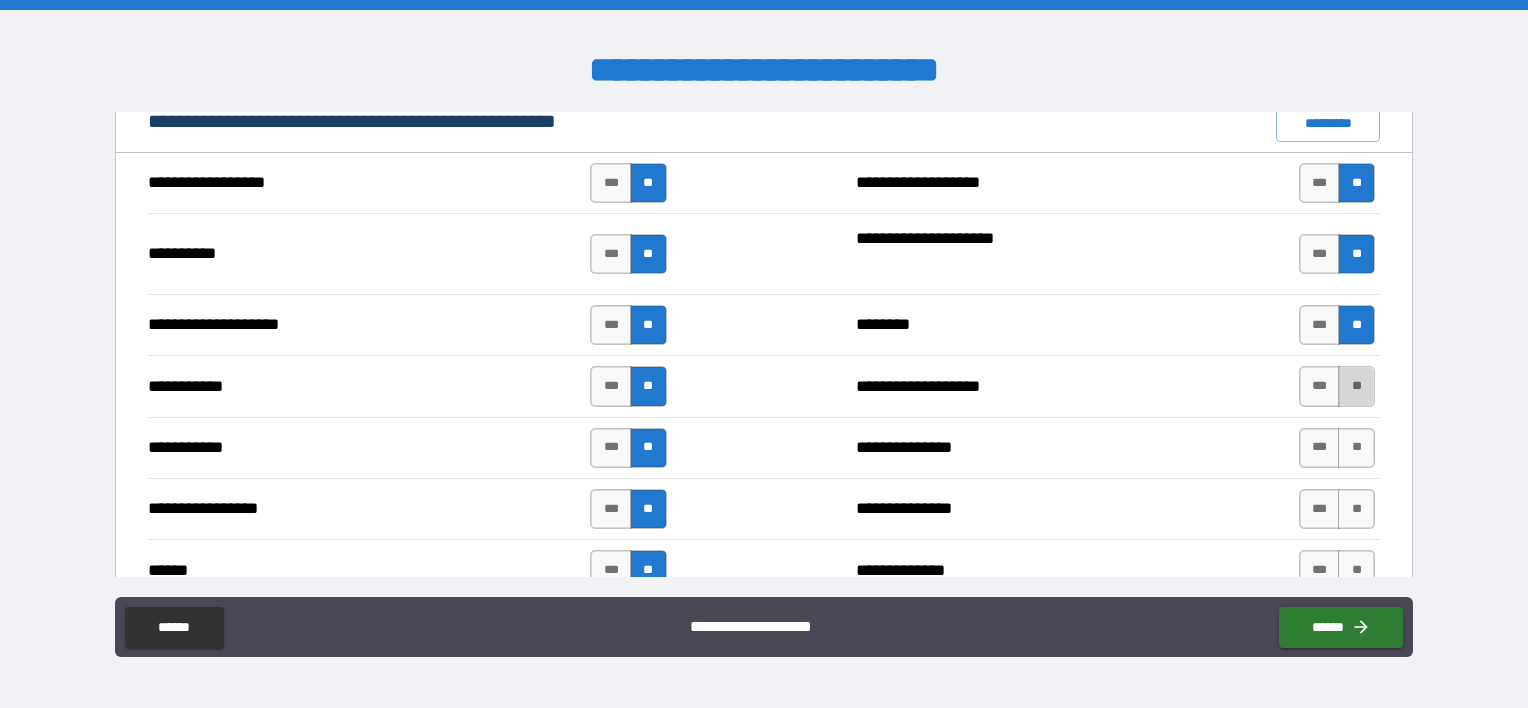click on "**" at bounding box center (1356, 386) 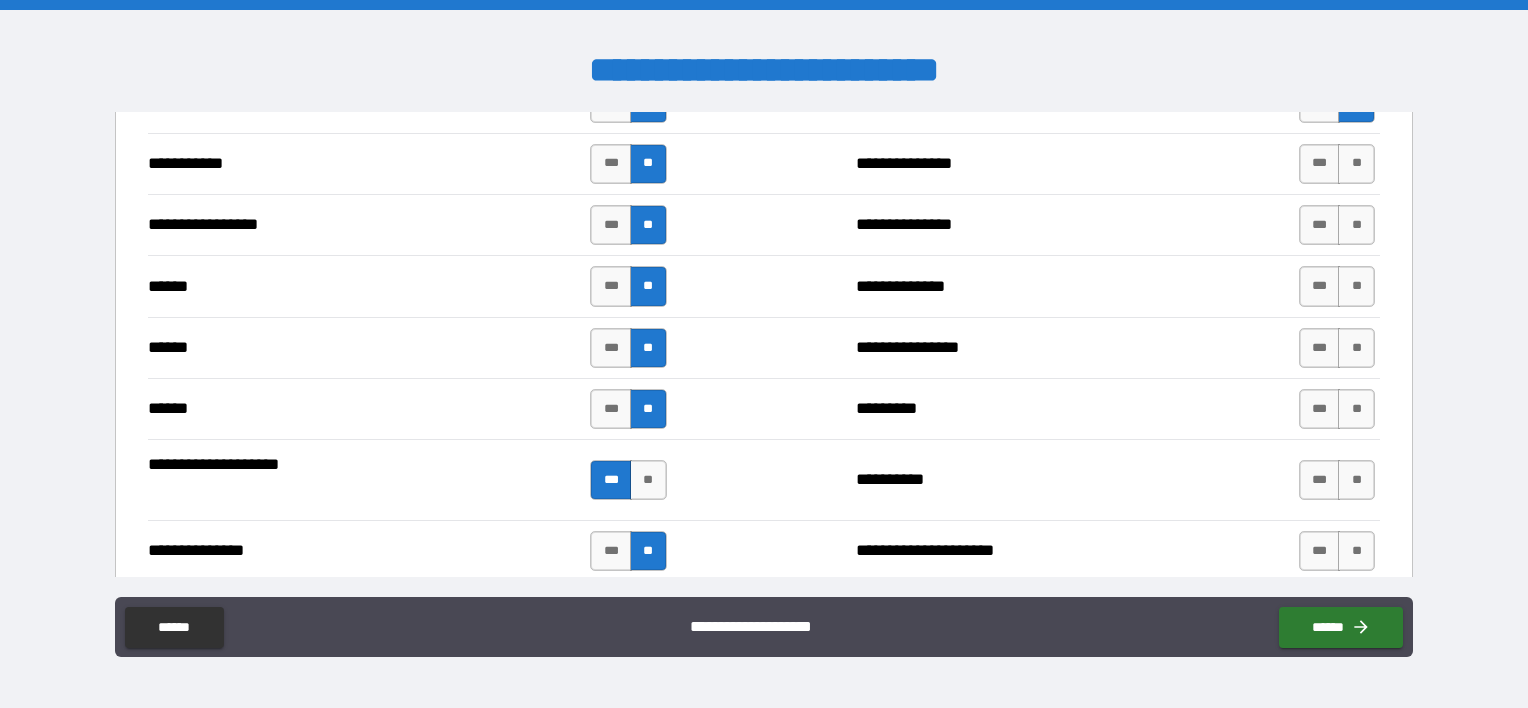 scroll, scrollTop: 2200, scrollLeft: 0, axis: vertical 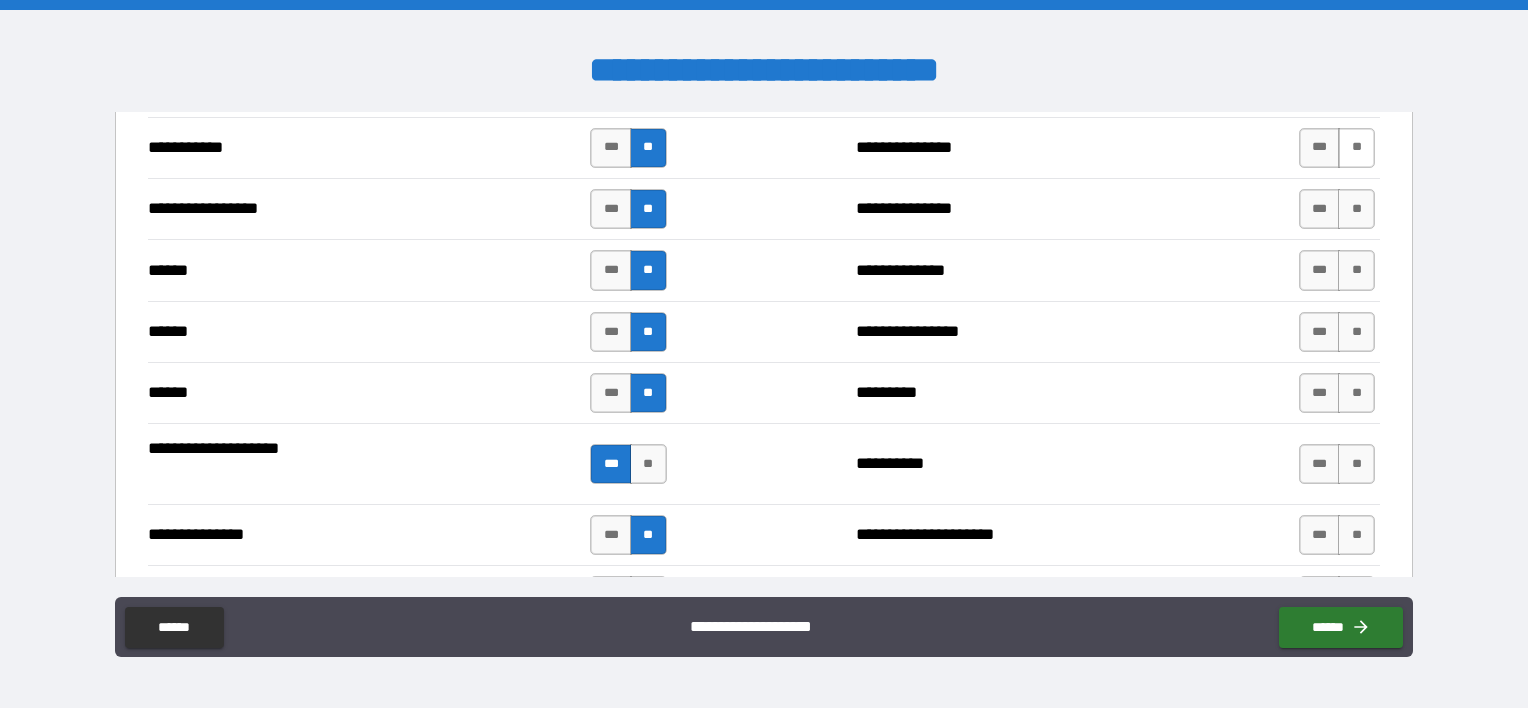 click on "**" at bounding box center [1356, 148] 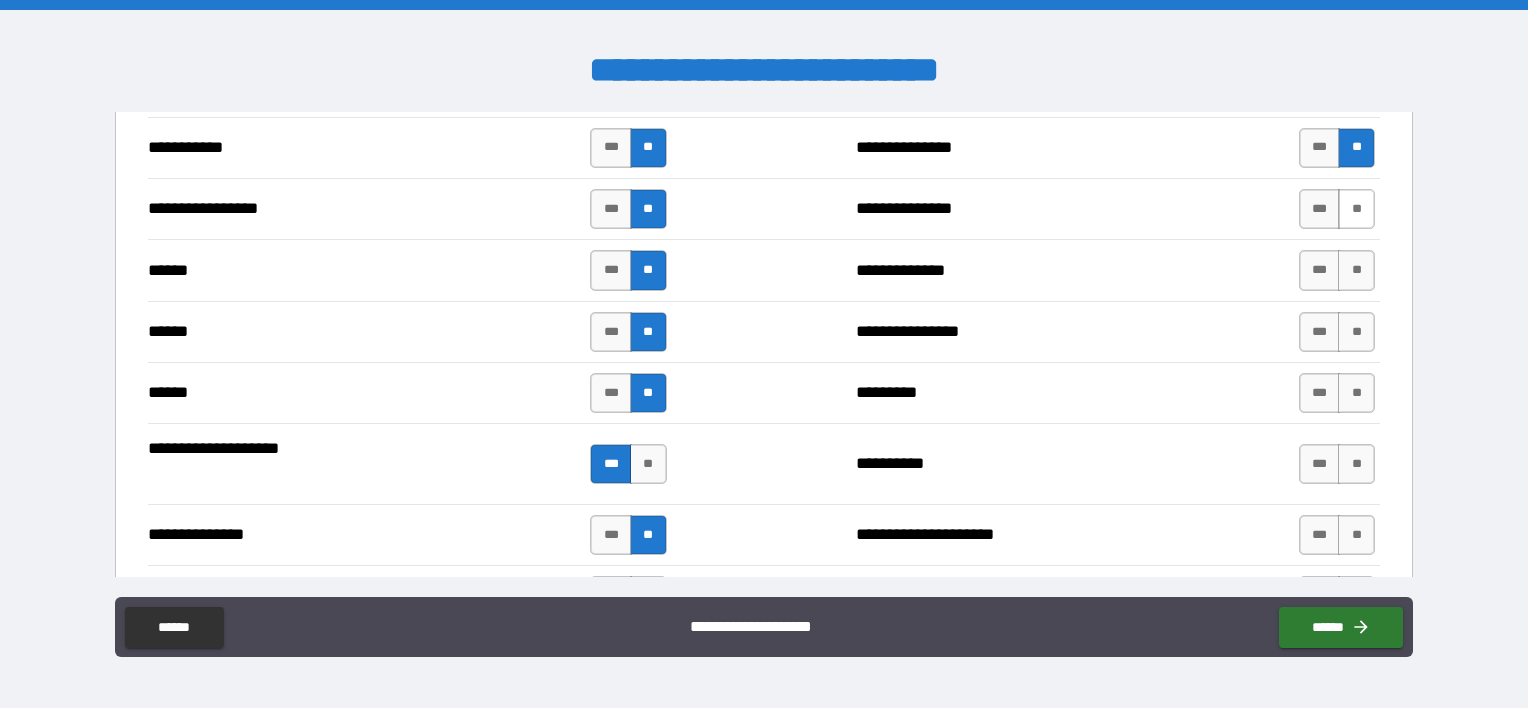 click on "**" at bounding box center [1356, 209] 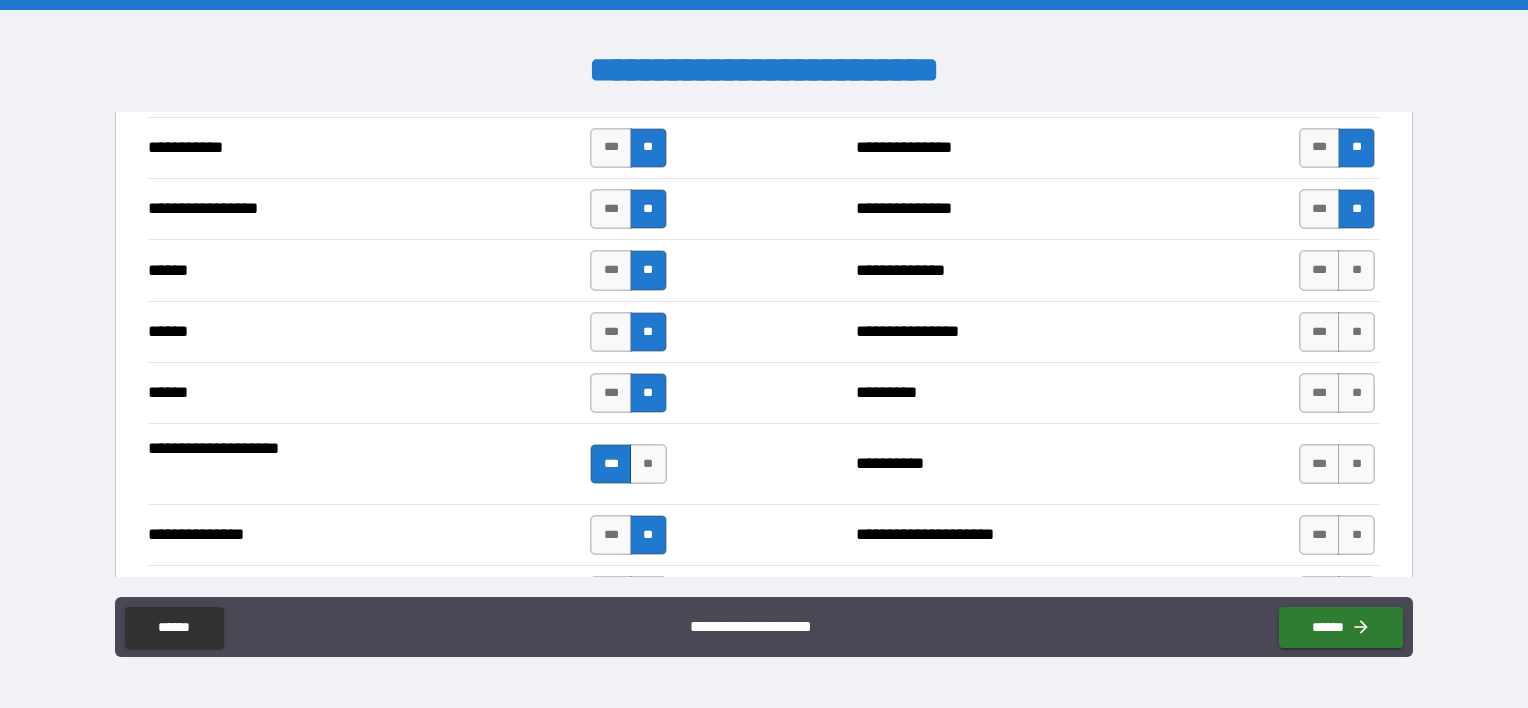click on "**********" at bounding box center (764, 331) 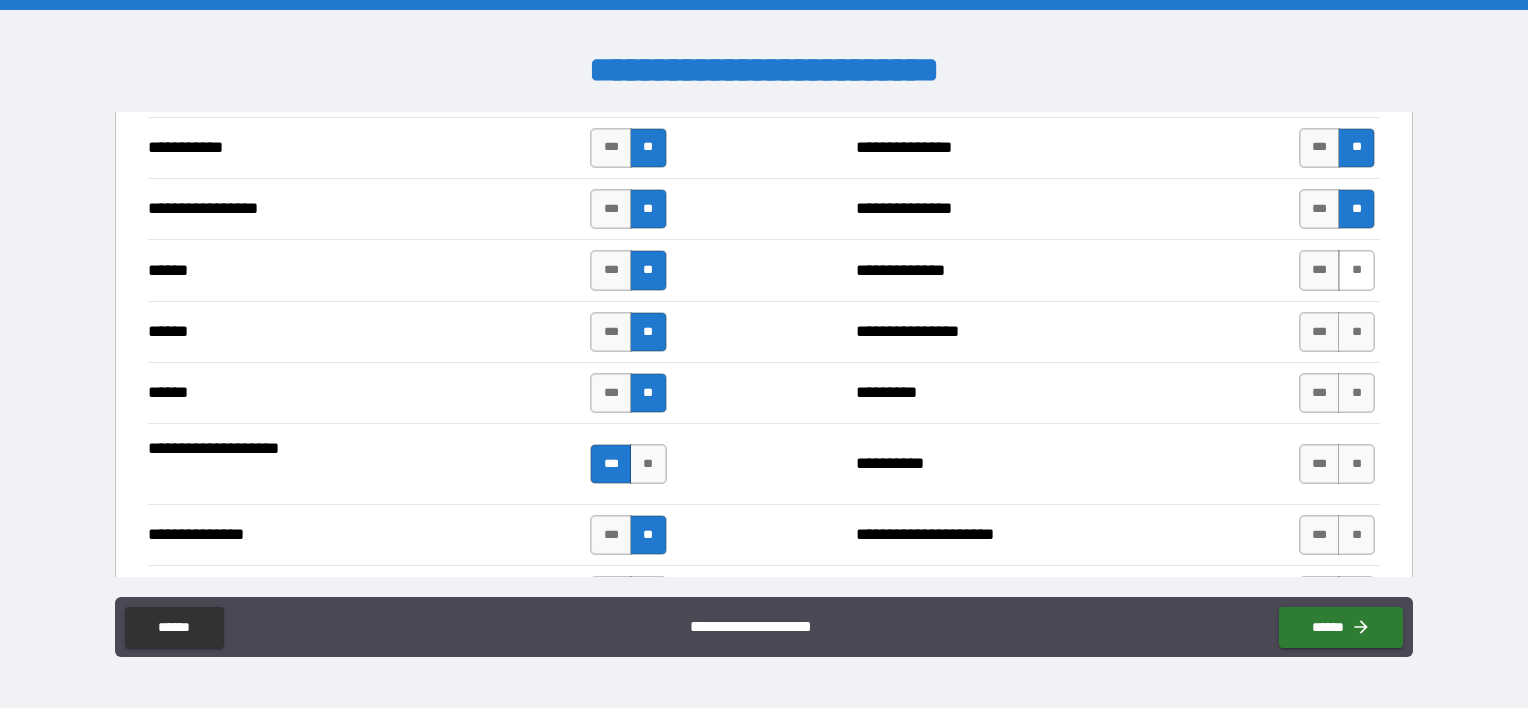 click on "**" at bounding box center [1356, 270] 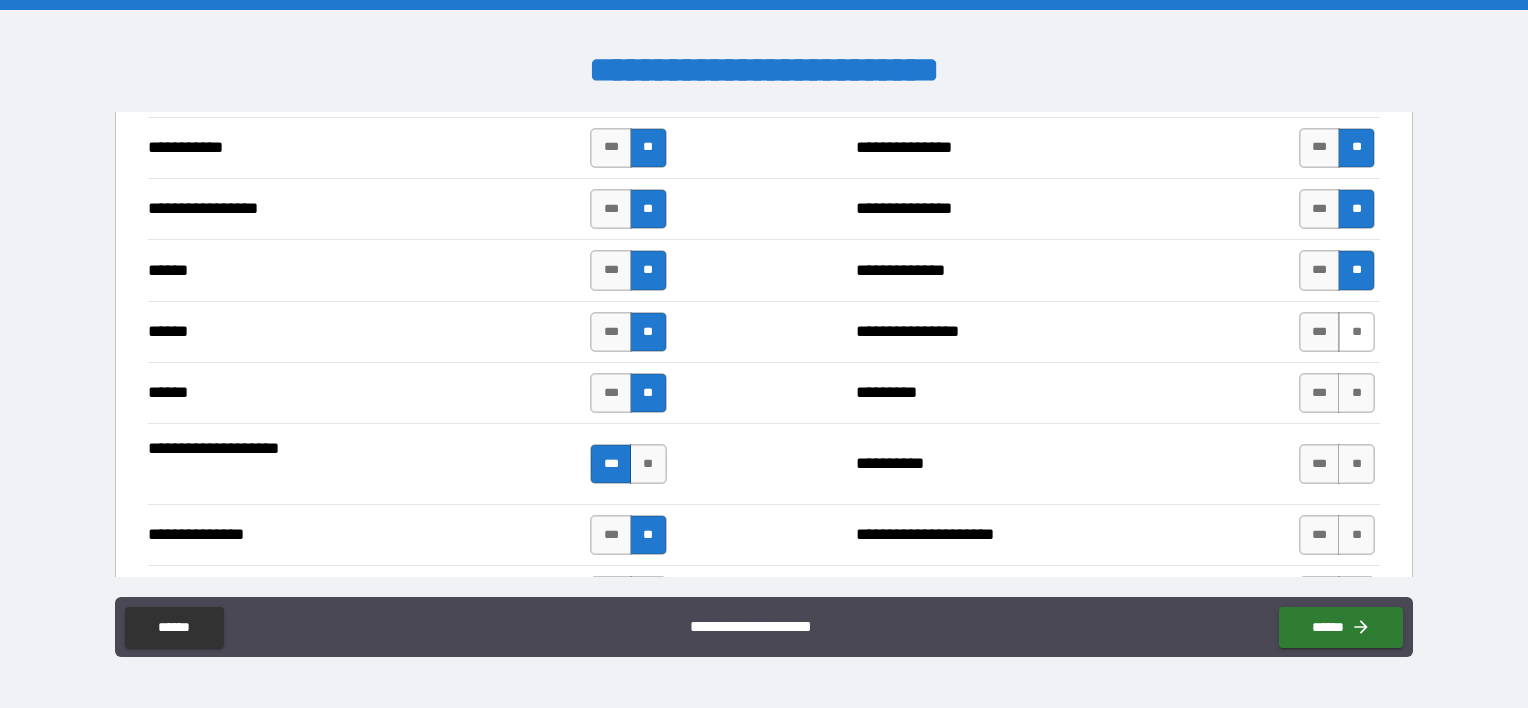 click on "**" at bounding box center (1356, 332) 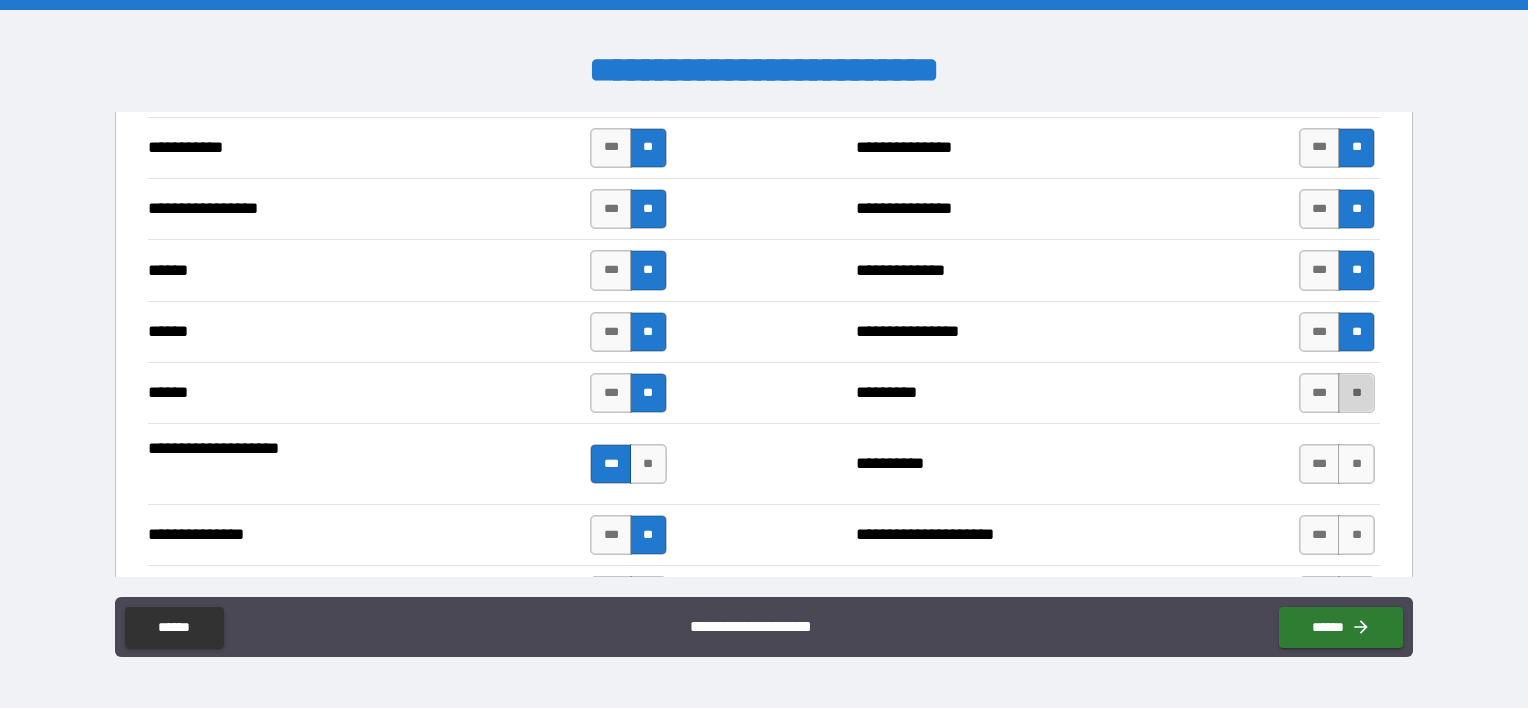 click on "**" at bounding box center [1356, 393] 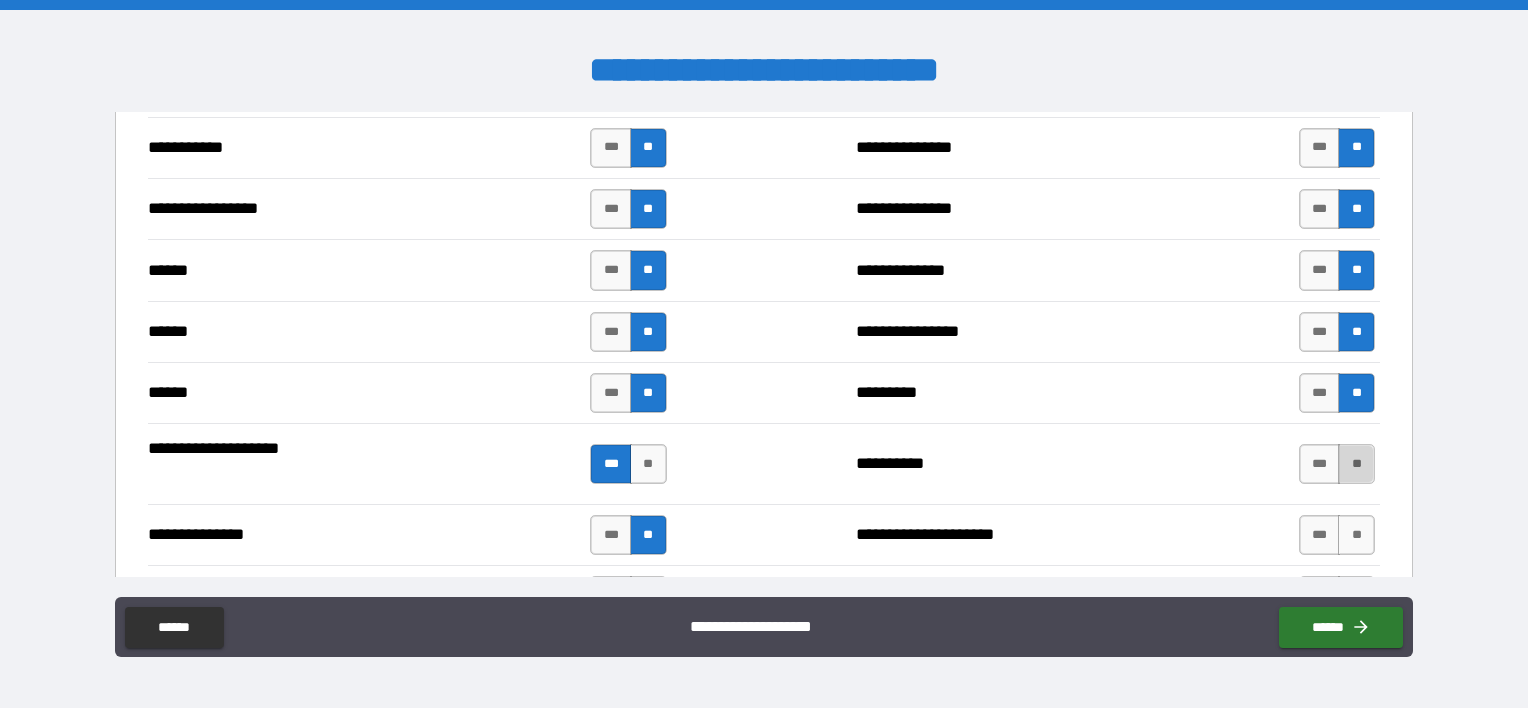 click on "**" at bounding box center [1356, 464] 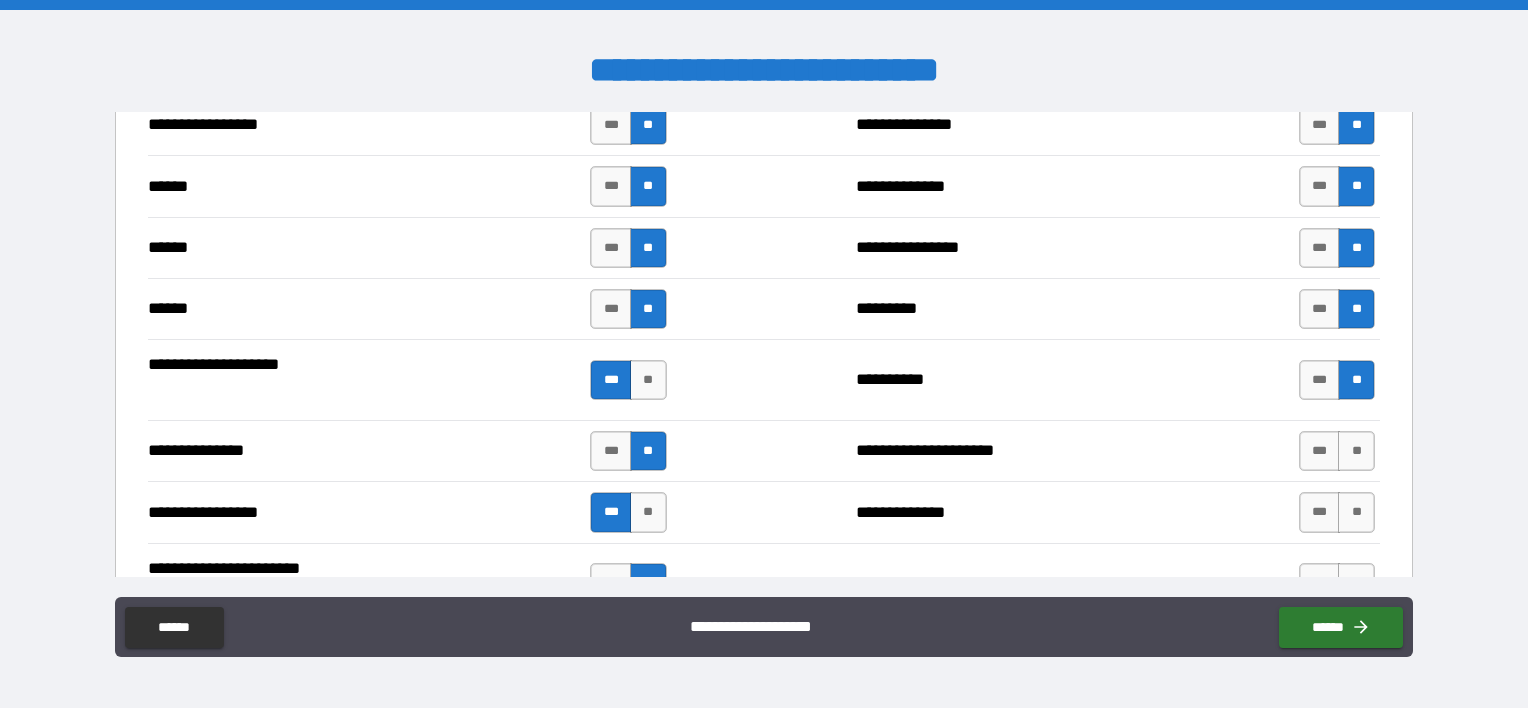 scroll, scrollTop: 2500, scrollLeft: 0, axis: vertical 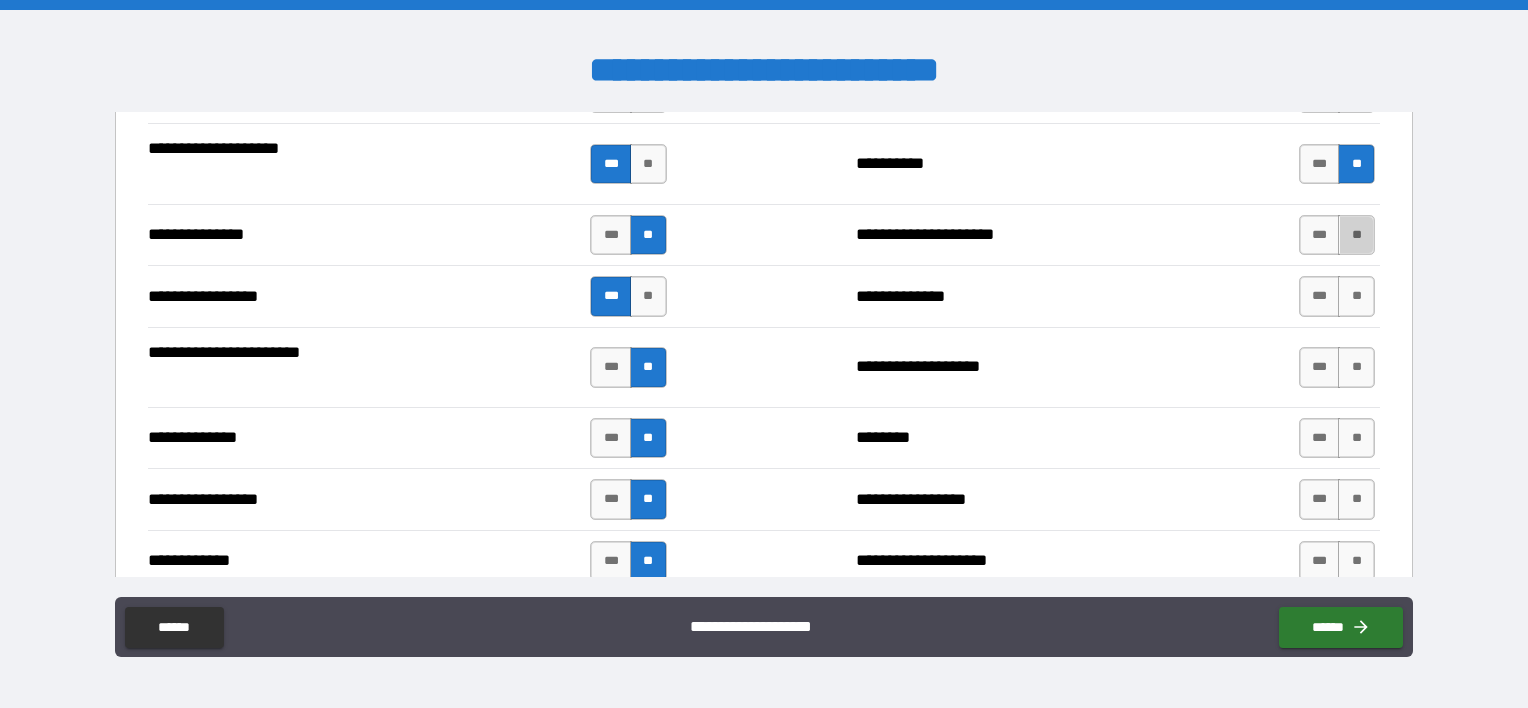 drag, startPoint x: 1352, startPoint y: 234, endPoint x: 1351, endPoint y: 255, distance: 21.023796 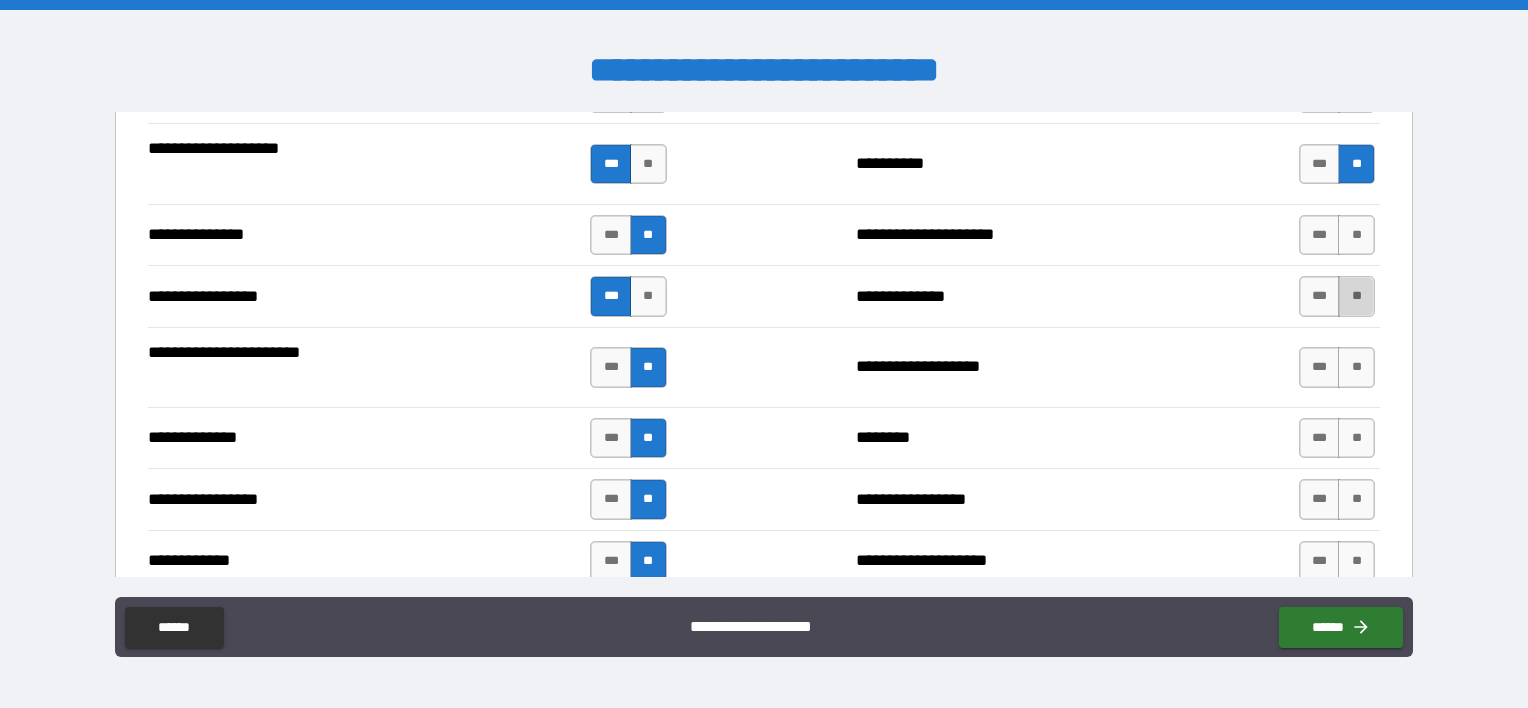 click on "**" at bounding box center [1356, 296] 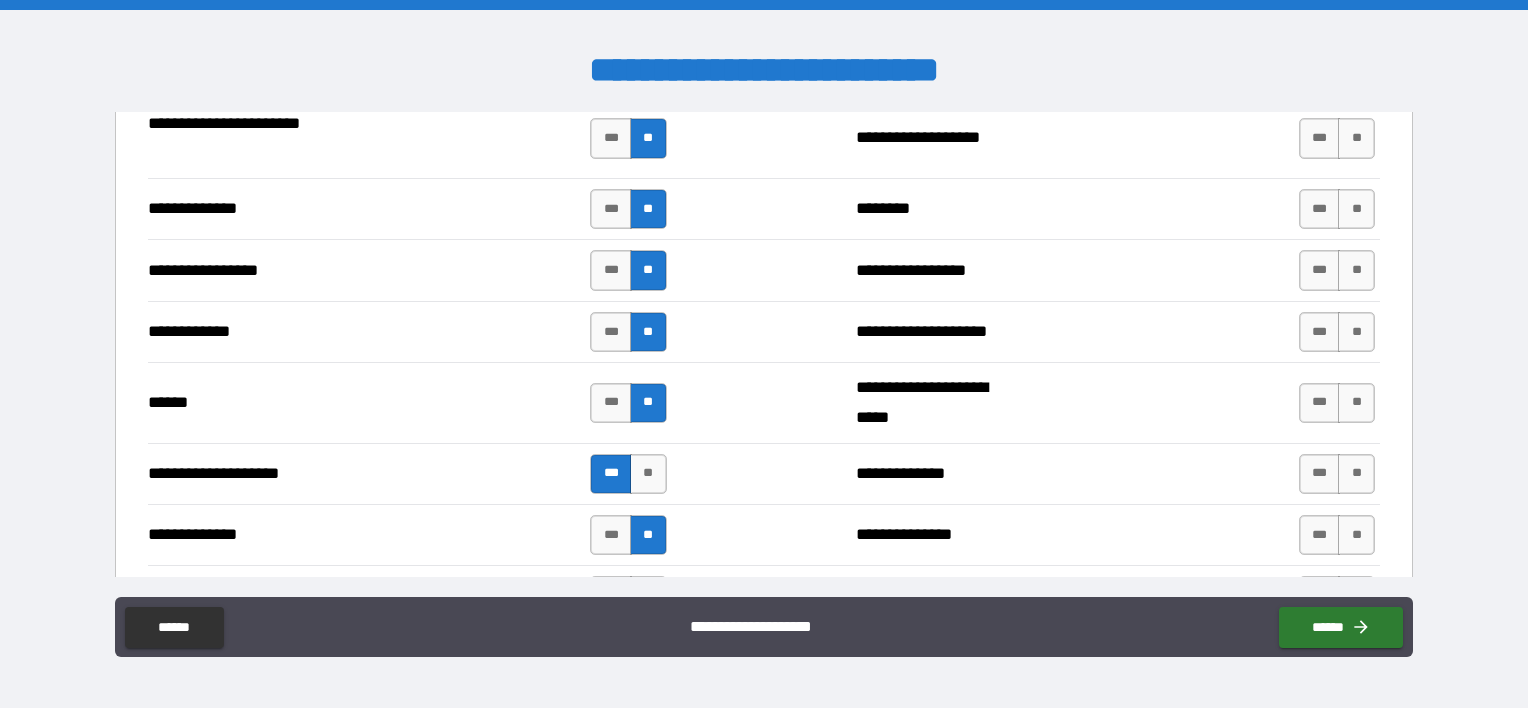 scroll, scrollTop: 2700, scrollLeft: 0, axis: vertical 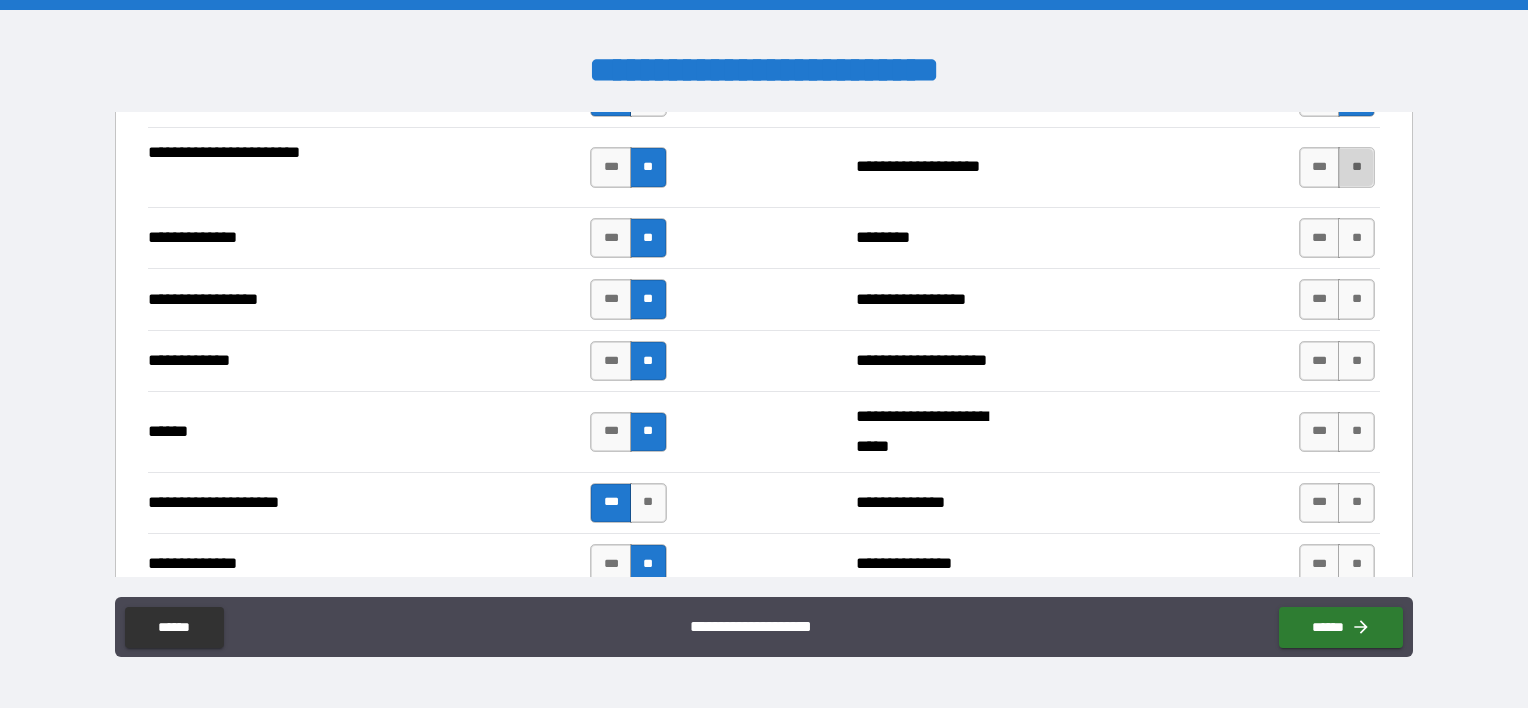 click on "**" at bounding box center (1356, 167) 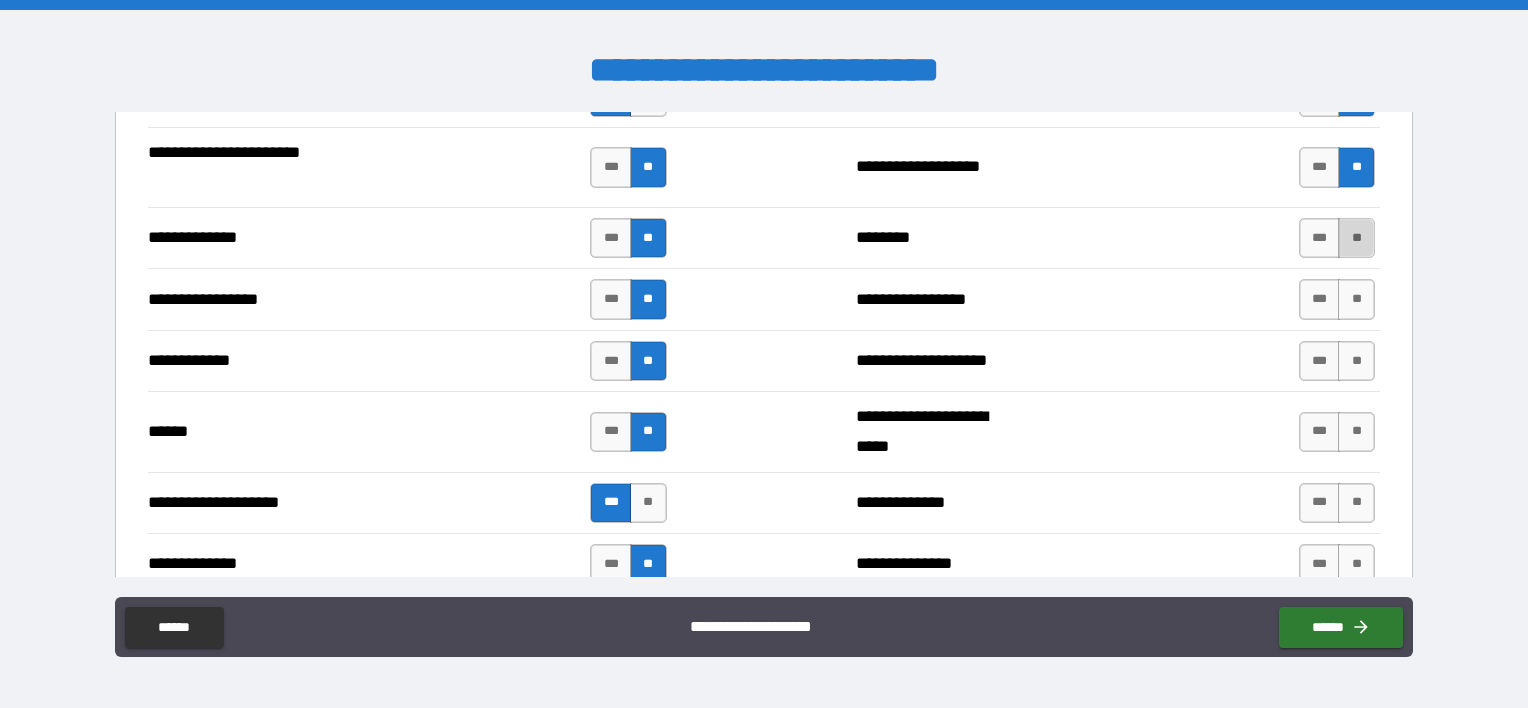 click on "**" at bounding box center [1356, 238] 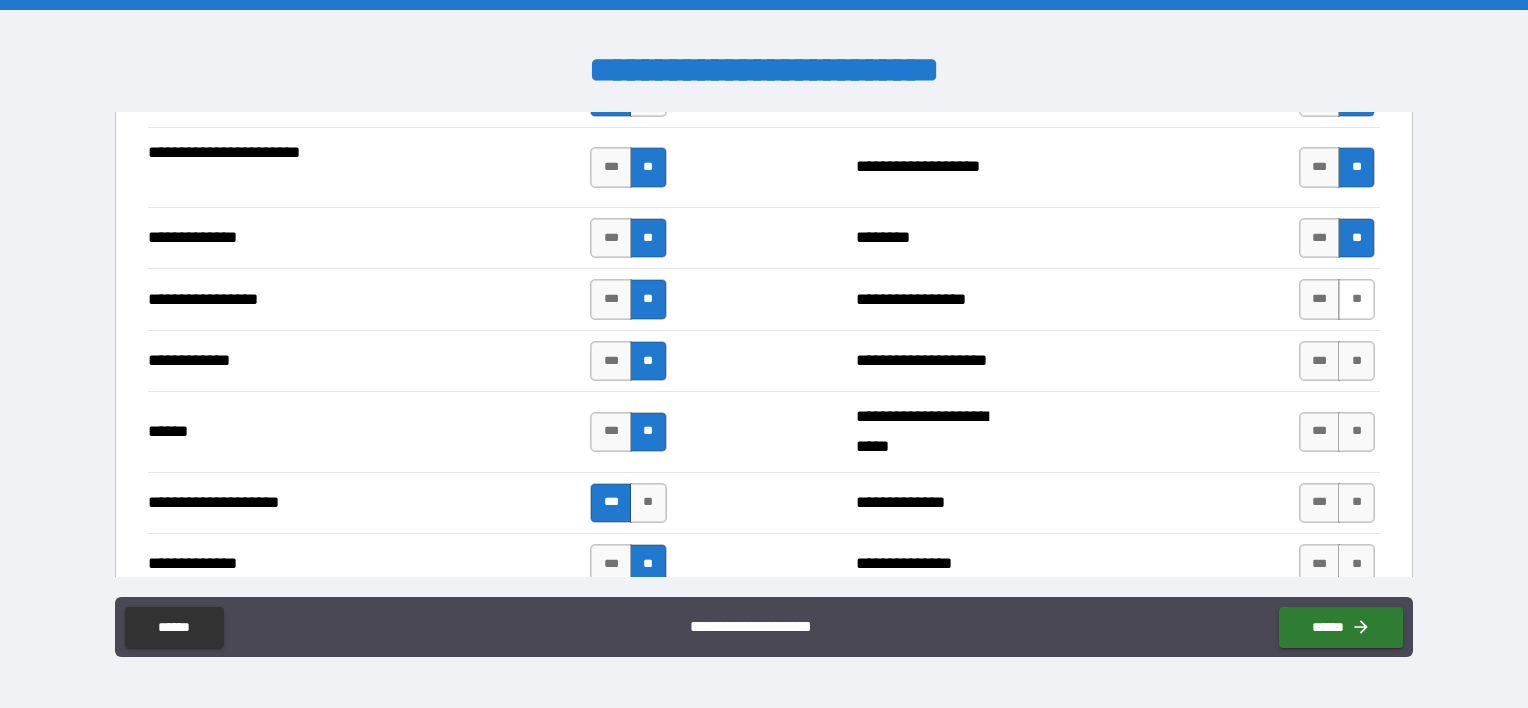 click on "**" at bounding box center (1356, 299) 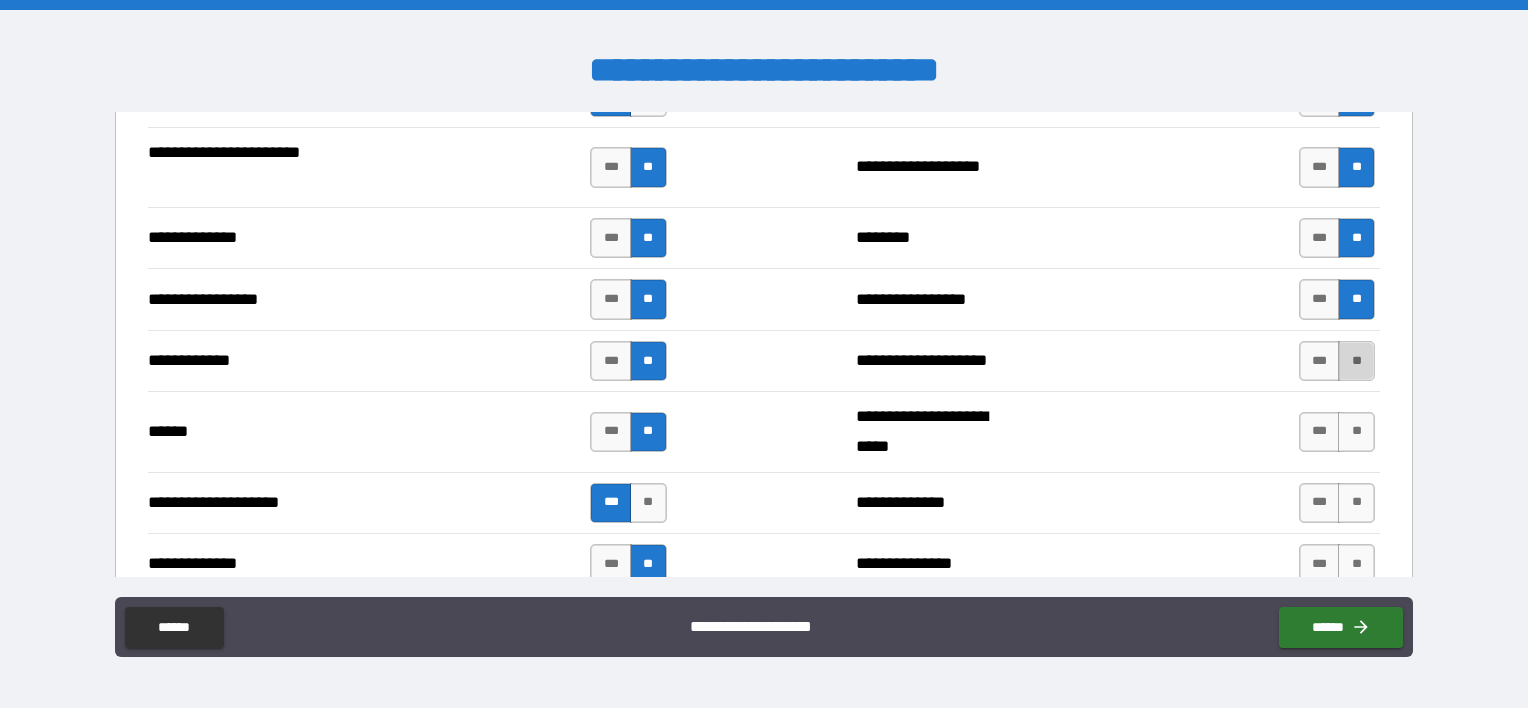 drag, startPoint x: 1341, startPoint y: 348, endPoint x: 1340, endPoint y: 358, distance: 10.049875 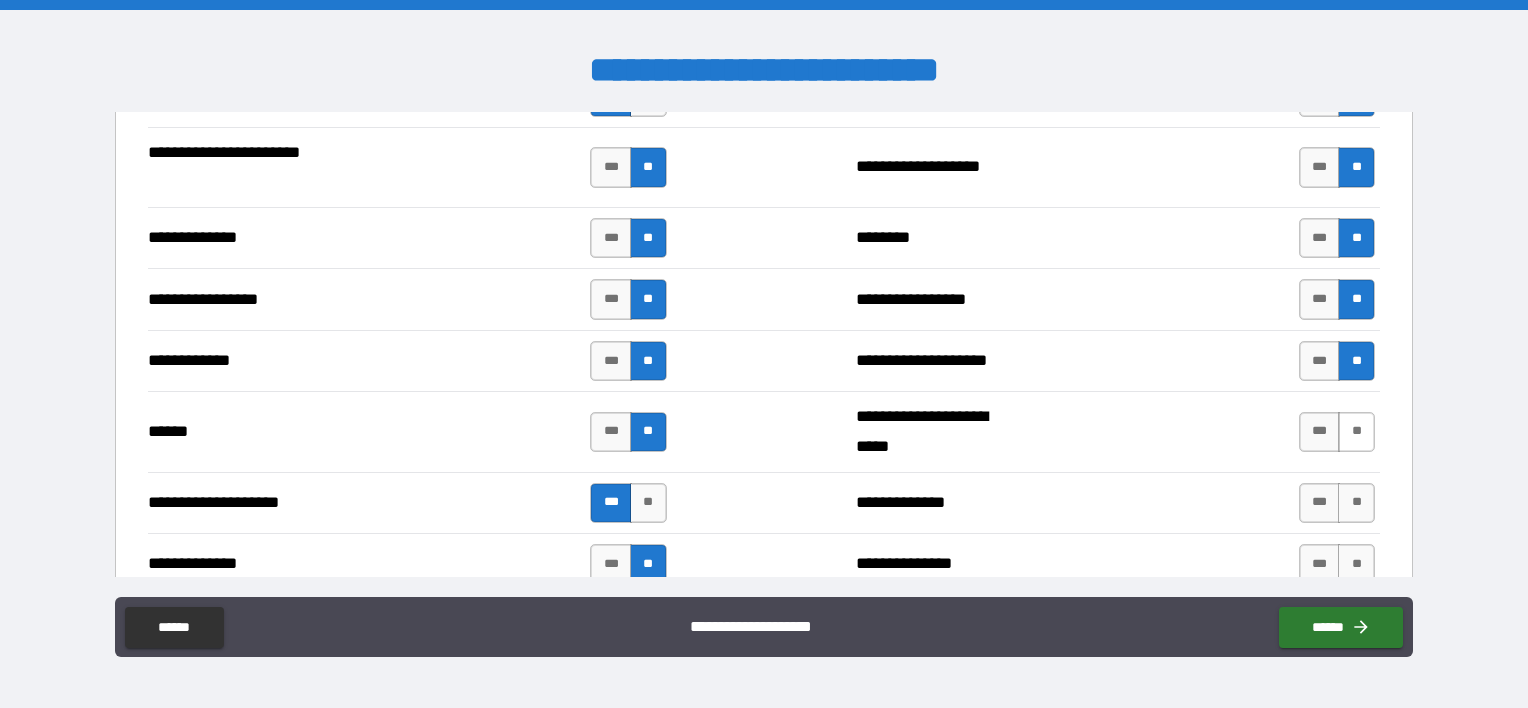 click on "**" at bounding box center (1356, 432) 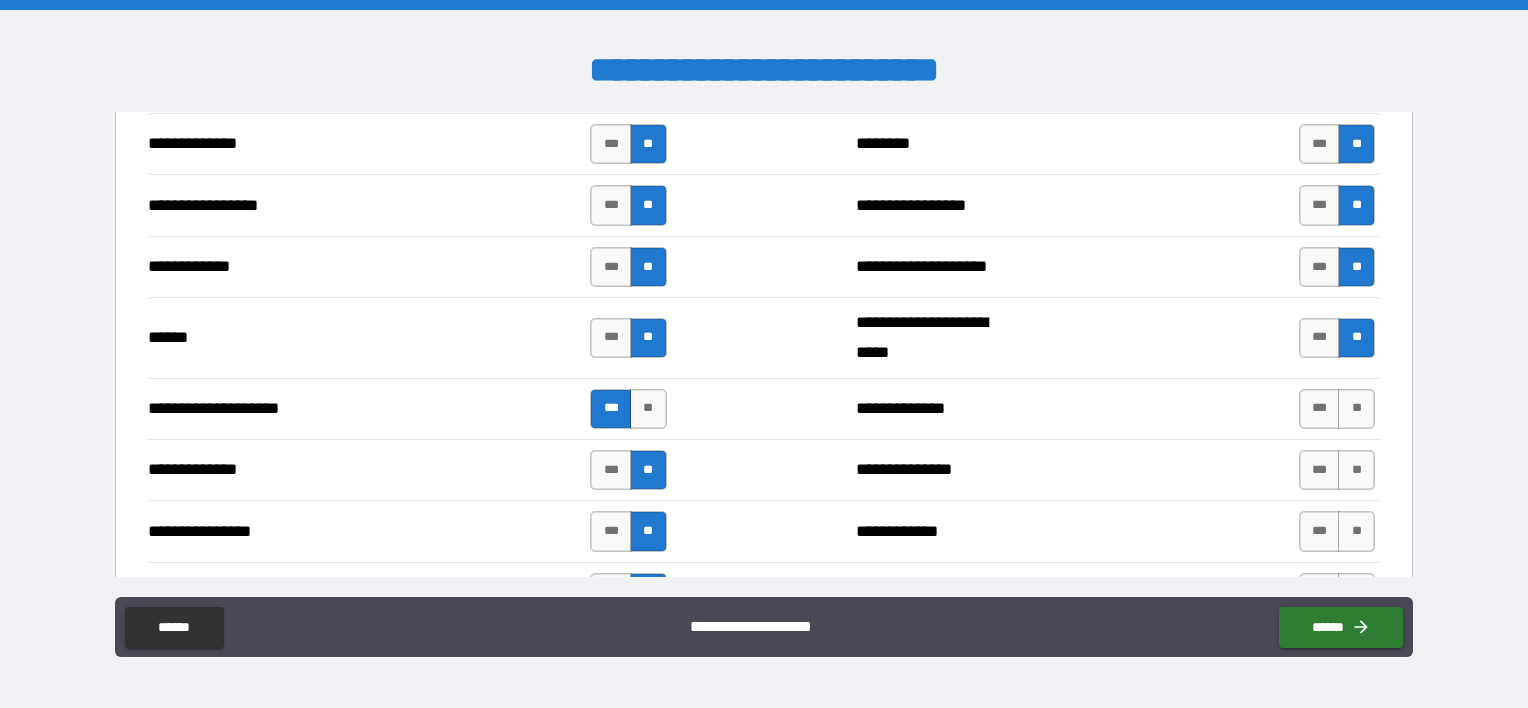 scroll, scrollTop: 2900, scrollLeft: 0, axis: vertical 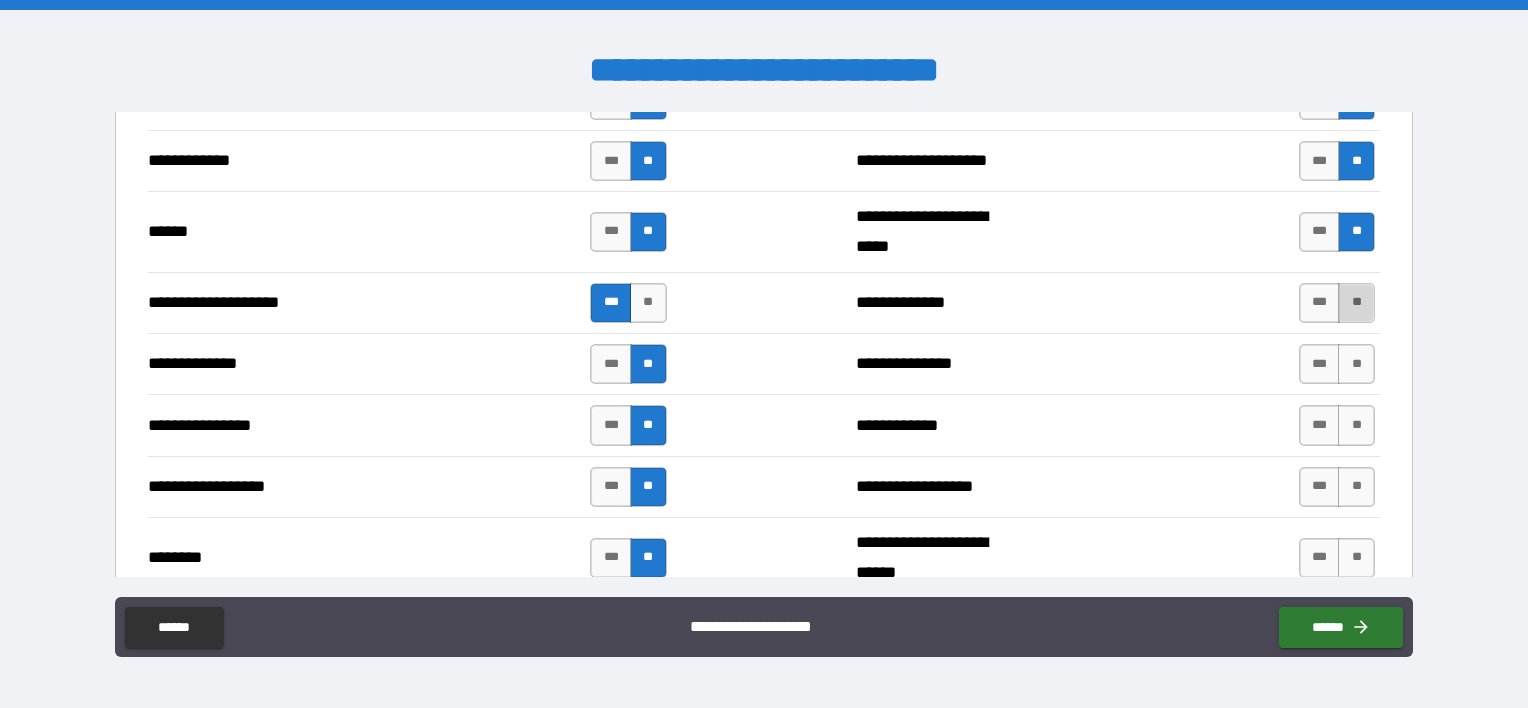 drag, startPoint x: 1343, startPoint y: 288, endPoint x: 1340, endPoint y: 300, distance: 12.369317 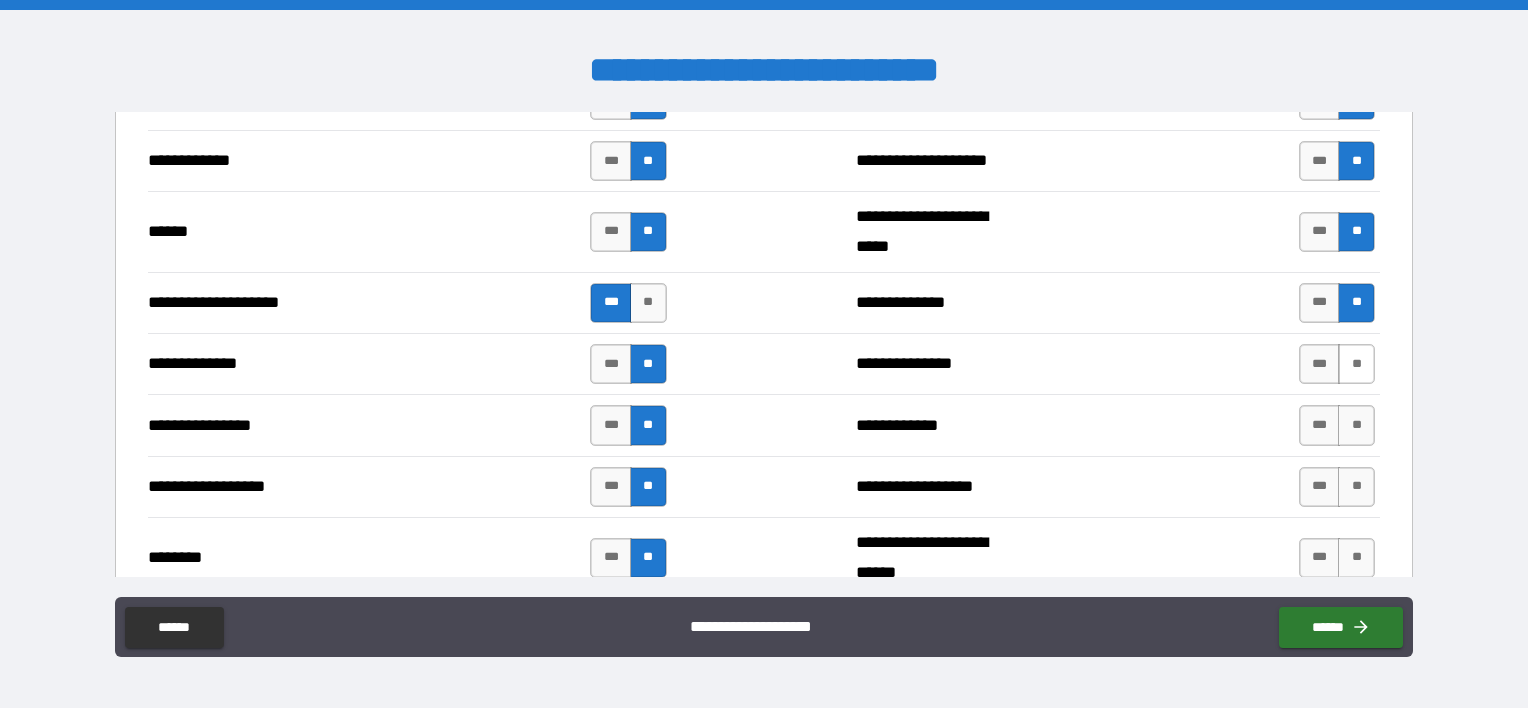 click on "*** **" at bounding box center (1337, 364) 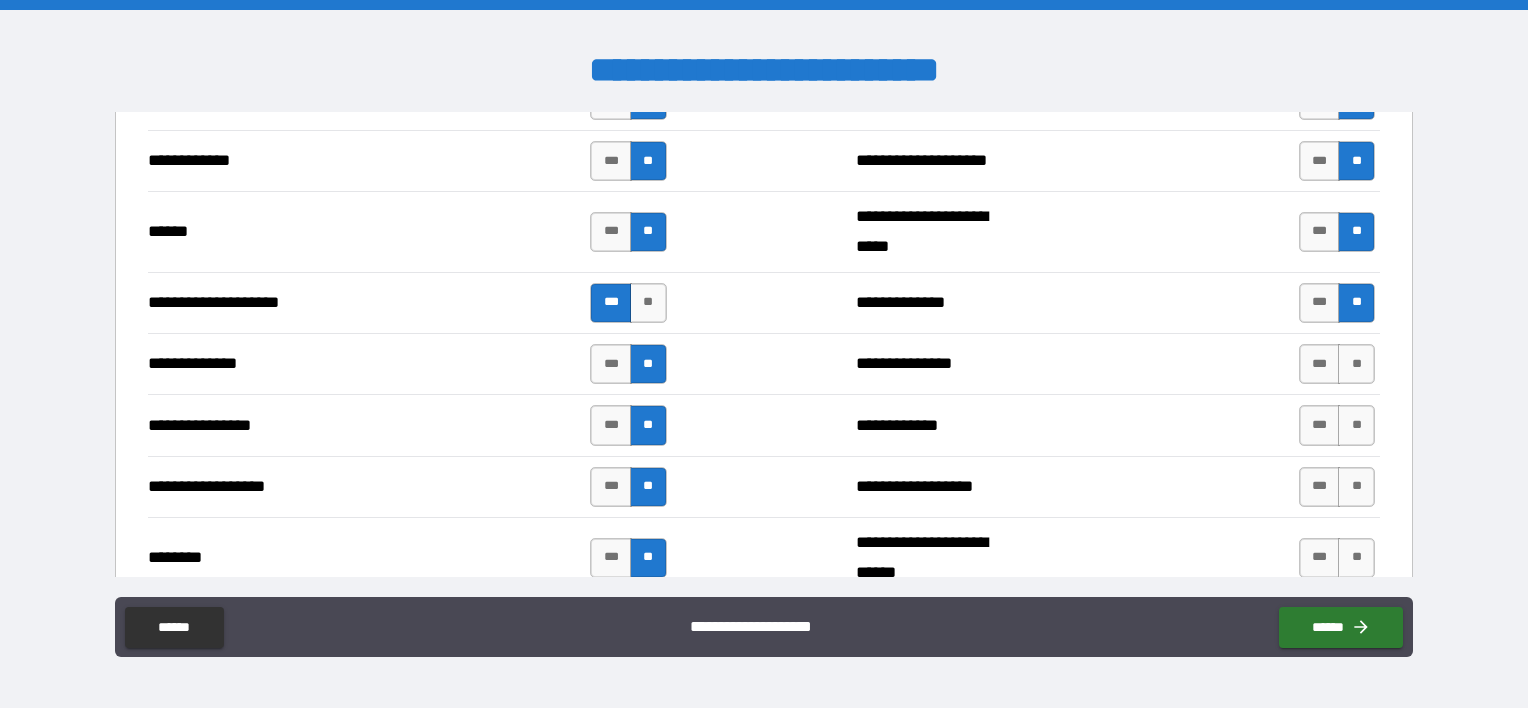 click on "*** **" at bounding box center [1339, 364] 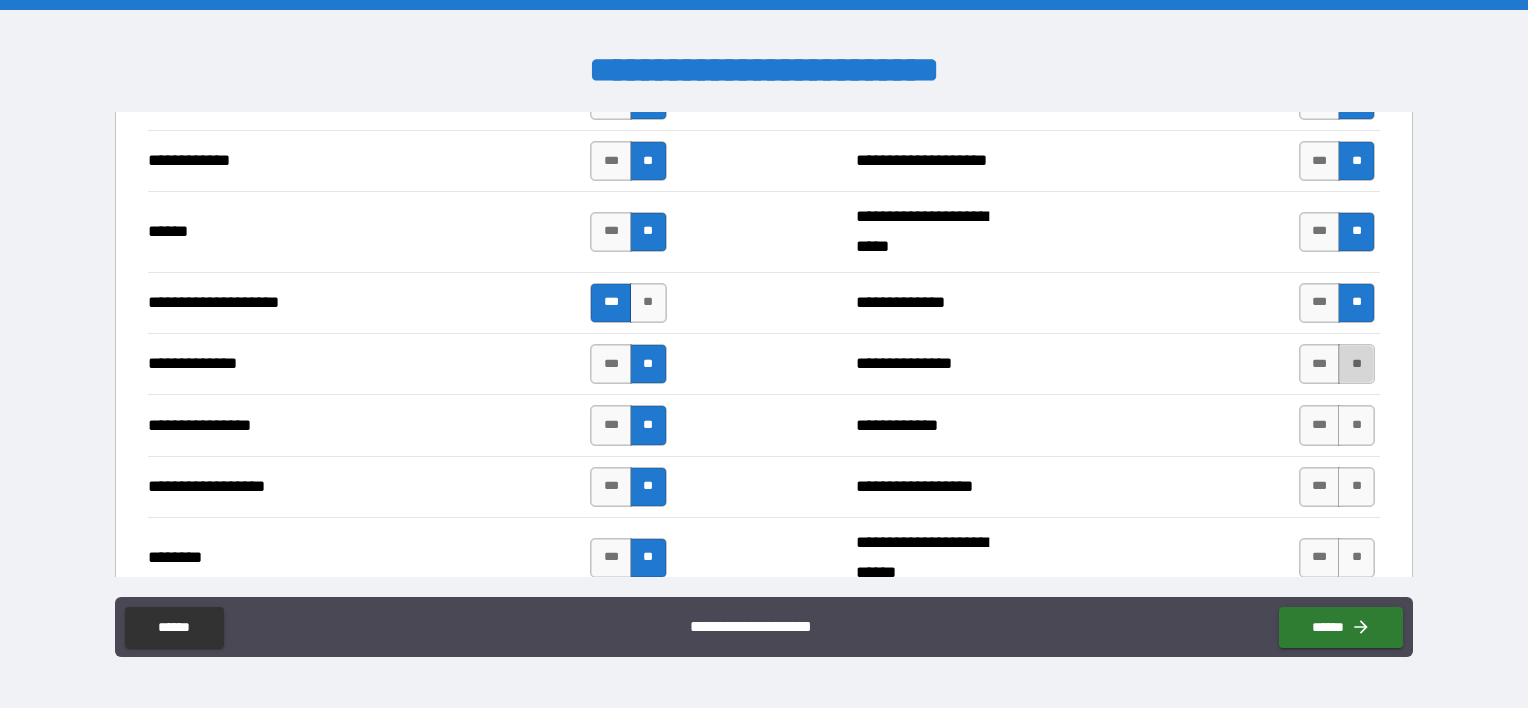 click on "**" at bounding box center (1356, 364) 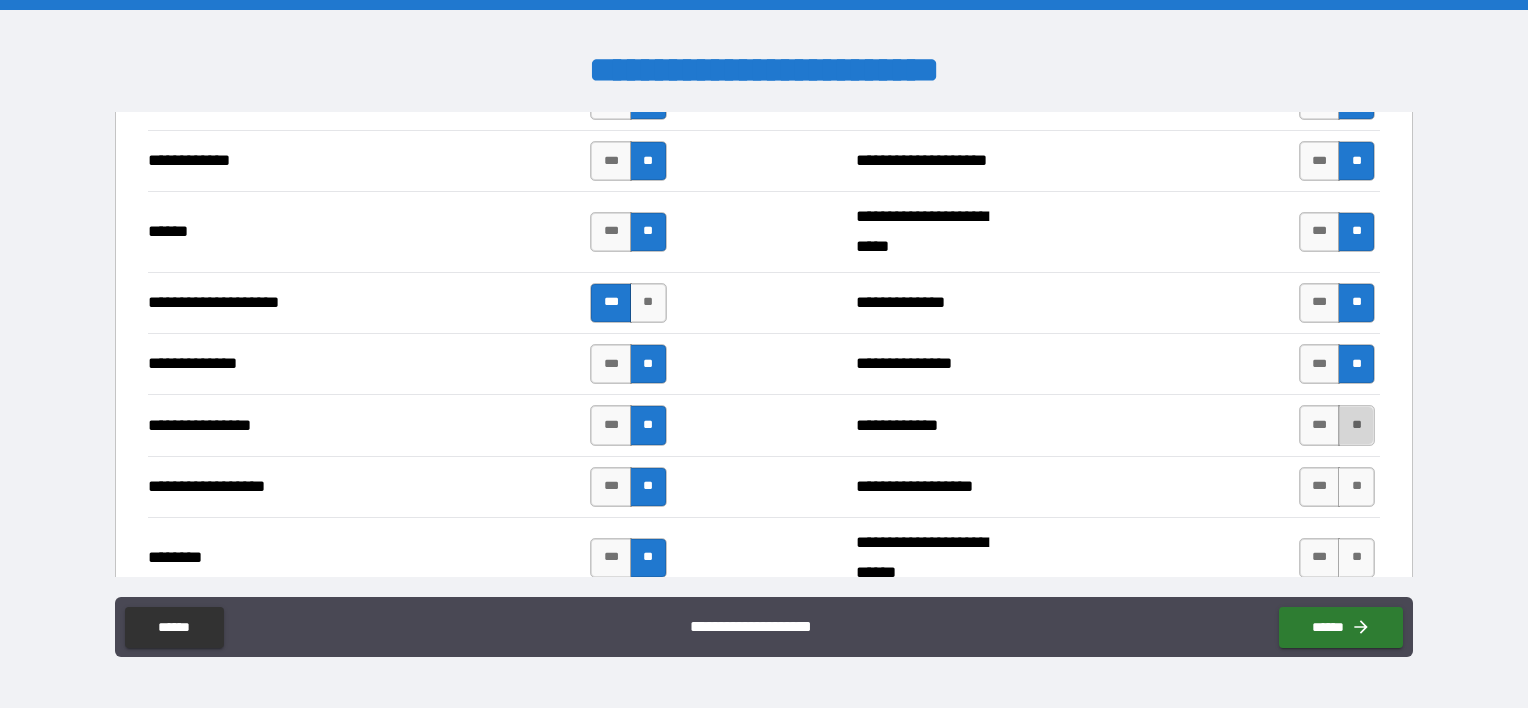 click on "**" at bounding box center (1356, 425) 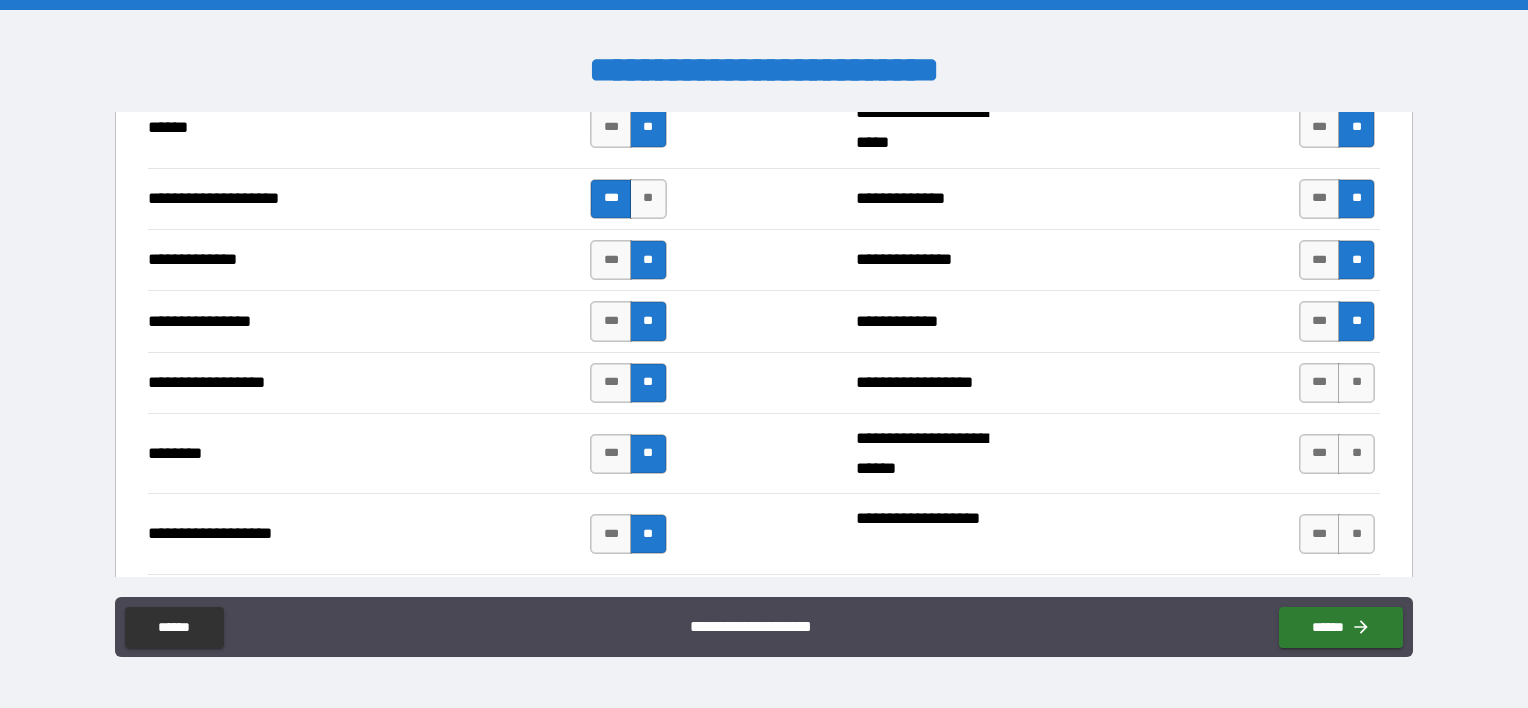 scroll, scrollTop: 3100, scrollLeft: 0, axis: vertical 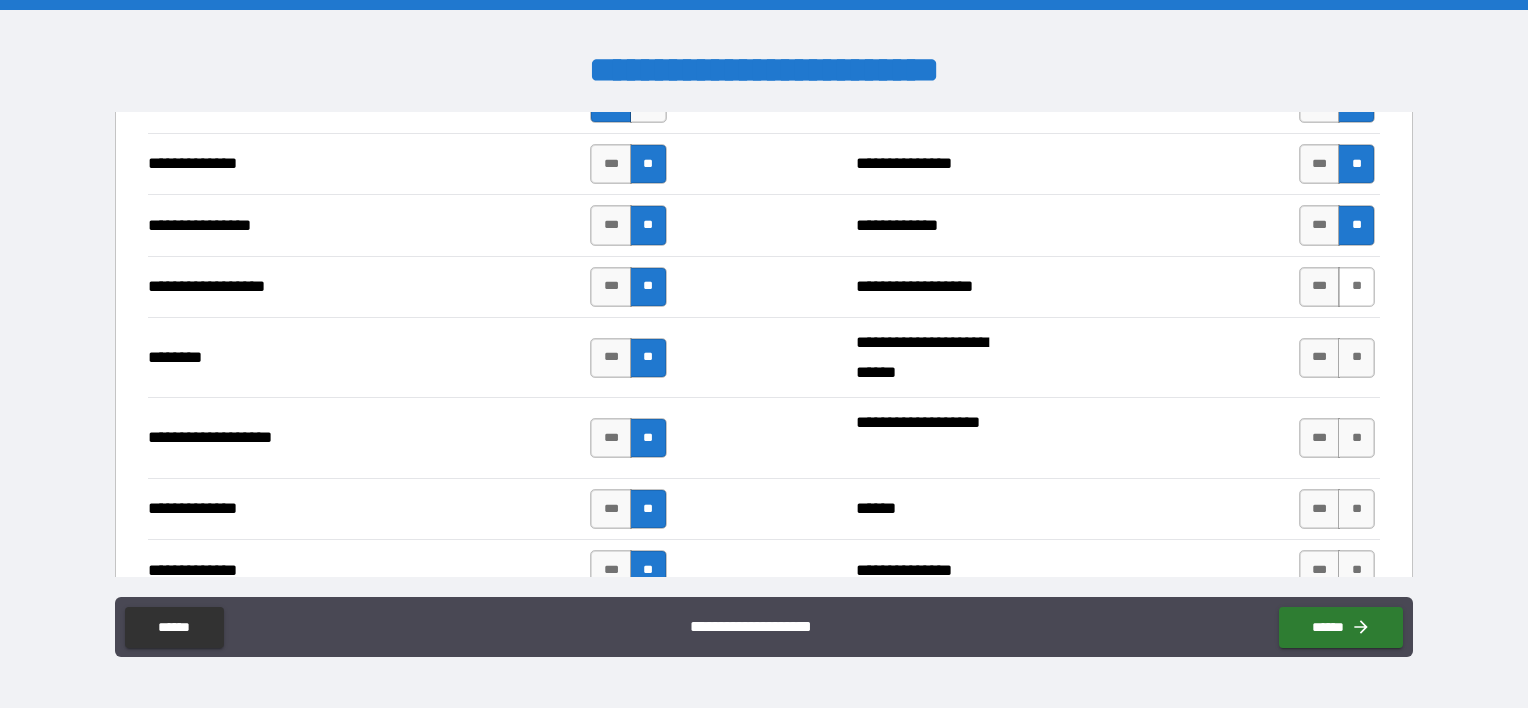 click on "**" at bounding box center [1356, 287] 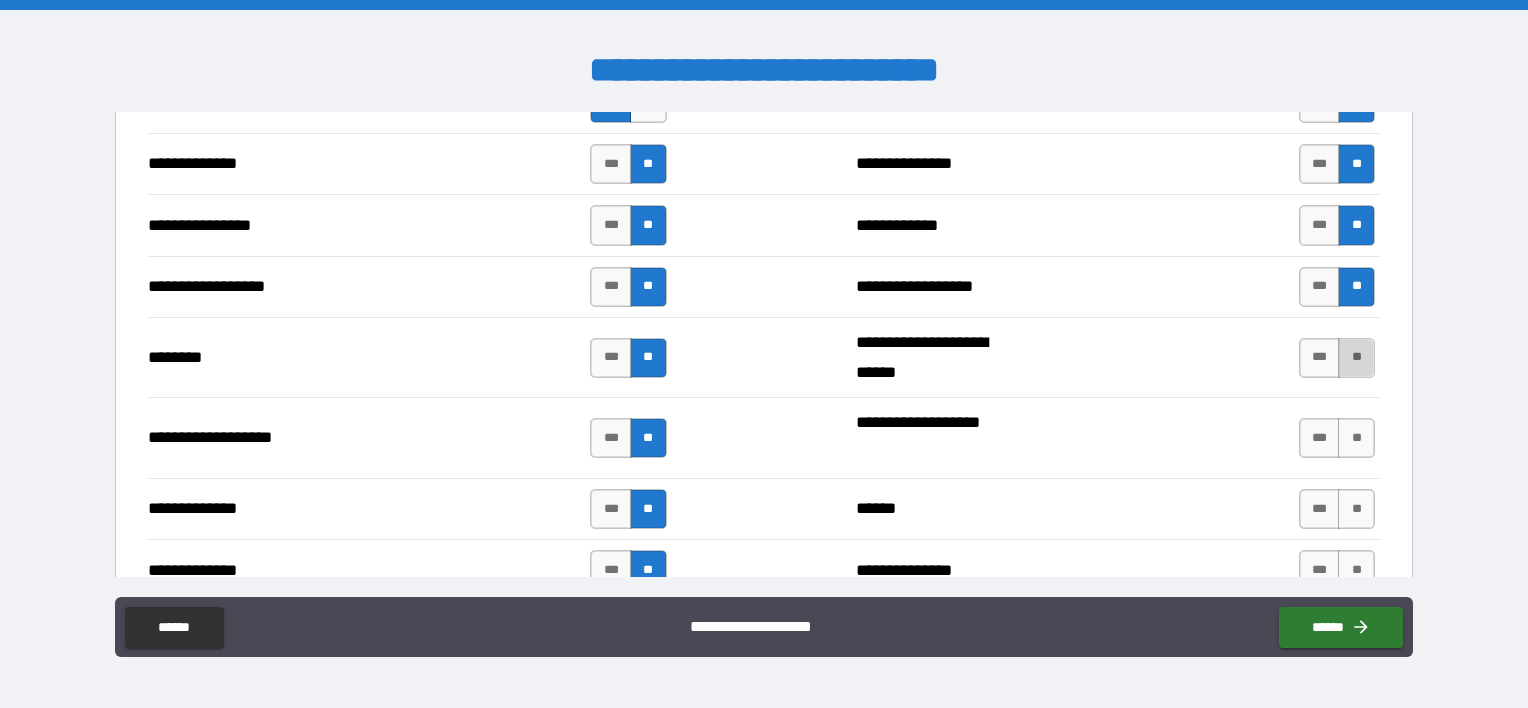 click on "**" at bounding box center [1356, 358] 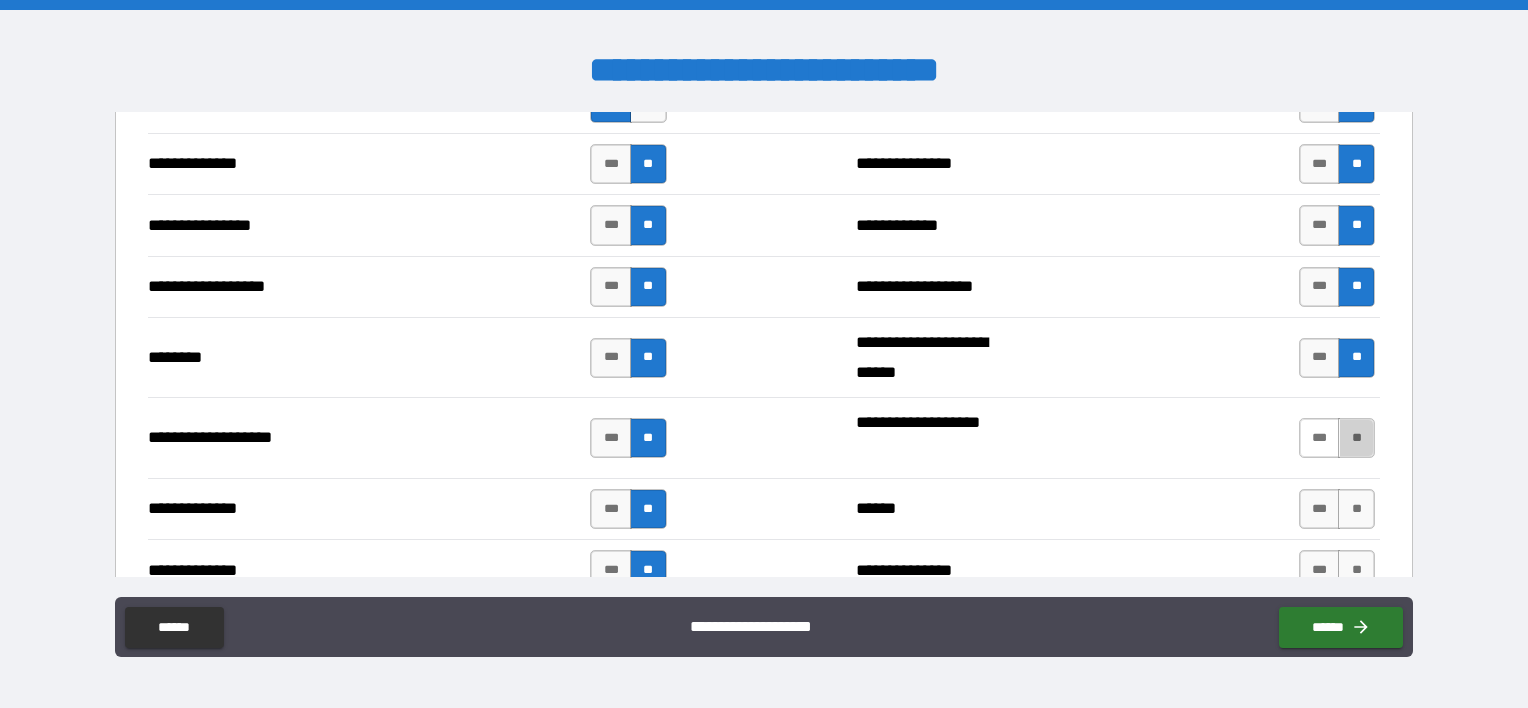 drag, startPoint x: 1344, startPoint y: 431, endPoint x: 1314, endPoint y: 411, distance: 36.05551 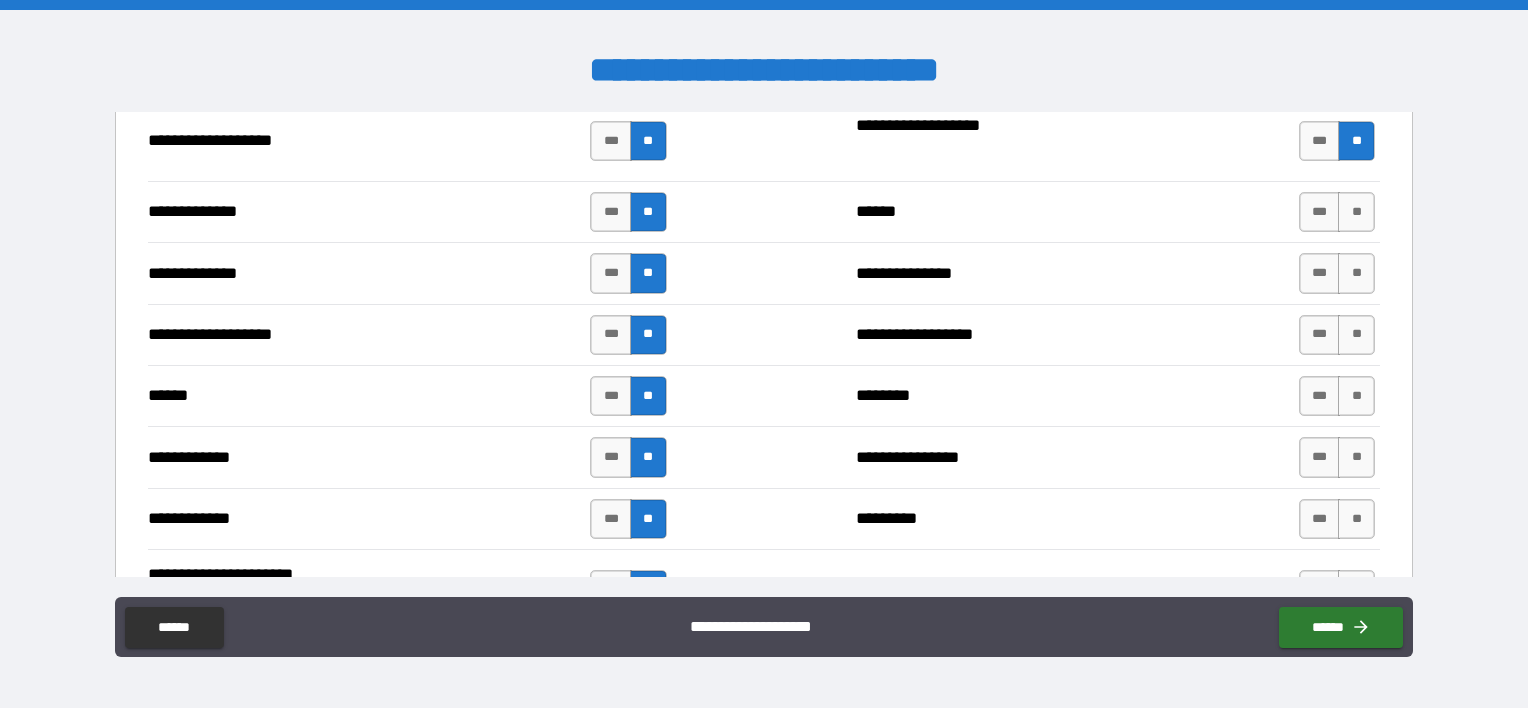 scroll, scrollTop: 3400, scrollLeft: 0, axis: vertical 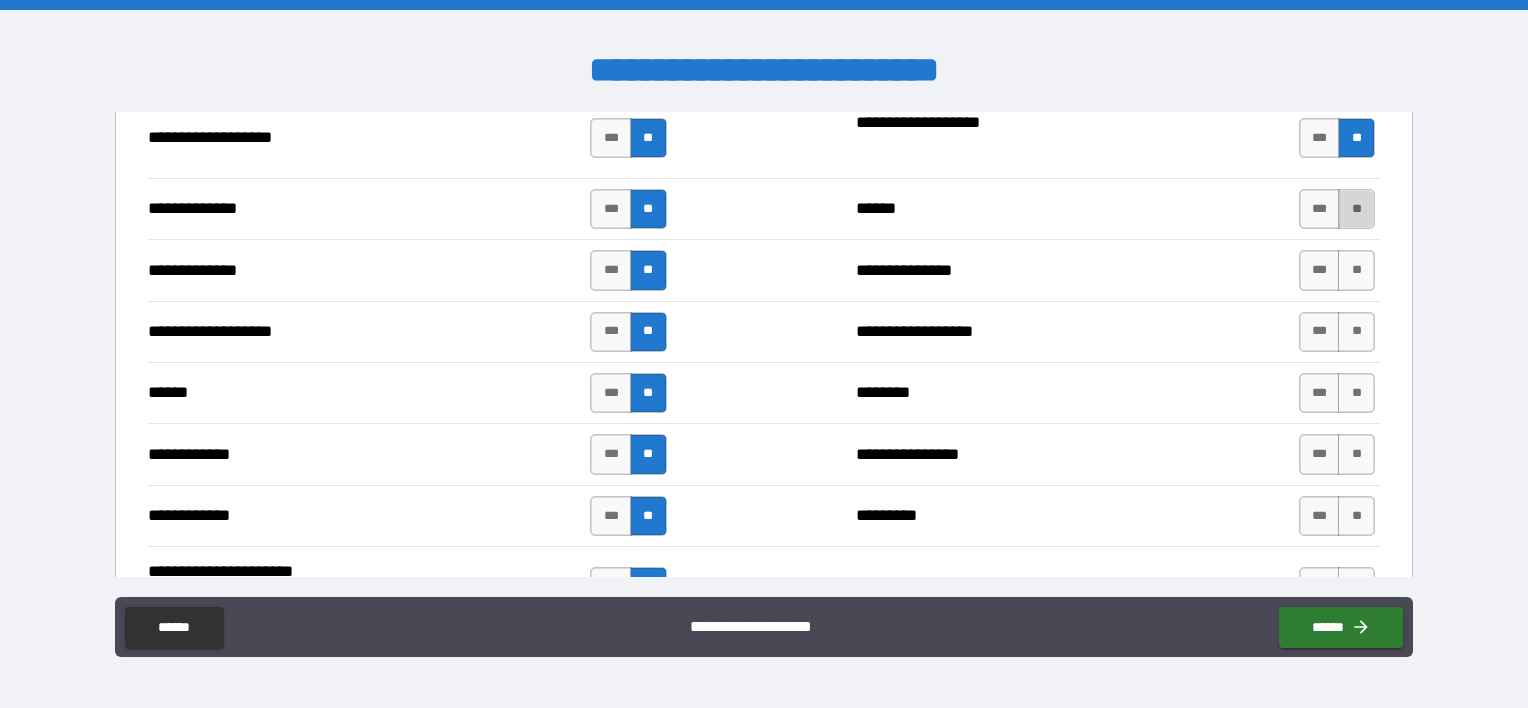 click on "**" at bounding box center [1356, 209] 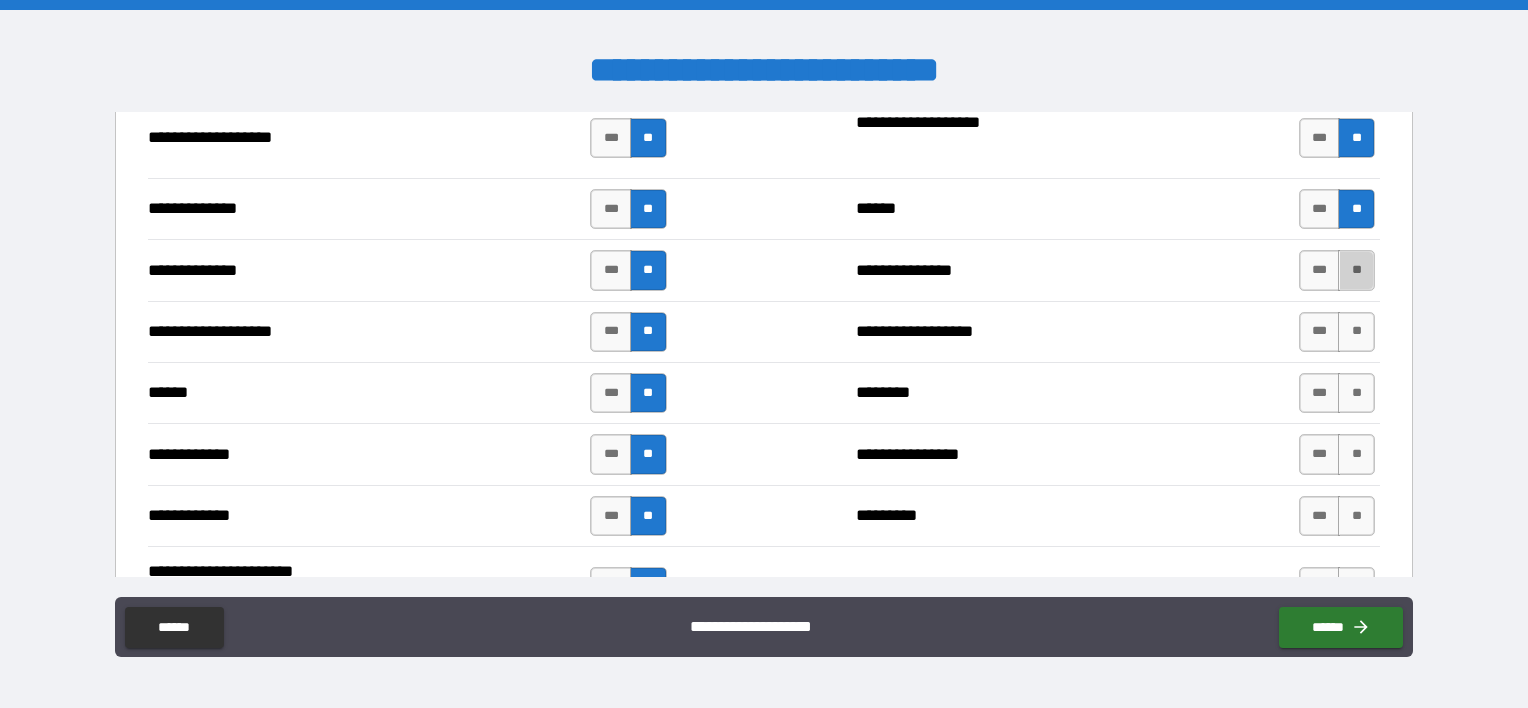 drag, startPoint x: 1339, startPoint y: 264, endPoint x: 1338, endPoint y: 284, distance: 20.024984 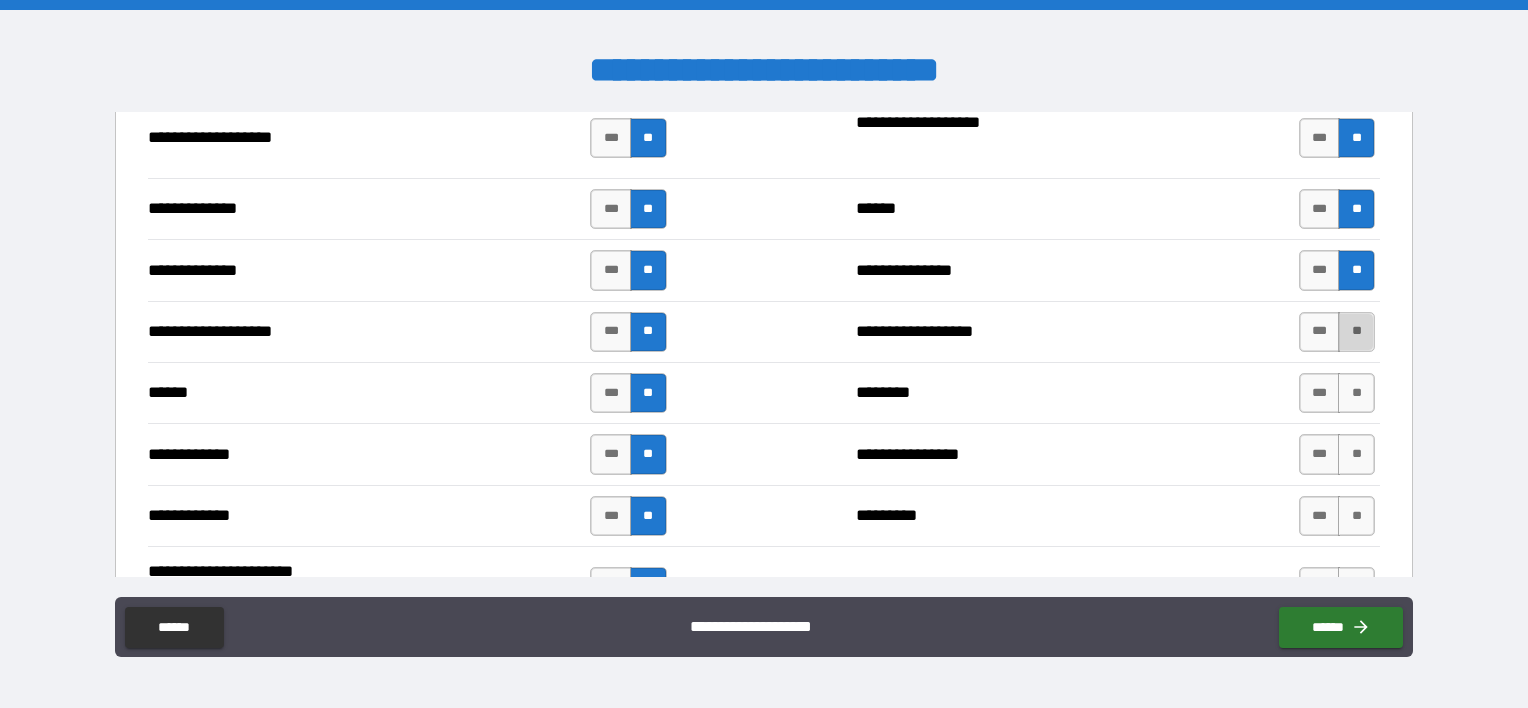 click on "**" at bounding box center [1356, 332] 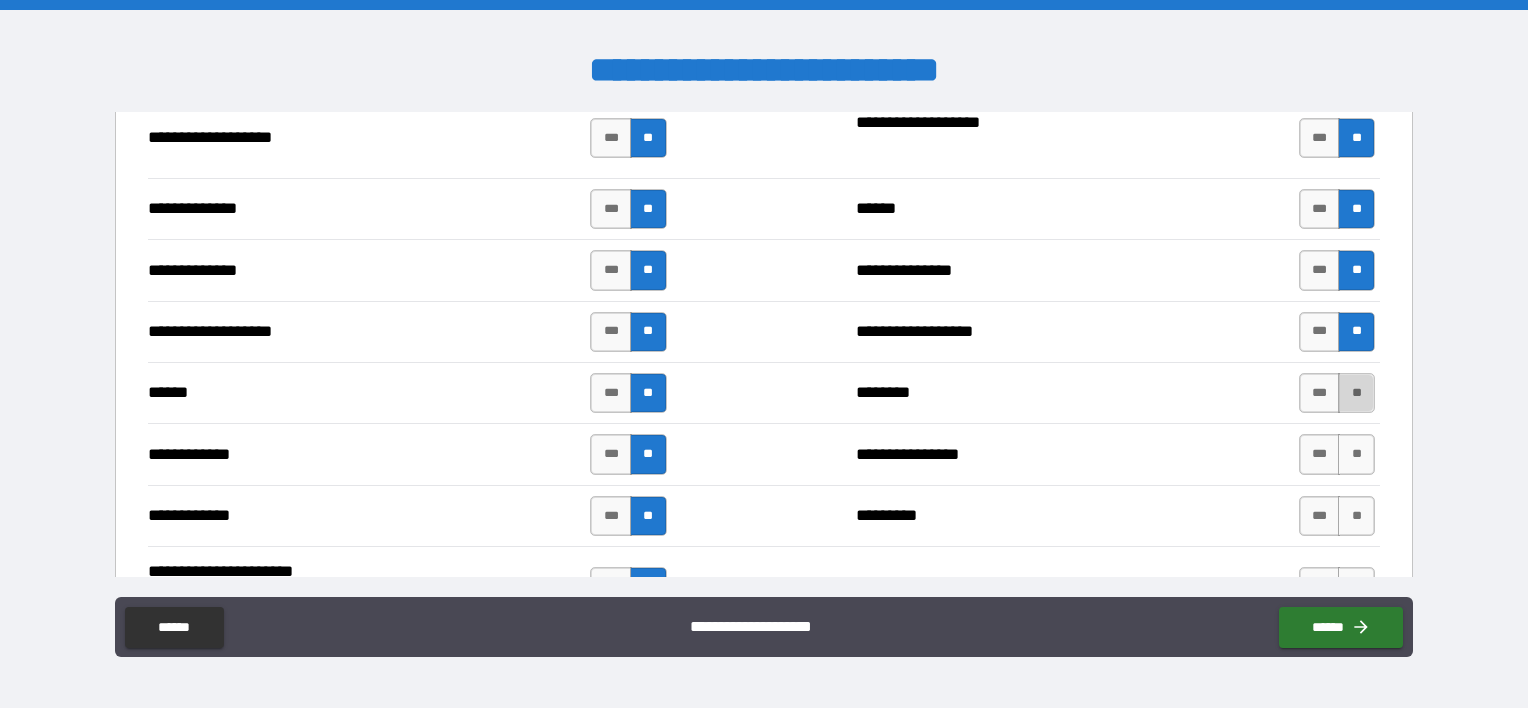 drag, startPoint x: 1354, startPoint y: 380, endPoint x: 1342, endPoint y: 397, distance: 20.808653 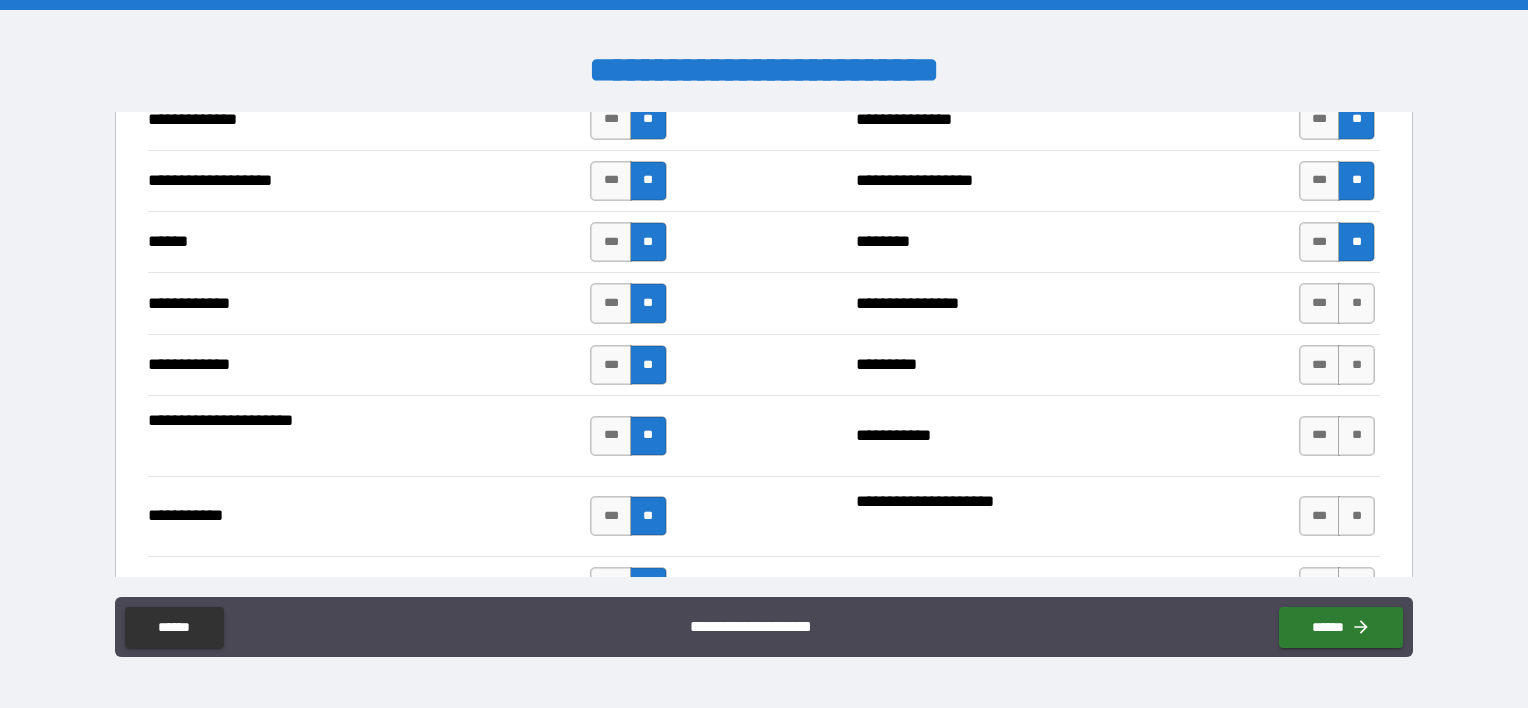 scroll, scrollTop: 3700, scrollLeft: 0, axis: vertical 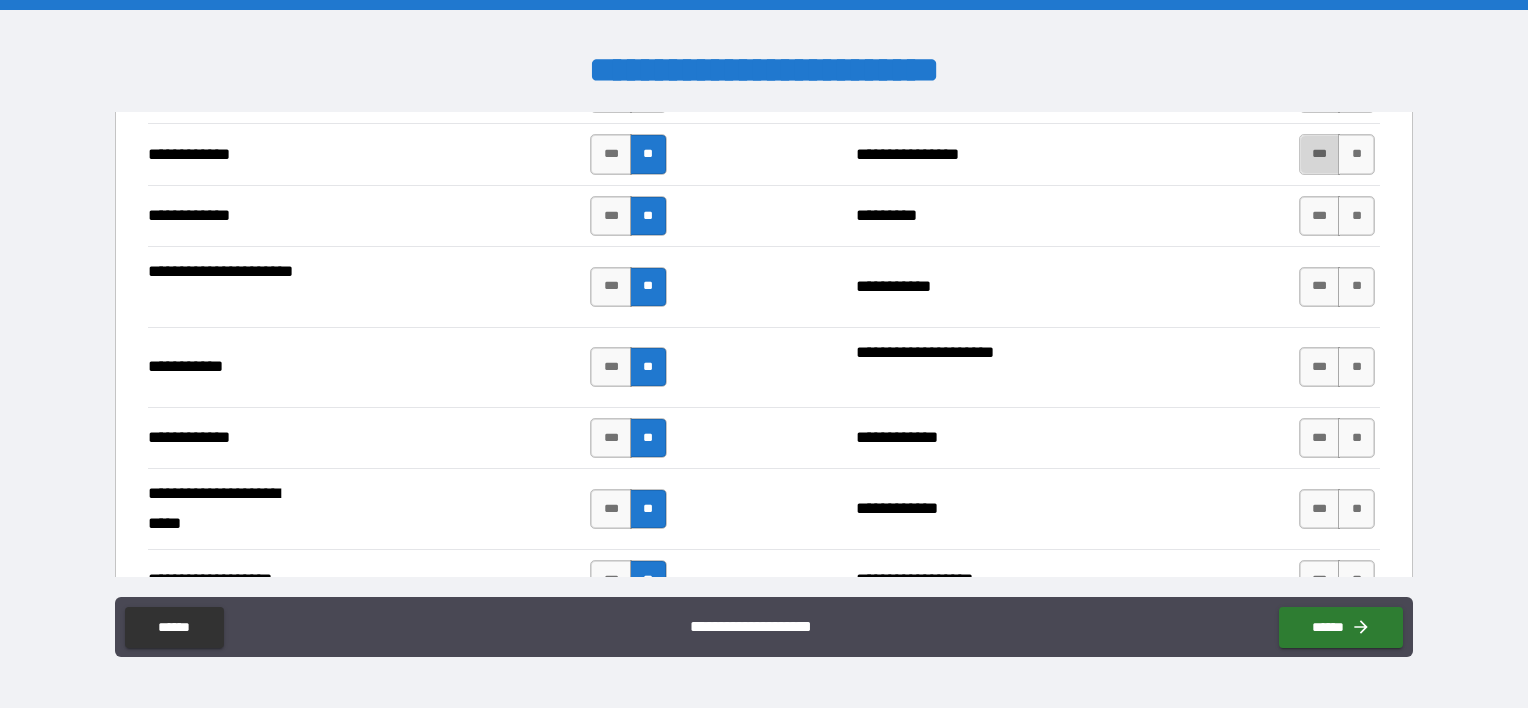 click on "***" at bounding box center [1320, 154] 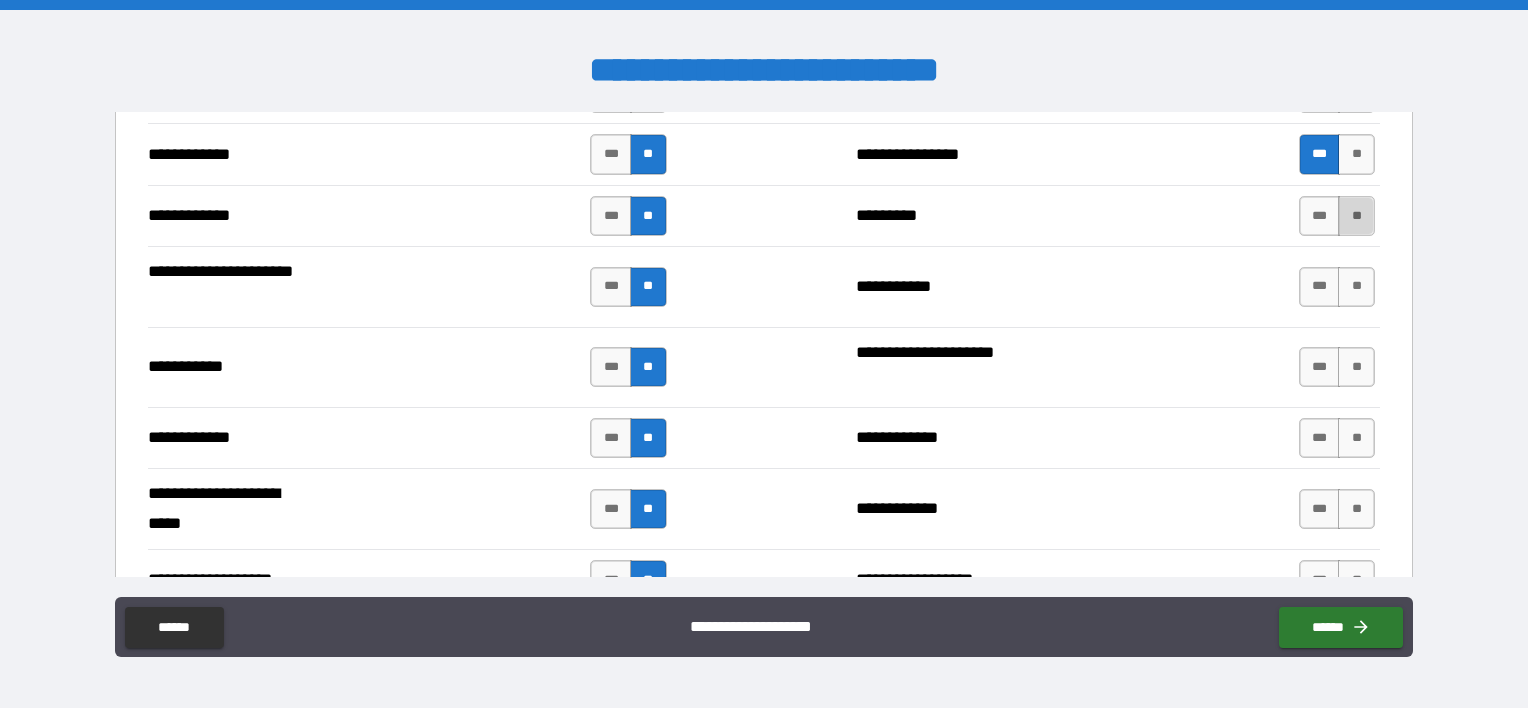 click on "**" at bounding box center [1356, 216] 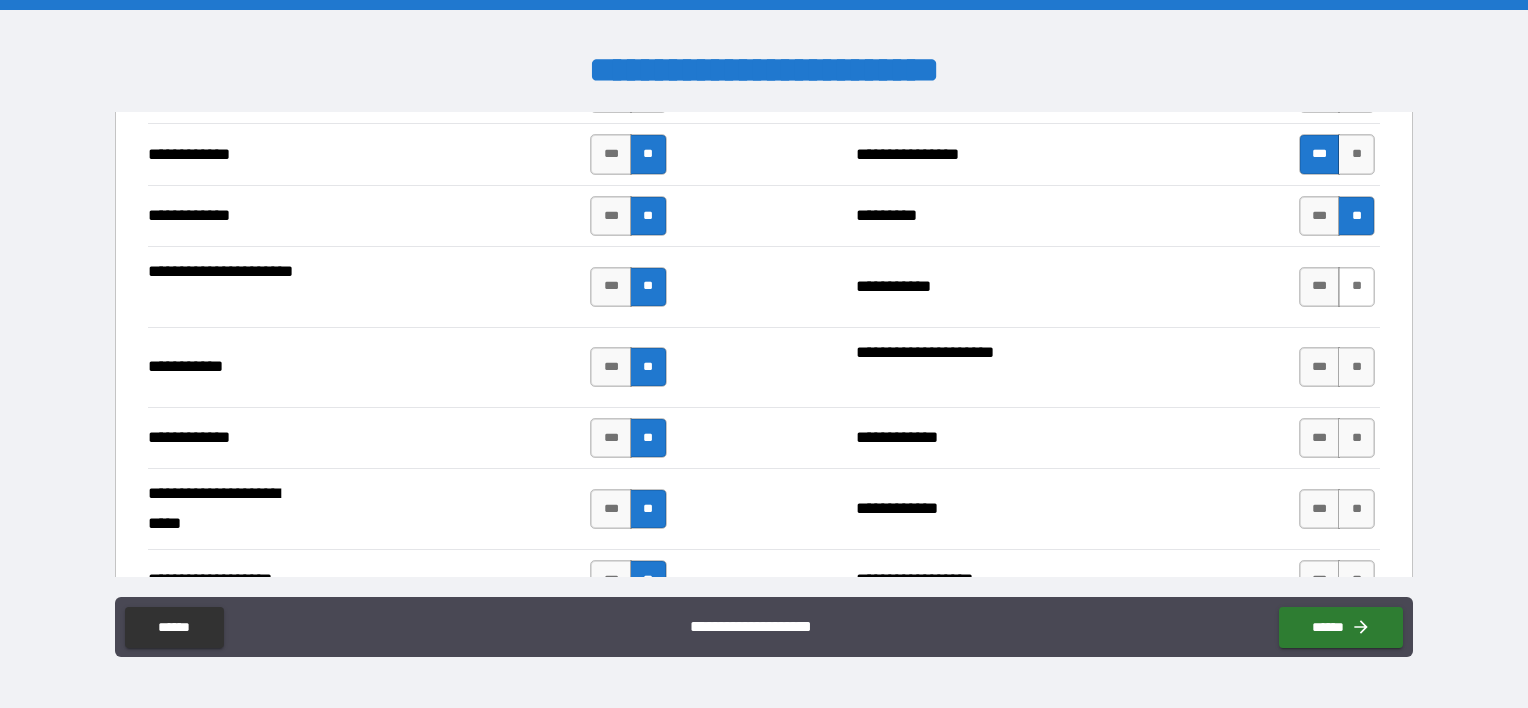 click on "**" at bounding box center (1356, 287) 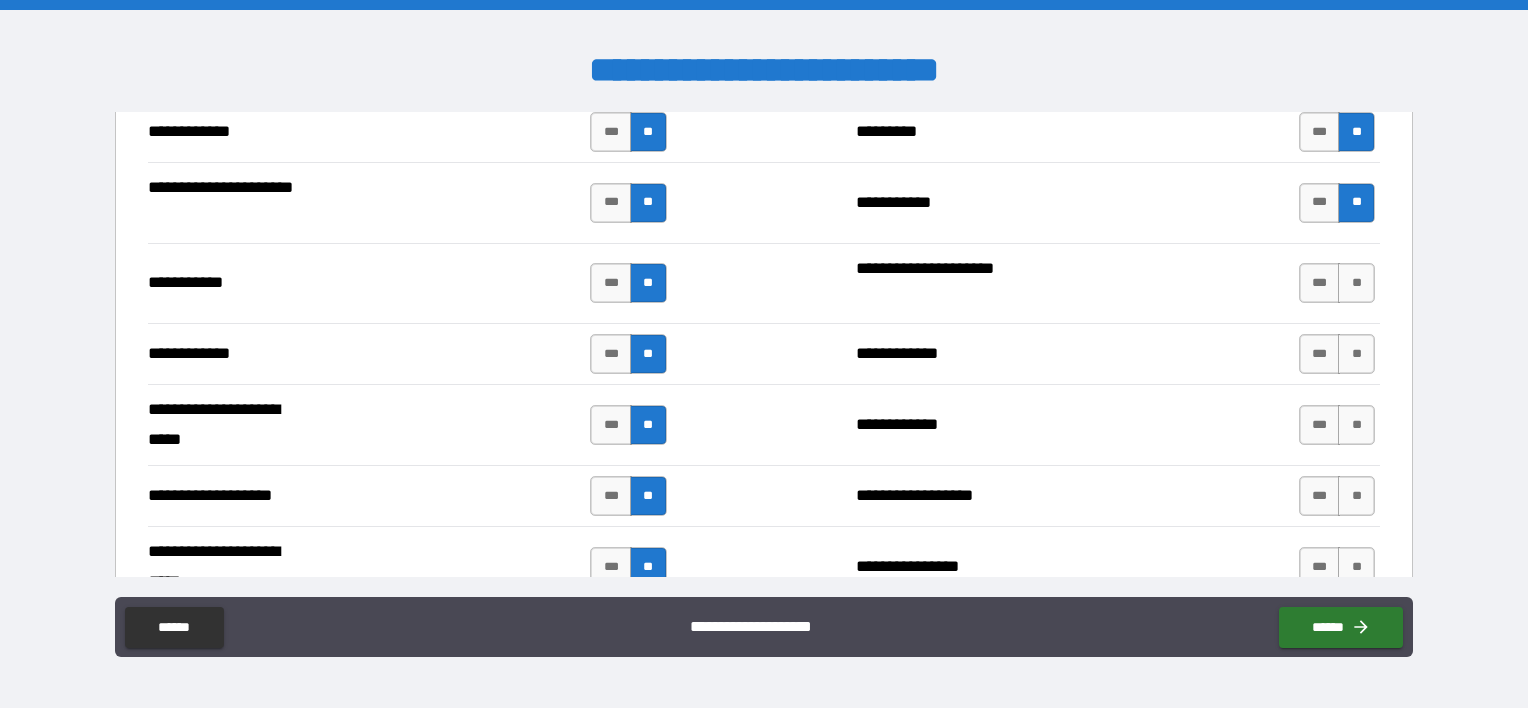 scroll, scrollTop: 3900, scrollLeft: 0, axis: vertical 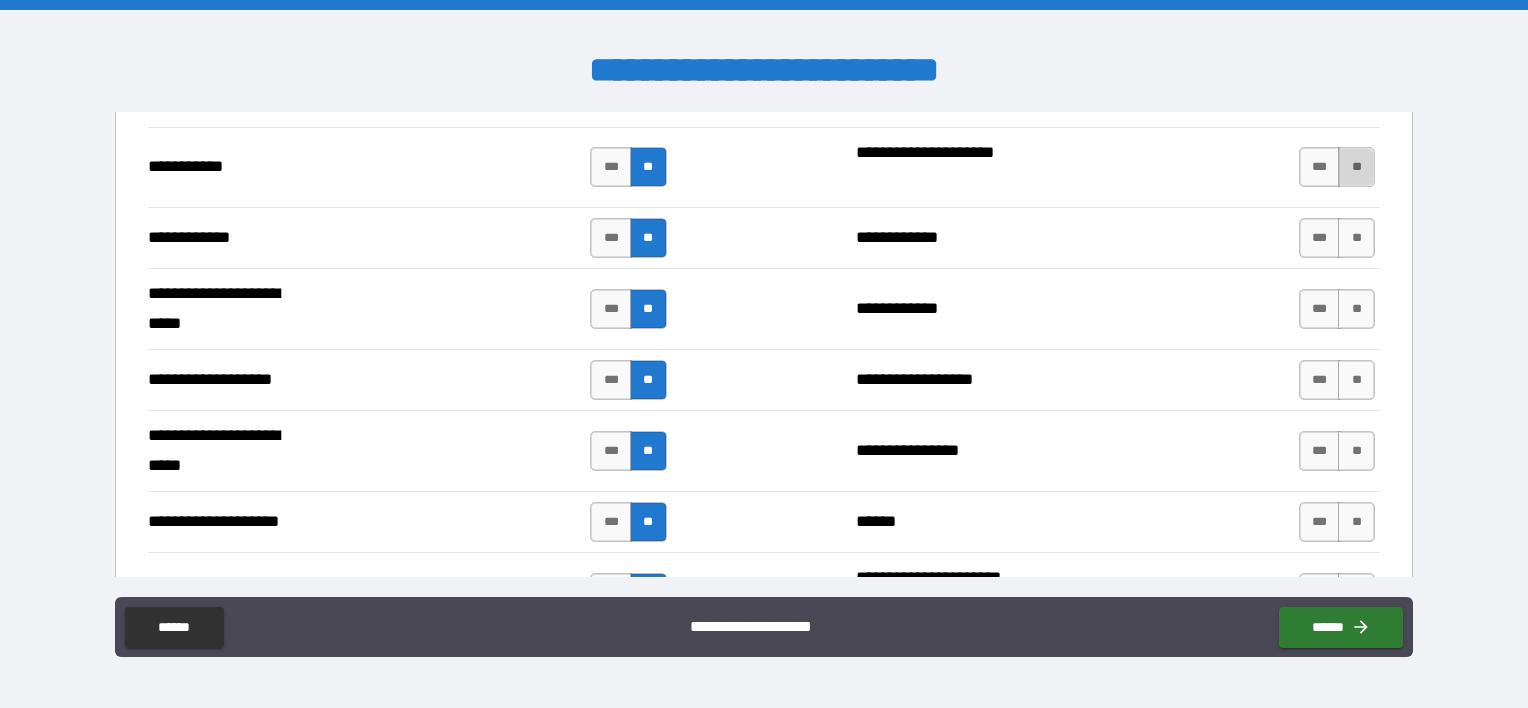 click on "**" at bounding box center [1356, 167] 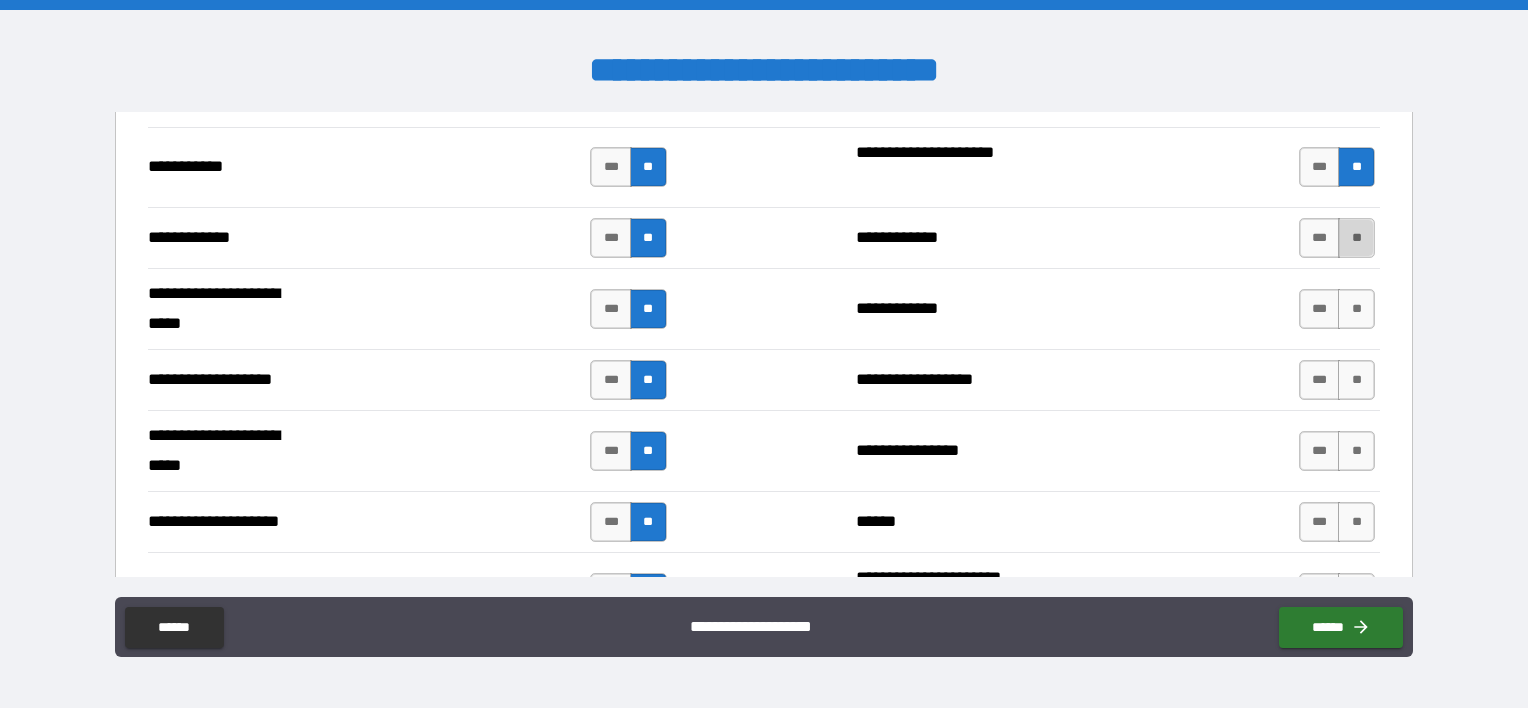 click on "**" at bounding box center [1356, 238] 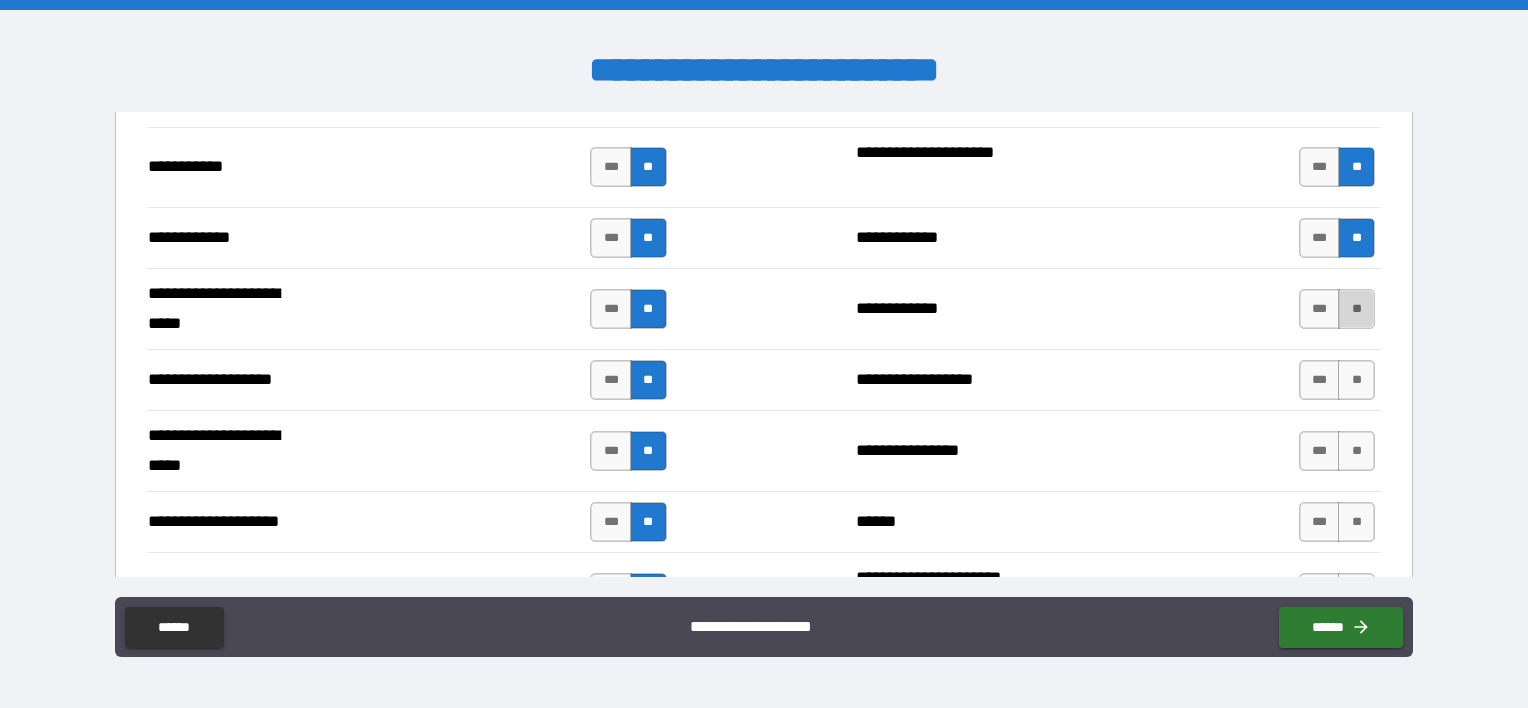 click on "**" at bounding box center (1356, 309) 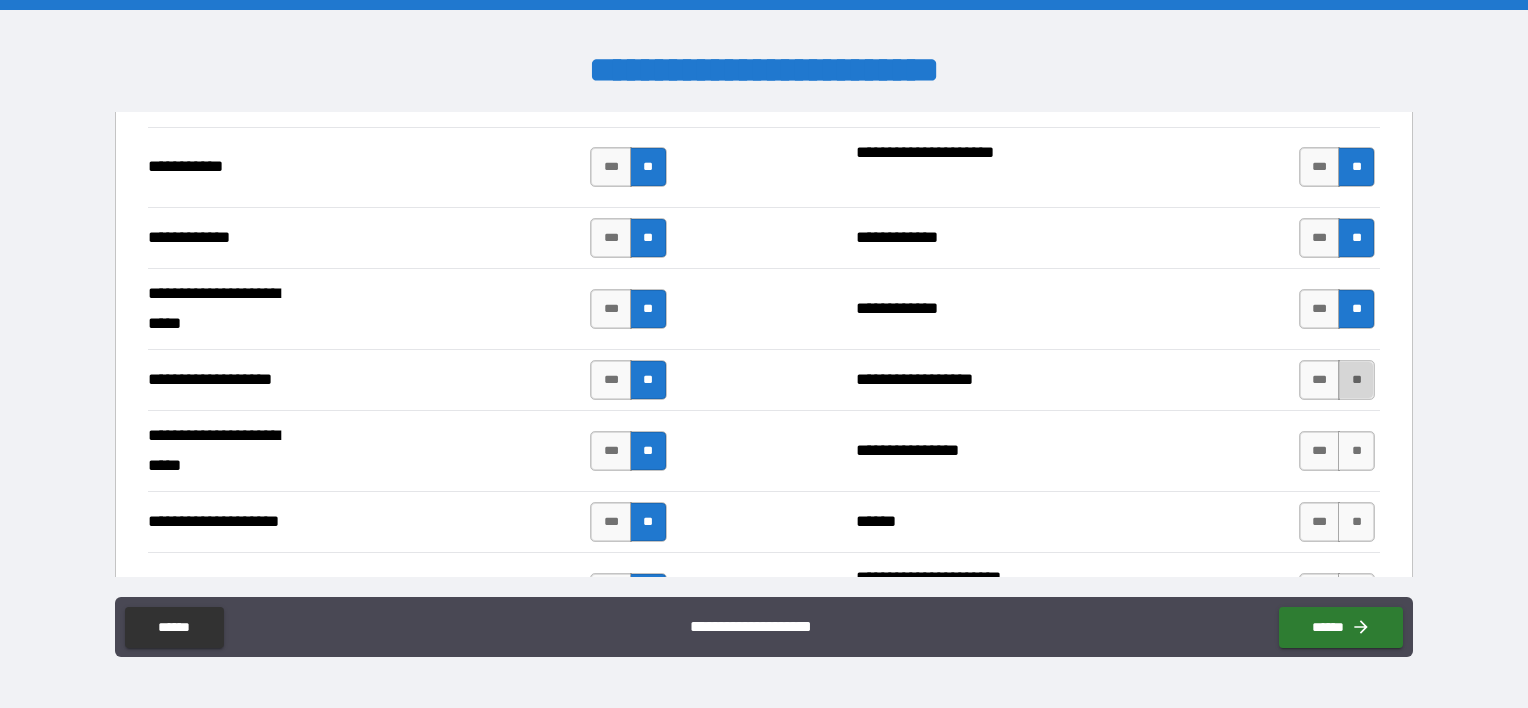 click on "**" at bounding box center [1356, 380] 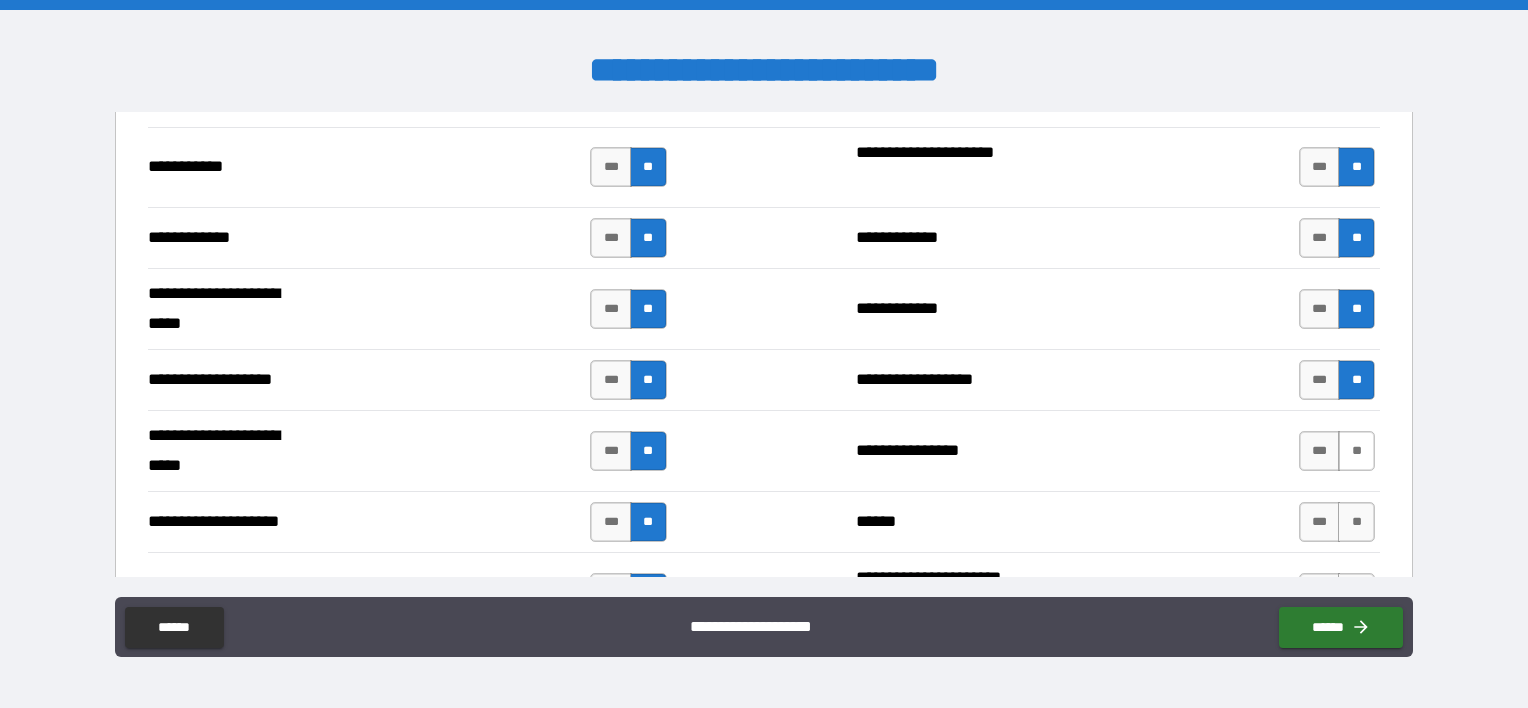 click on "**" at bounding box center (1356, 451) 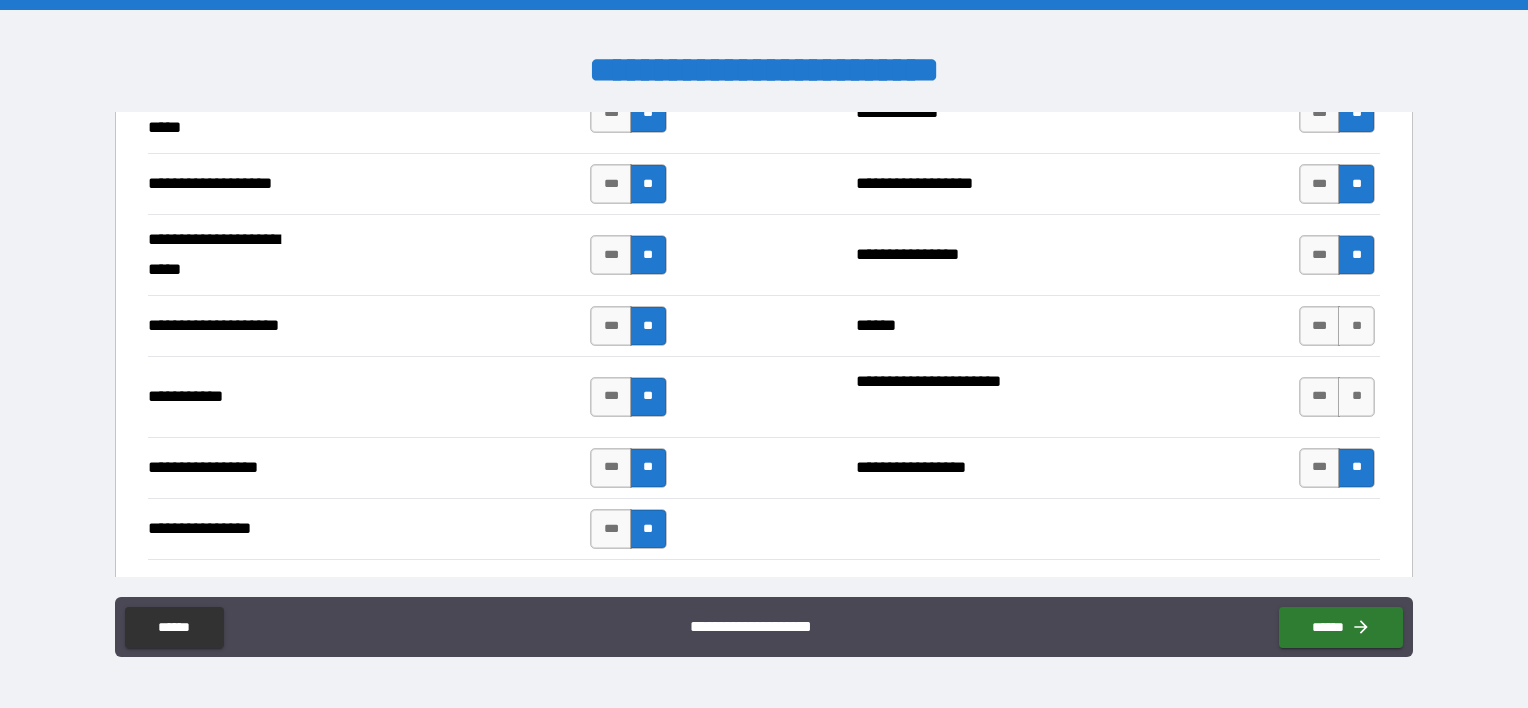scroll, scrollTop: 4100, scrollLeft: 0, axis: vertical 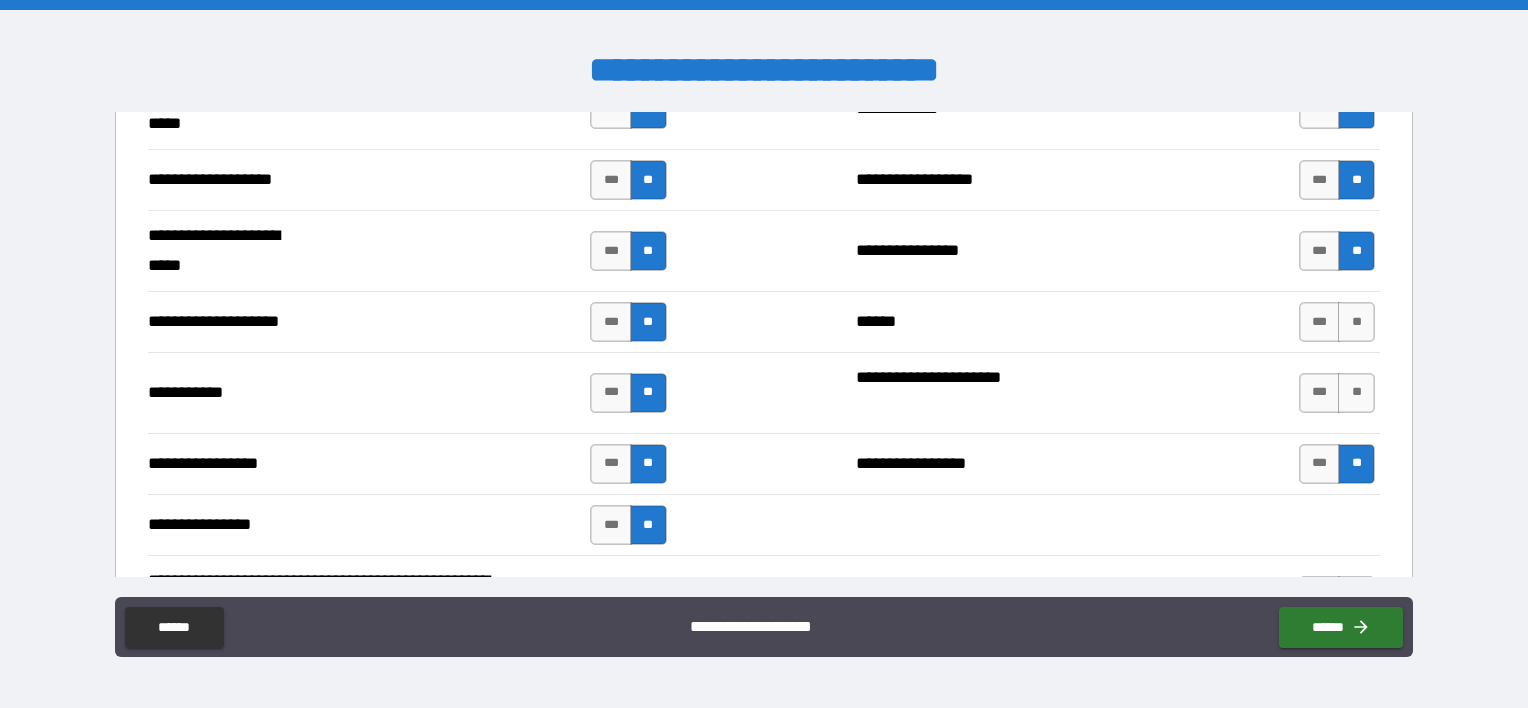 click on "**********" at bounding box center (764, 321) 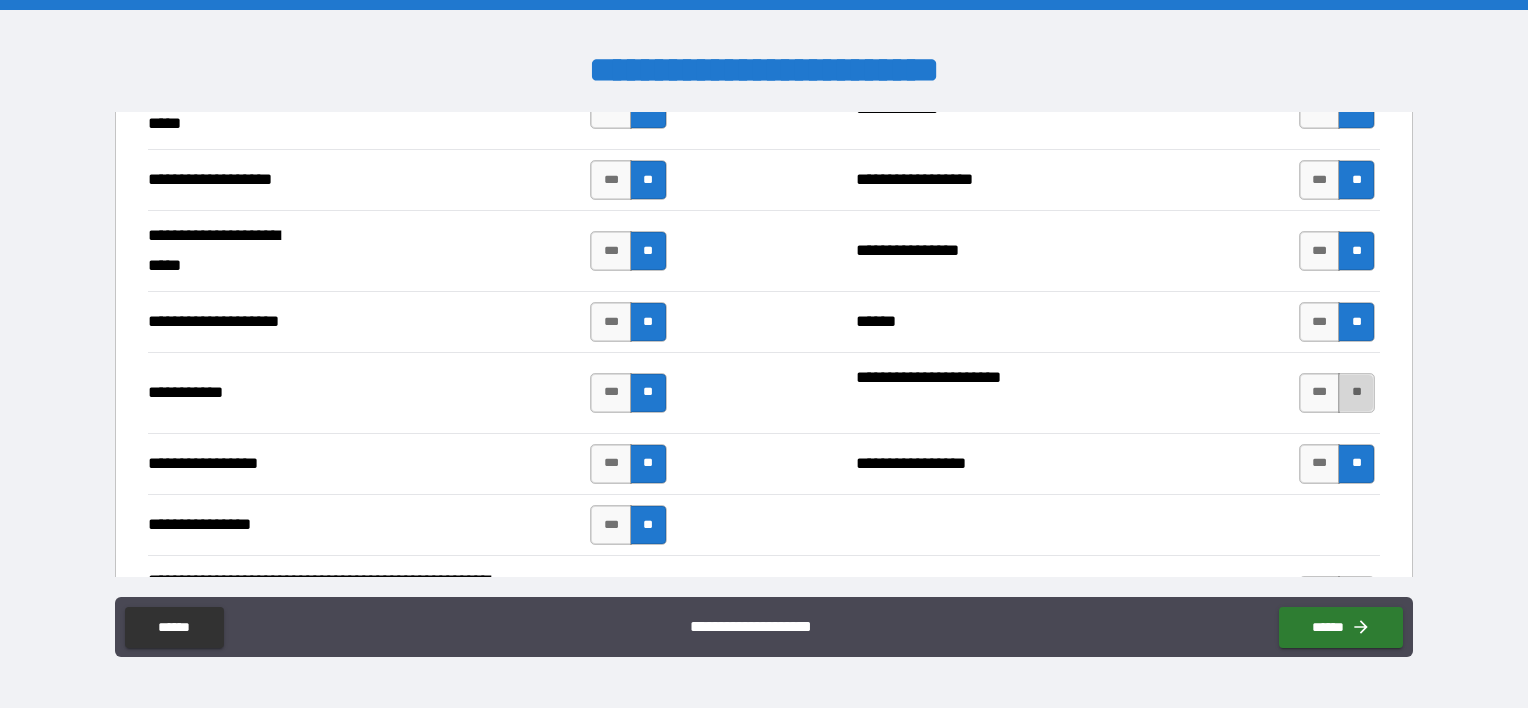 click on "**" at bounding box center [1356, 393] 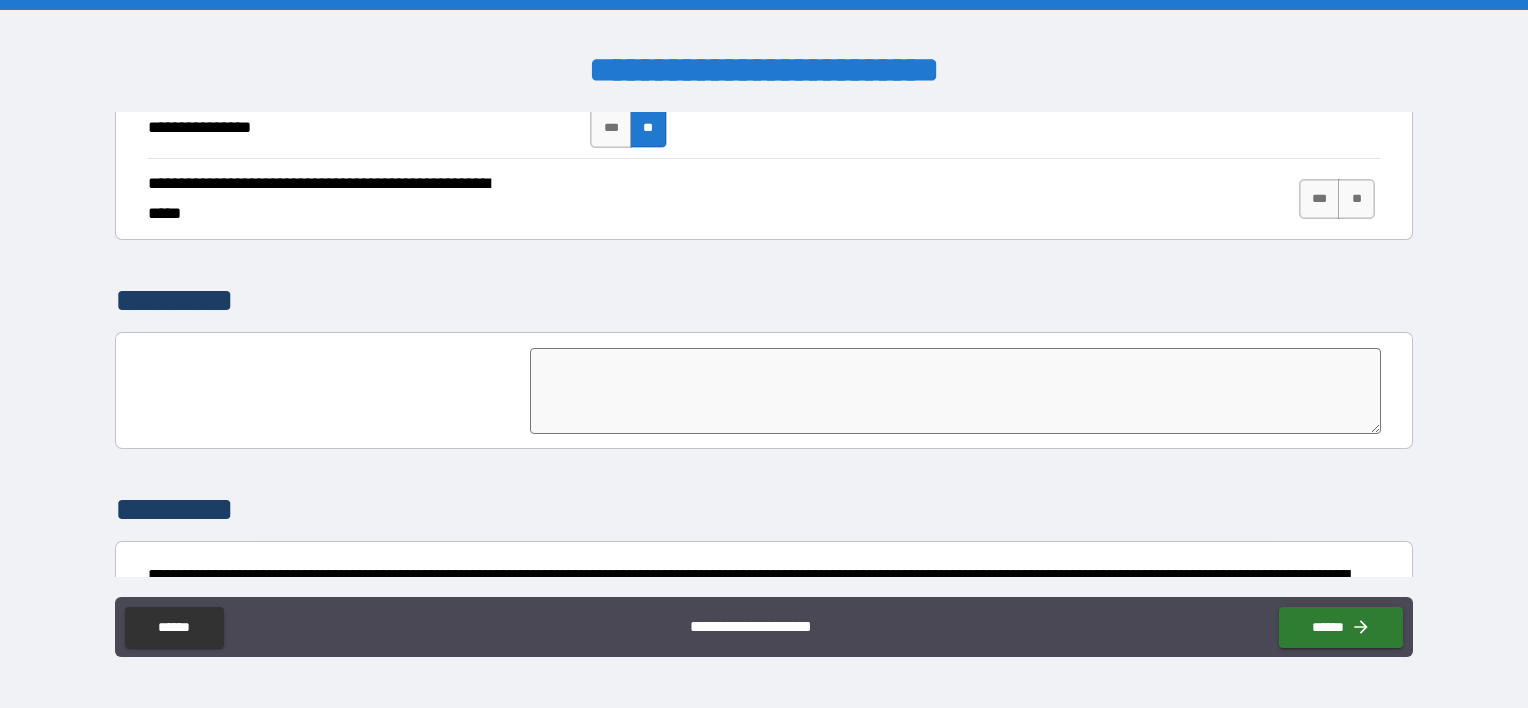 scroll, scrollTop: 4500, scrollLeft: 0, axis: vertical 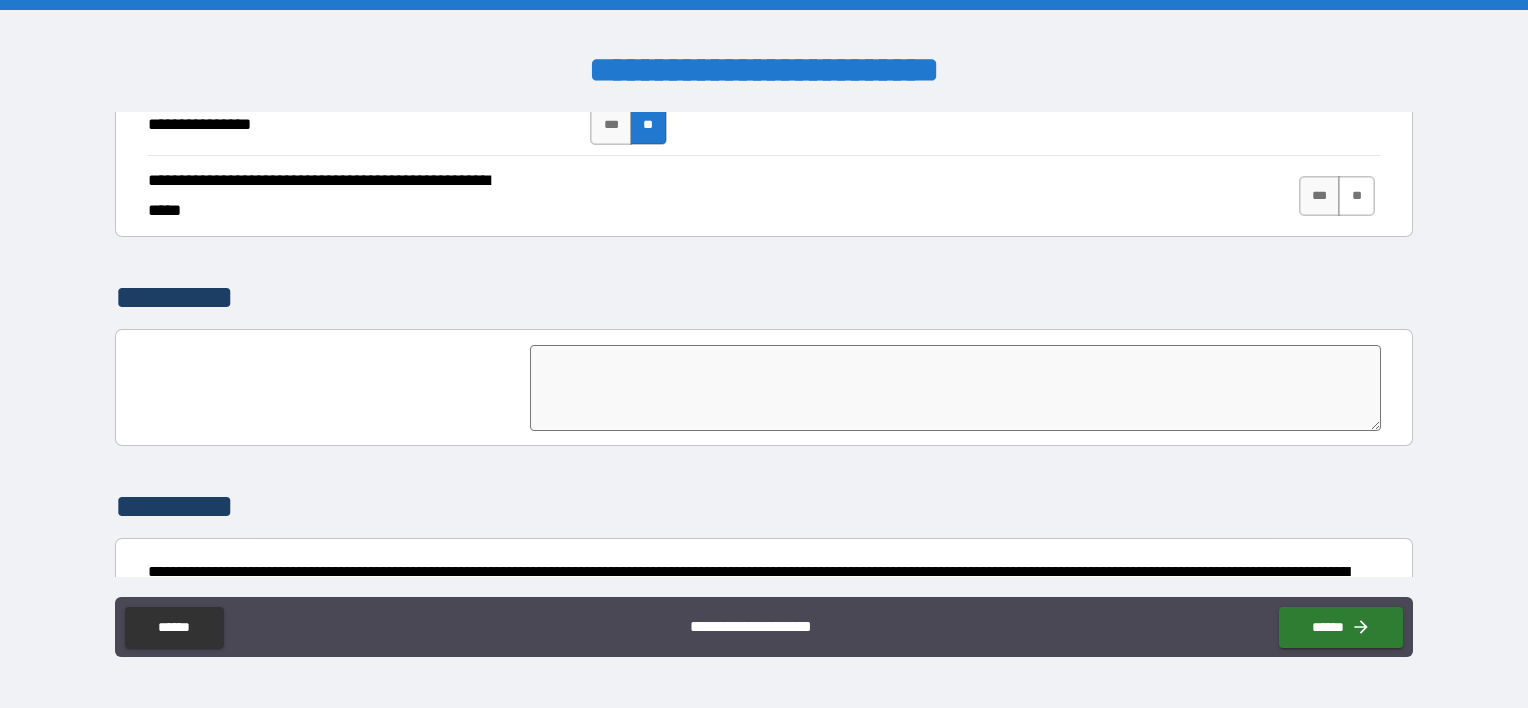 click on "**" at bounding box center [1356, 196] 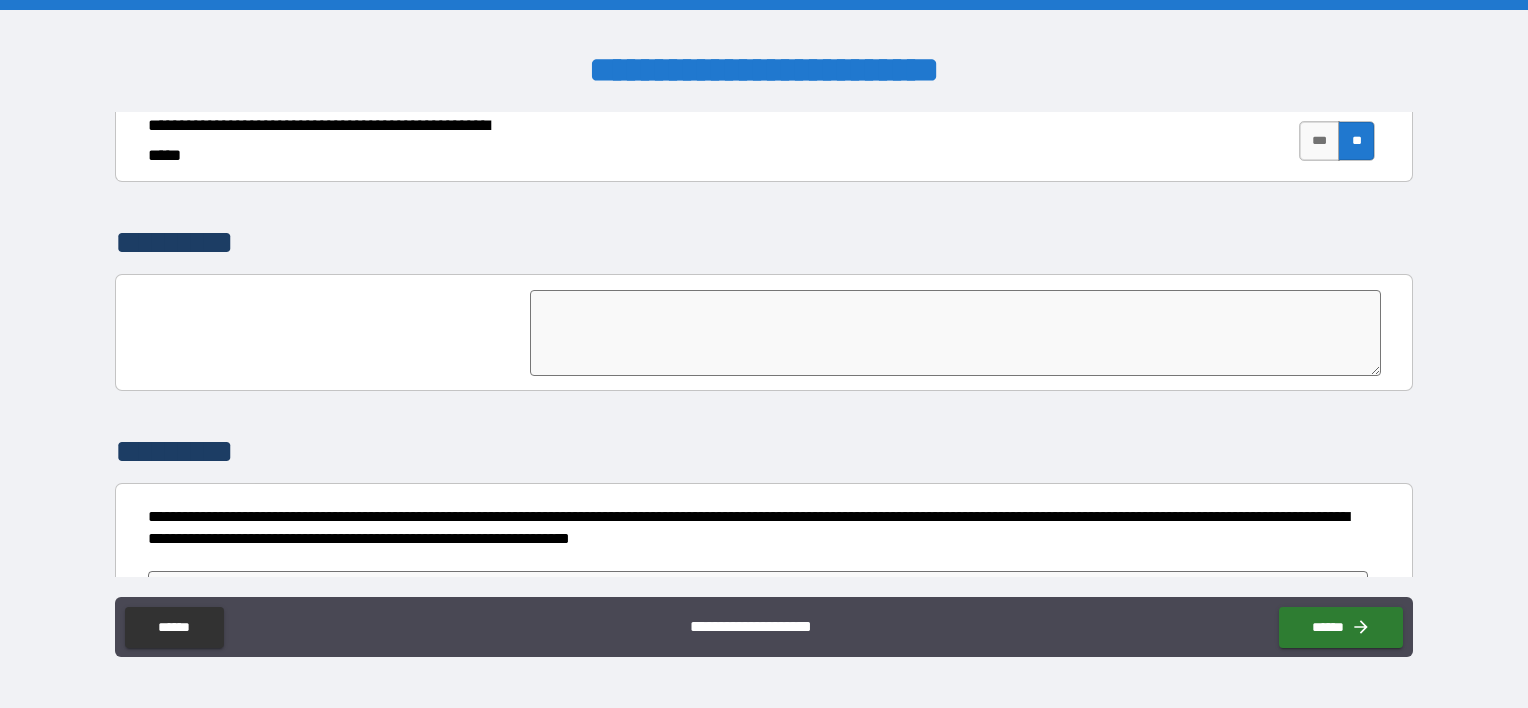 scroll, scrollTop: 4604, scrollLeft: 0, axis: vertical 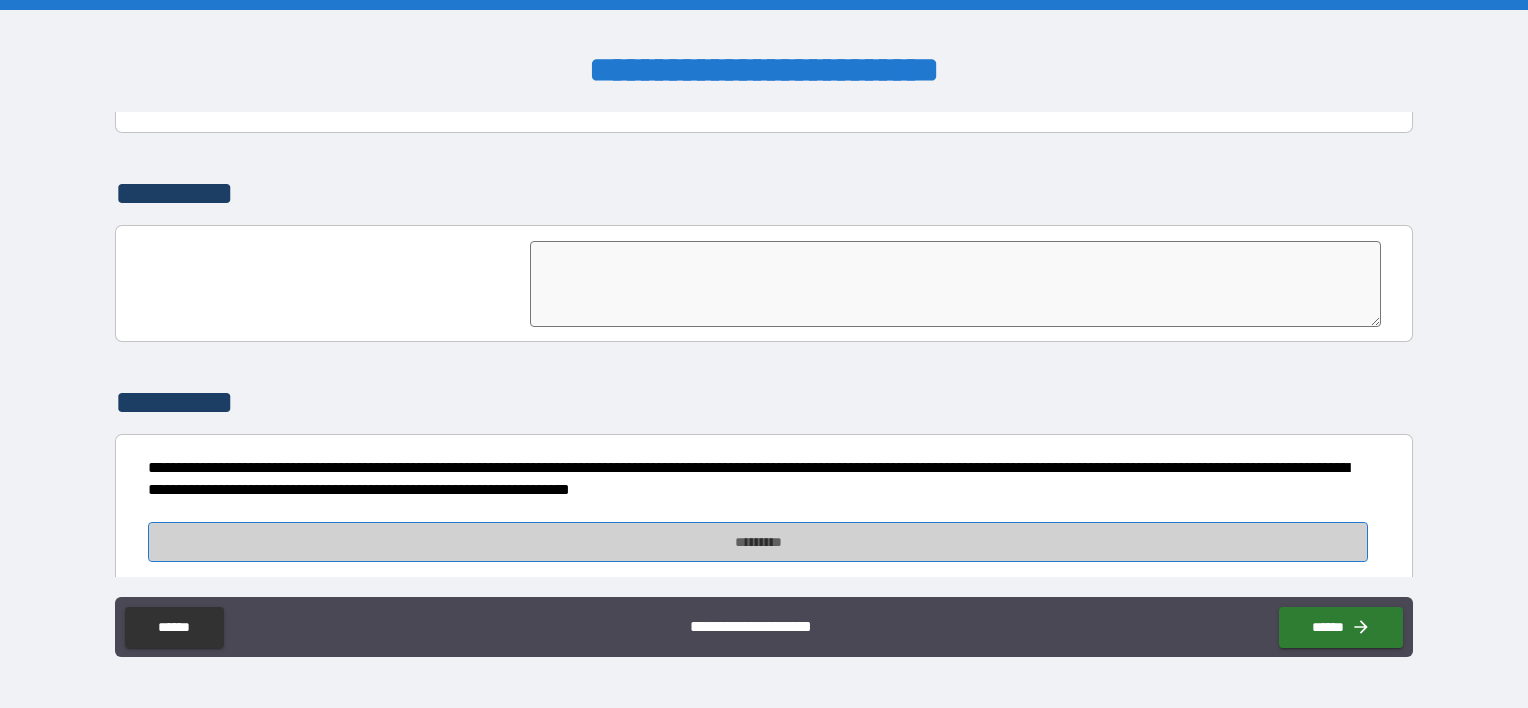 click on "*********" at bounding box center [758, 542] 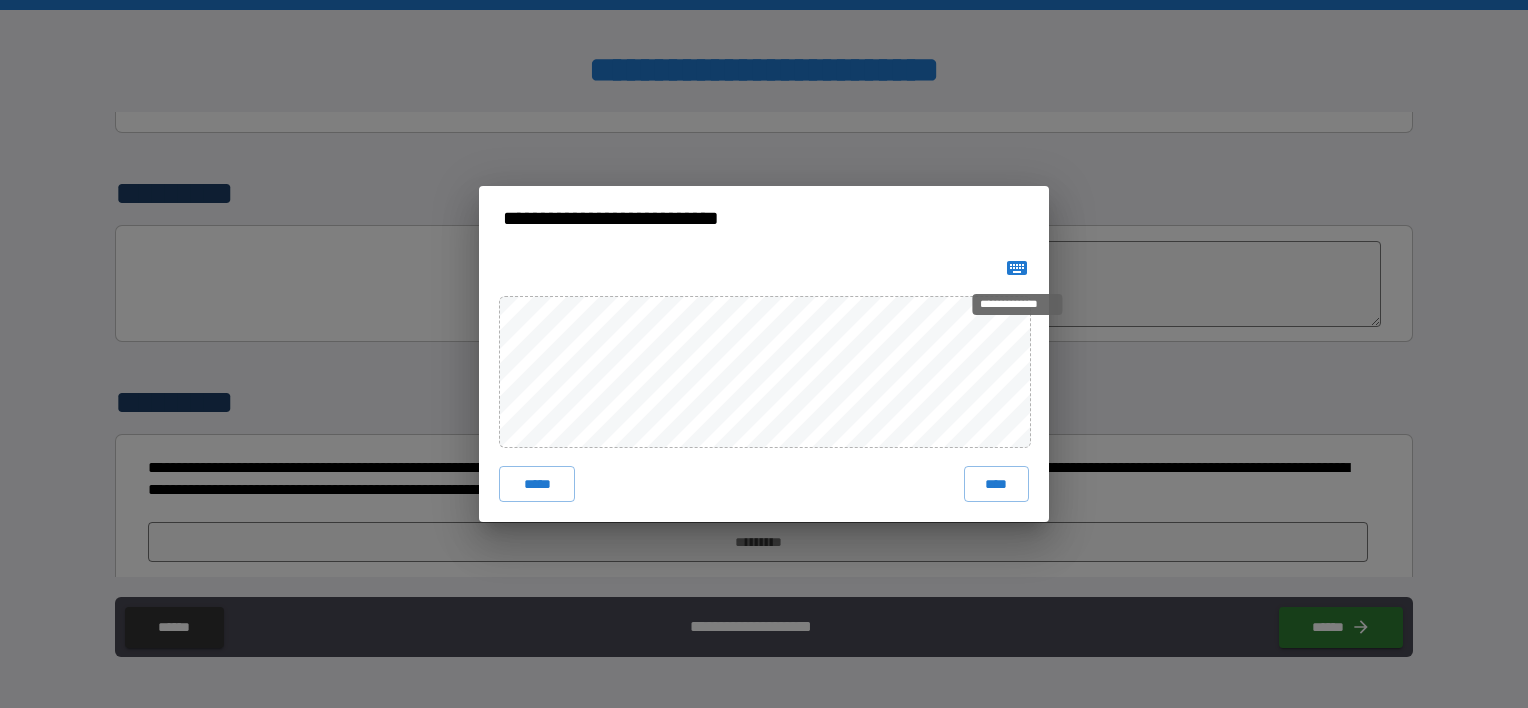 drag, startPoint x: 1008, startPoint y: 264, endPoint x: 996, endPoint y: 275, distance: 16.27882 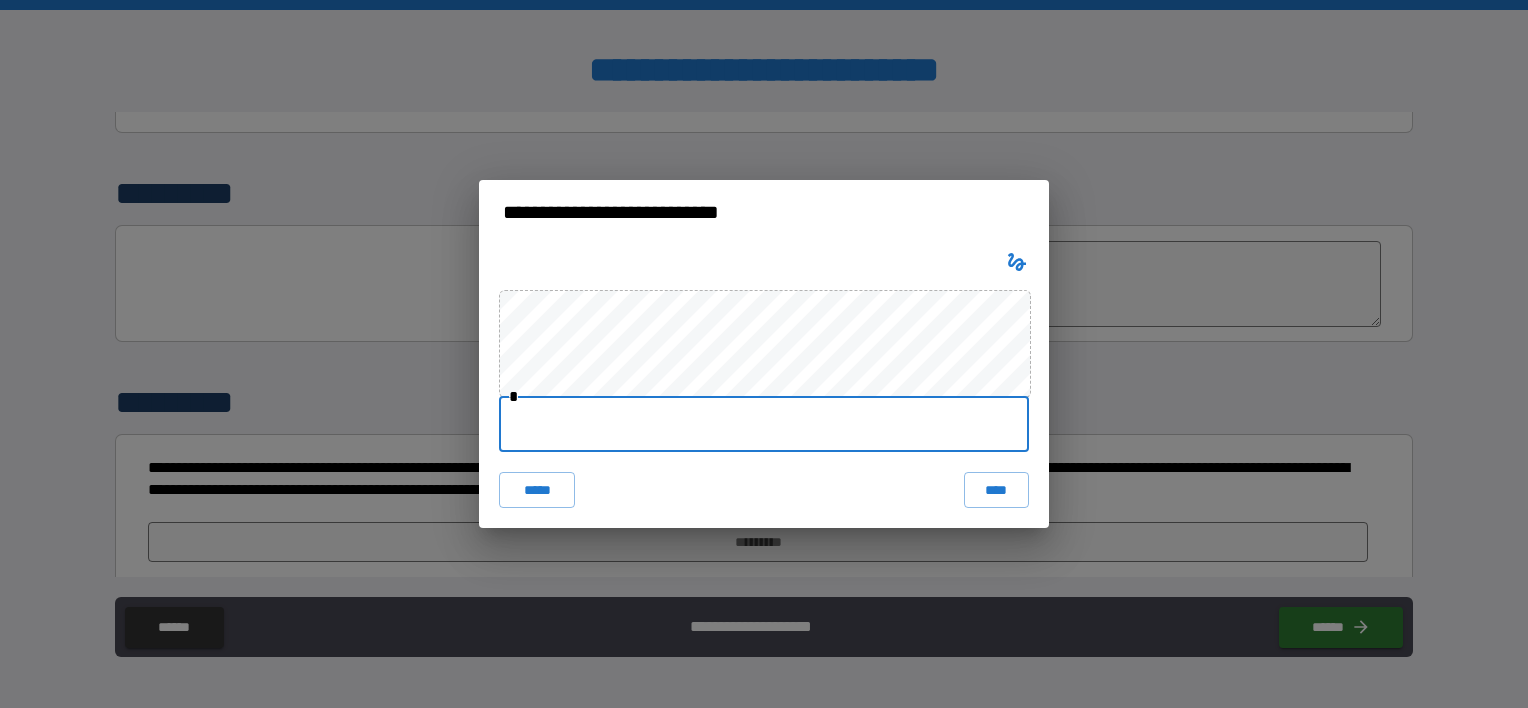 click at bounding box center (764, 424) 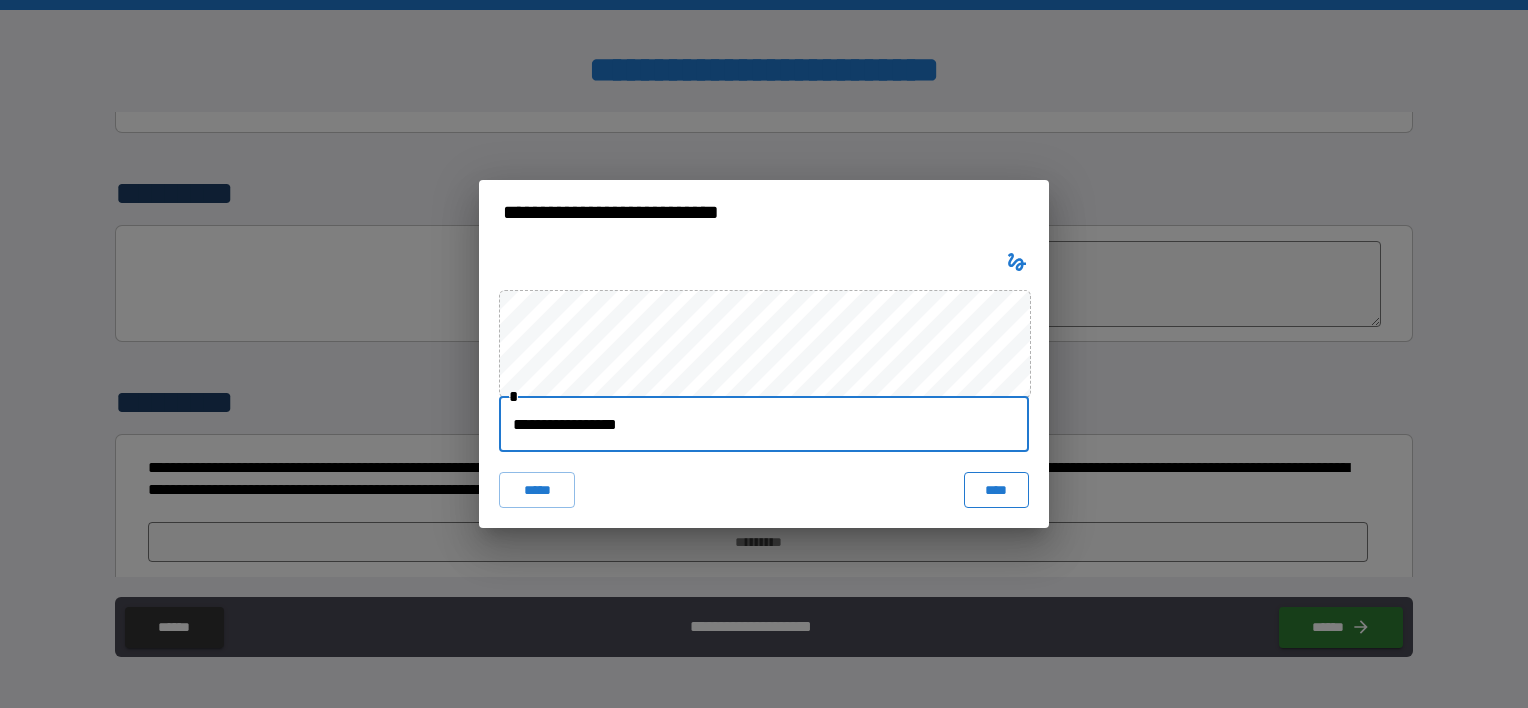 click on "****" at bounding box center [996, 490] 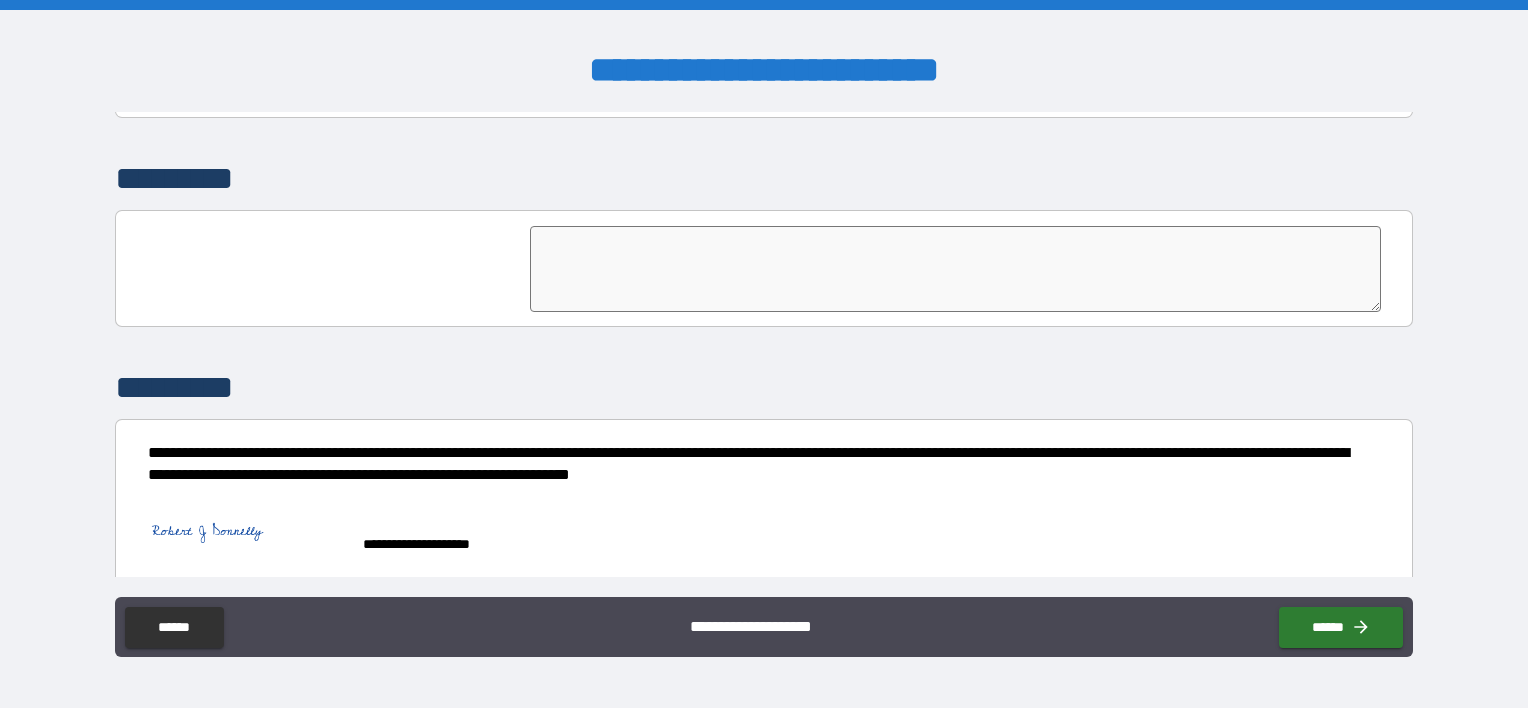 scroll, scrollTop: 4622, scrollLeft: 0, axis: vertical 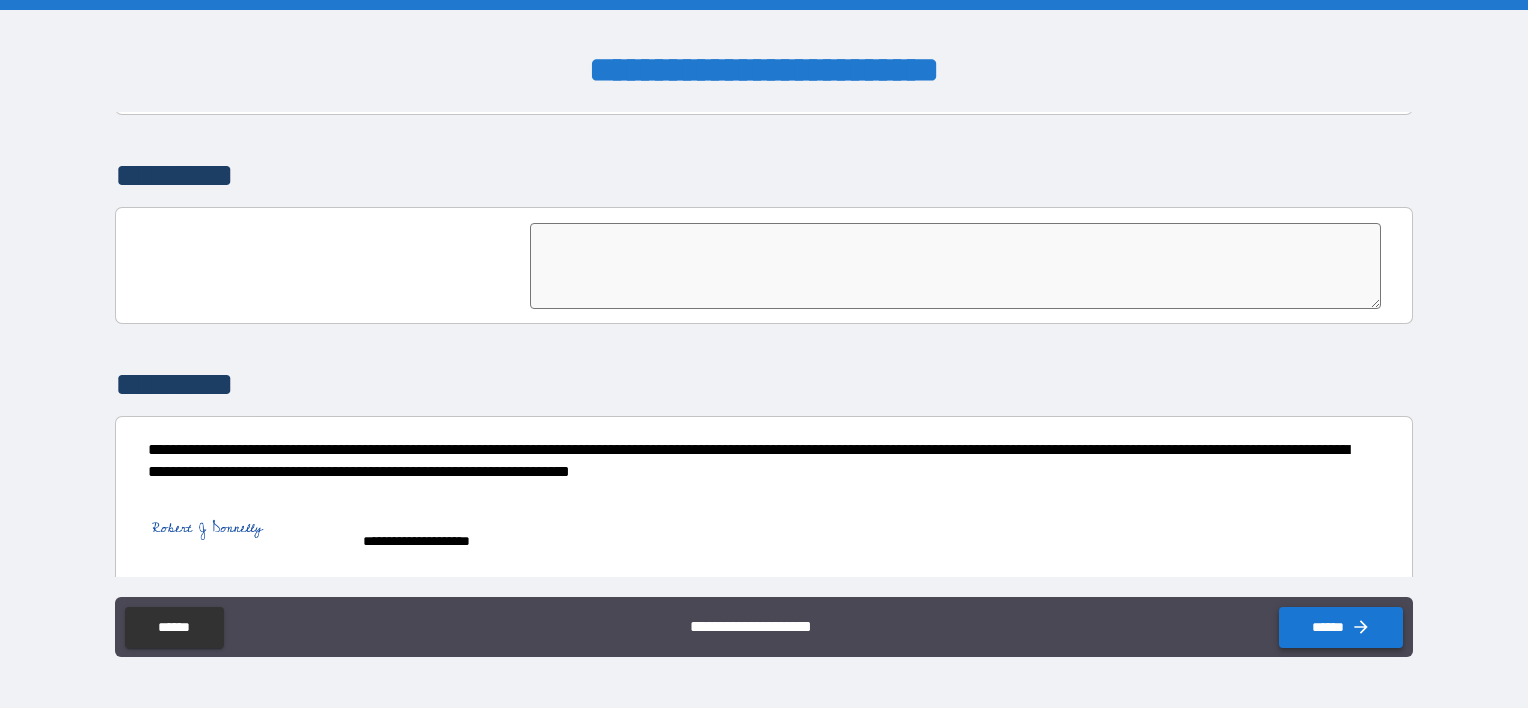 click on "******" at bounding box center [1341, 627] 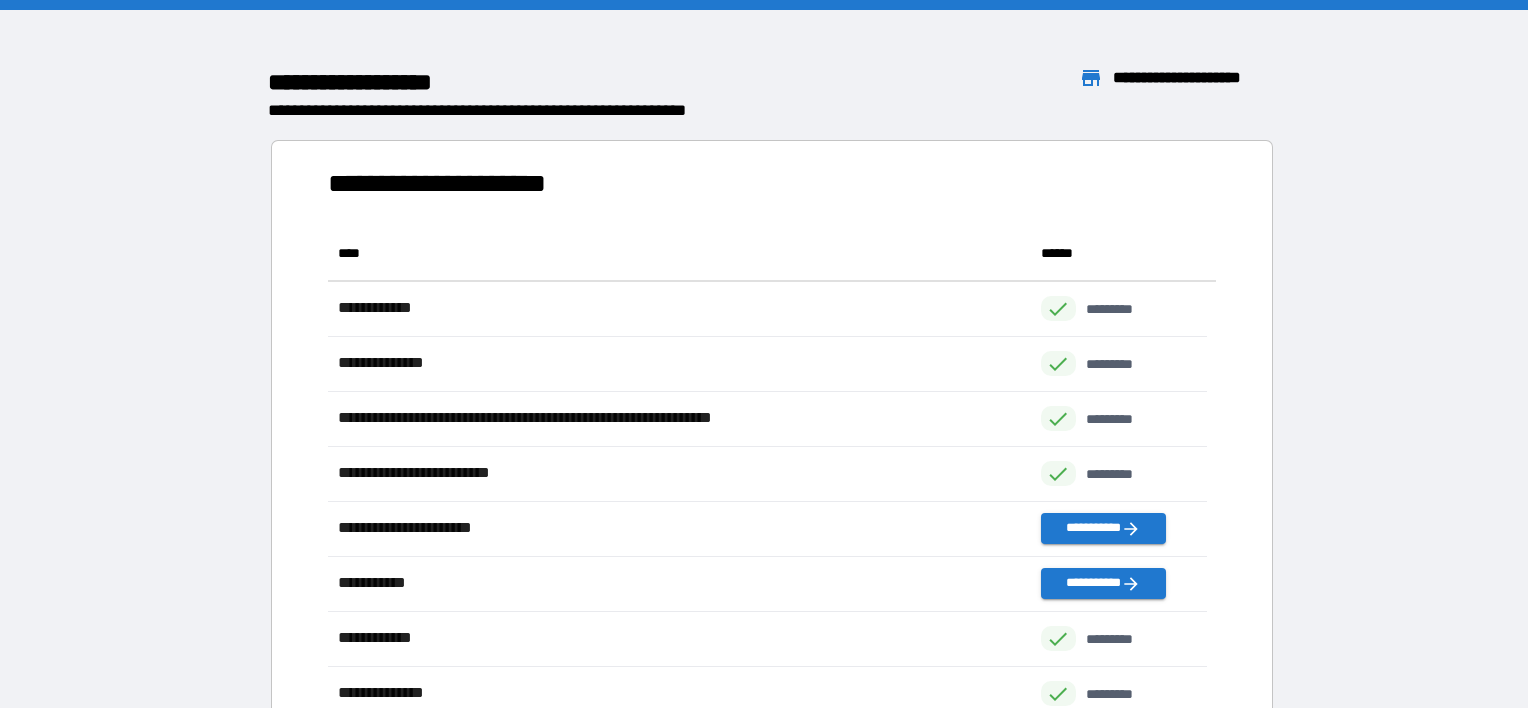scroll, scrollTop: 16, scrollLeft: 16, axis: both 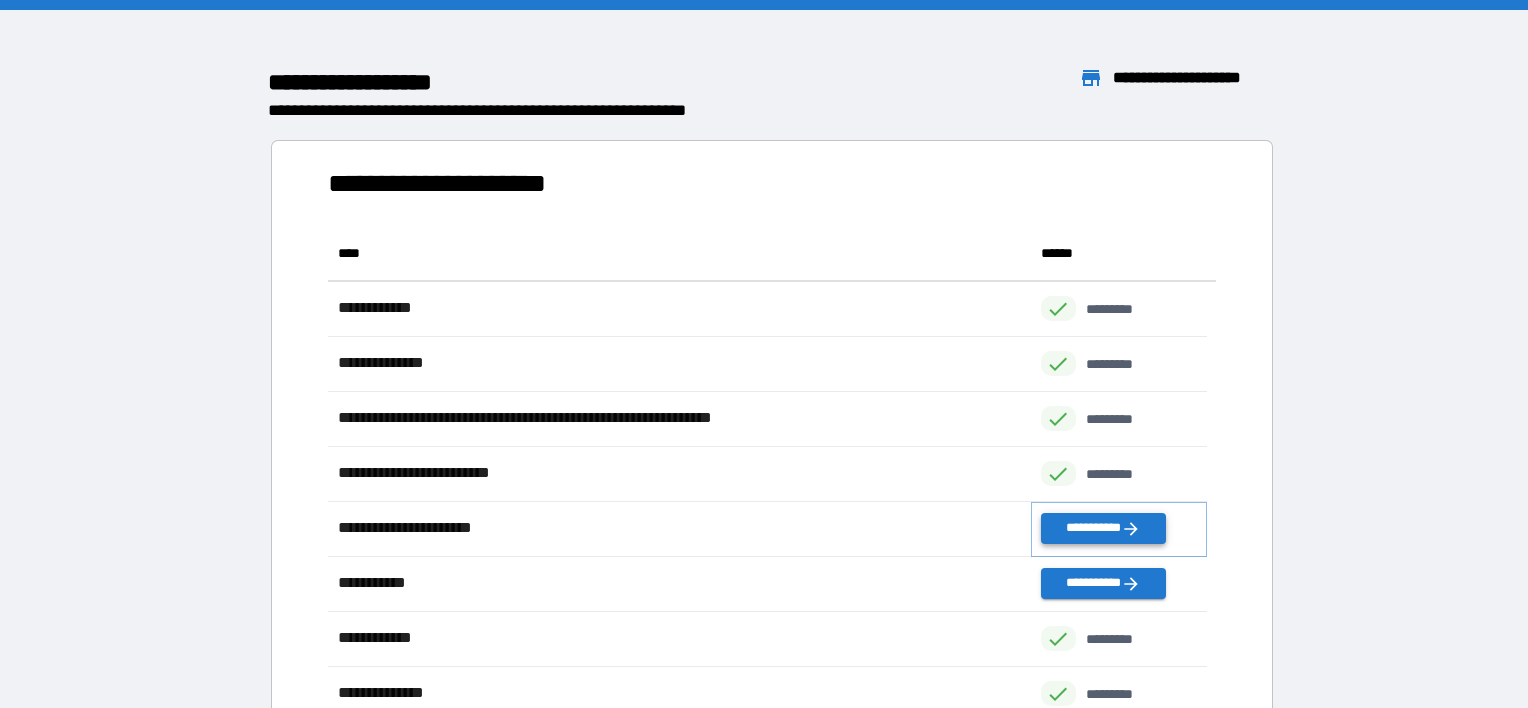 click on "**********" at bounding box center (1103, 528) 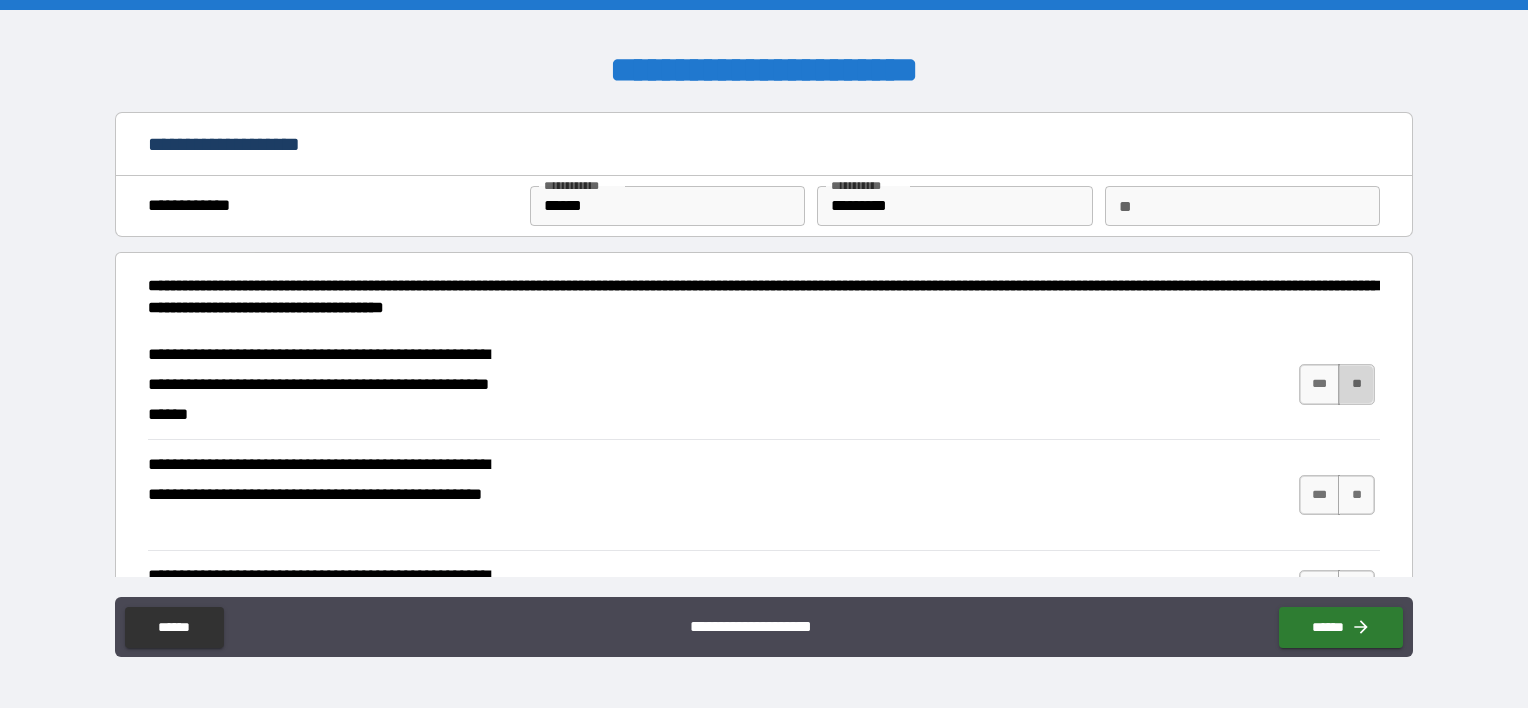 click on "**" at bounding box center (1356, 384) 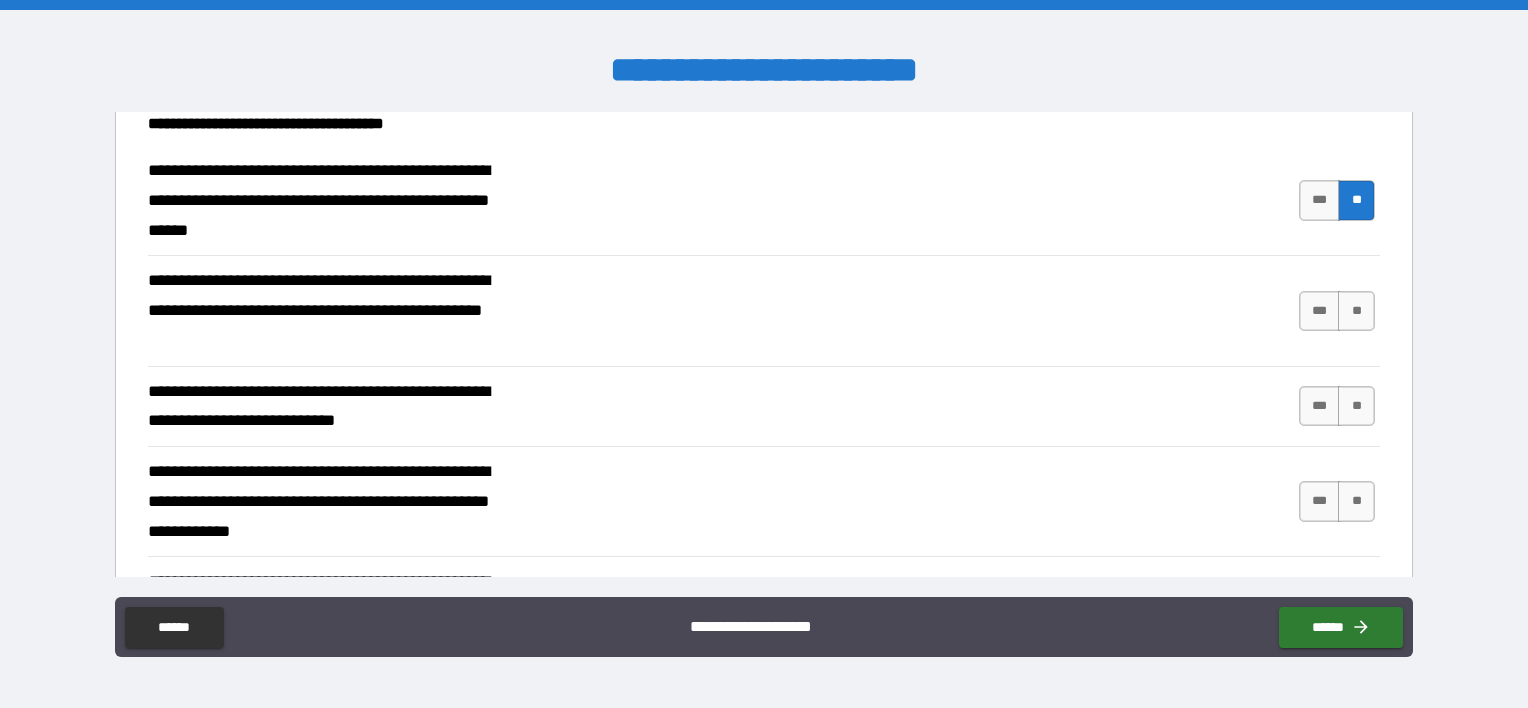 scroll, scrollTop: 200, scrollLeft: 0, axis: vertical 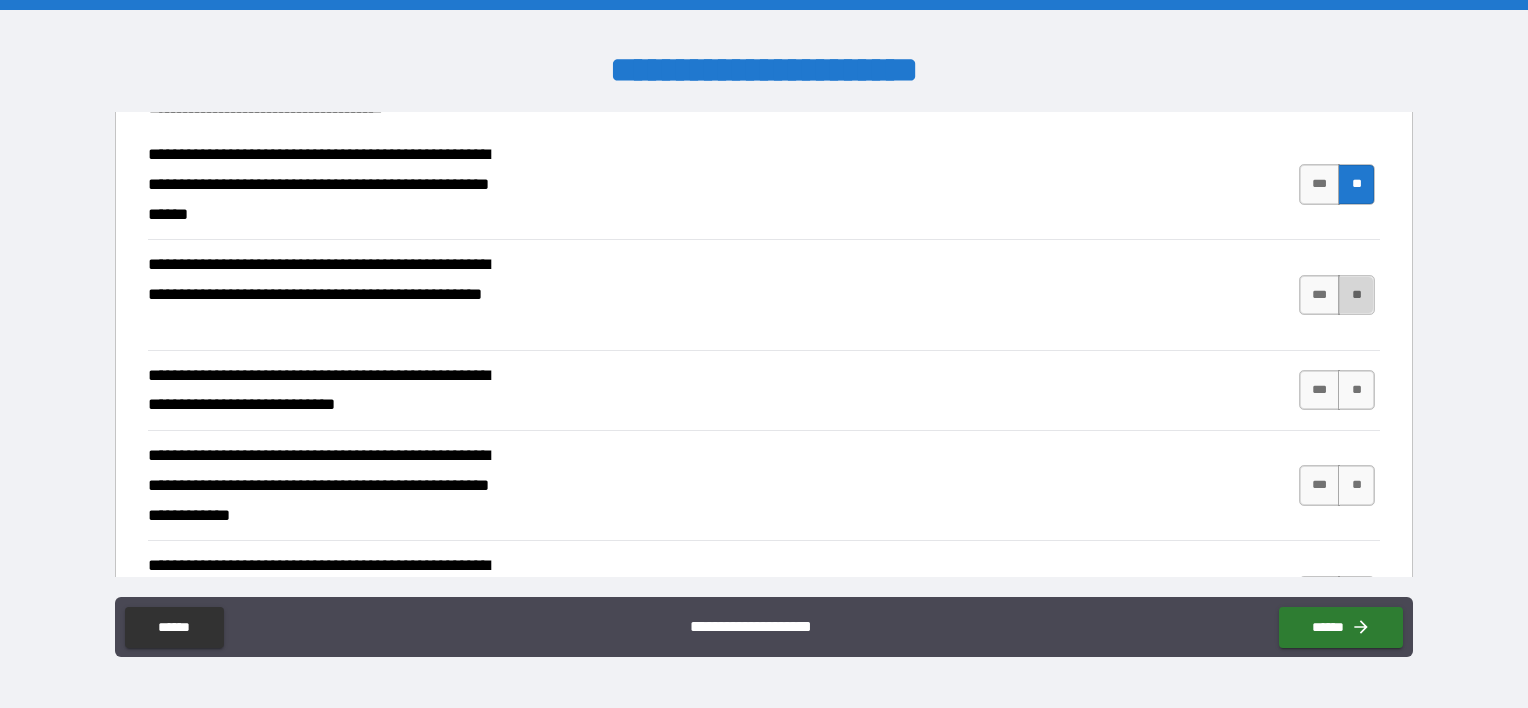 click on "**" at bounding box center [1356, 295] 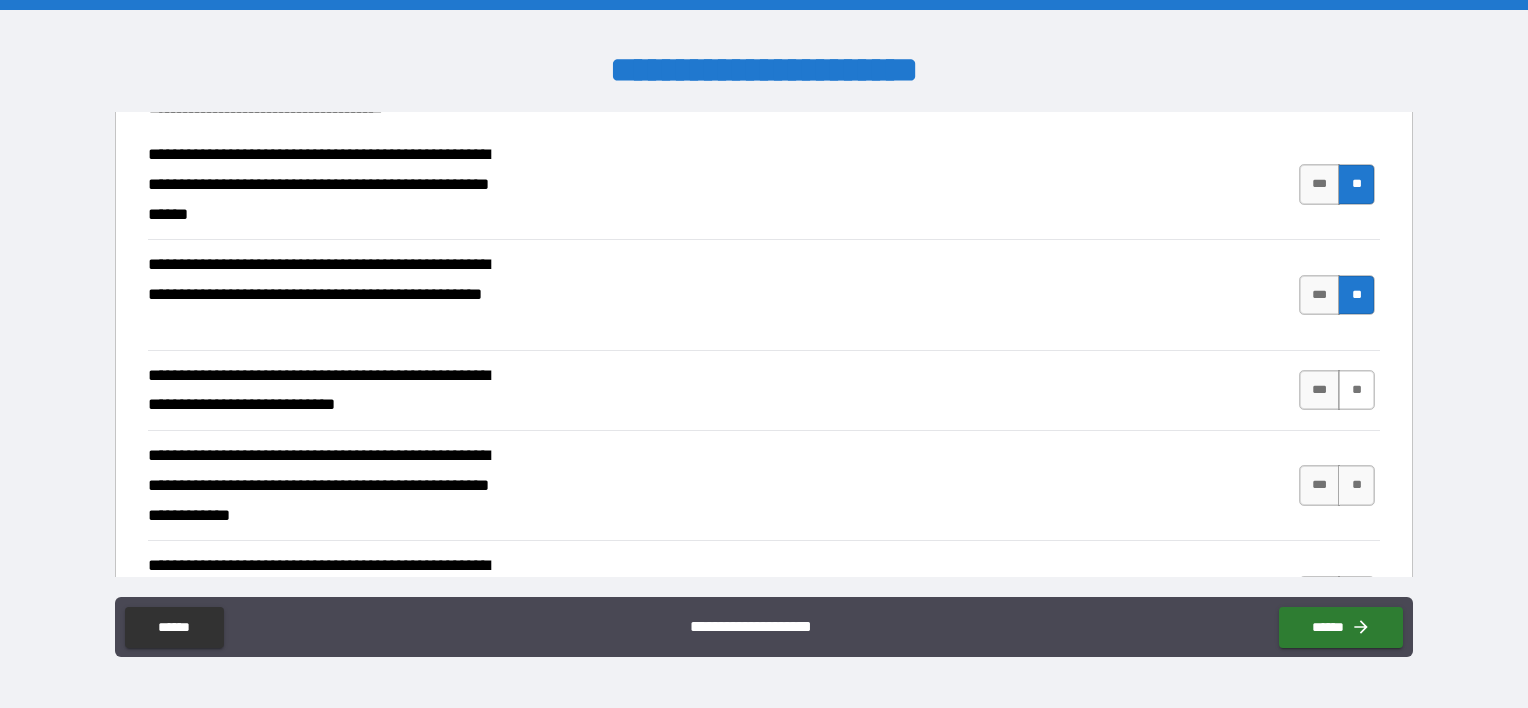 click on "**" at bounding box center (1356, 390) 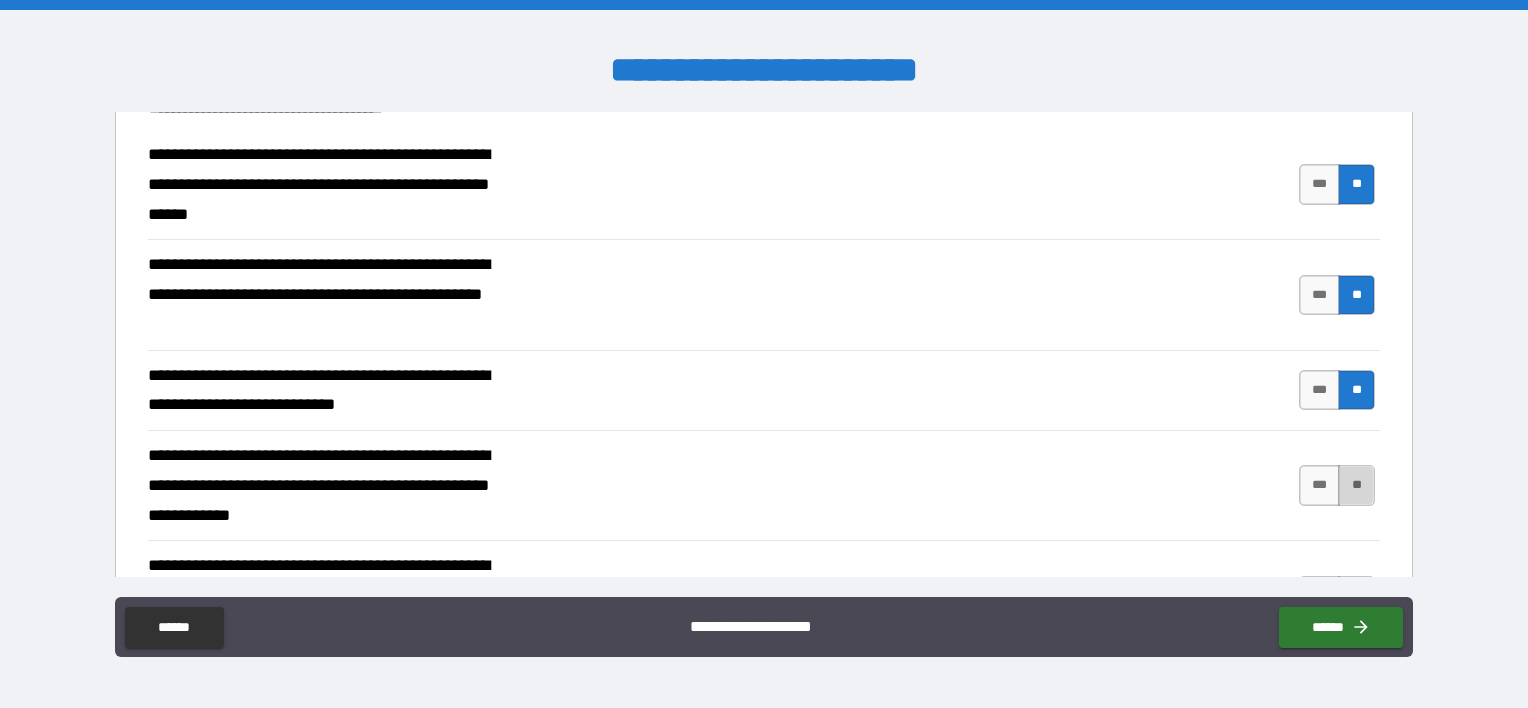 click on "**" at bounding box center [1356, 485] 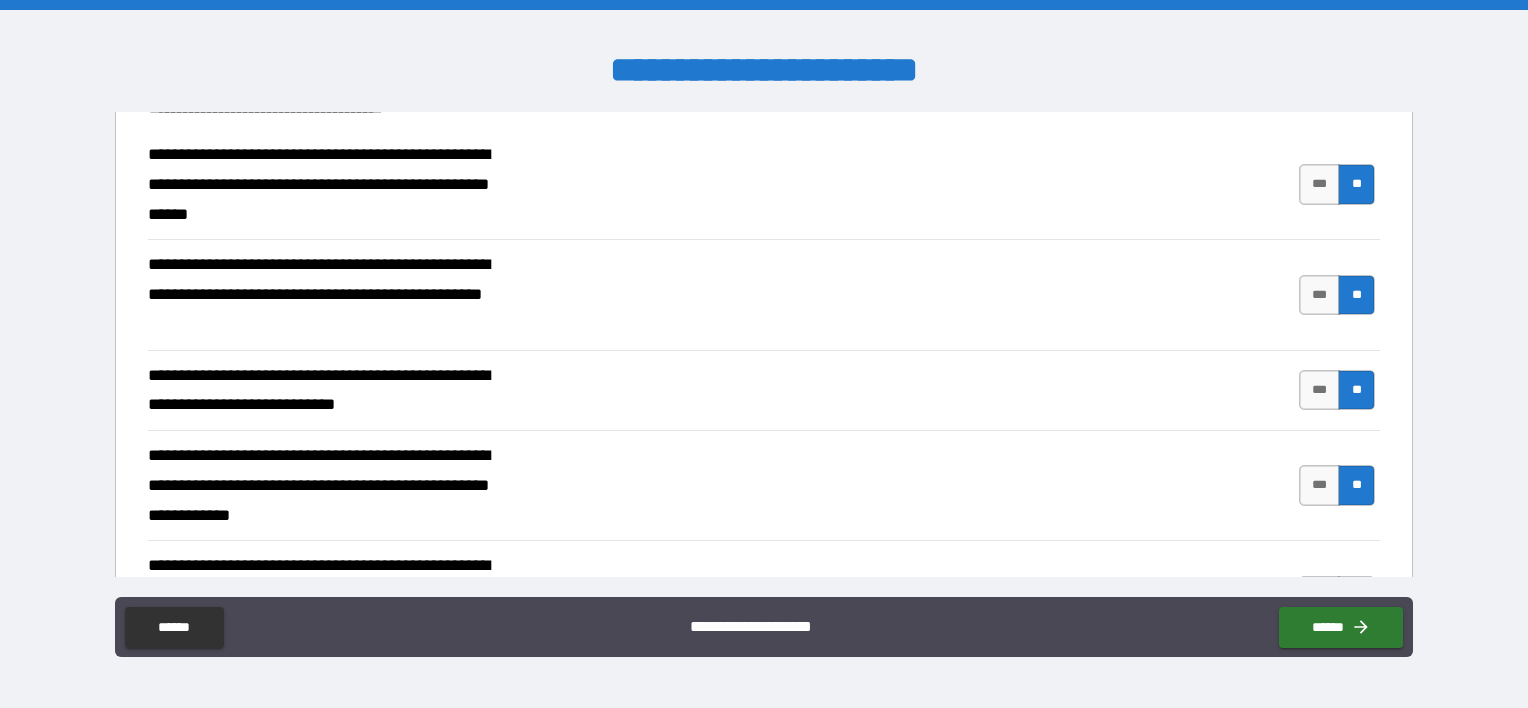 scroll, scrollTop: 365, scrollLeft: 0, axis: vertical 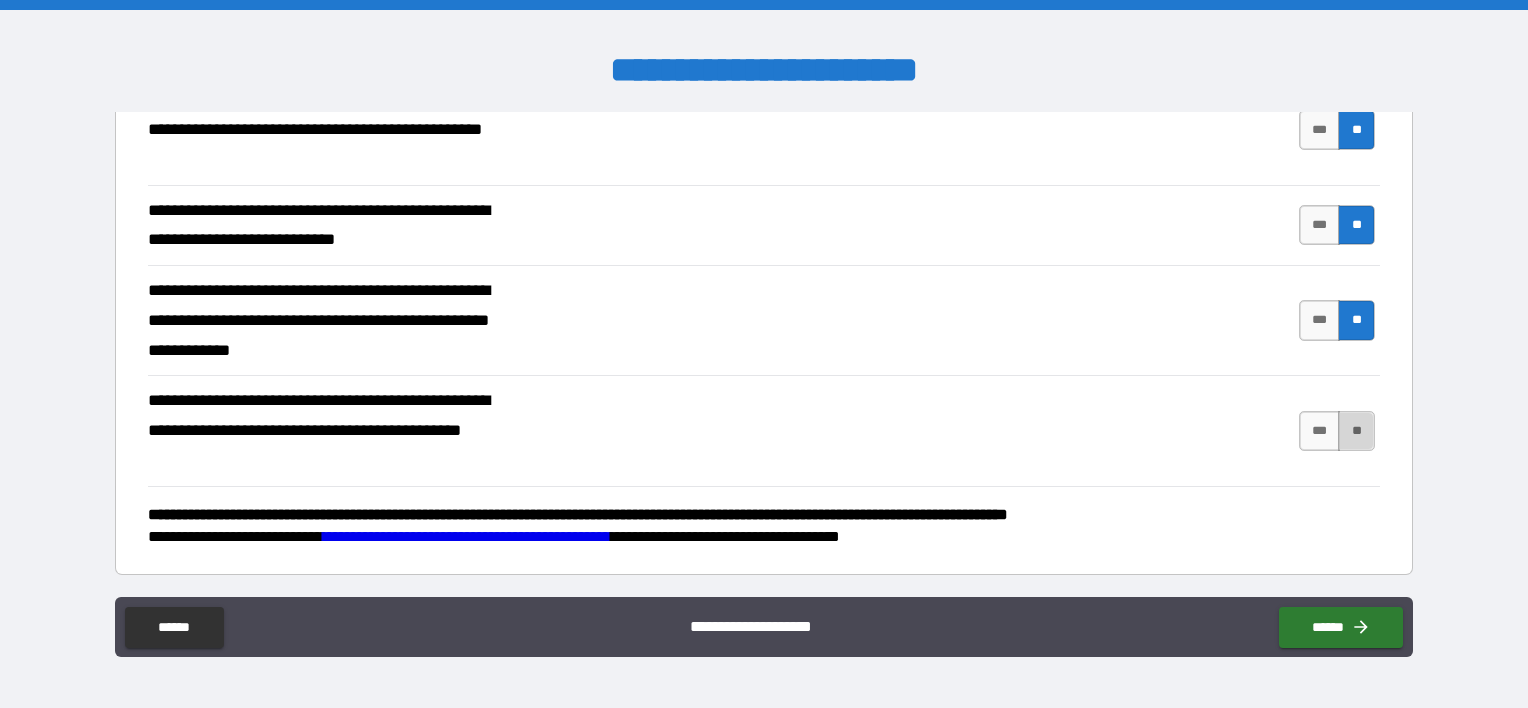 click on "**" at bounding box center [1356, 431] 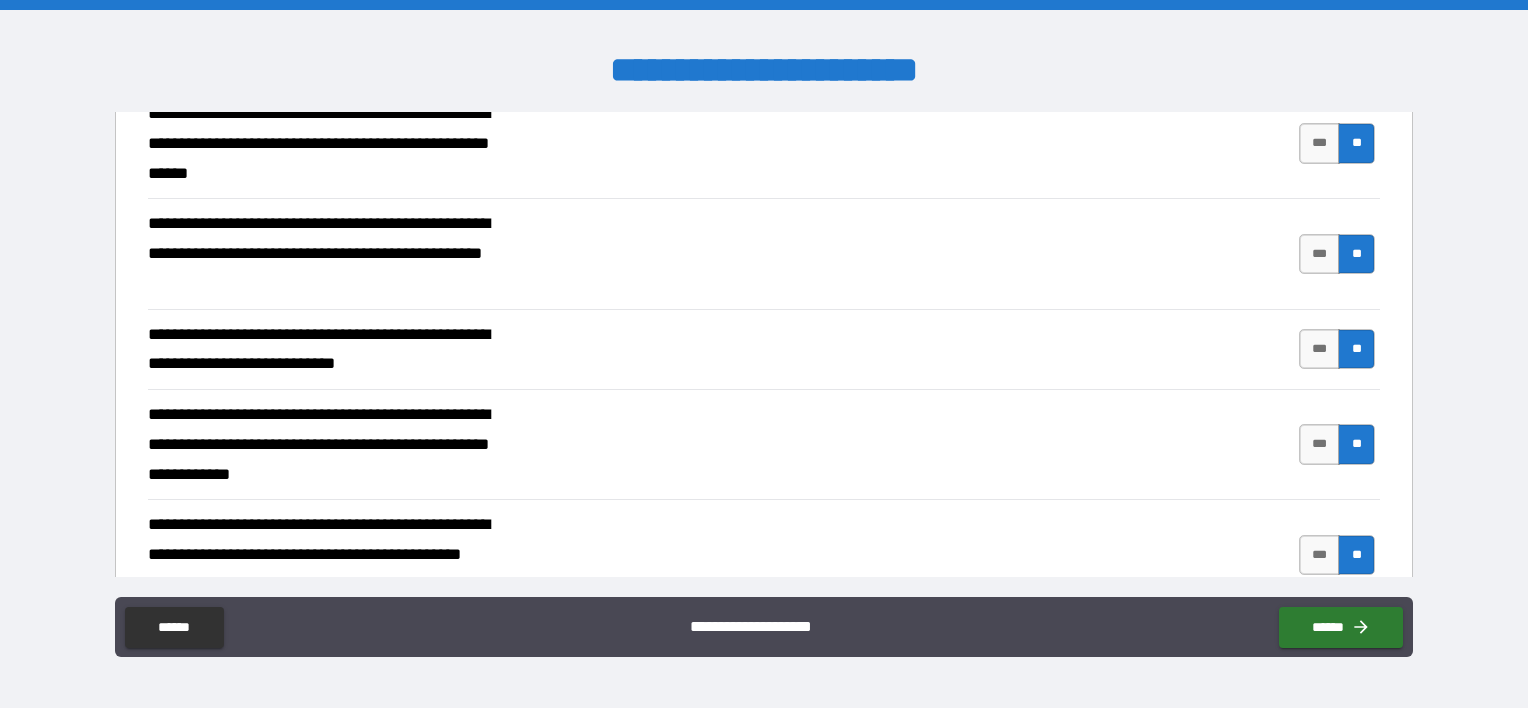 scroll, scrollTop: 365, scrollLeft: 0, axis: vertical 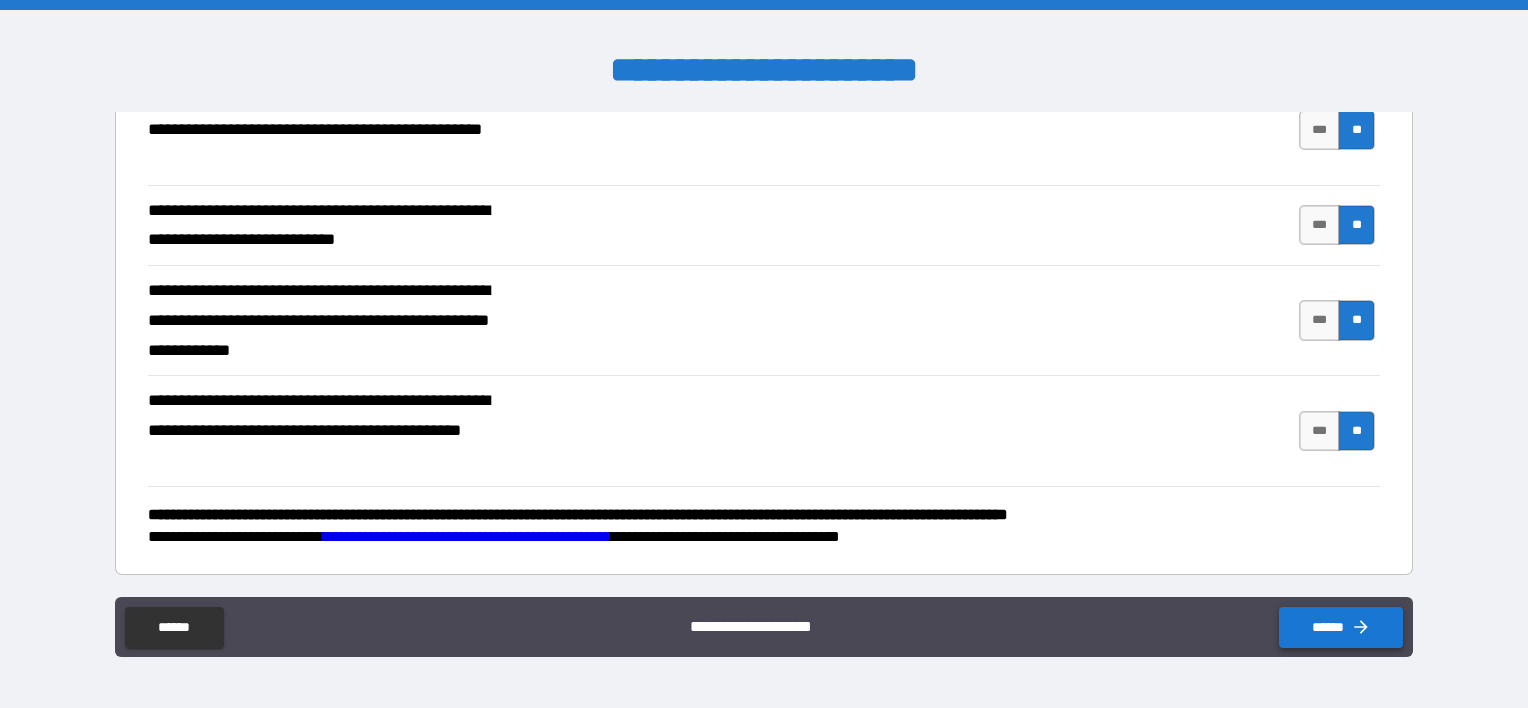 click on "******" at bounding box center [1341, 627] 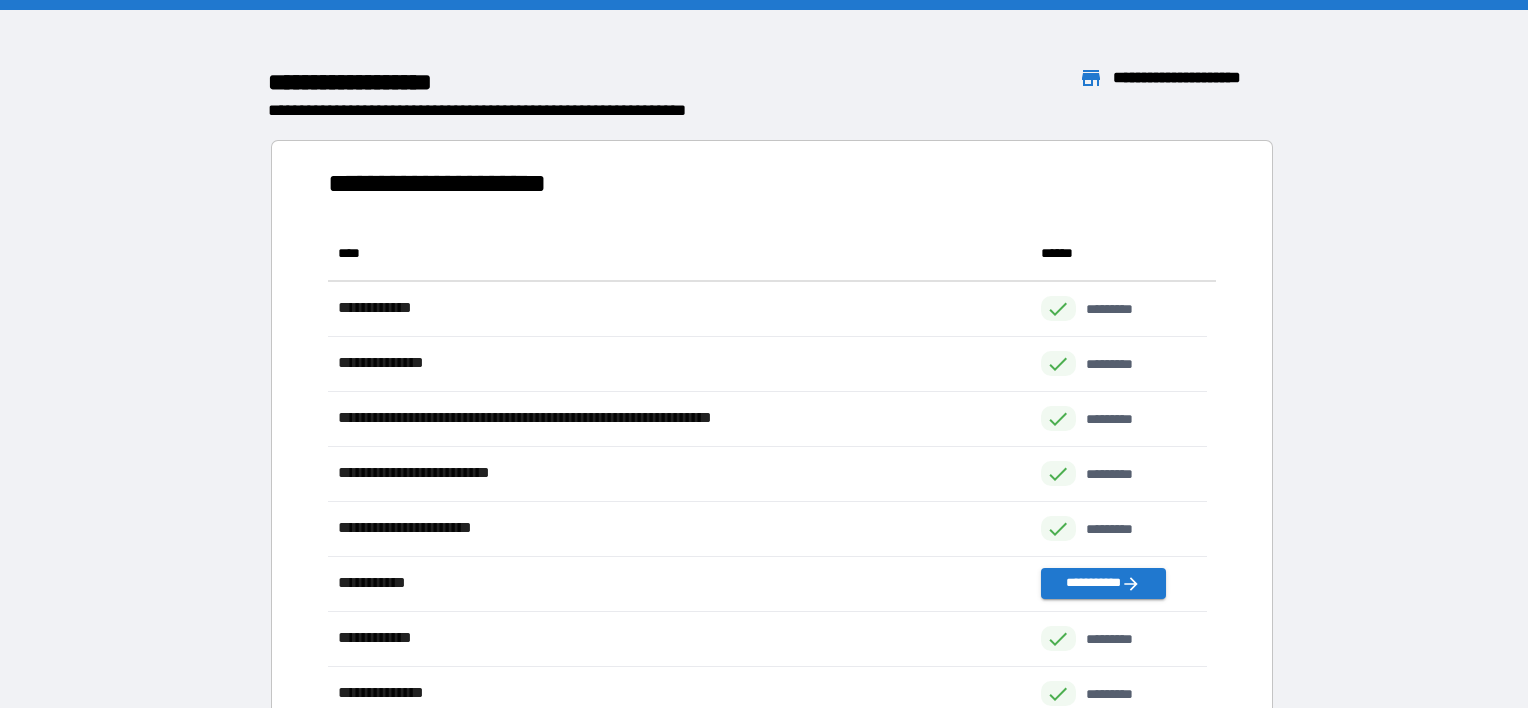 scroll, scrollTop: 16, scrollLeft: 16, axis: both 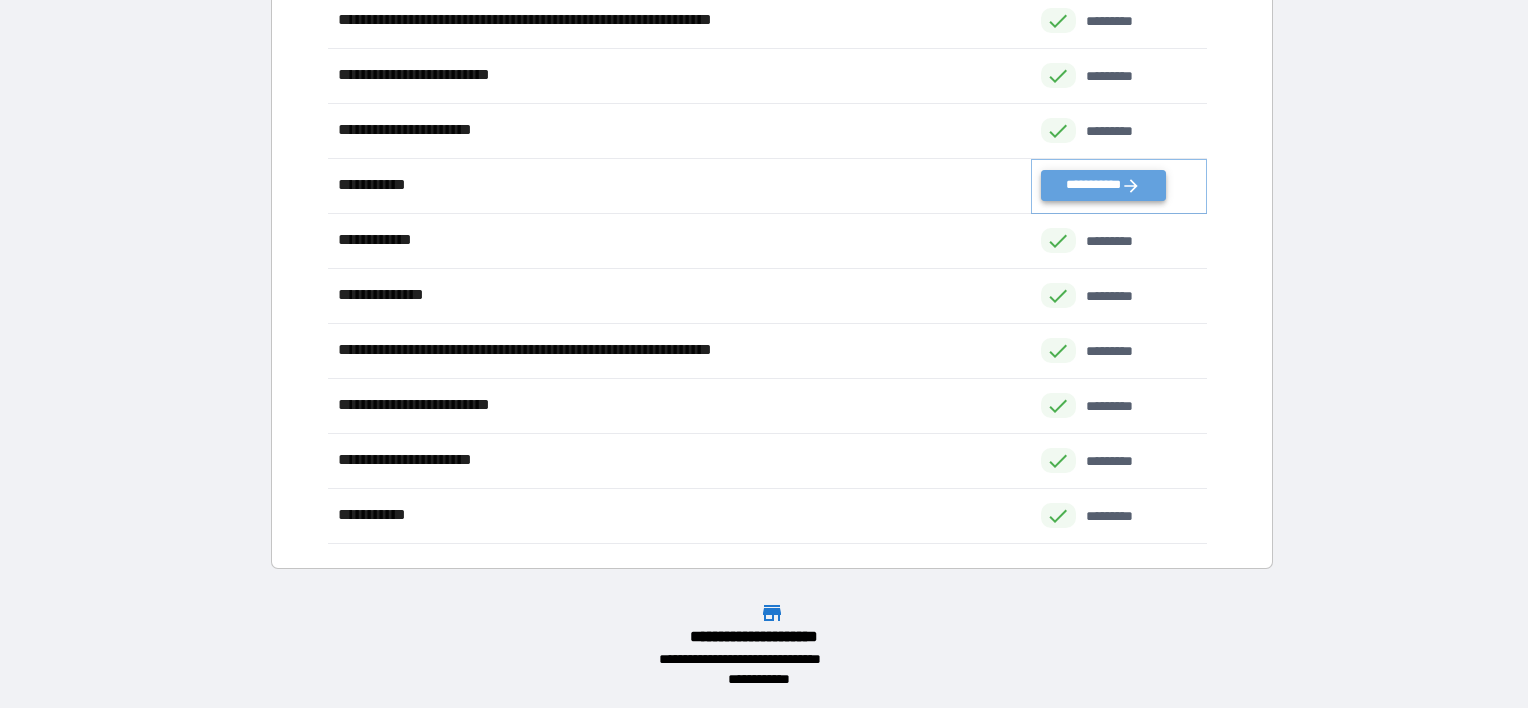click on "**********" at bounding box center [1103, 185] 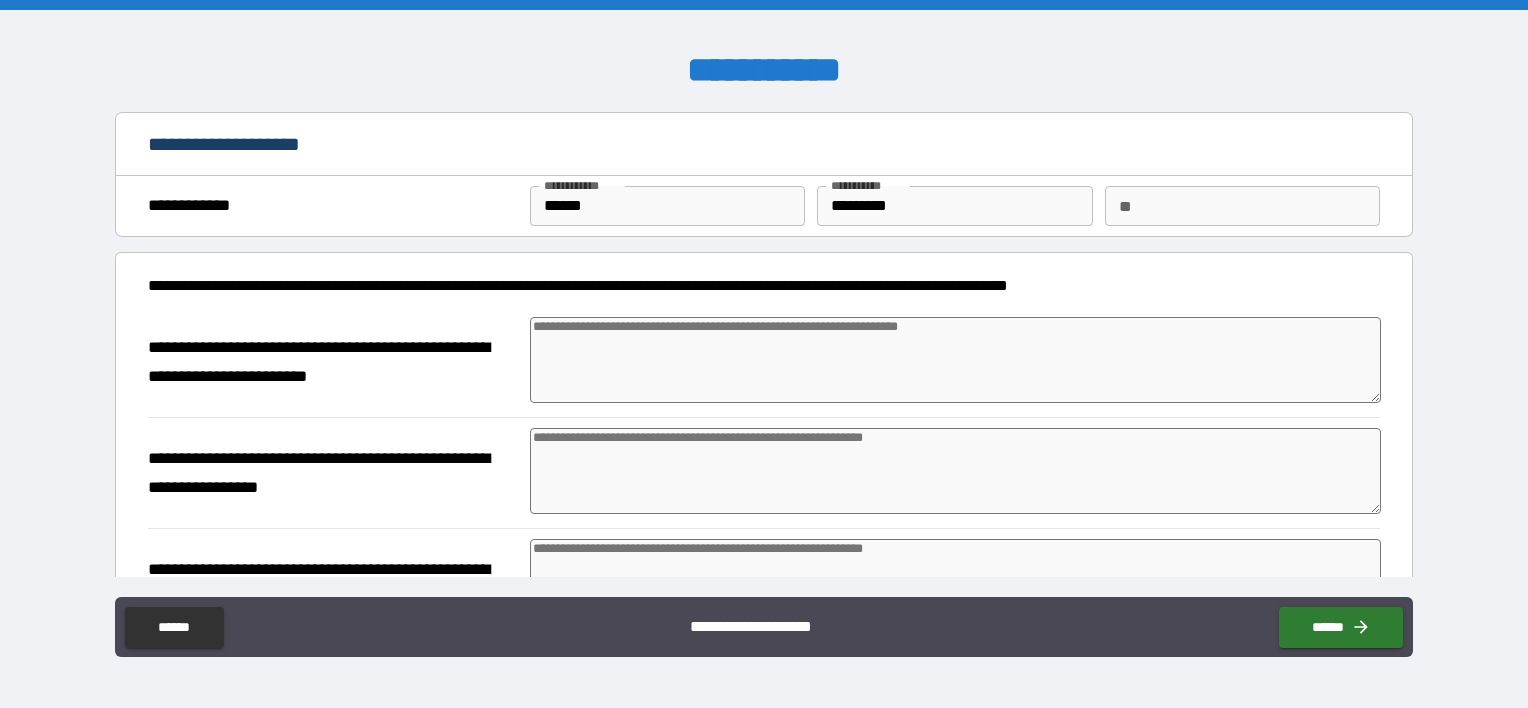 type on "*" 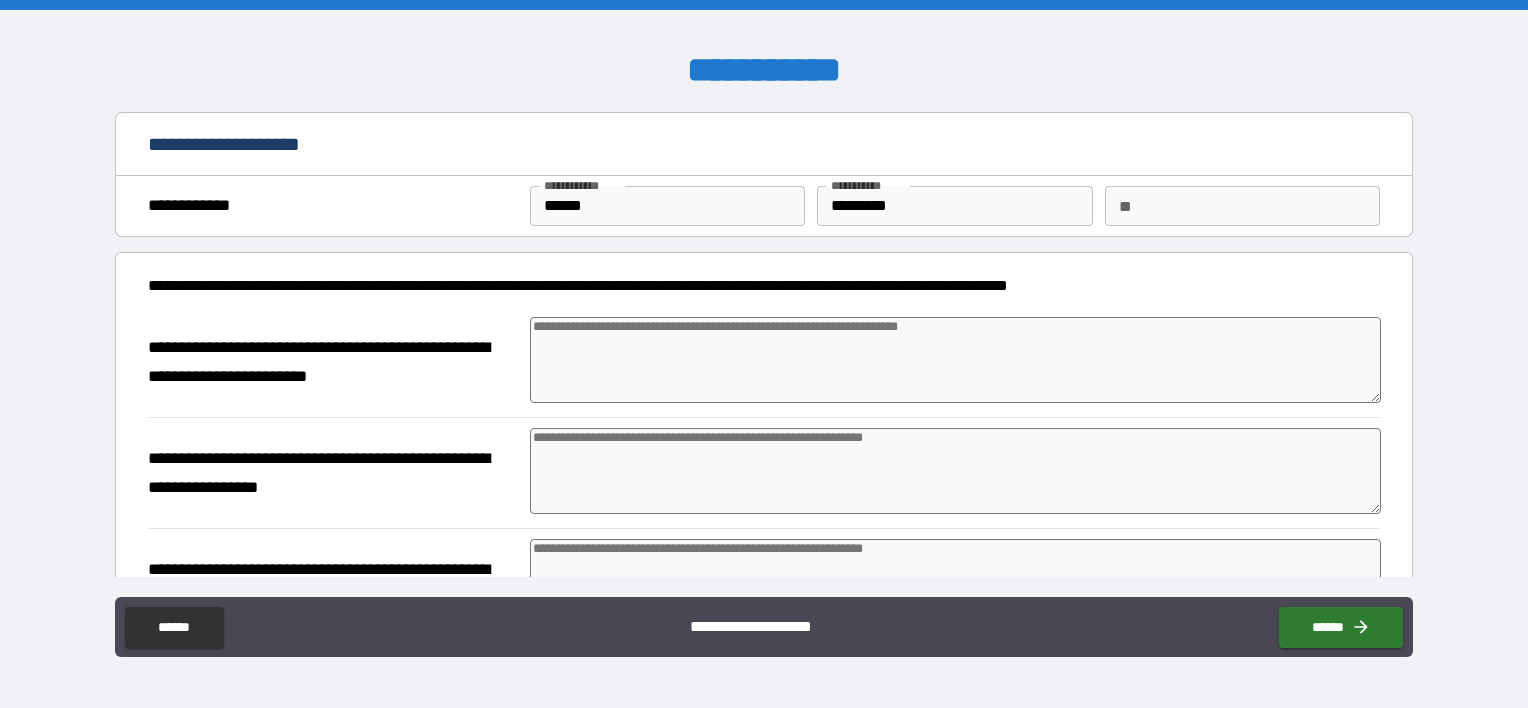 type on "*" 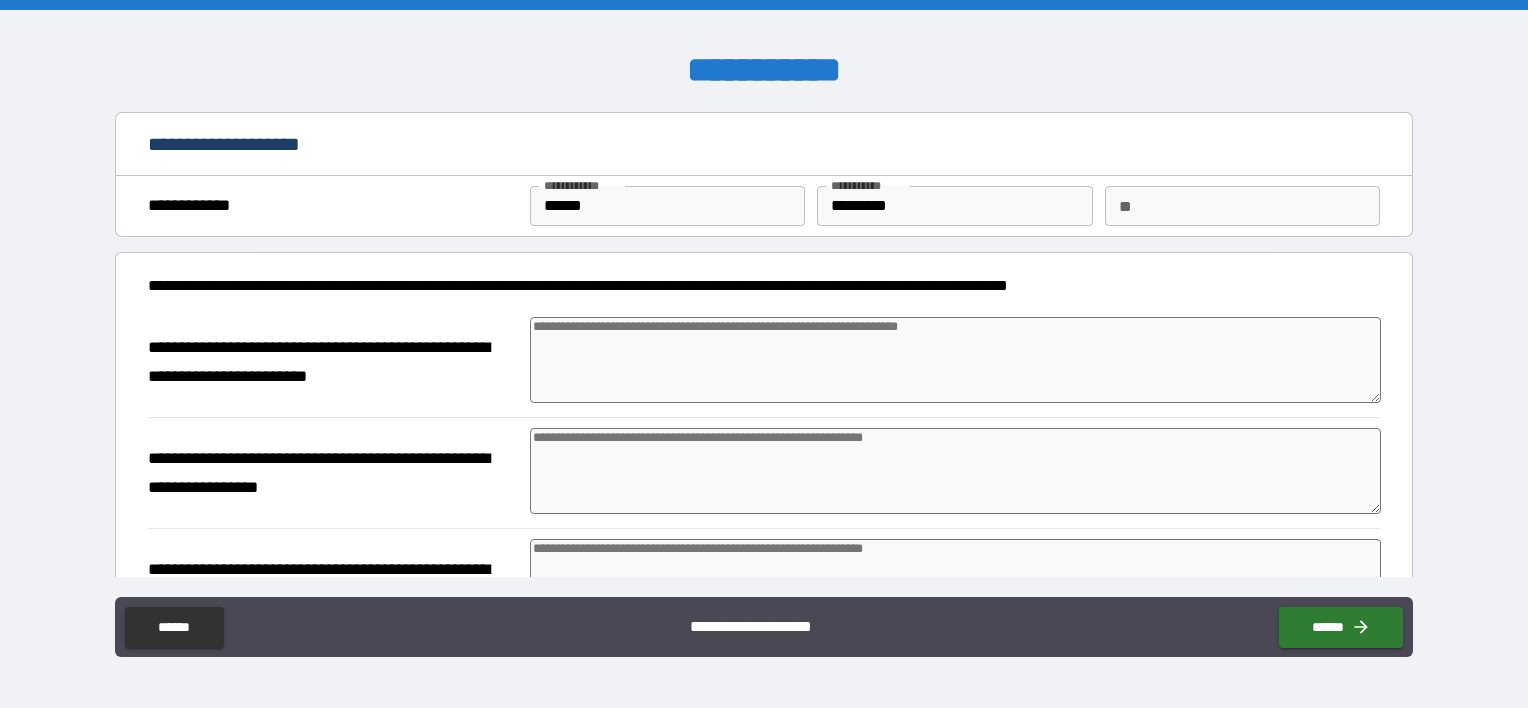 type on "*" 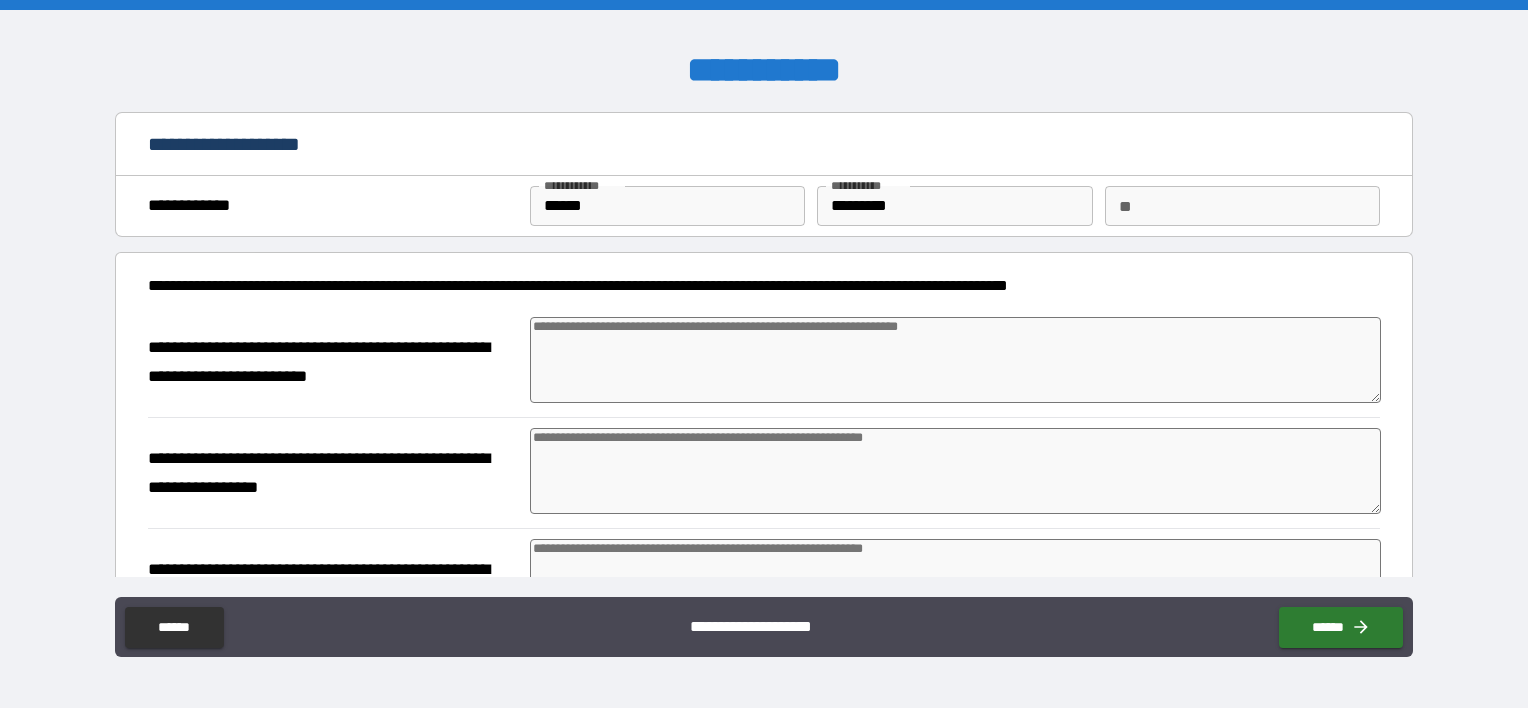 type on "*" 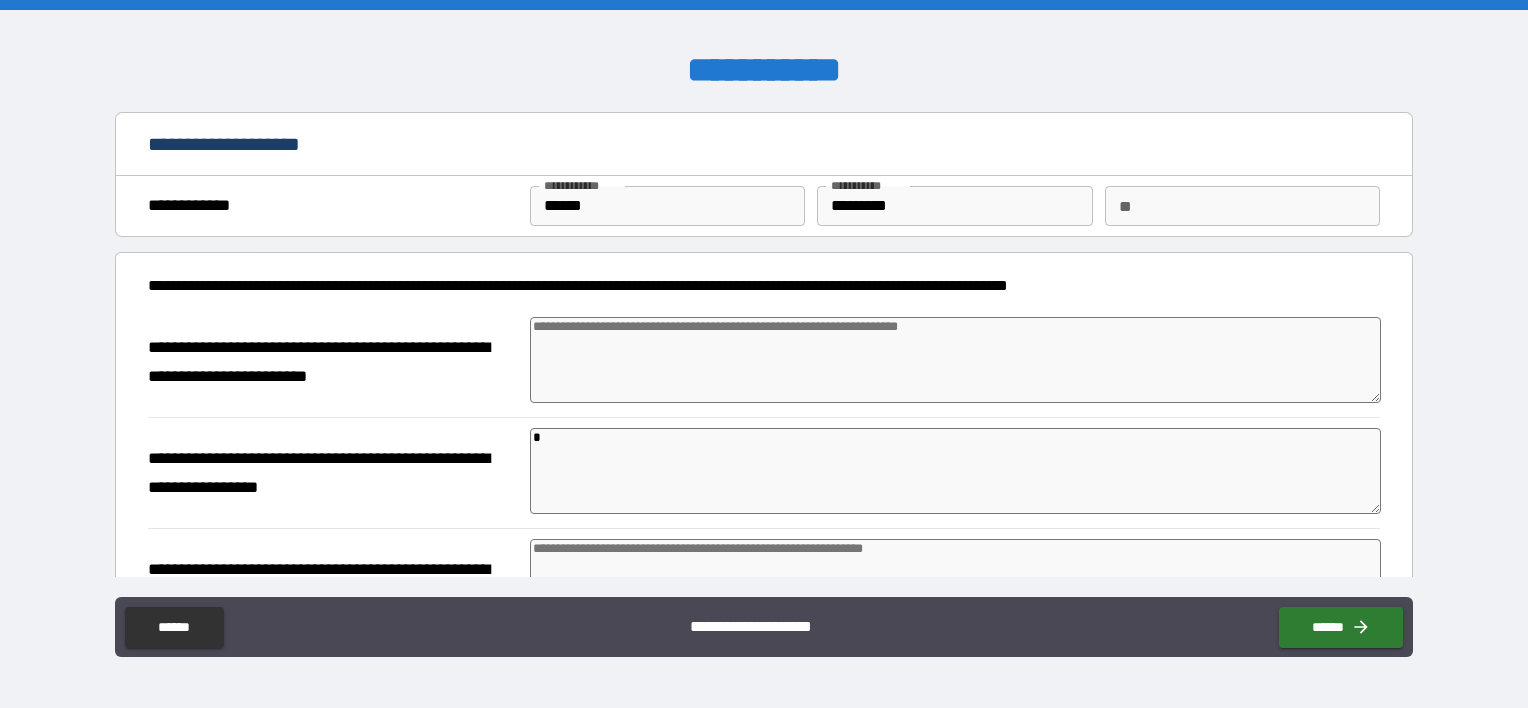 type on "*" 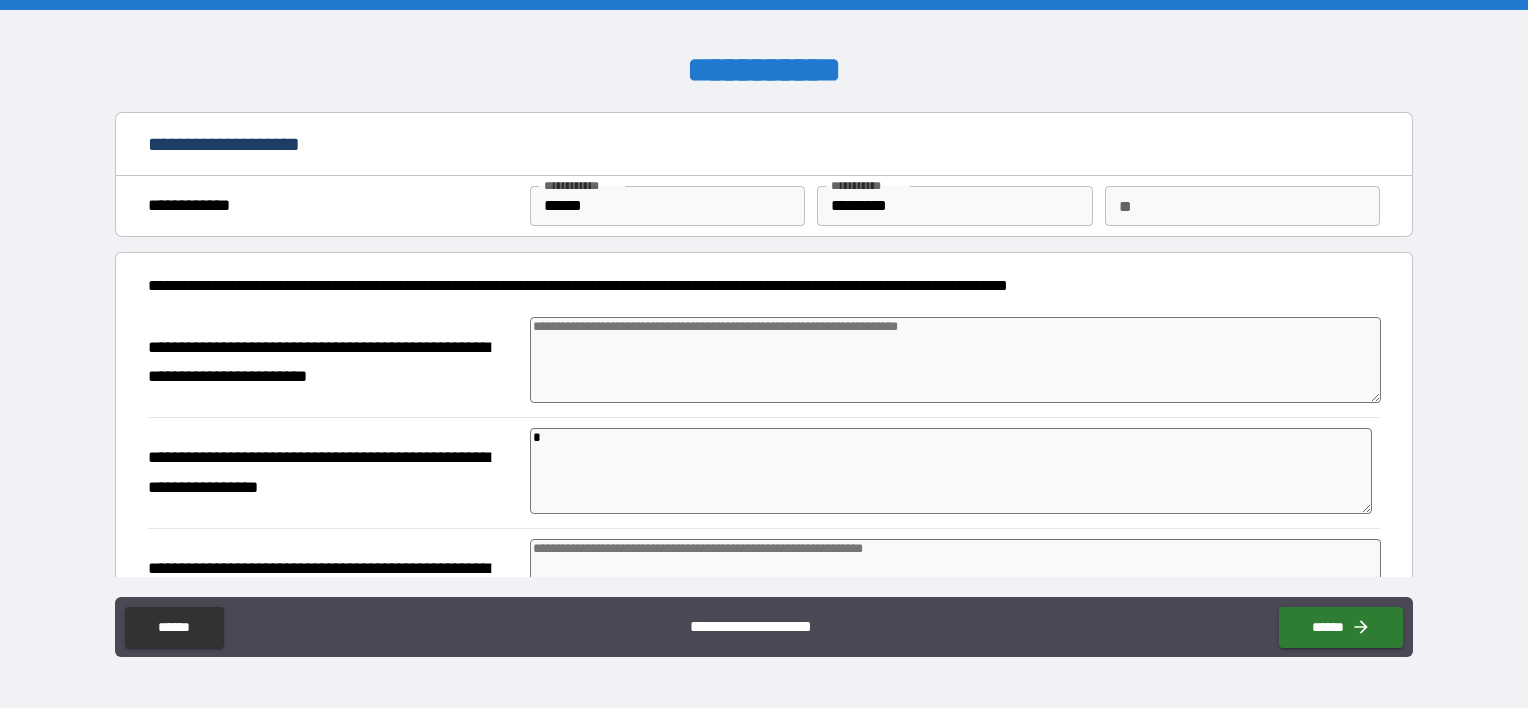 type on "*" 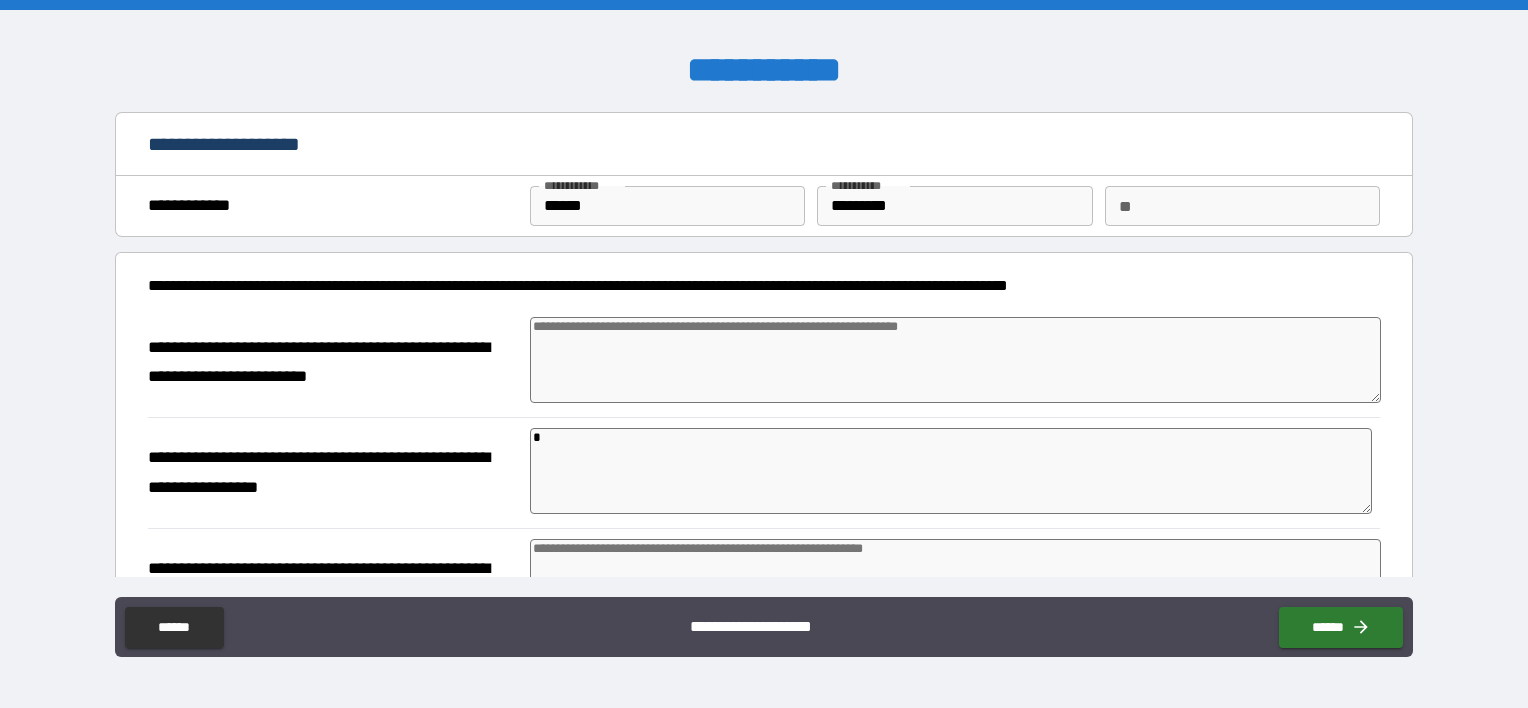 type on "**" 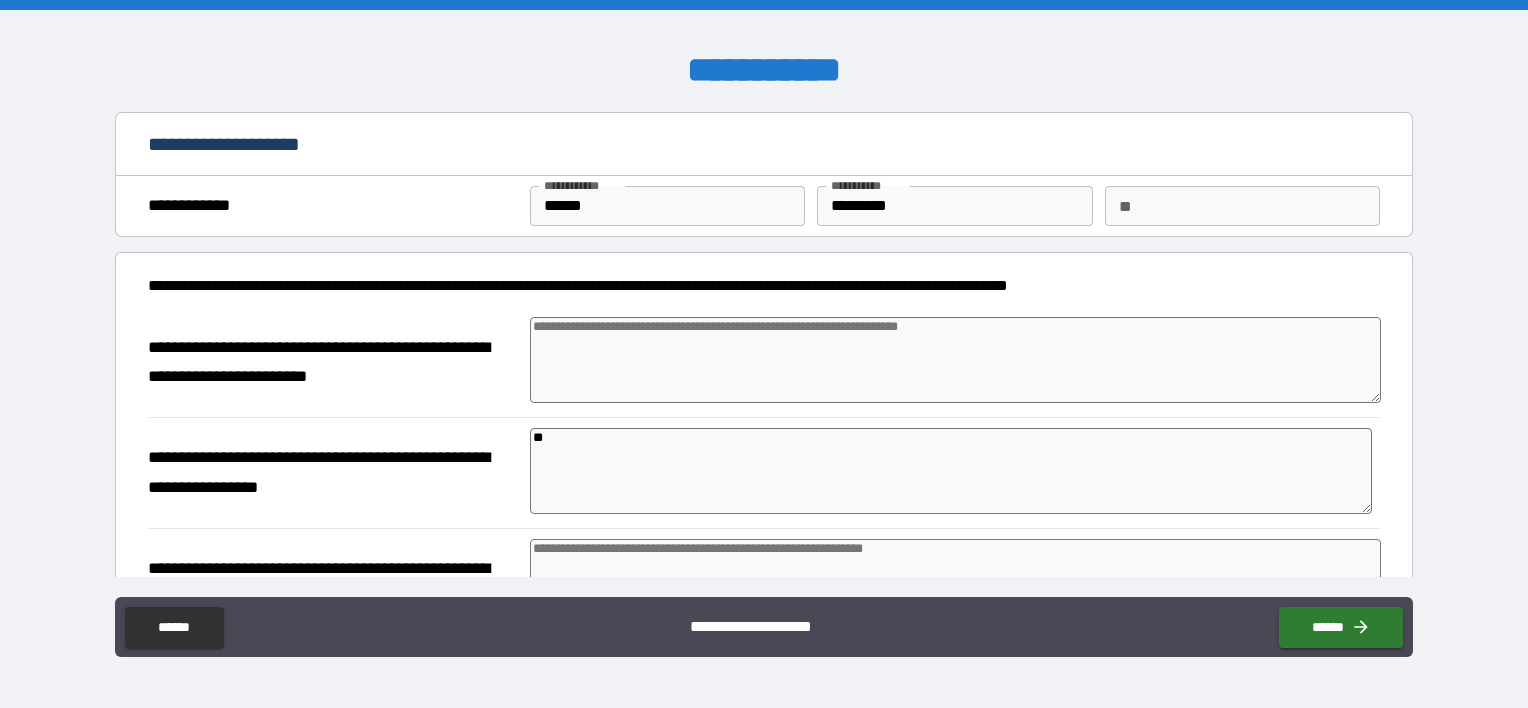 type on "*" 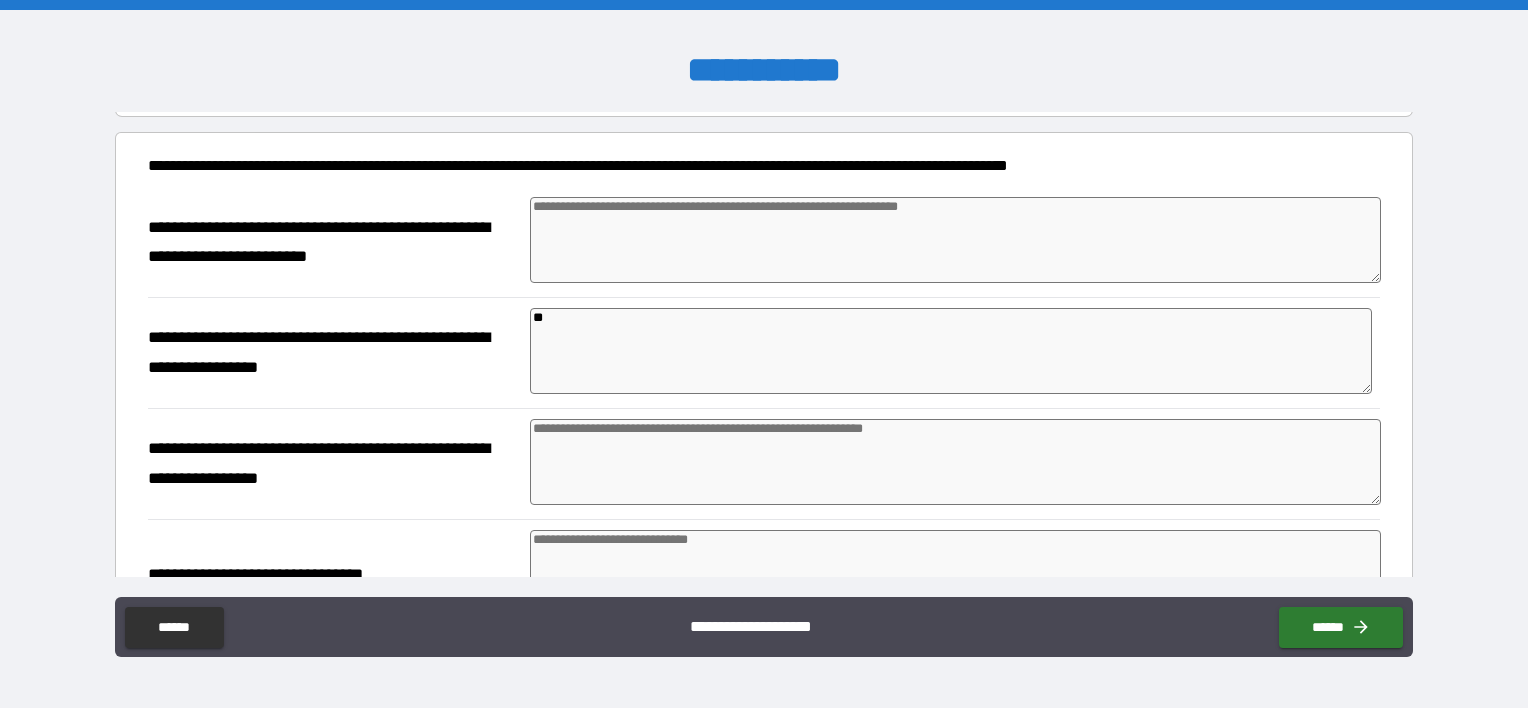 scroll, scrollTop: 300, scrollLeft: 0, axis: vertical 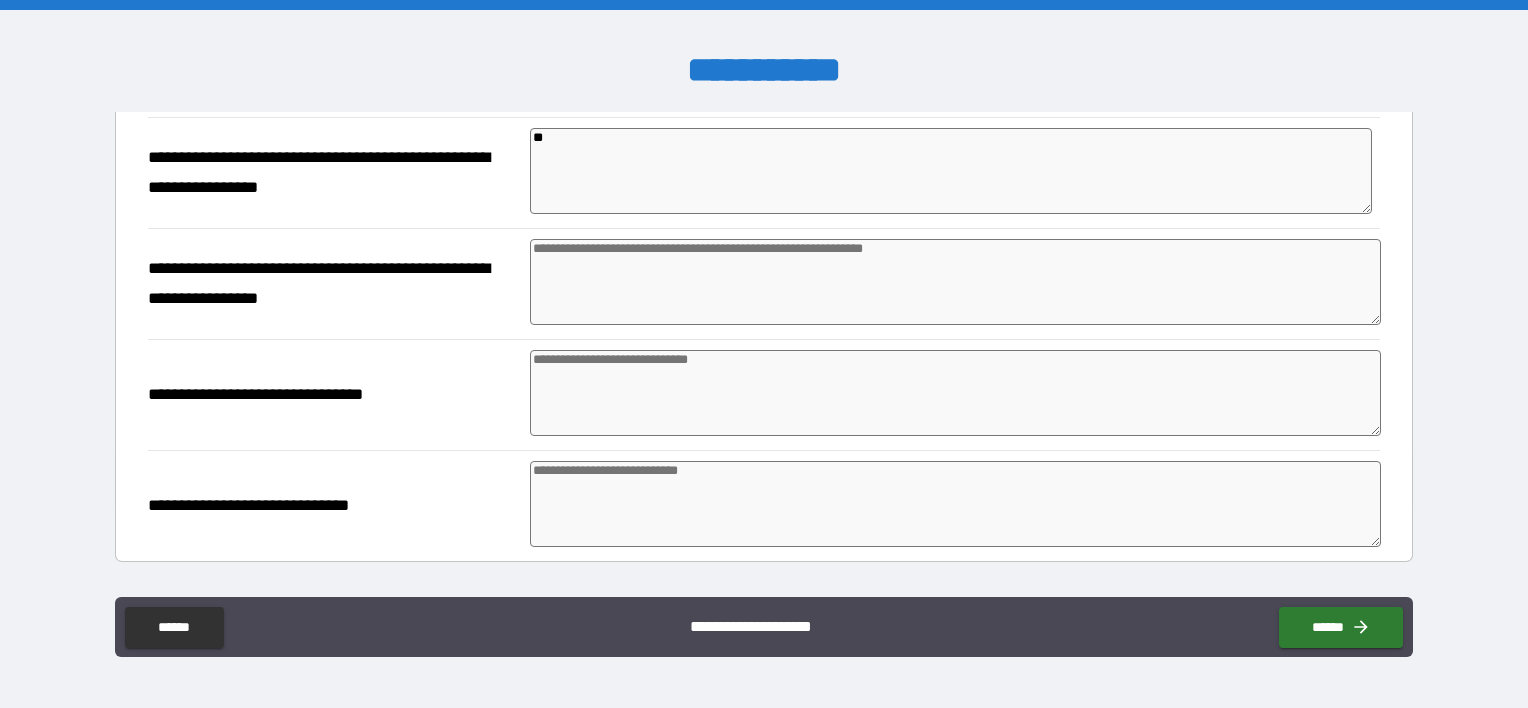 type on "**" 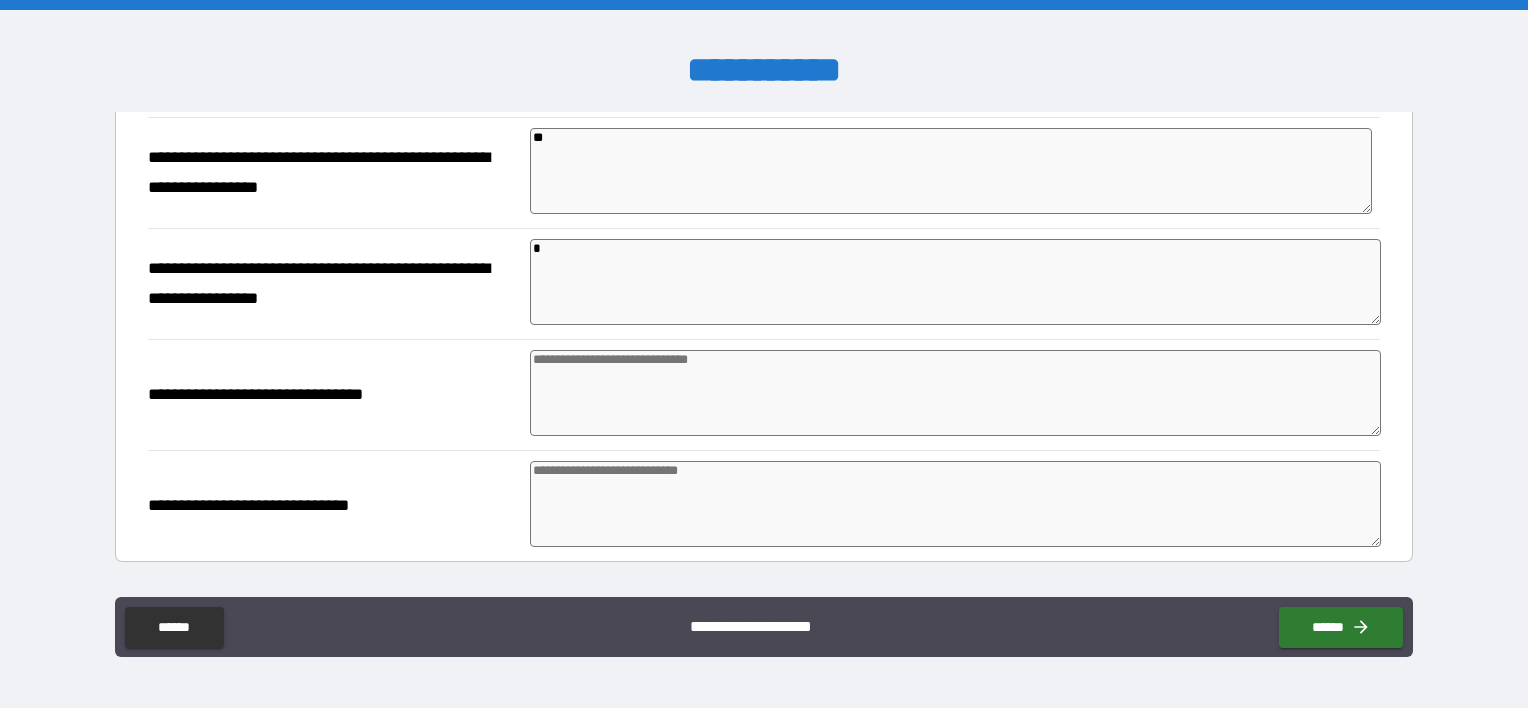 type on "*" 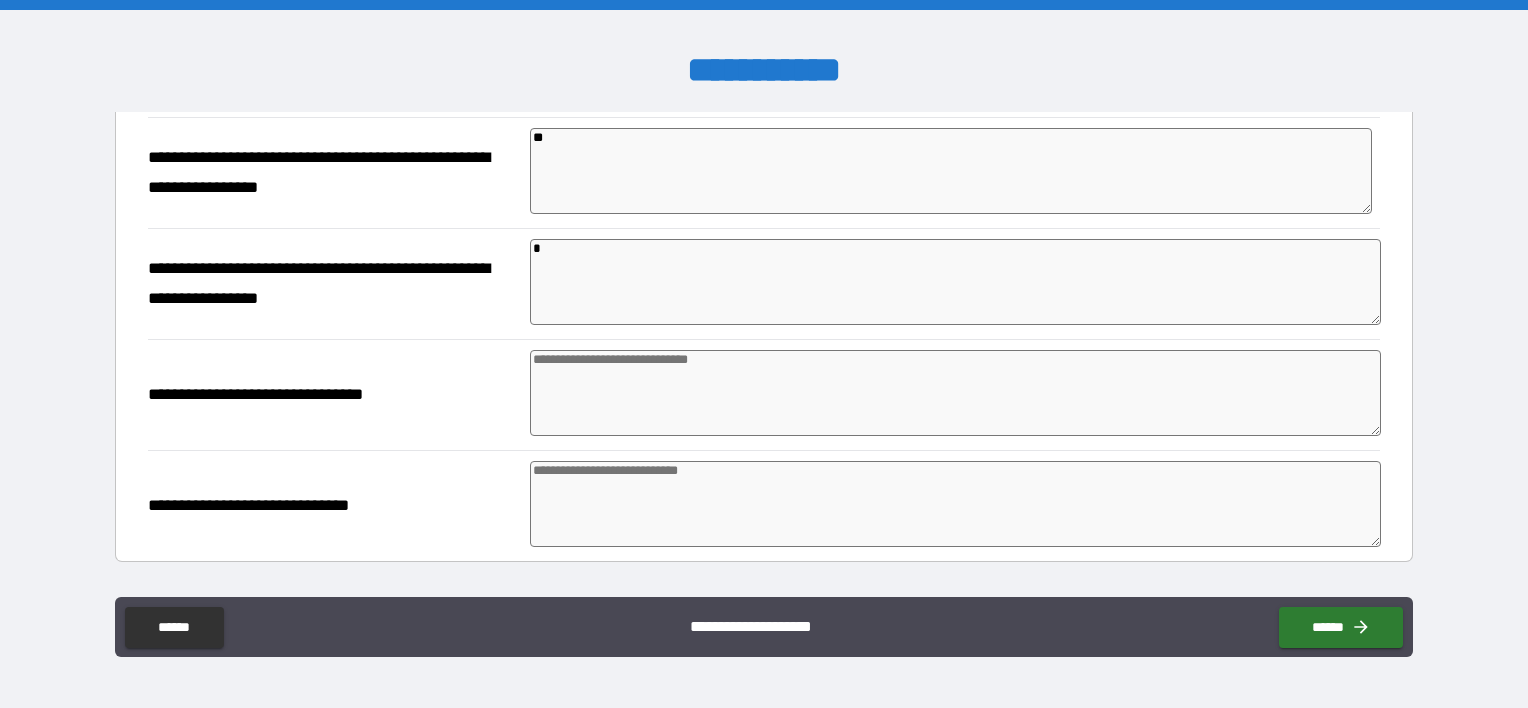type on "*" 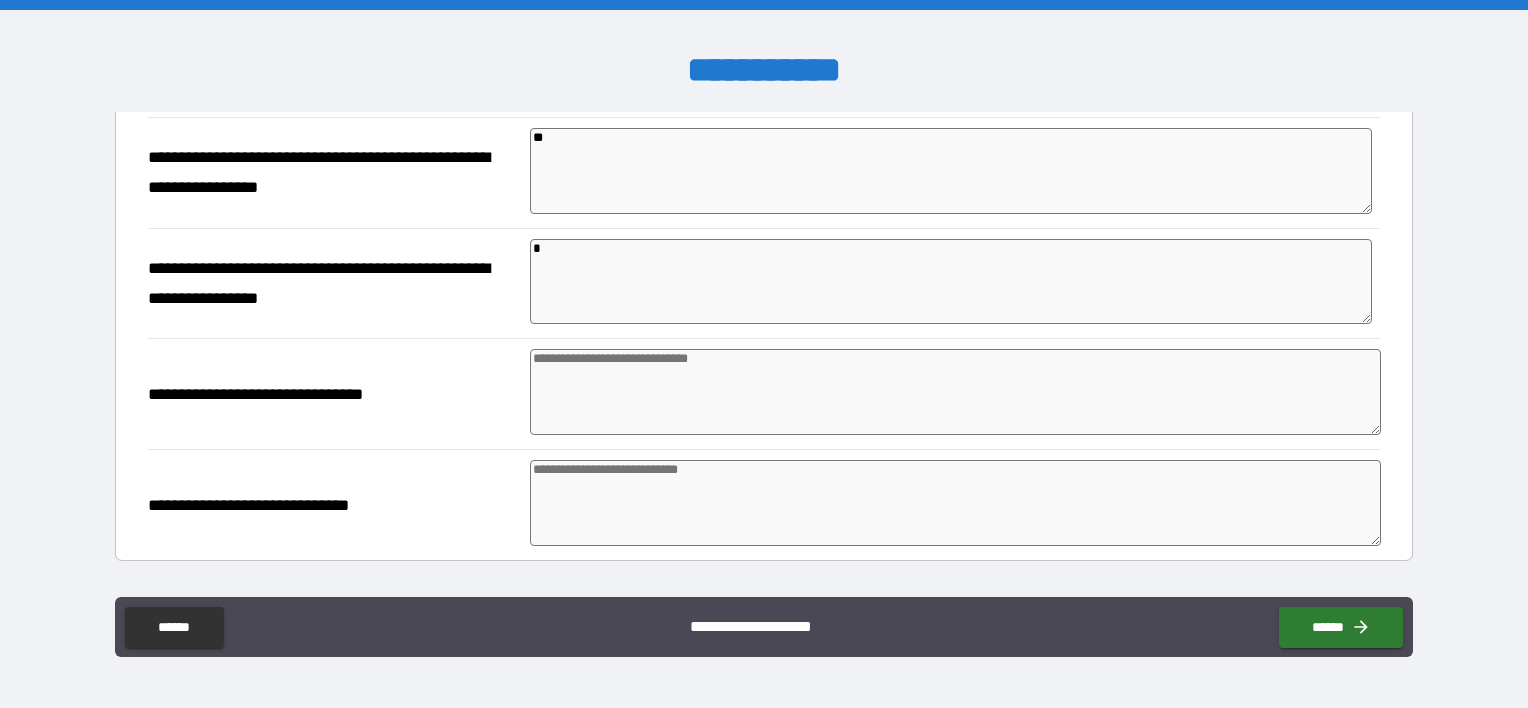 type on "*" 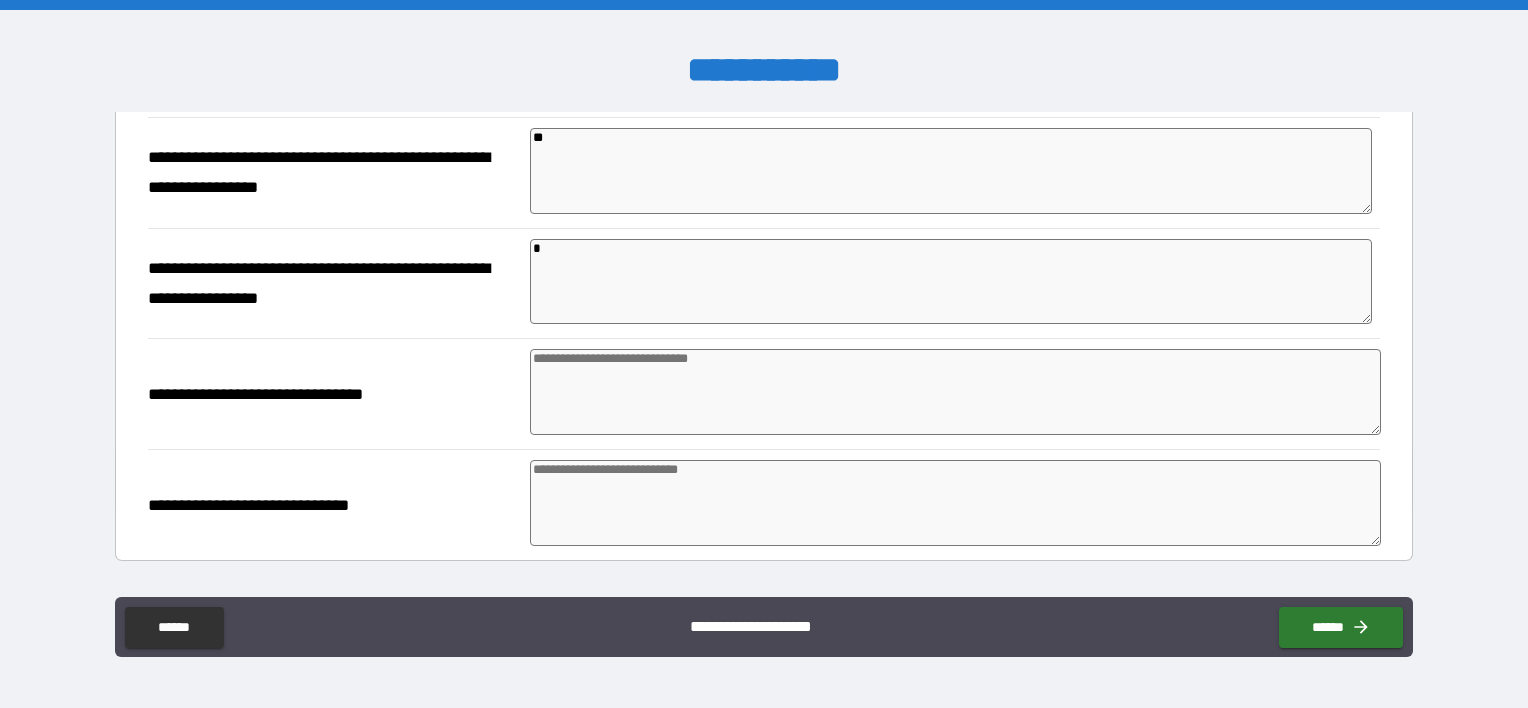 type on "*" 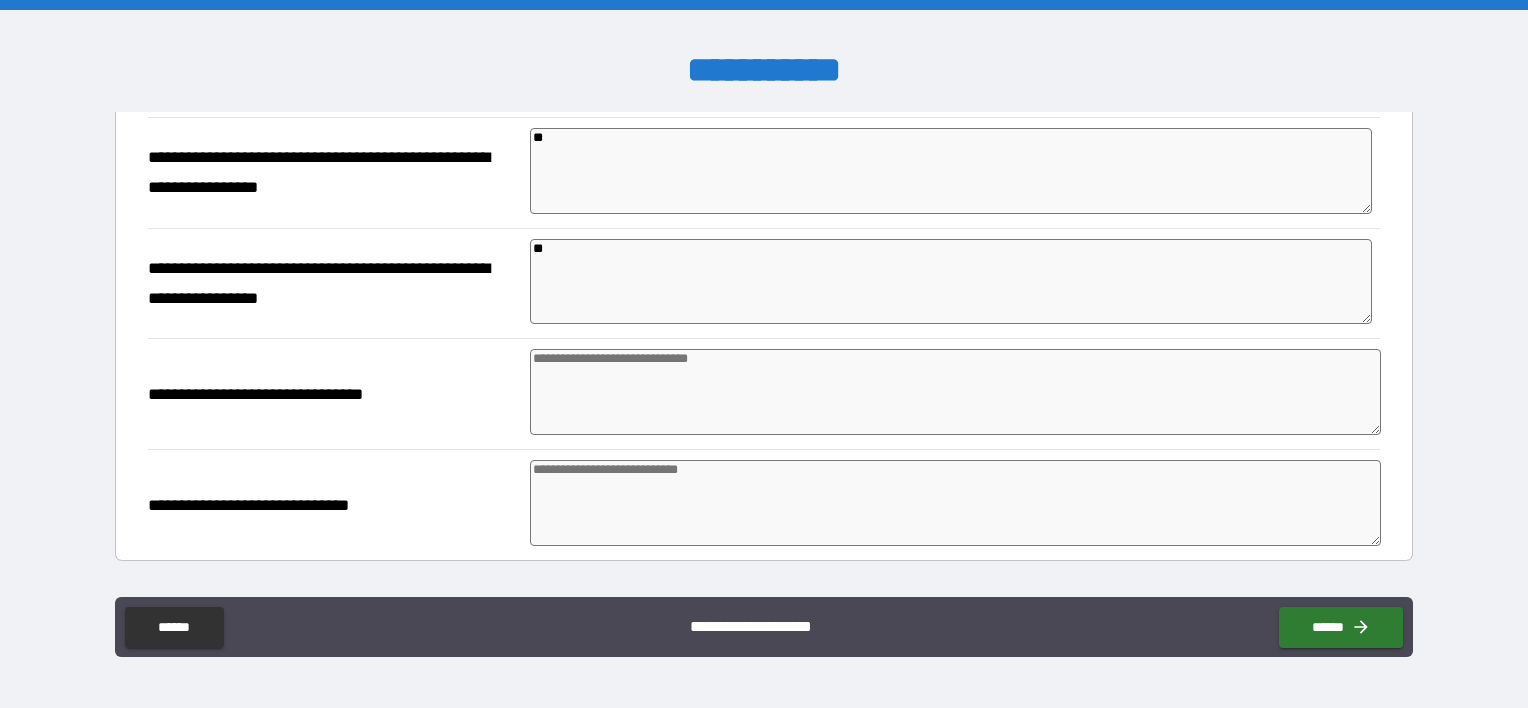 type on "*" 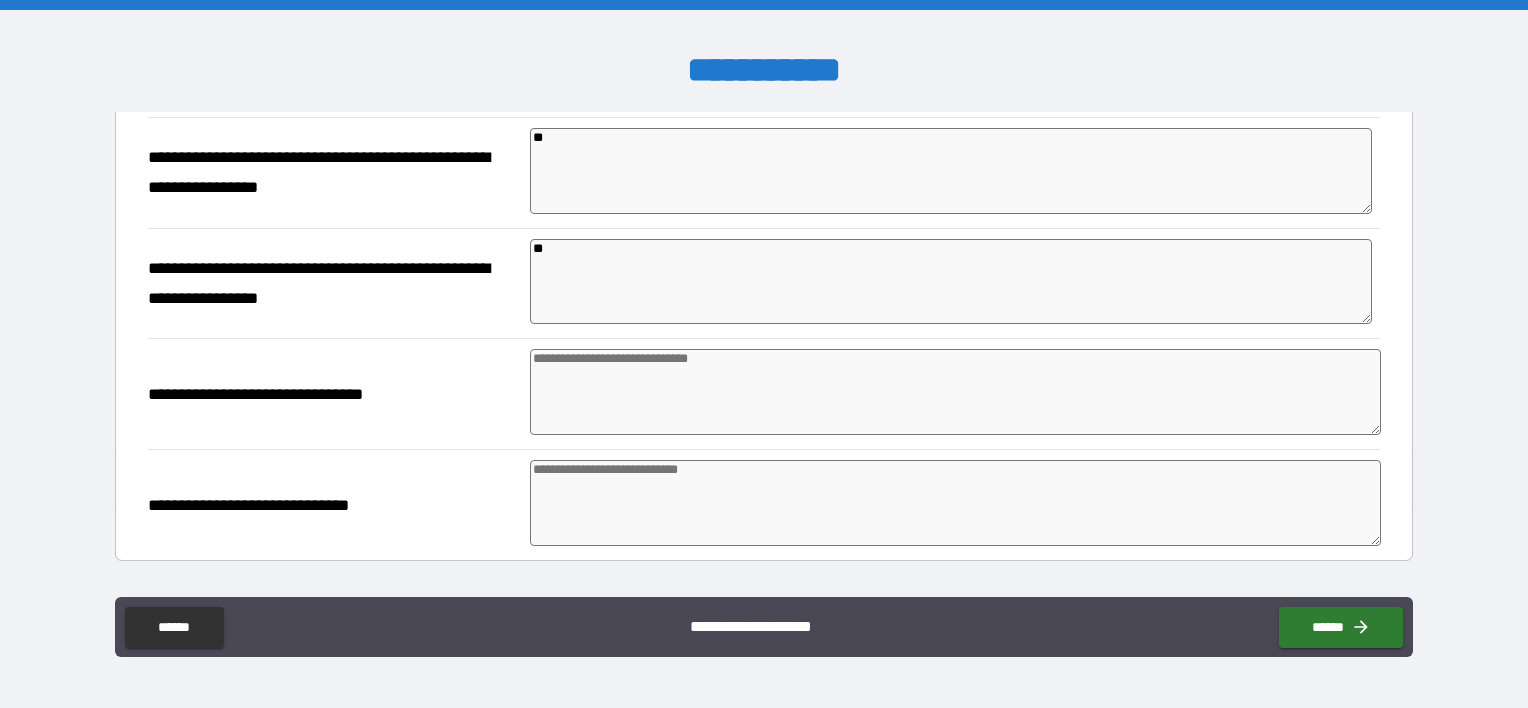 type on "*" 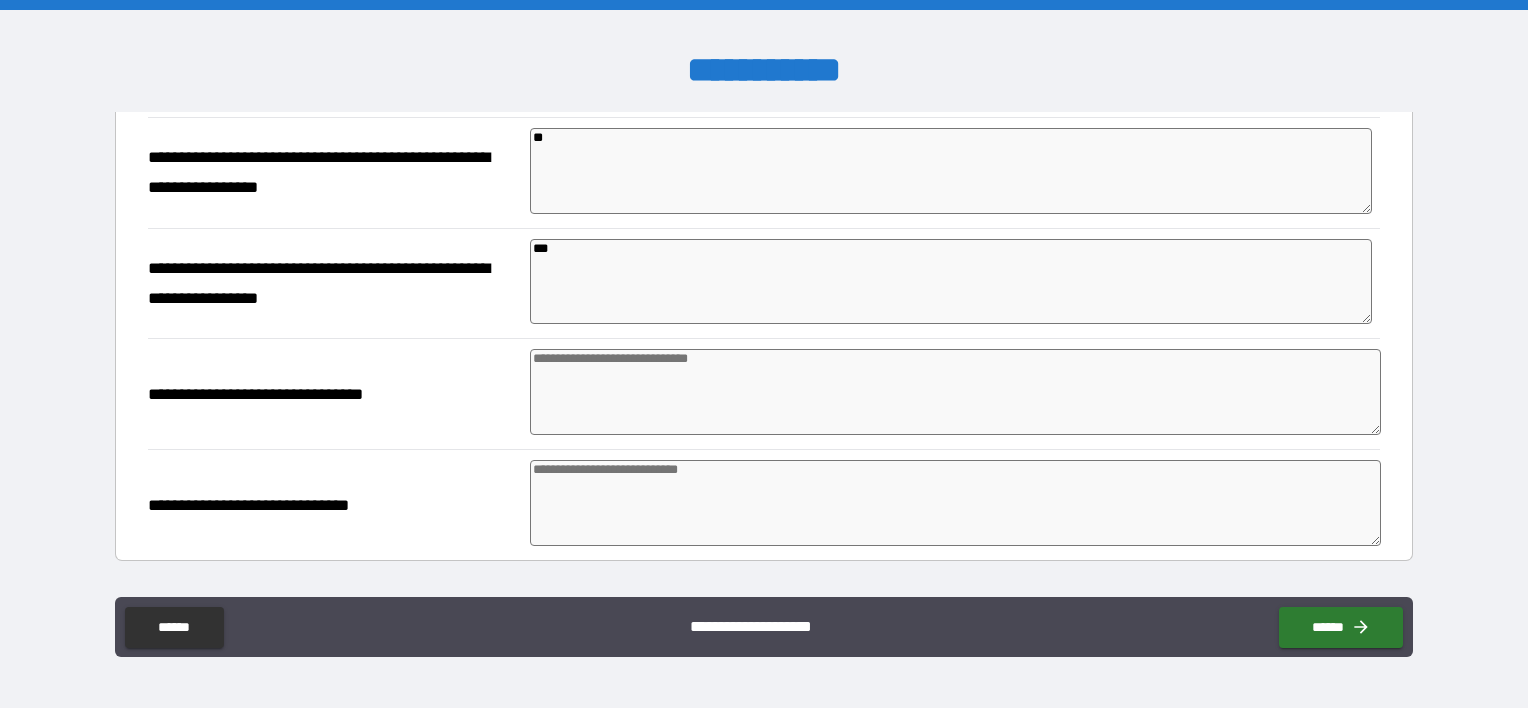 type on "*" 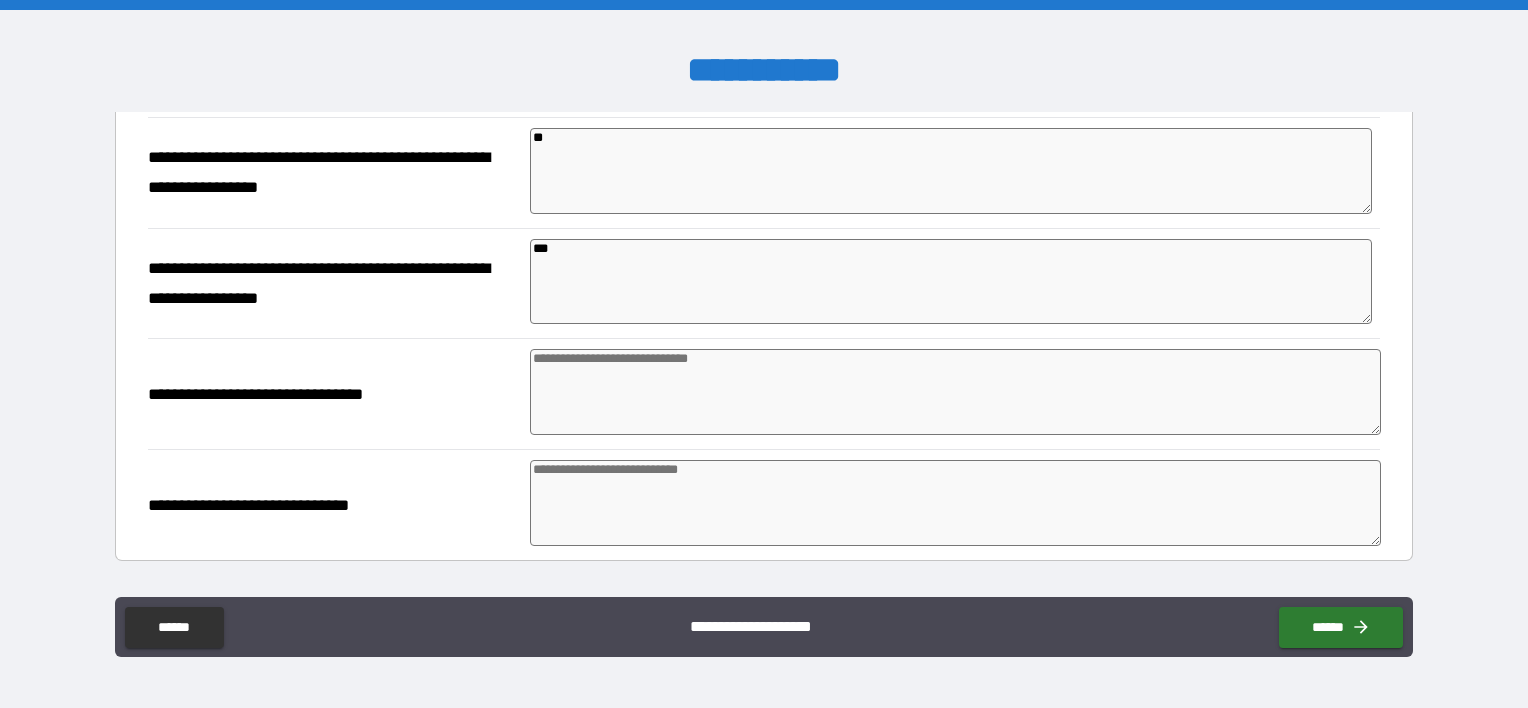 type on "*" 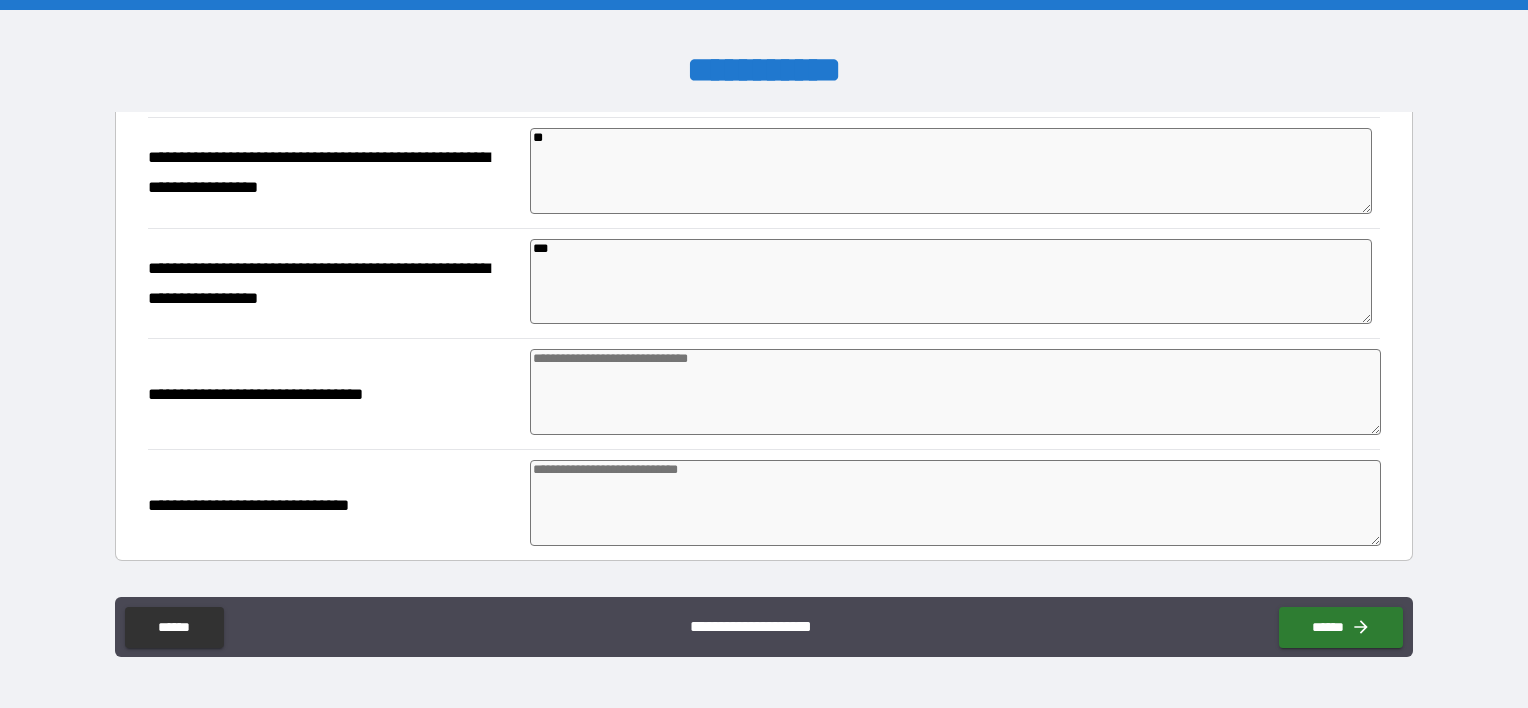 type on "*" 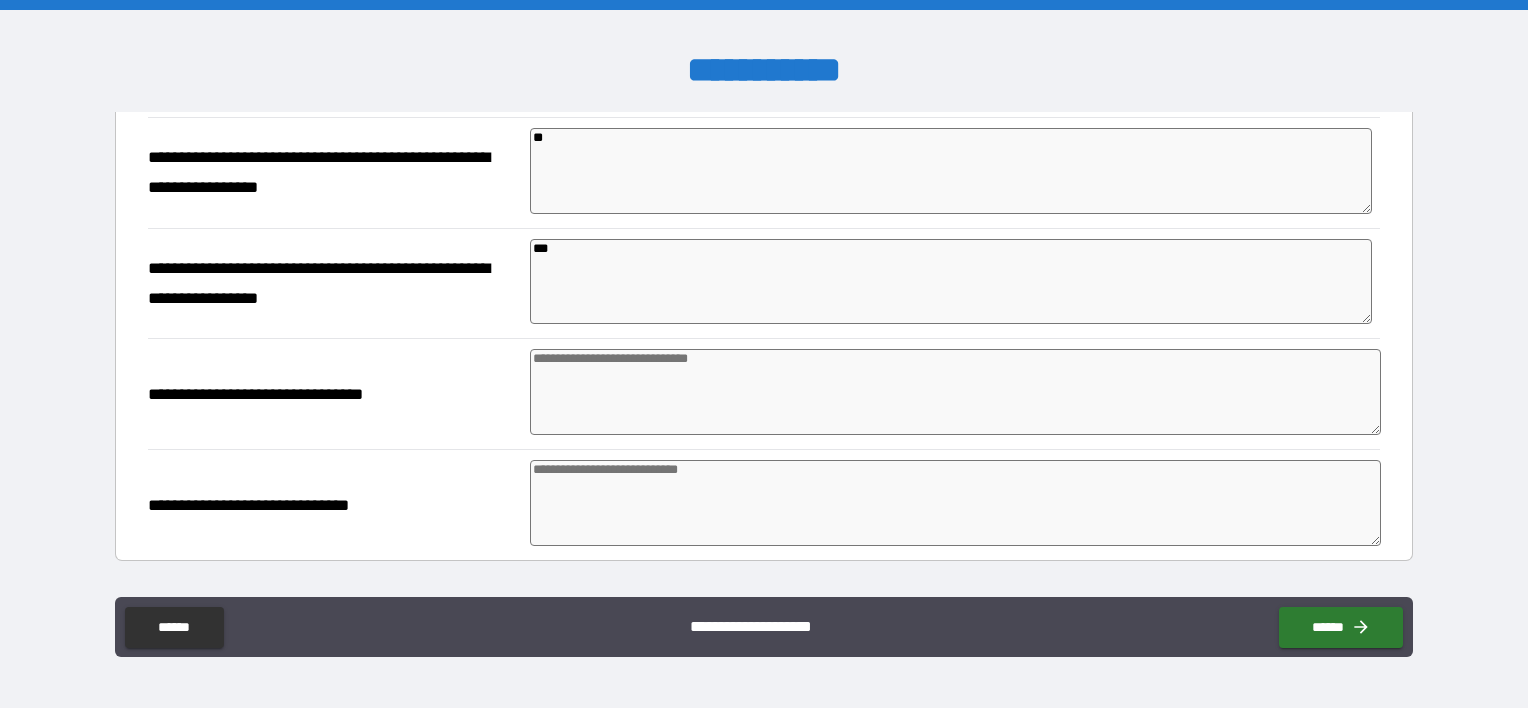 type on "*" 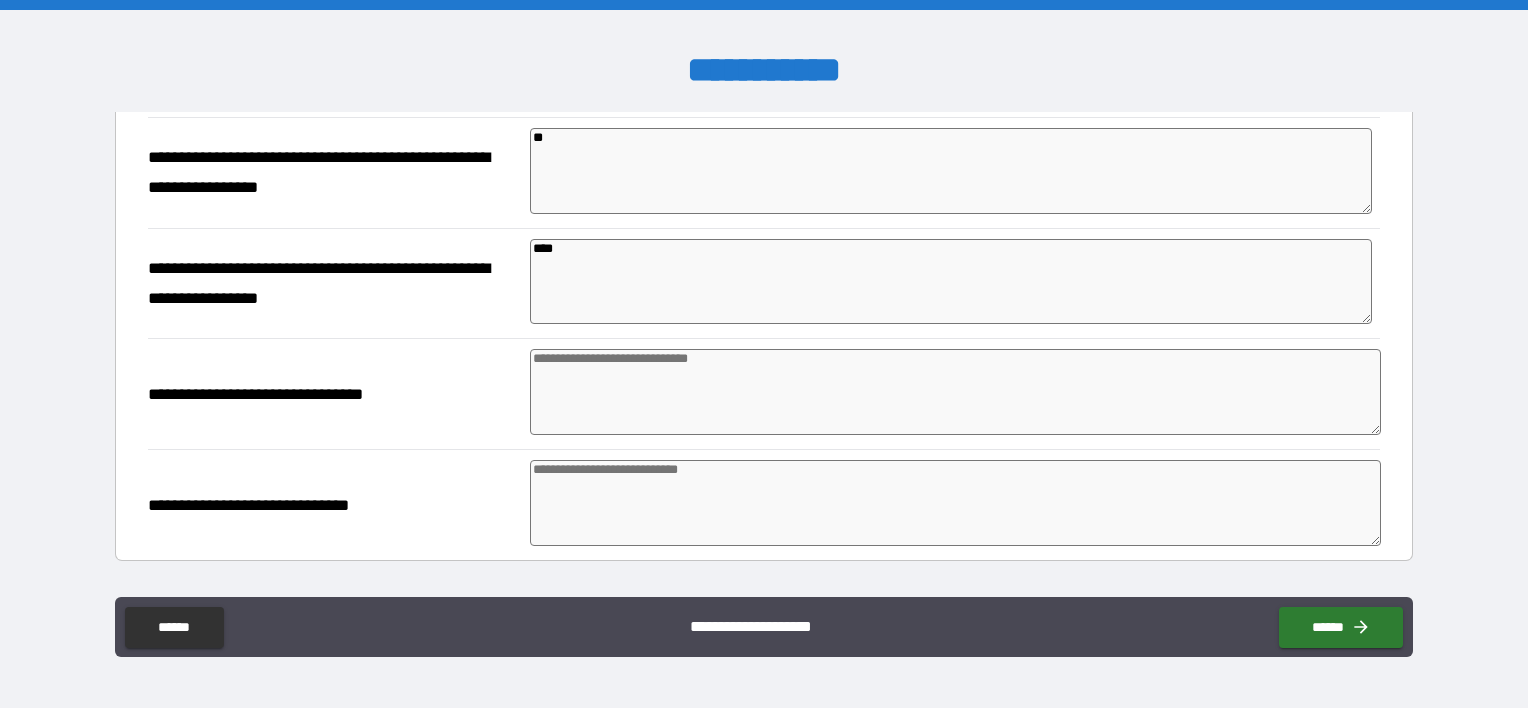 type on "*" 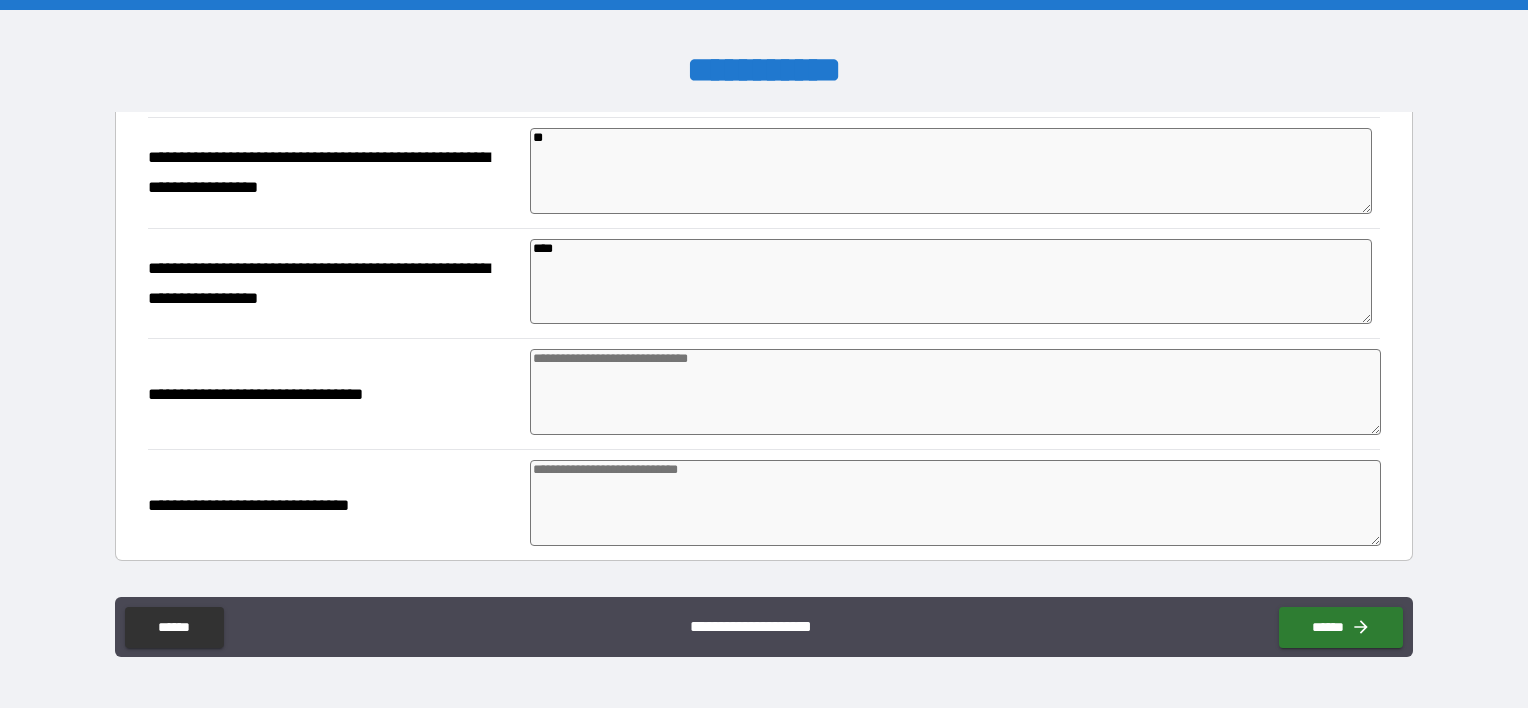 type on "*" 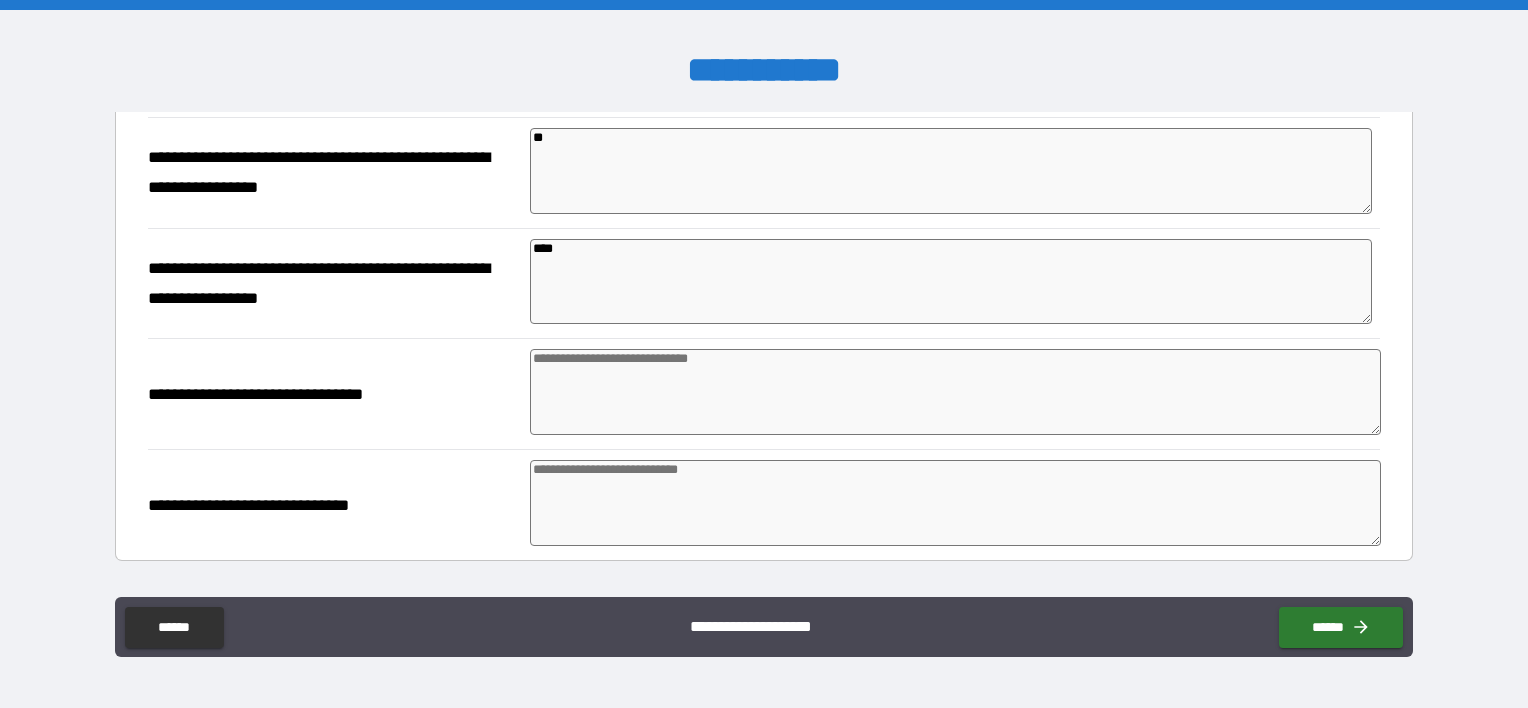 type on "*" 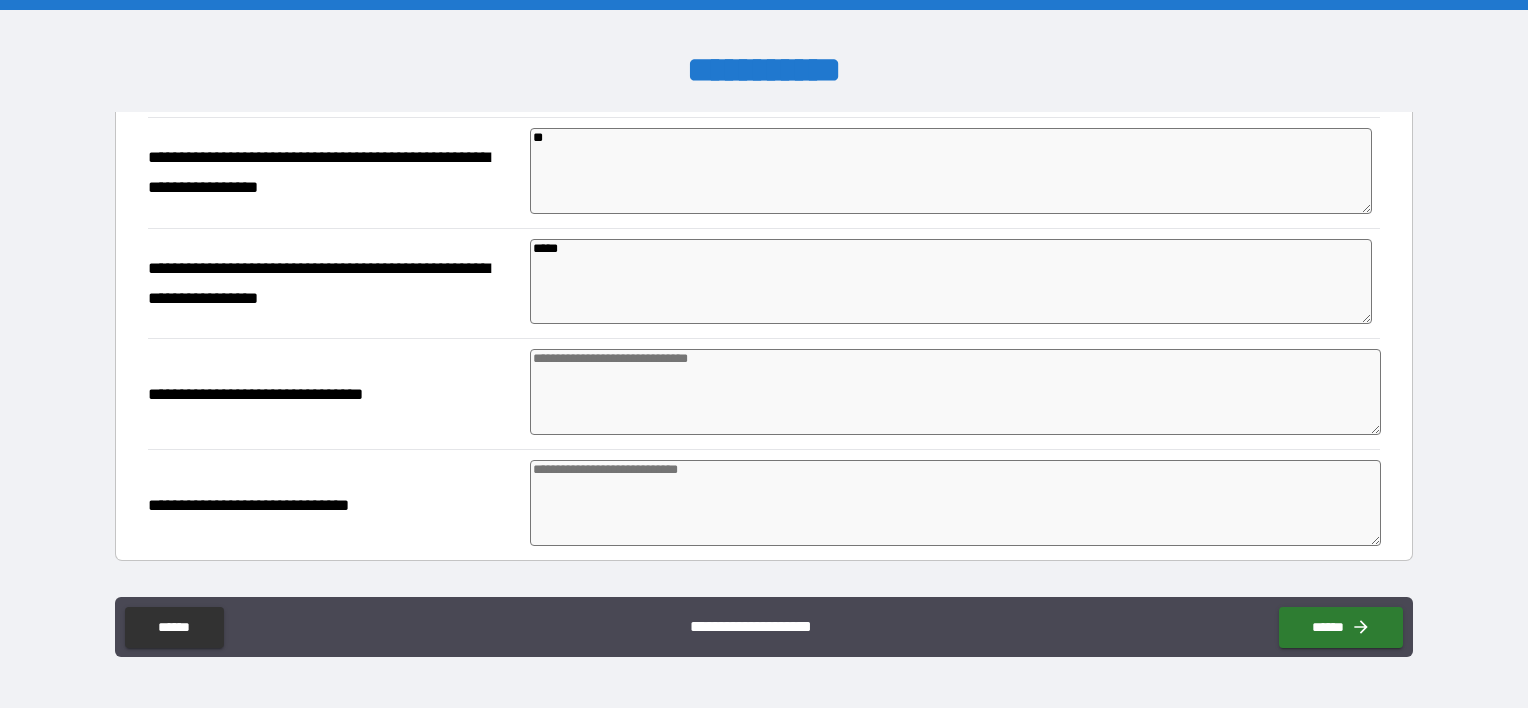 type on "*" 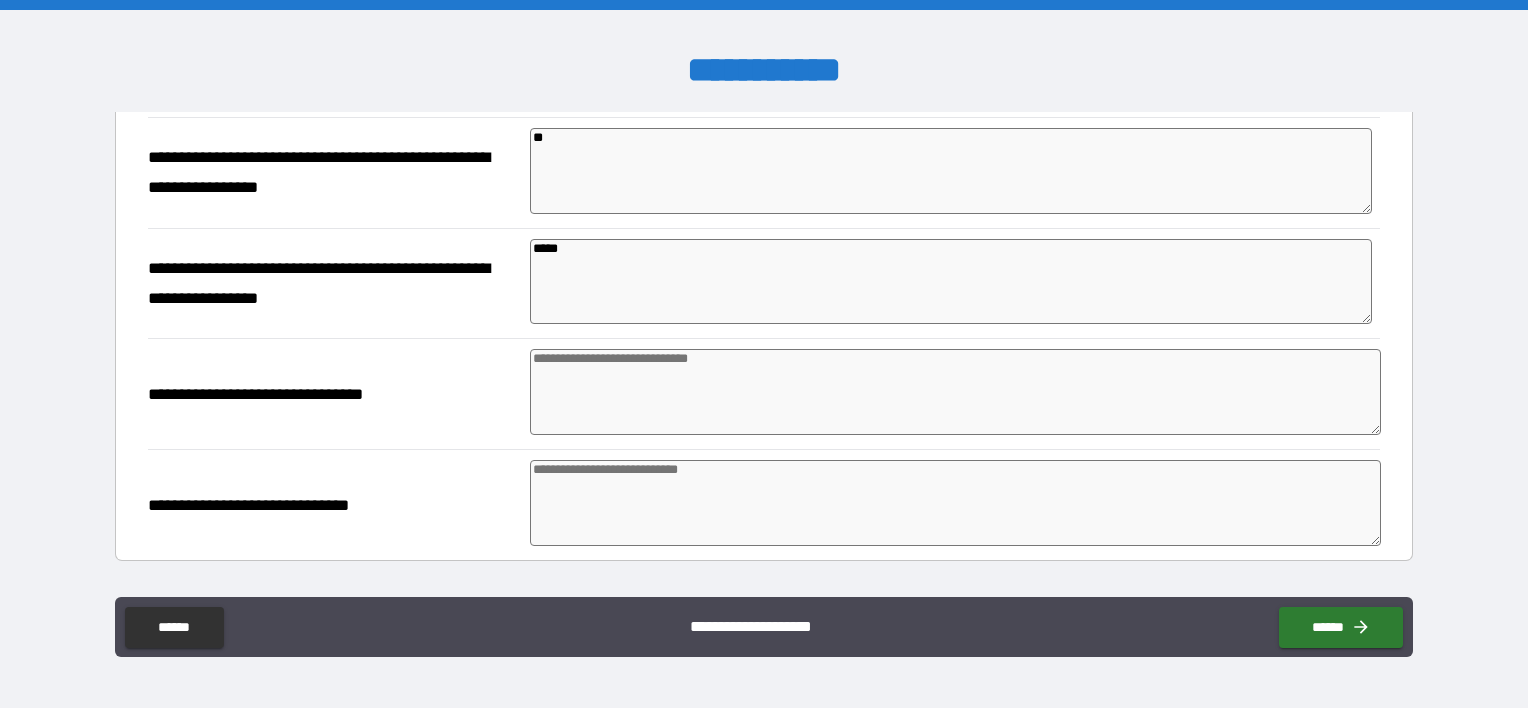 type on "*" 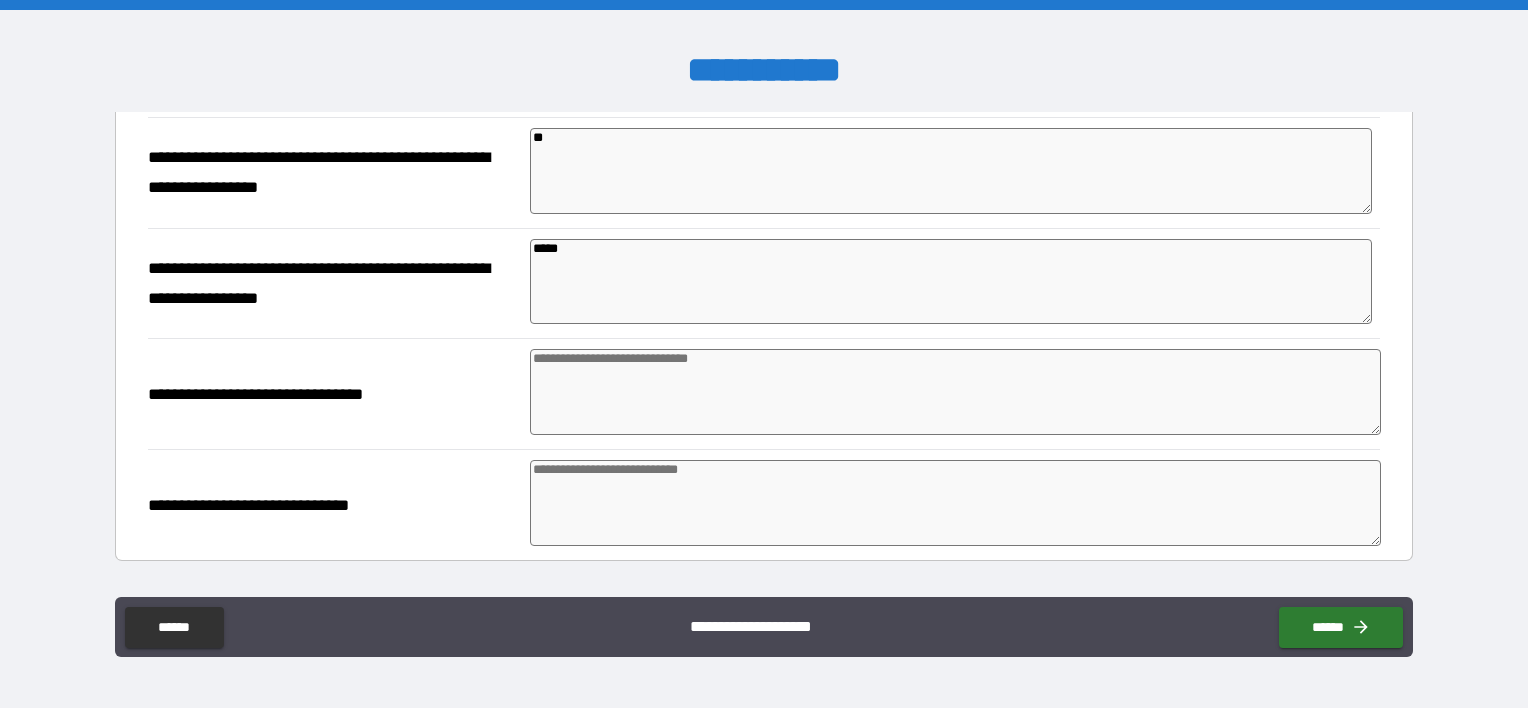 type on "*" 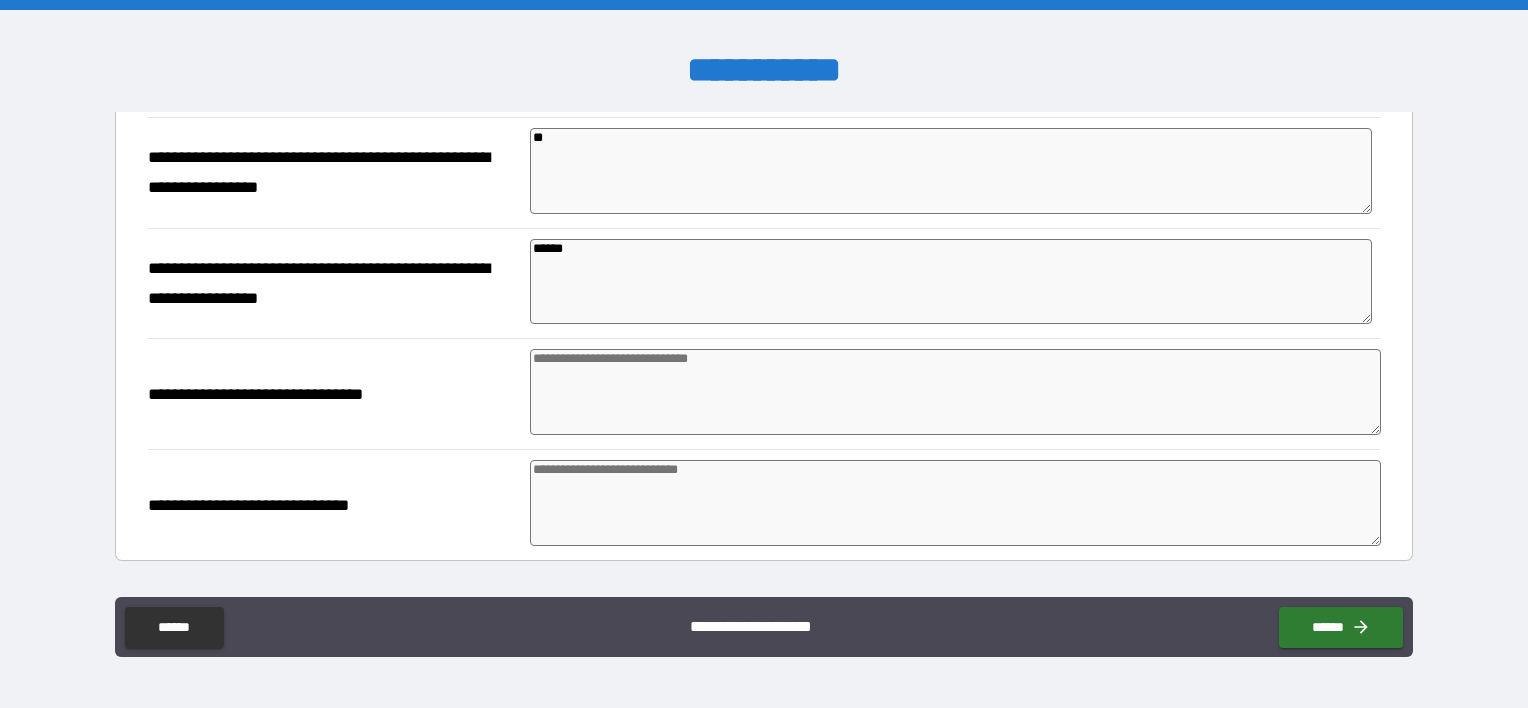 type on "*" 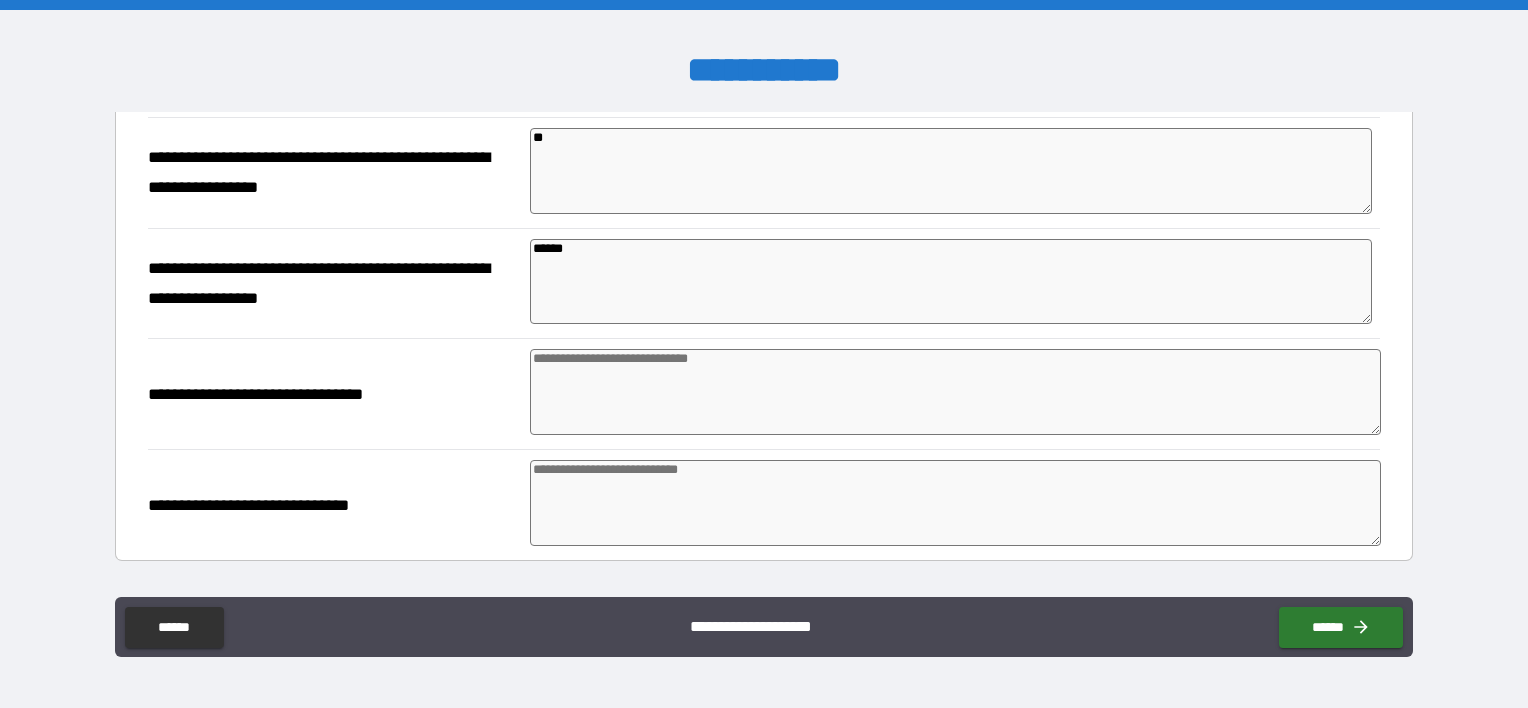 type on "*" 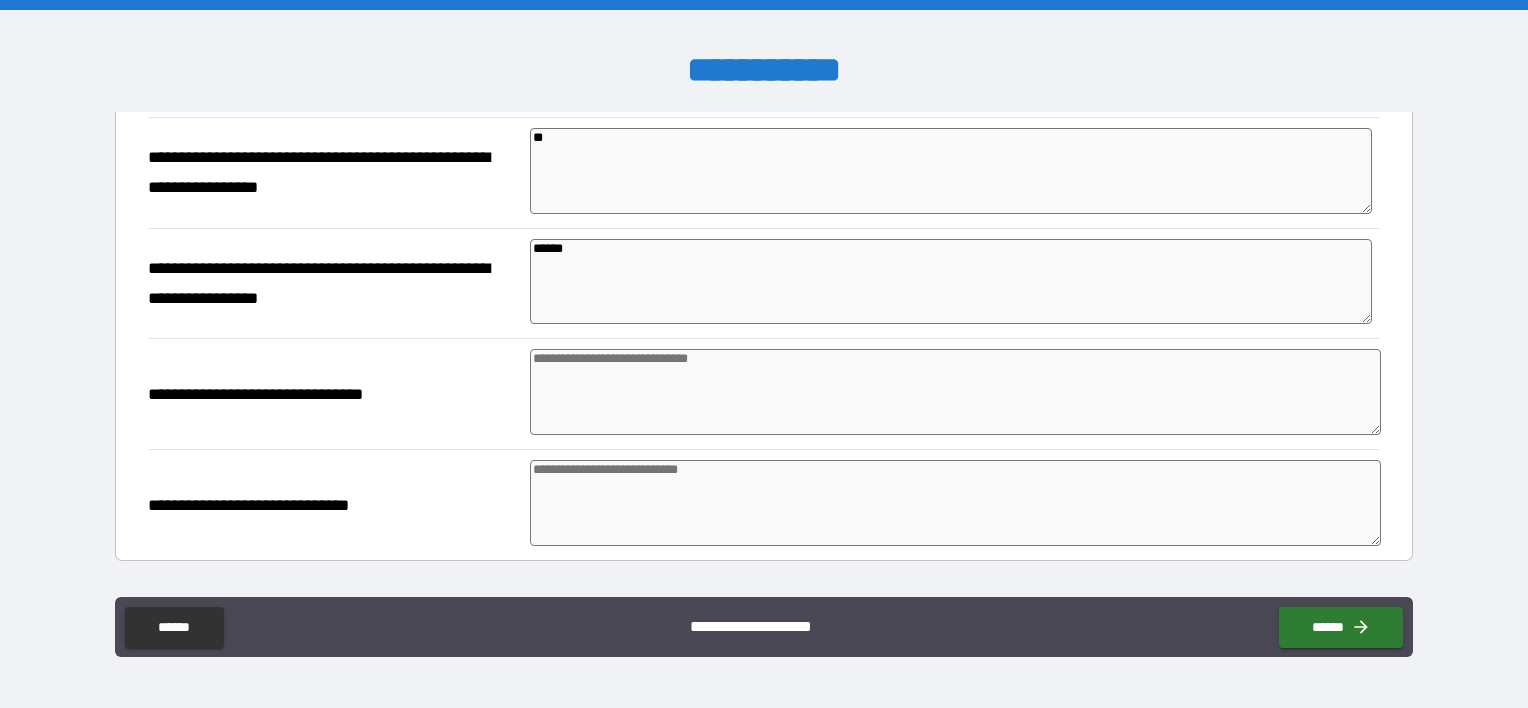 type on "*" 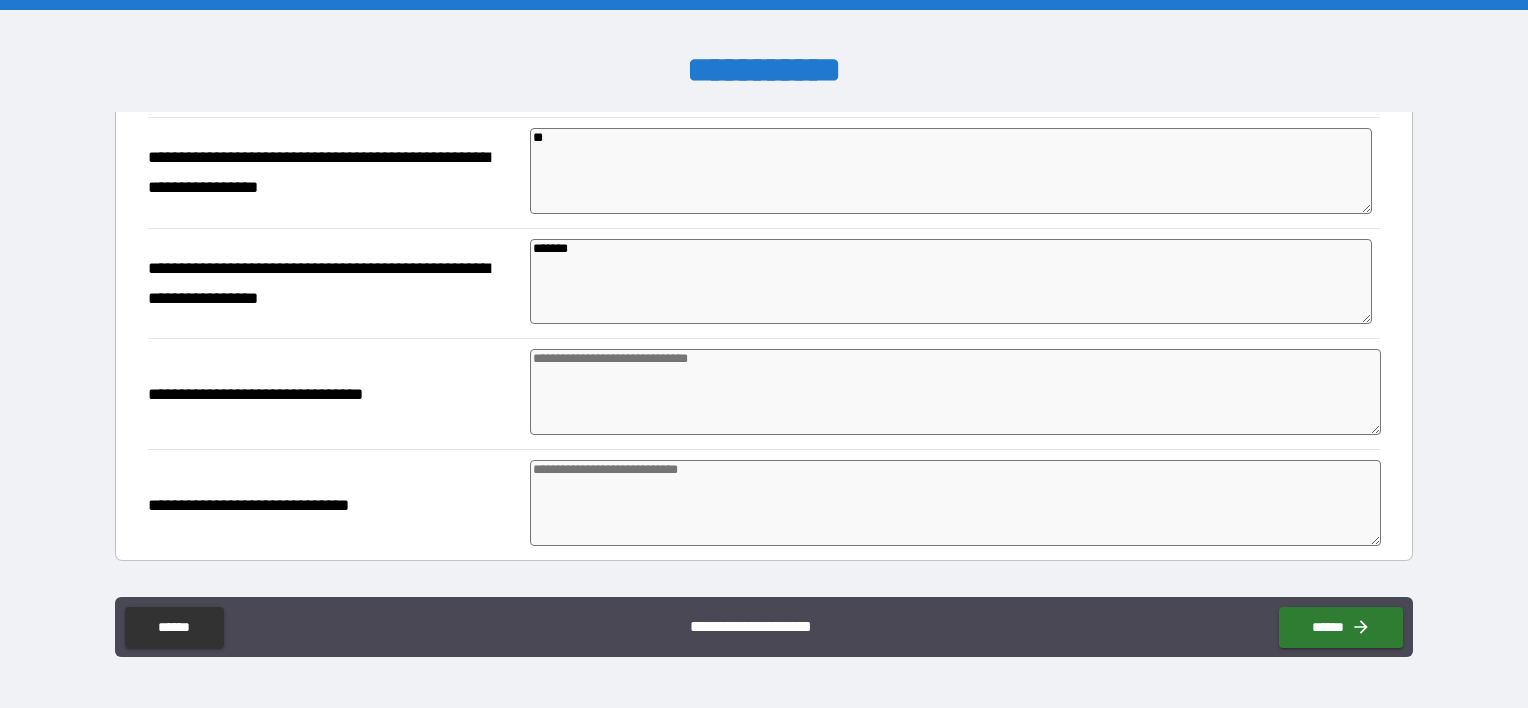 type on "*" 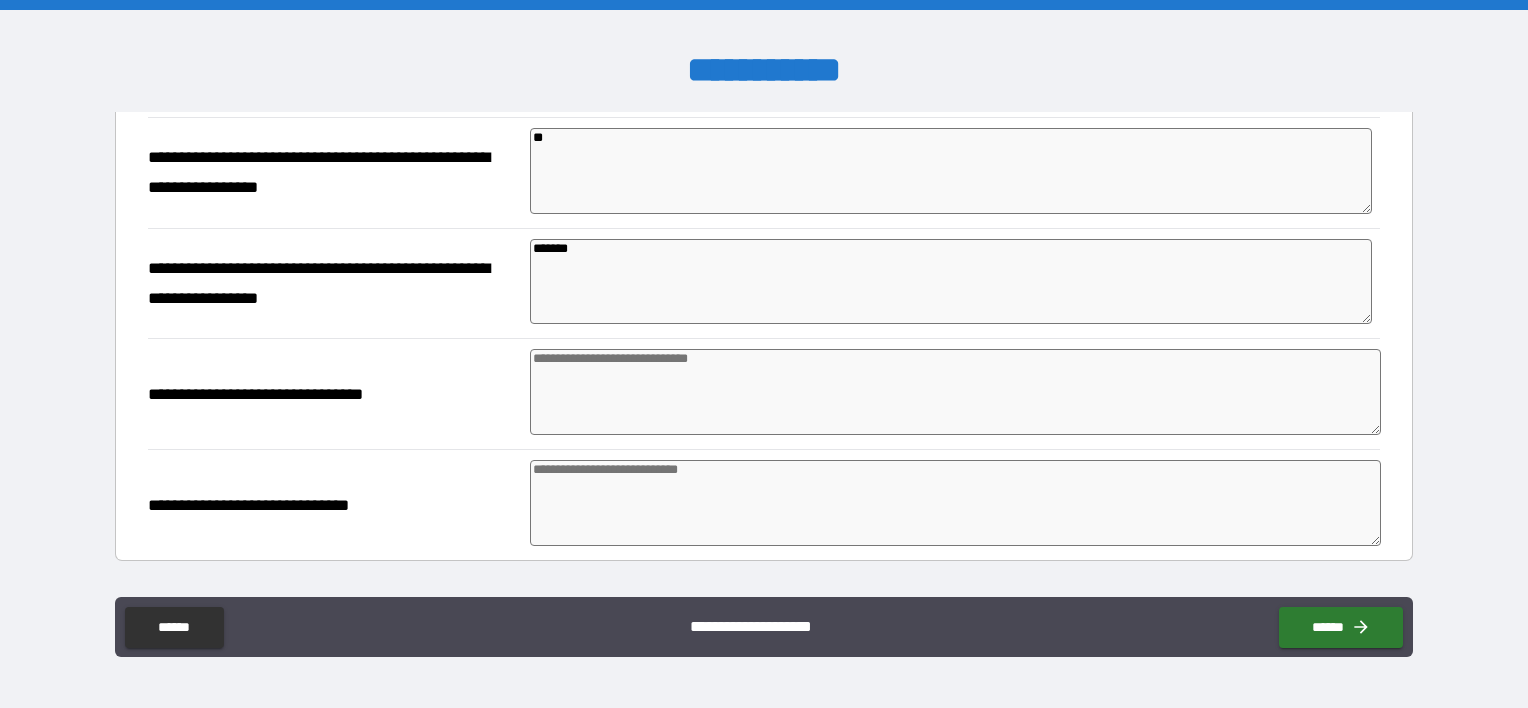 type on "*" 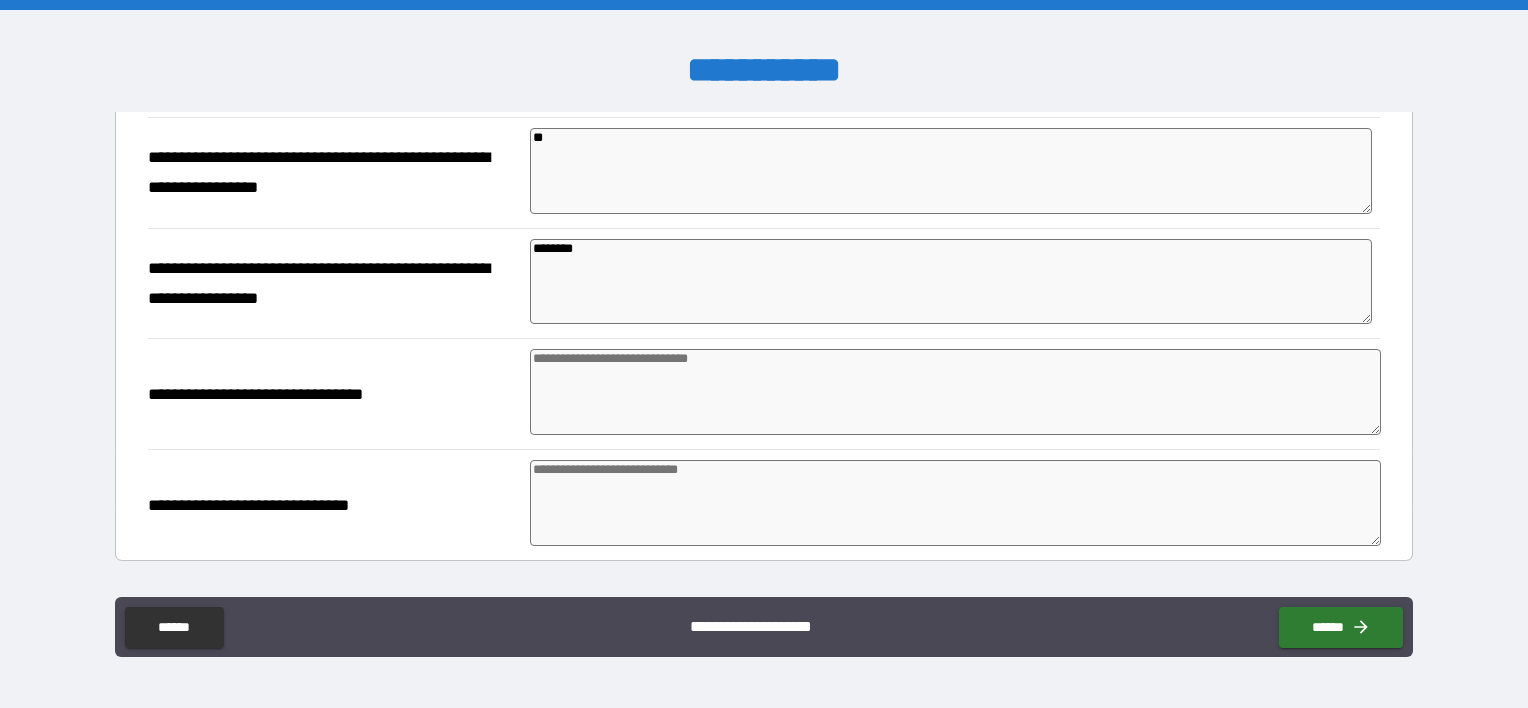 type on "*" 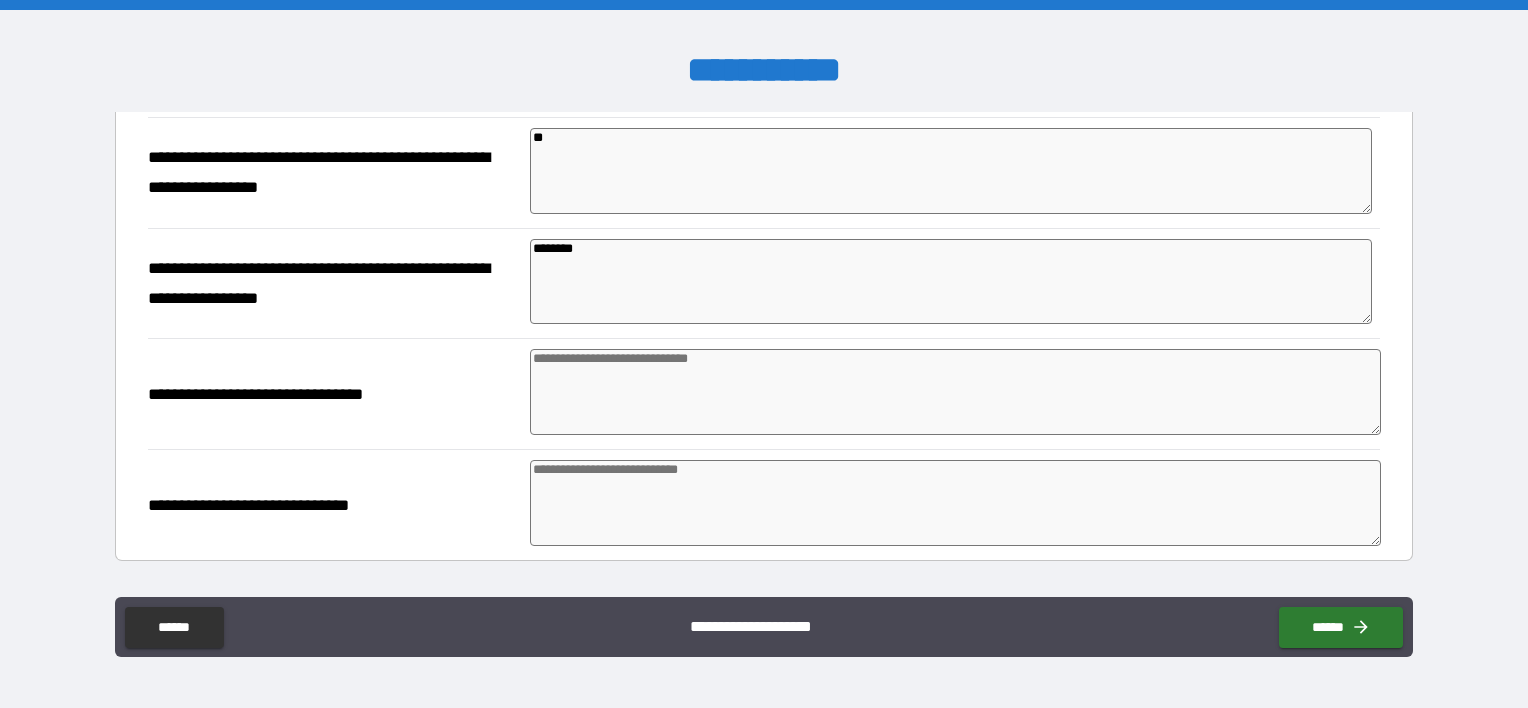 type on "*" 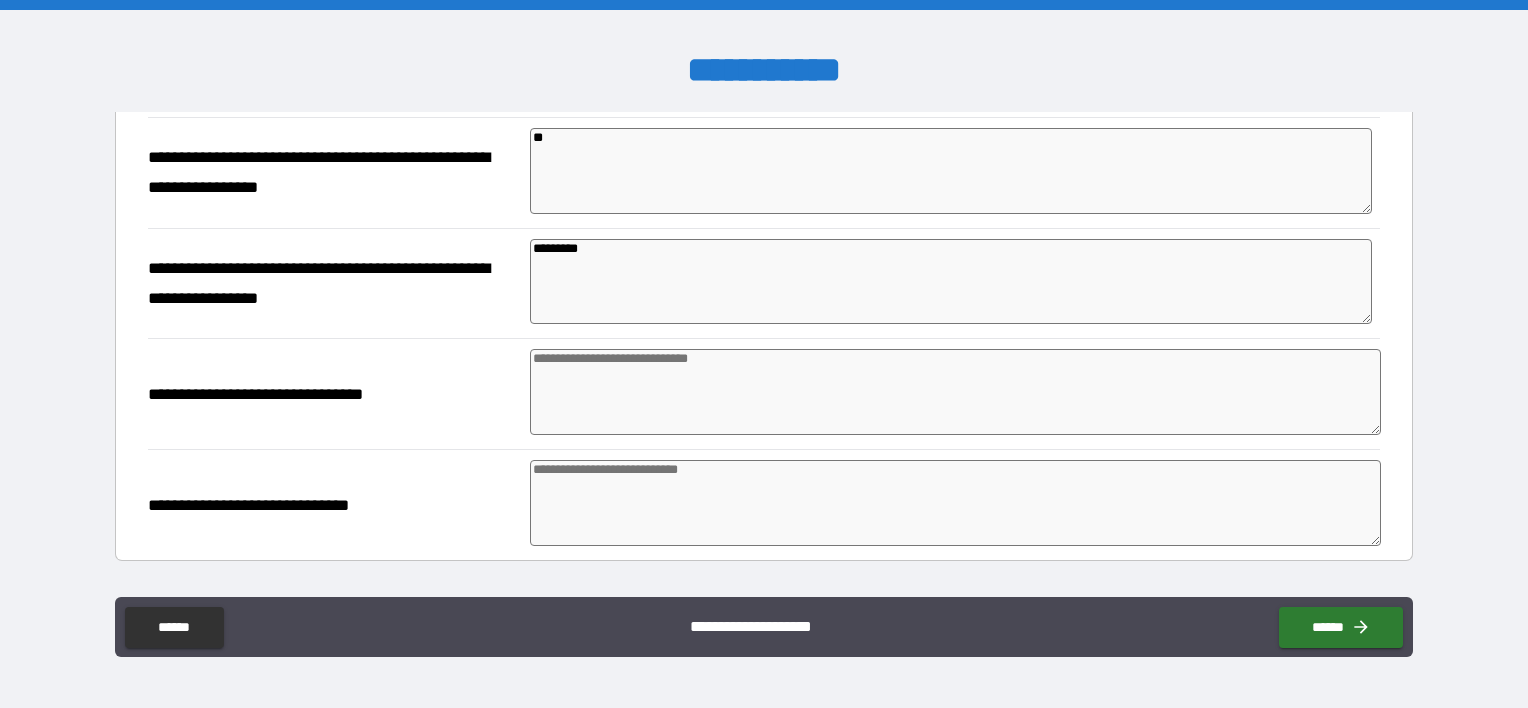 type on "*" 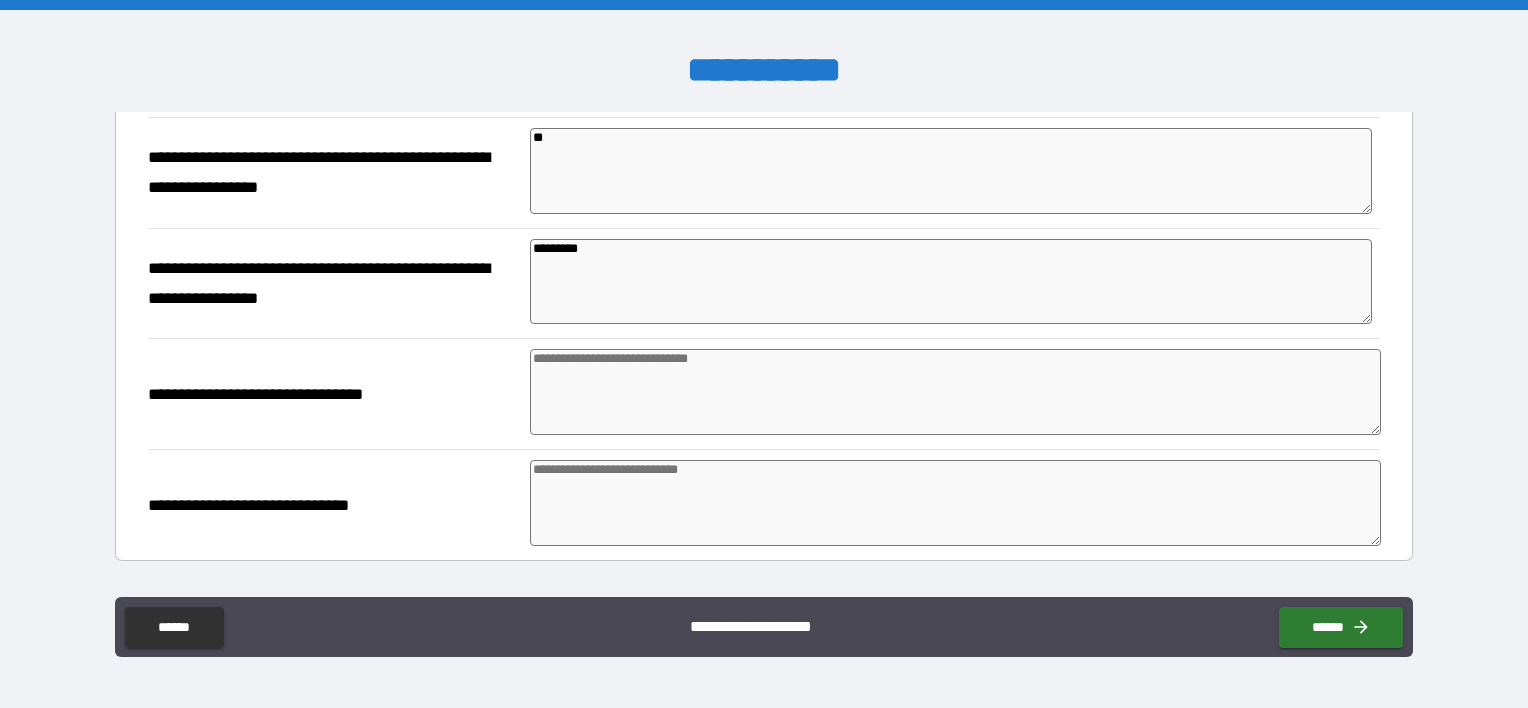 type on "*" 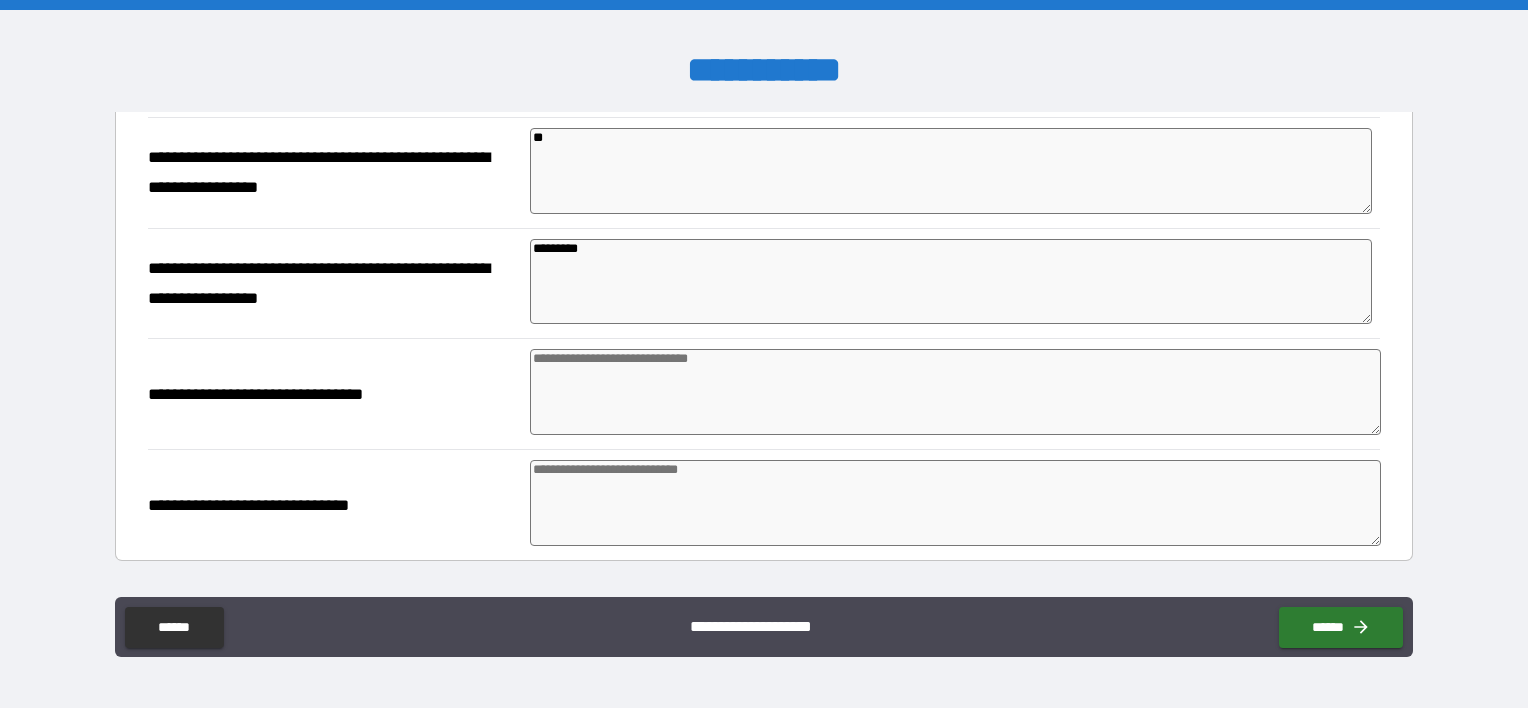 type on "*" 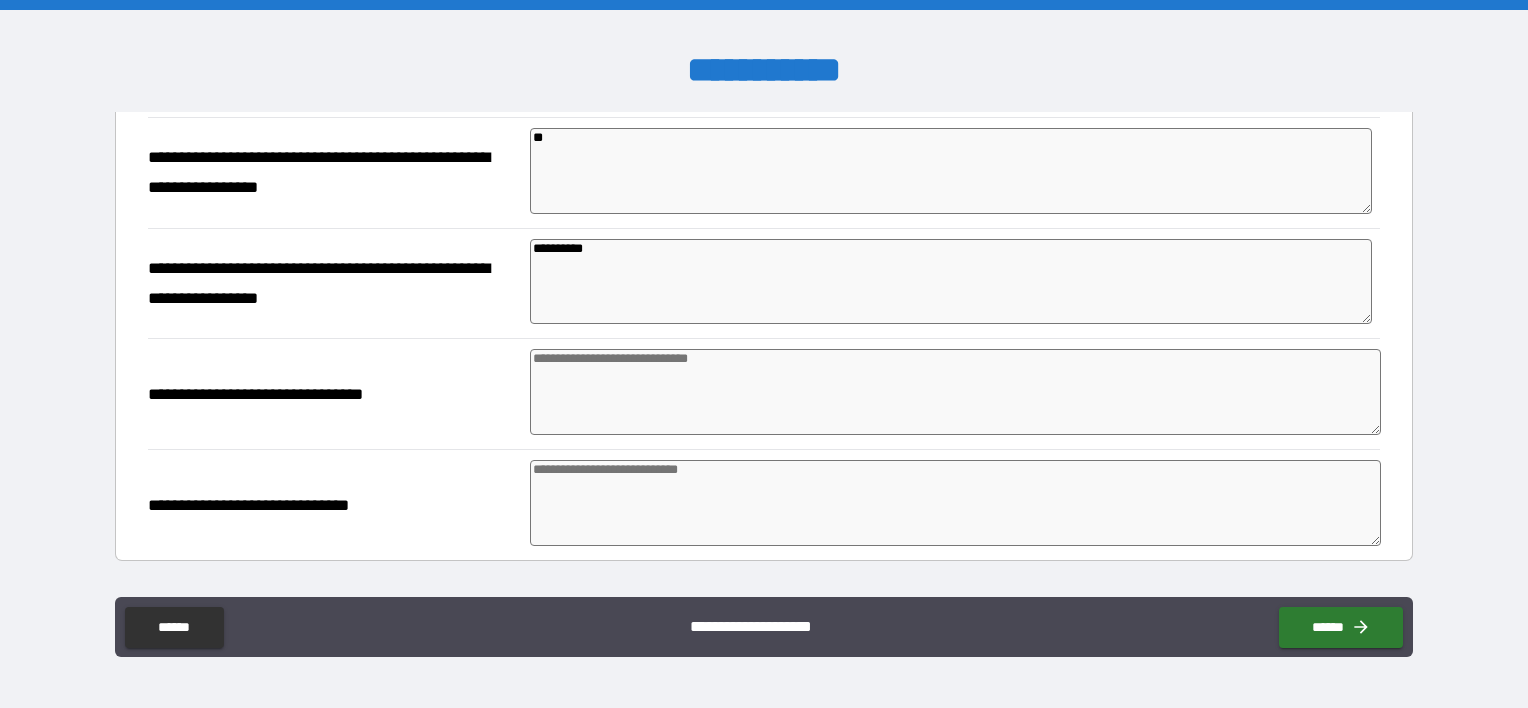 type on "*" 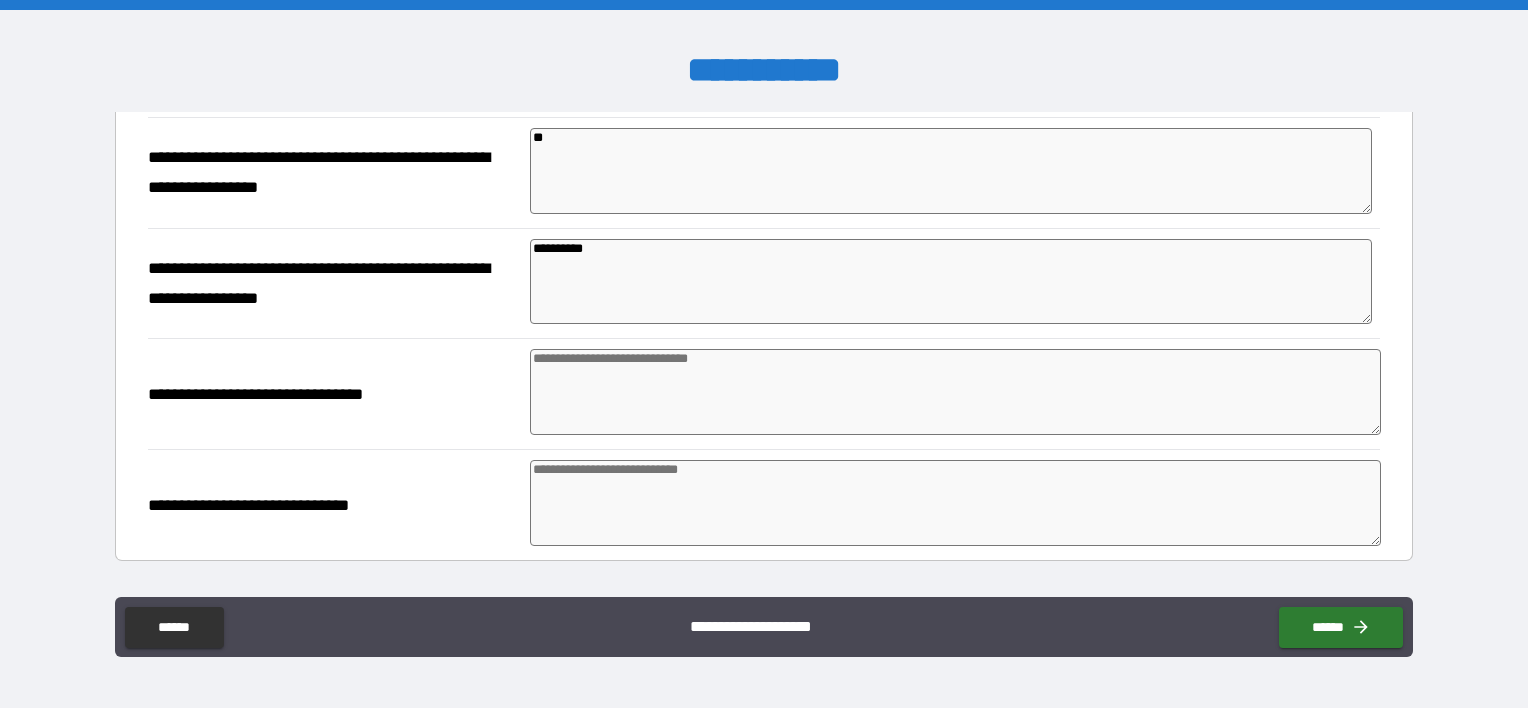 type on "*" 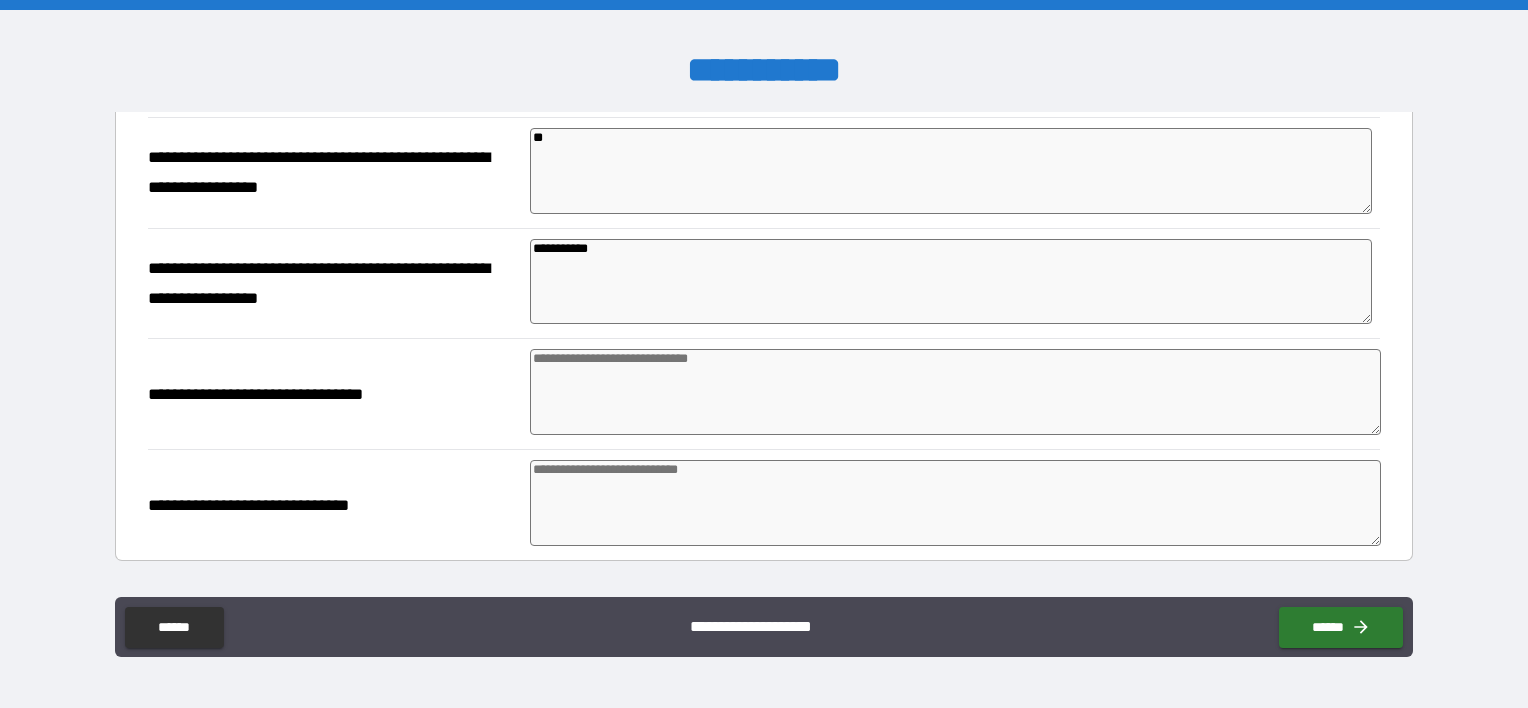 type on "*" 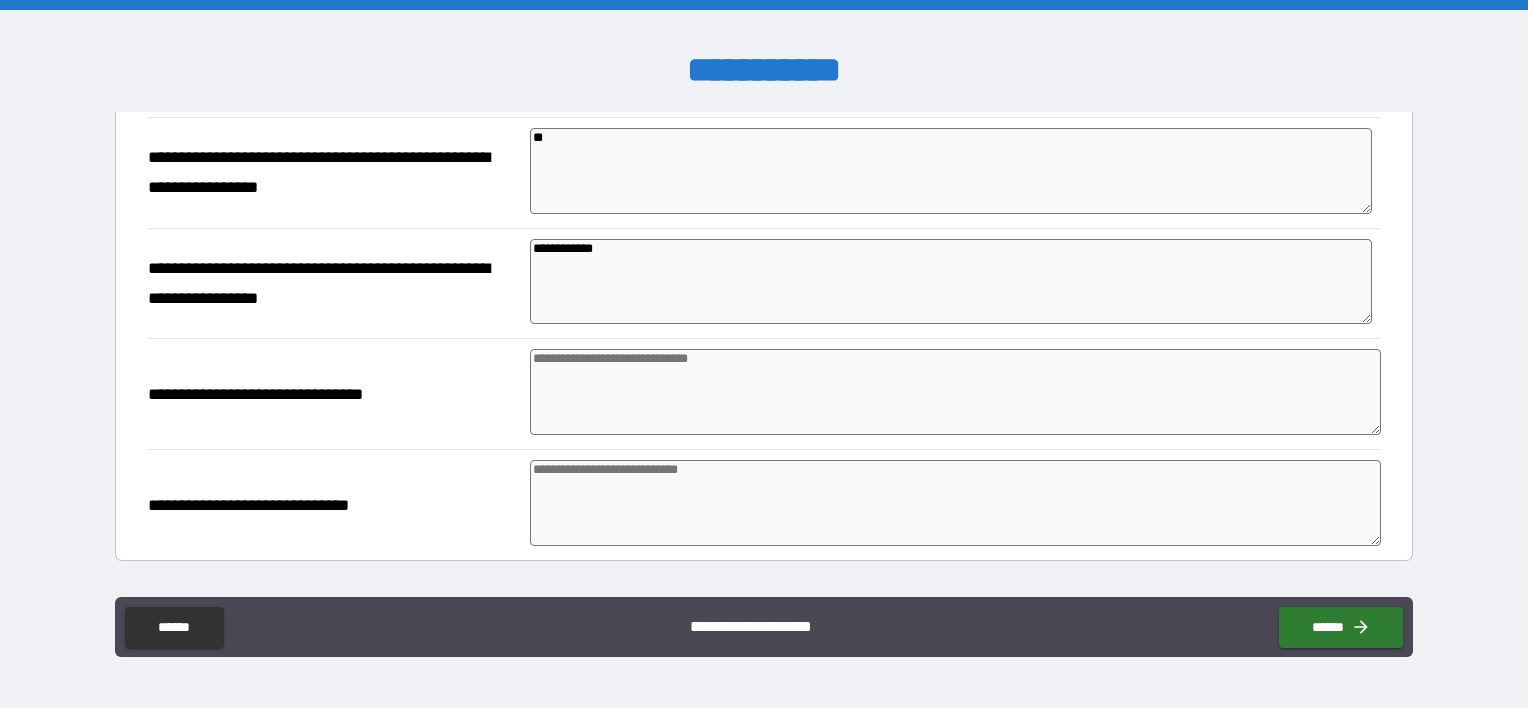 type on "*" 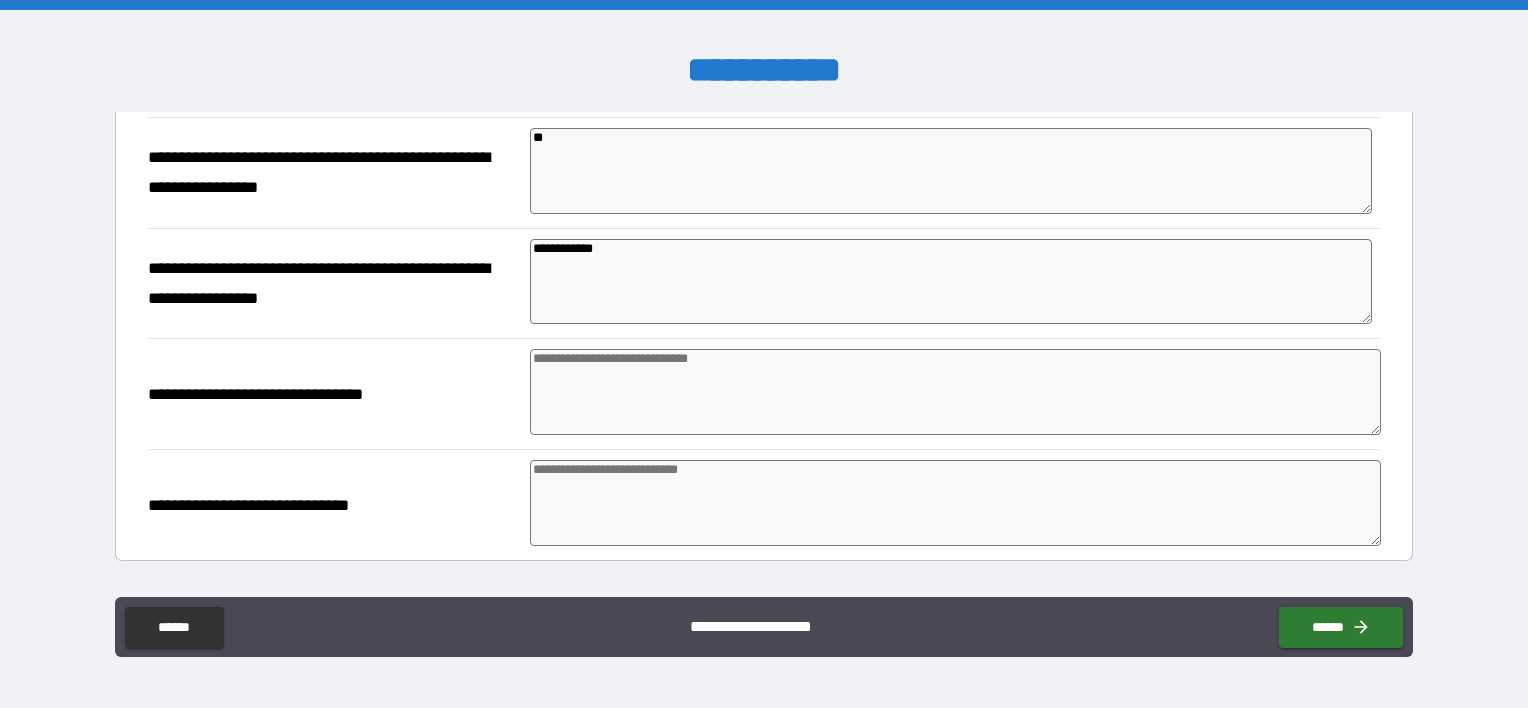 type on "*" 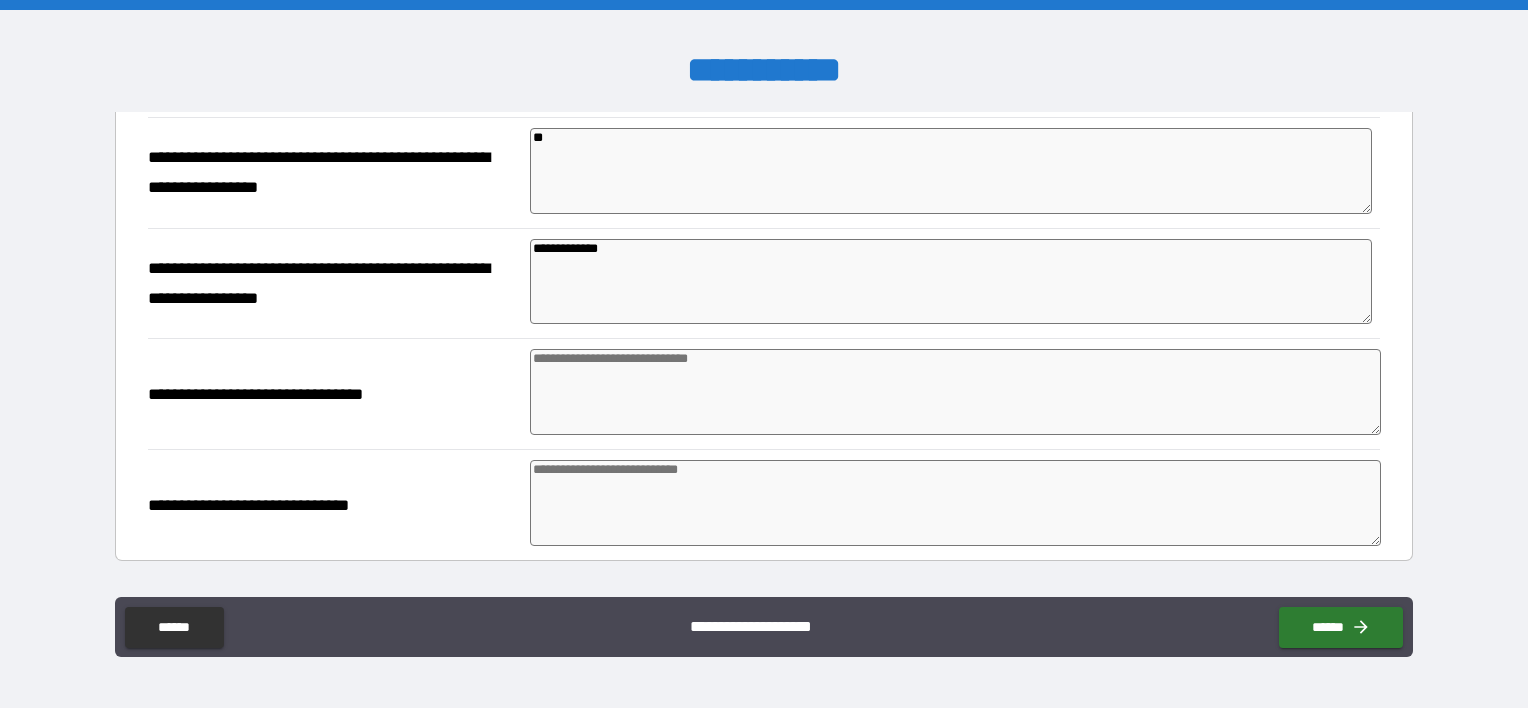 type on "*" 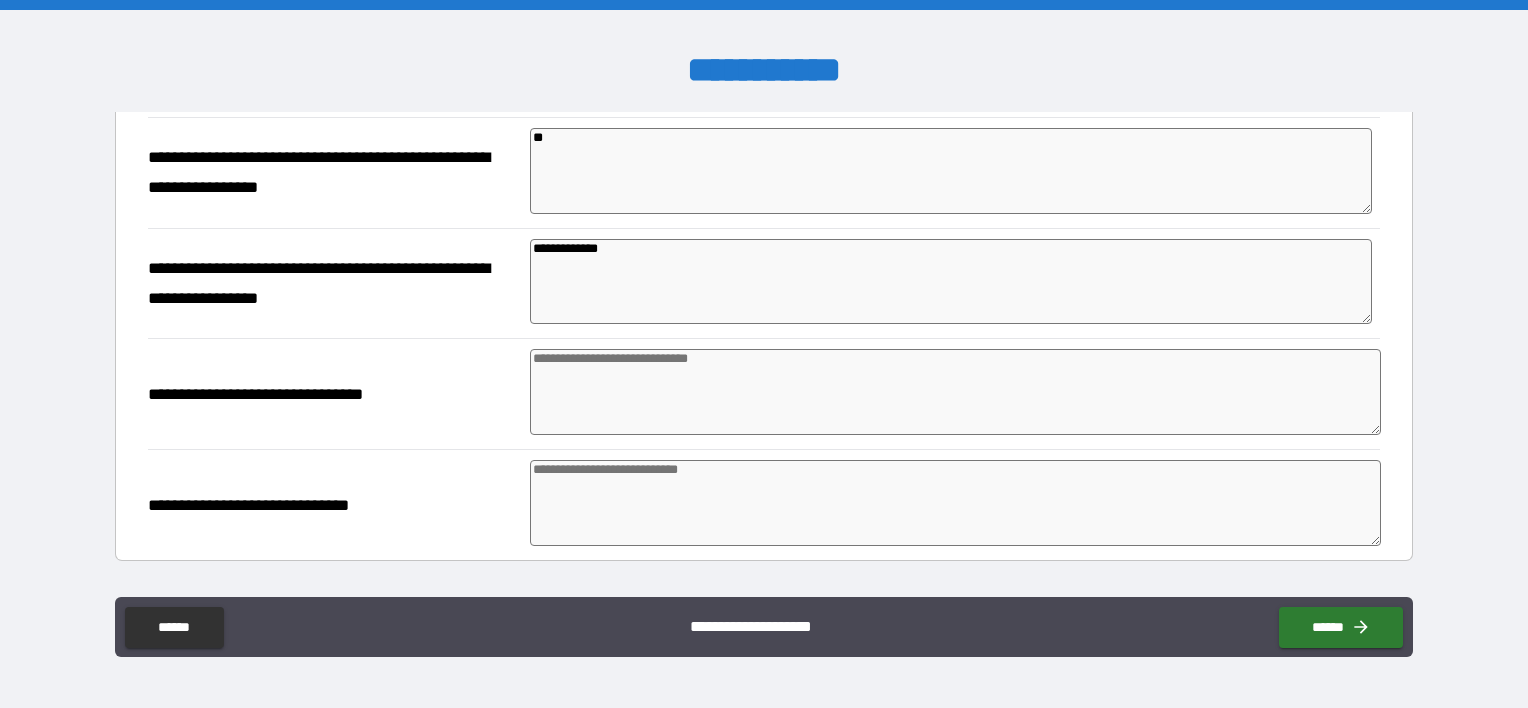 type on "*" 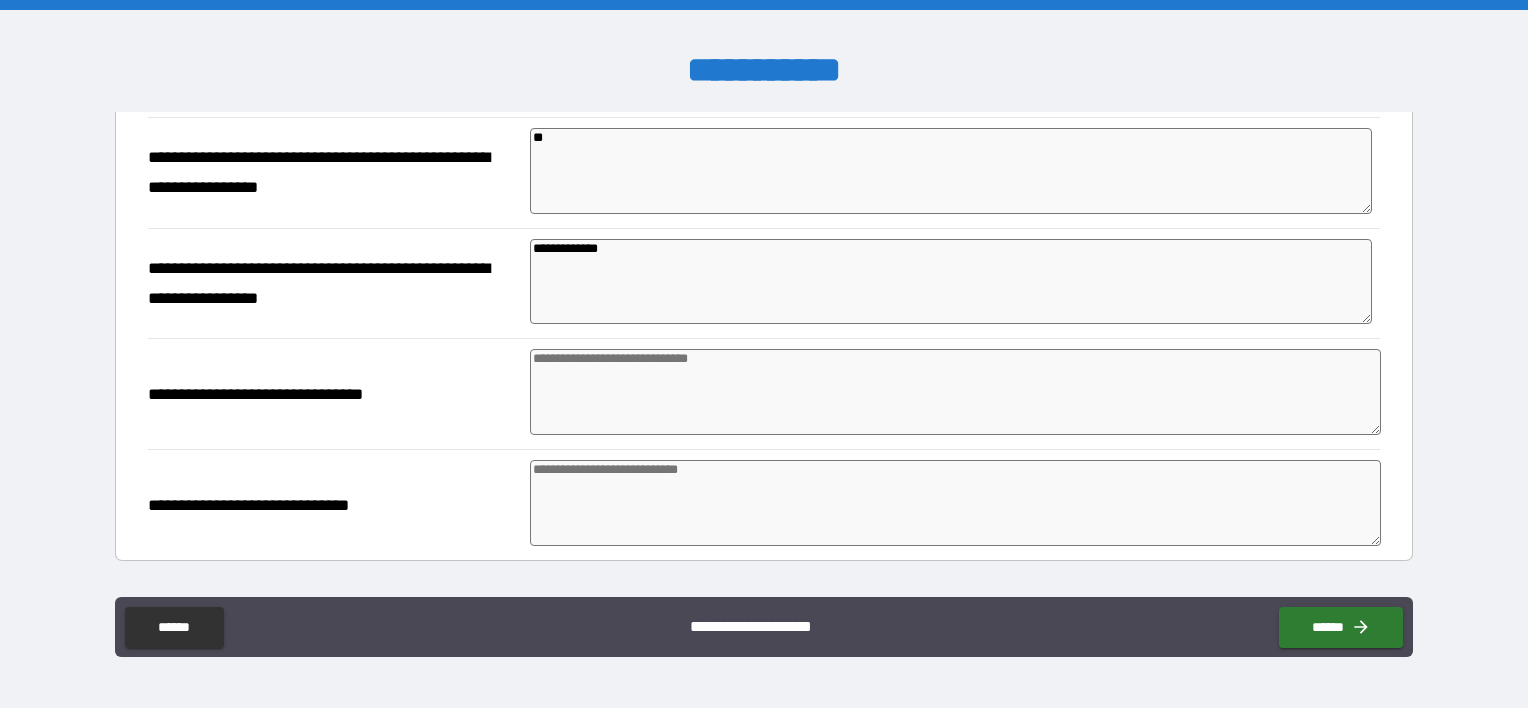 type on "*" 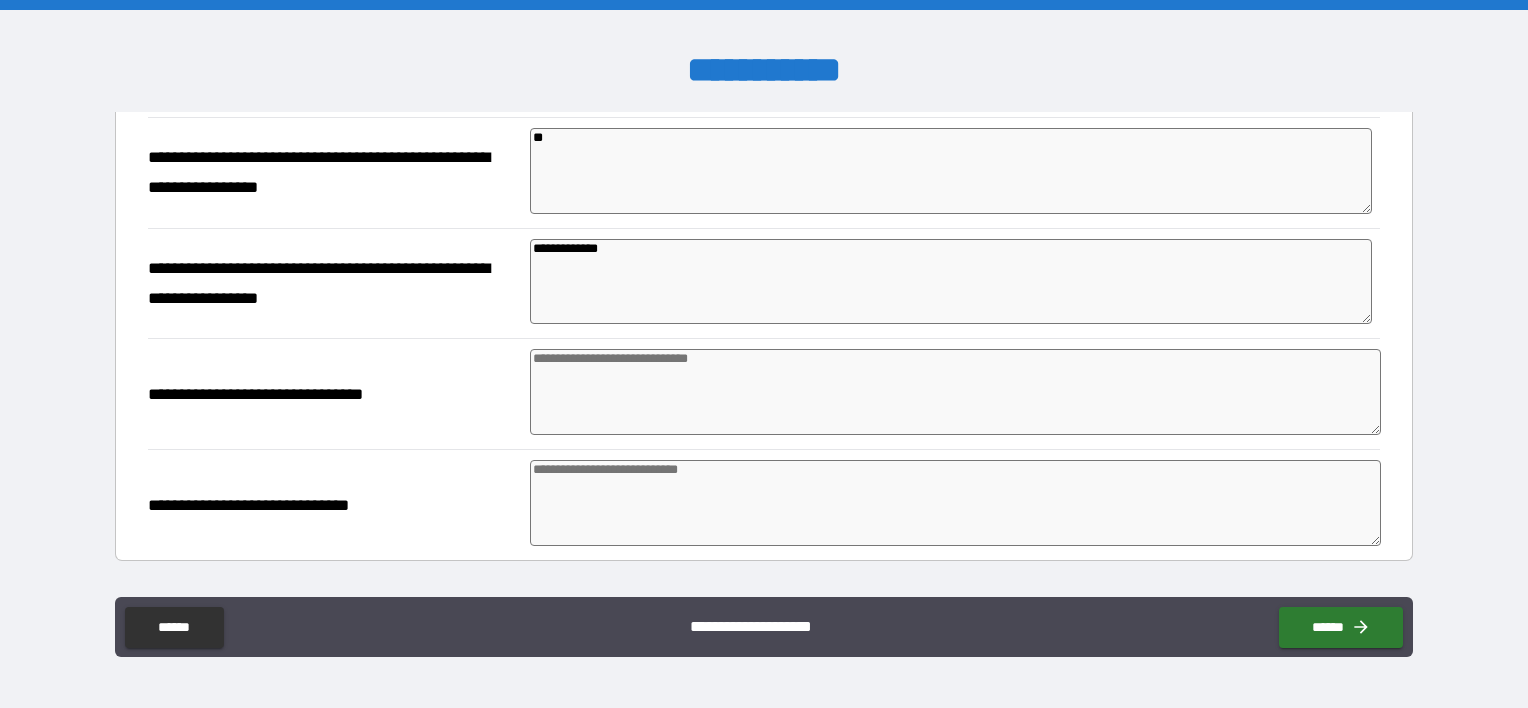 type on "*" 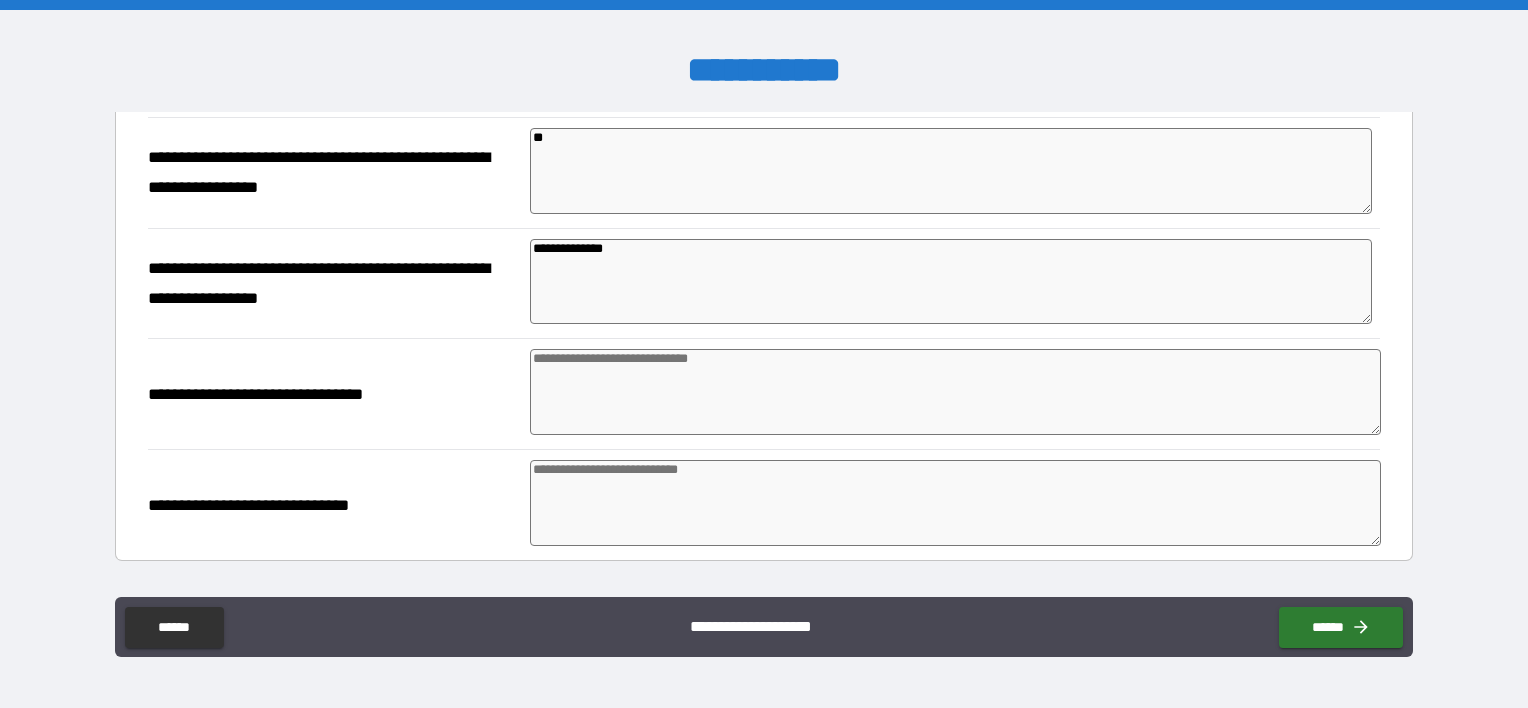 type on "*" 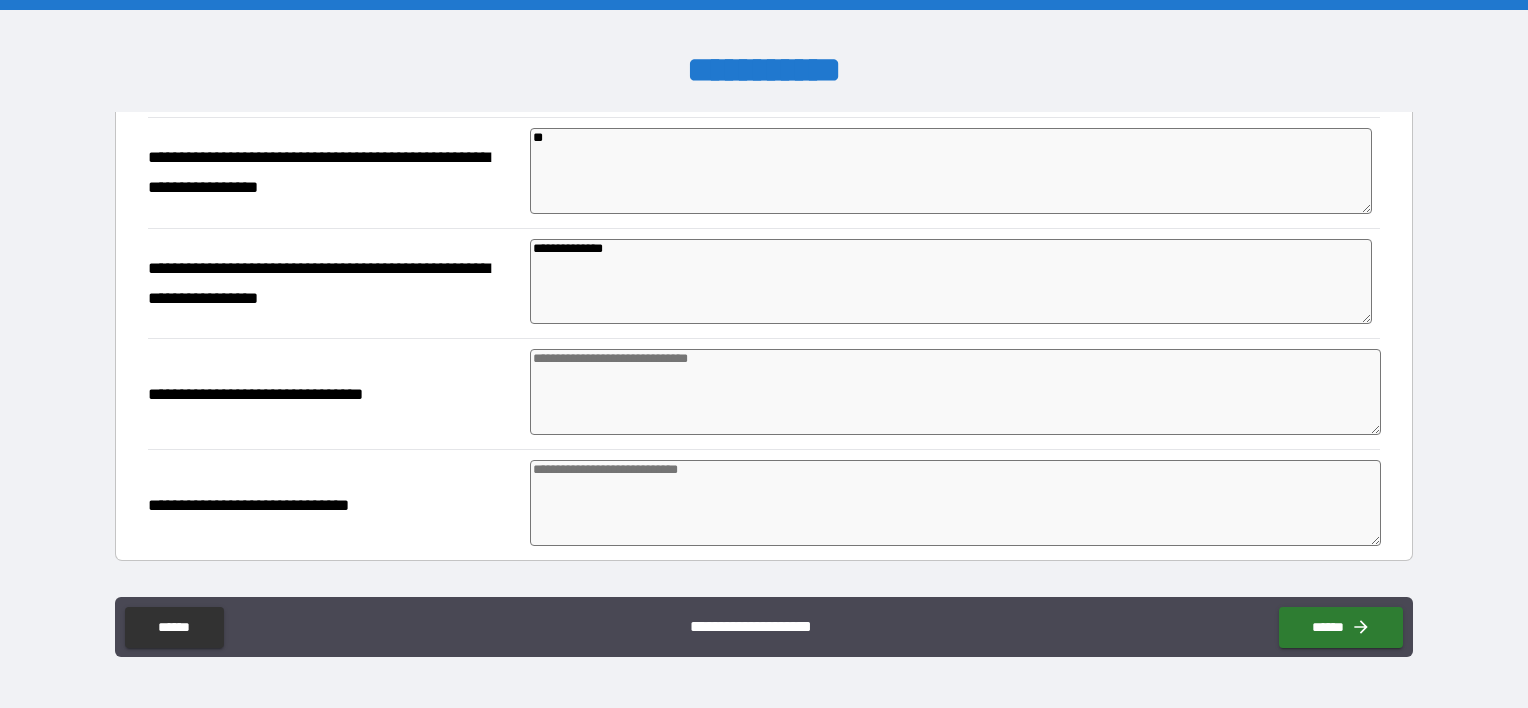 type on "*" 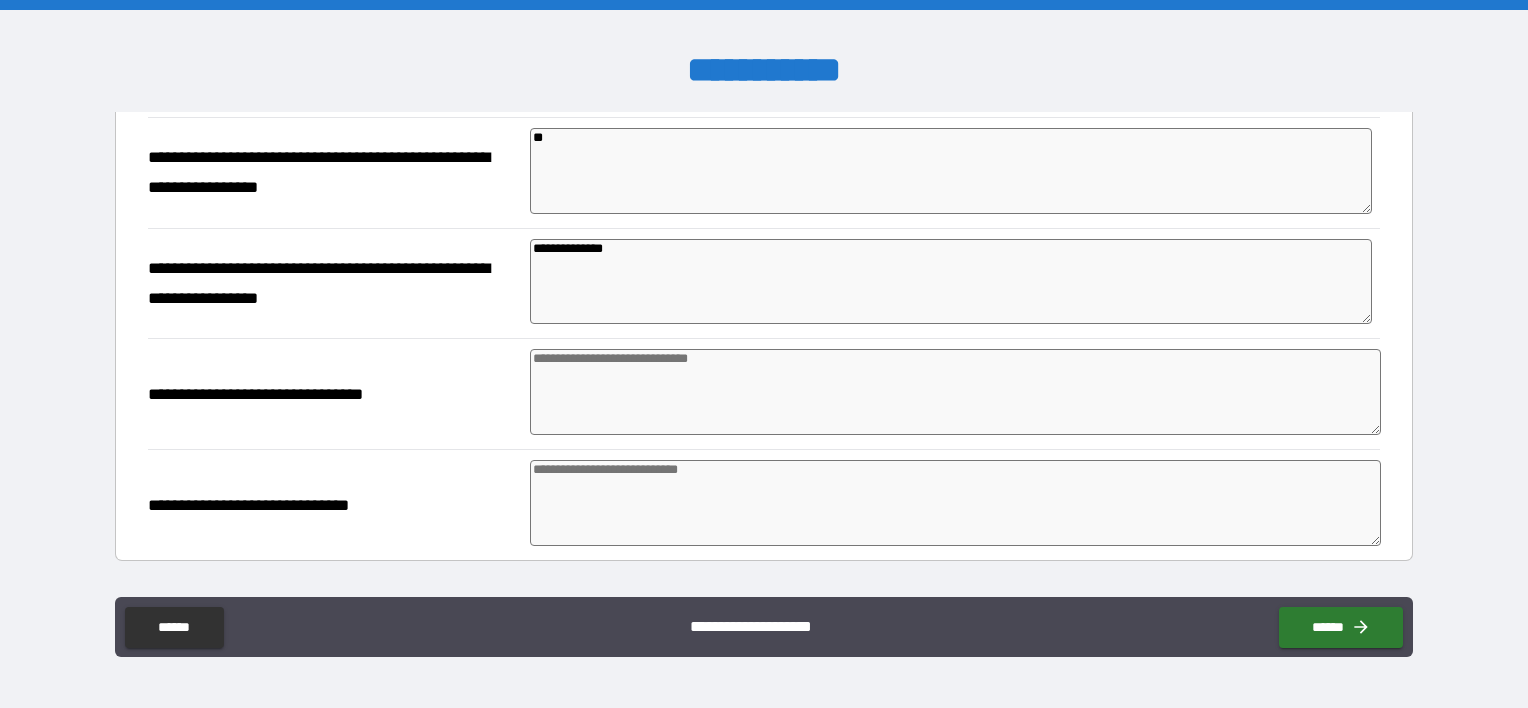 type 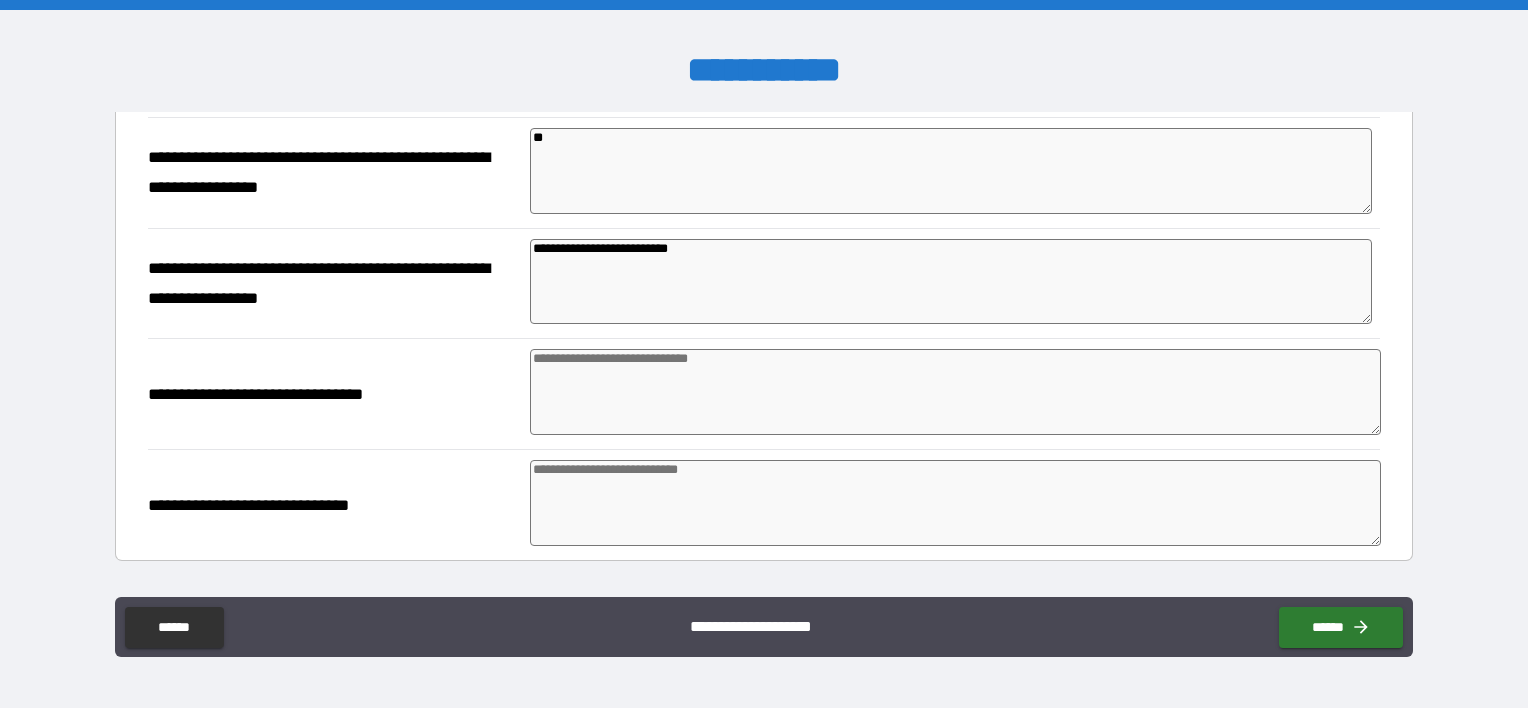 click at bounding box center (955, 392) 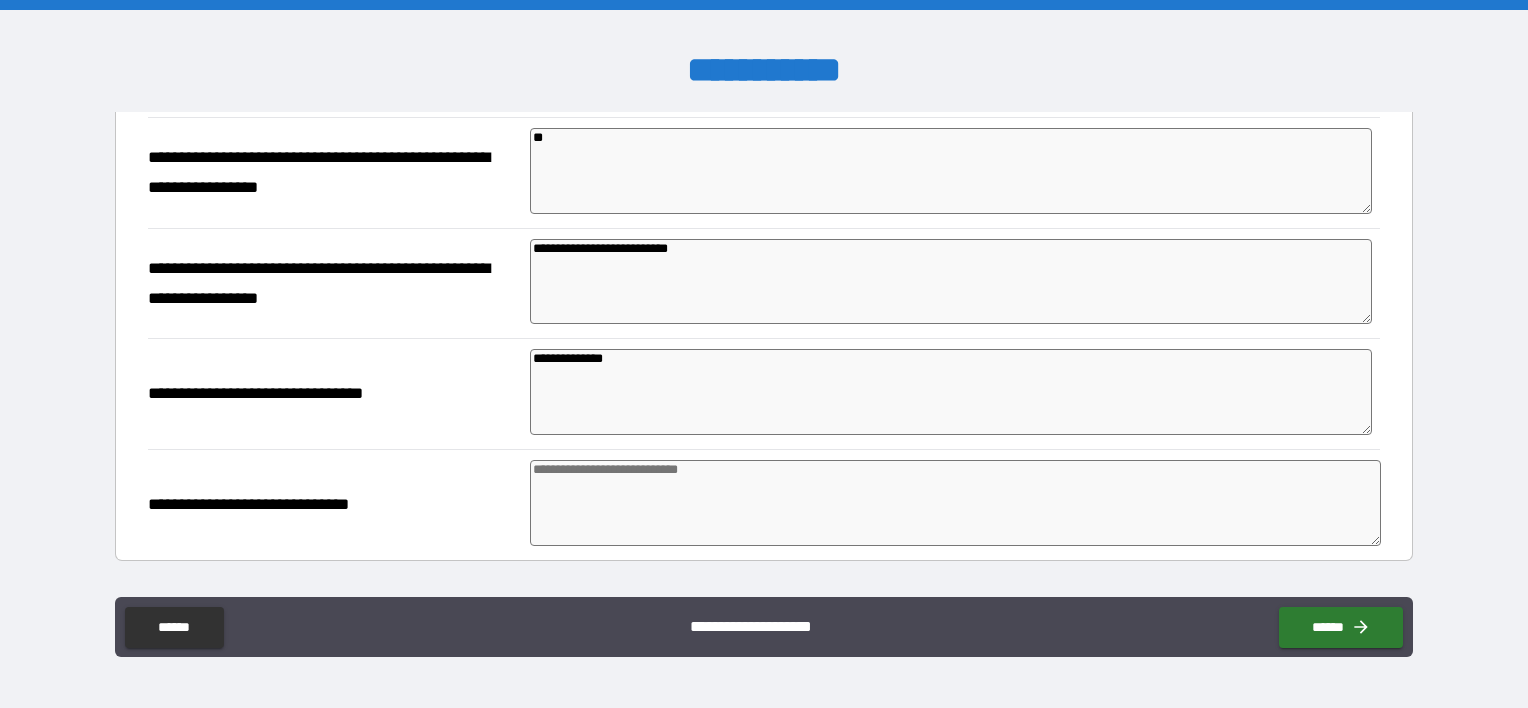 click on "**********" at bounding box center [951, 392] 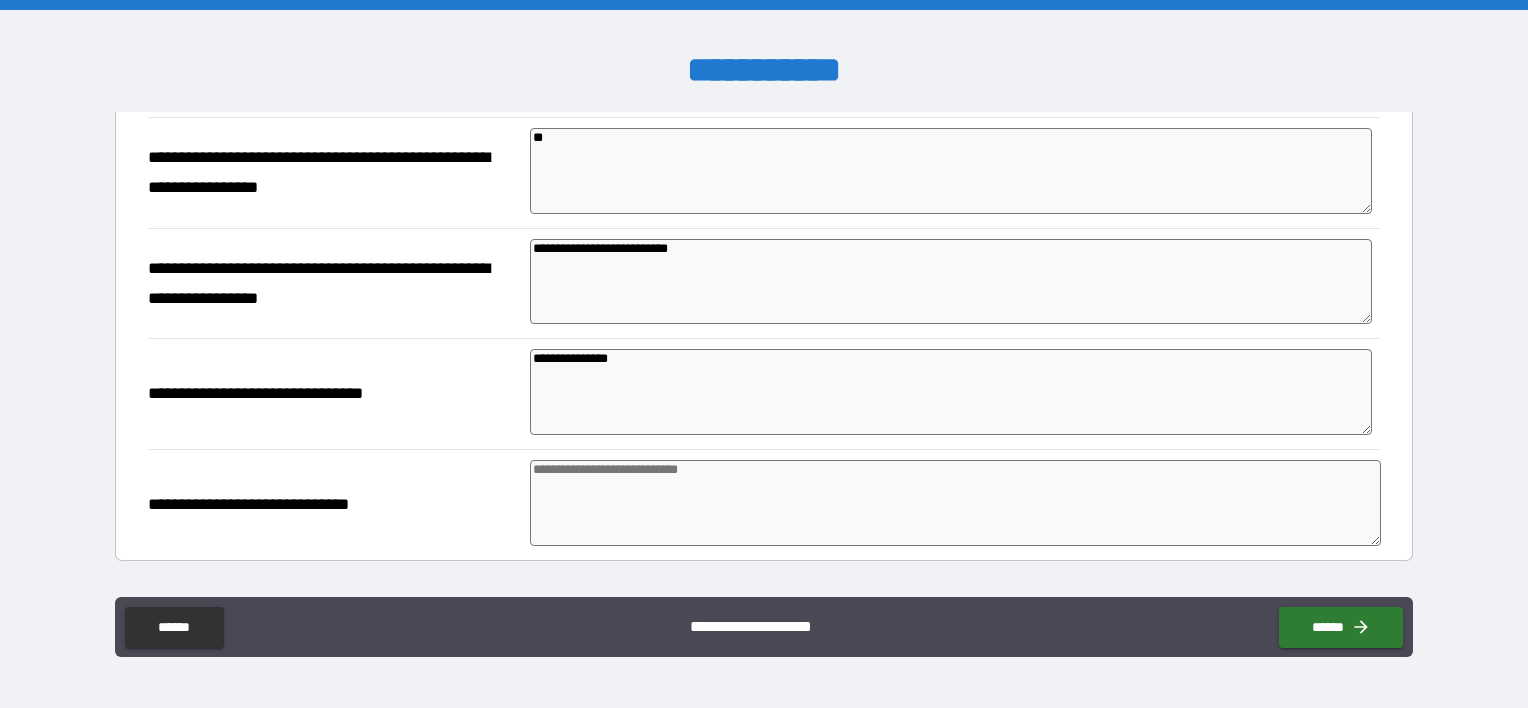 click on "**********" at bounding box center (951, 282) 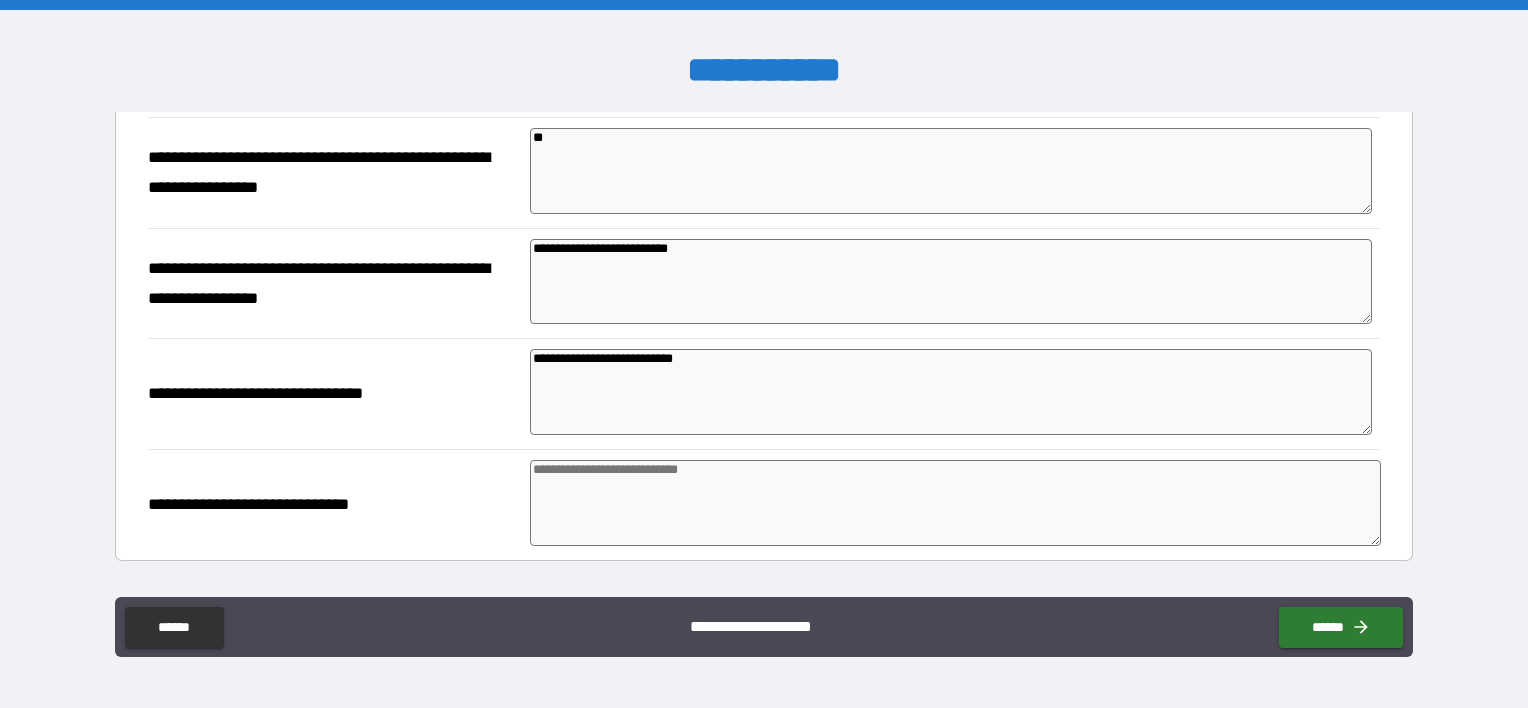 scroll, scrollTop: 500, scrollLeft: 0, axis: vertical 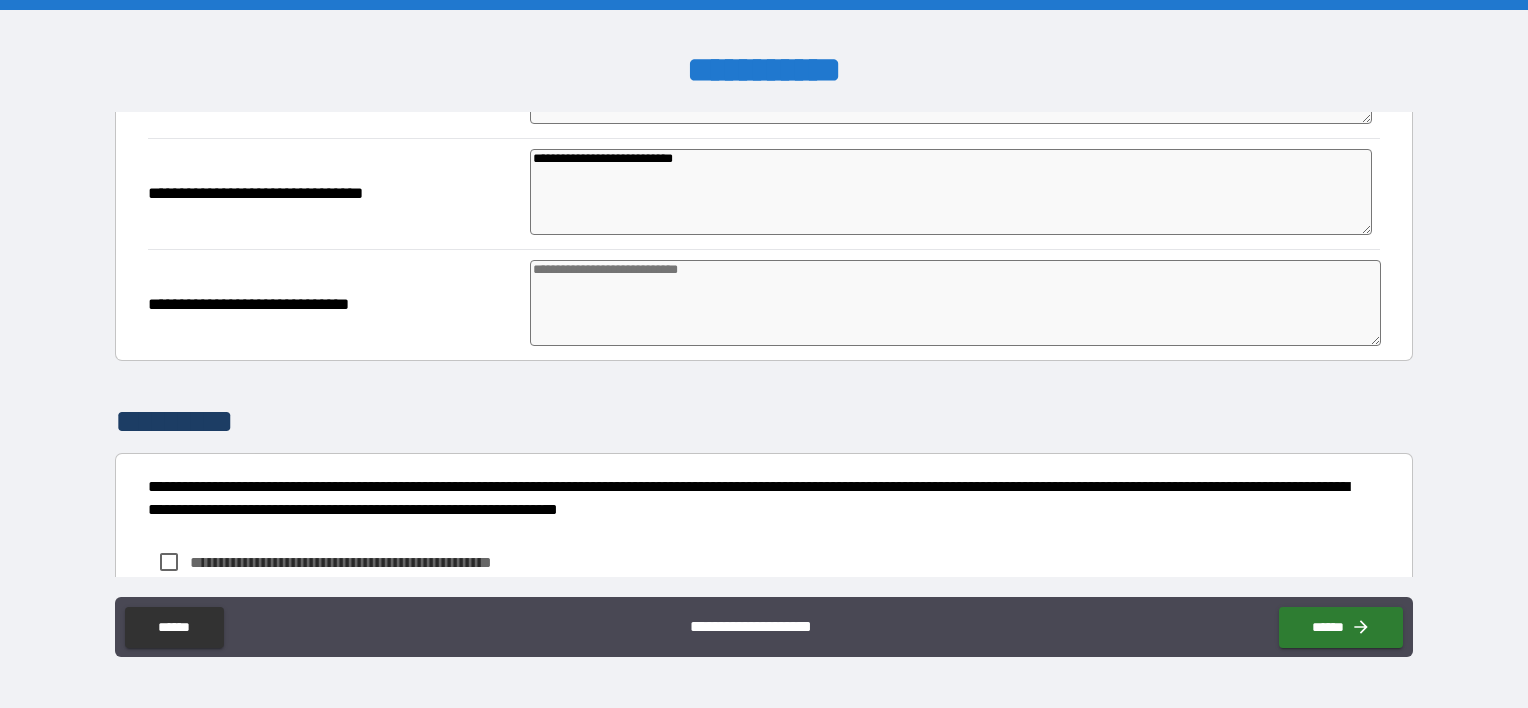 click at bounding box center (955, 303) 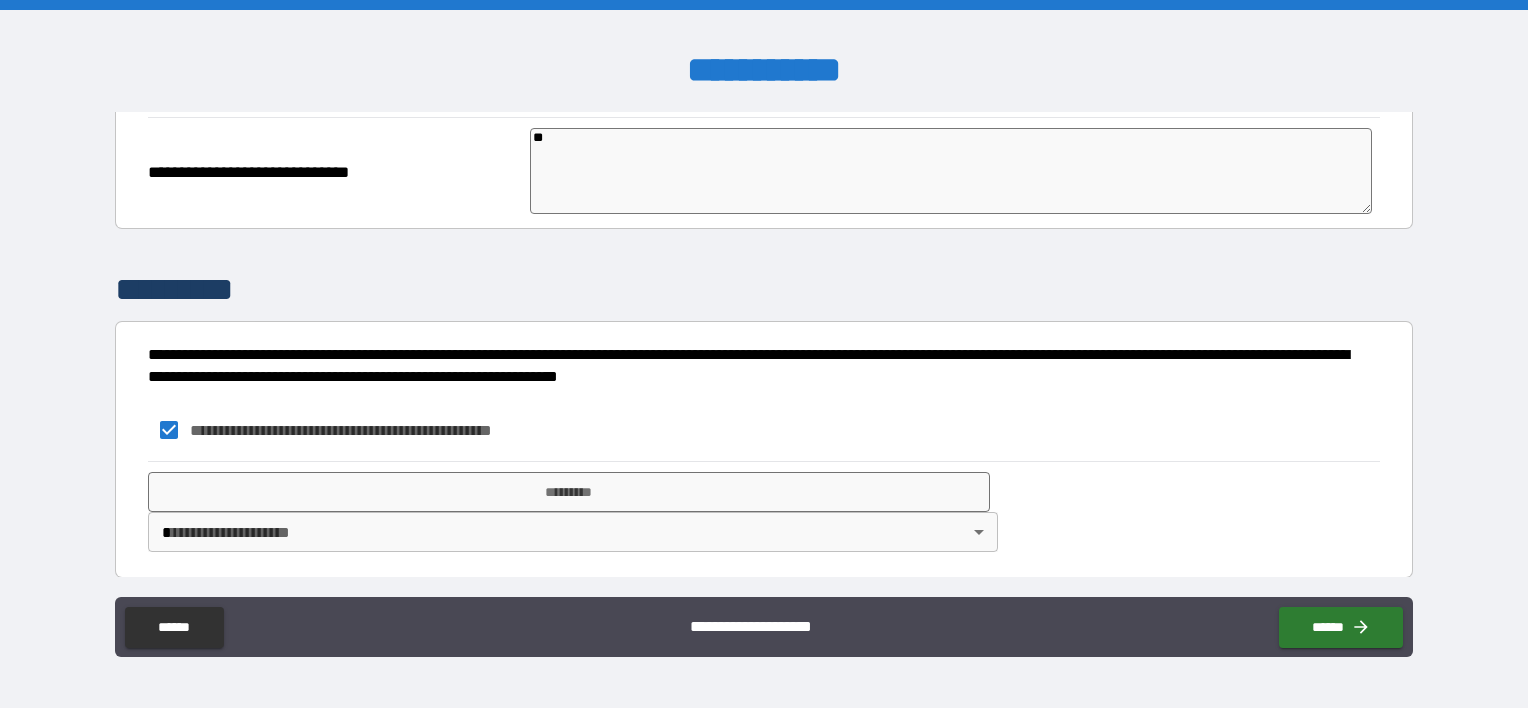 scroll, scrollTop: 634, scrollLeft: 0, axis: vertical 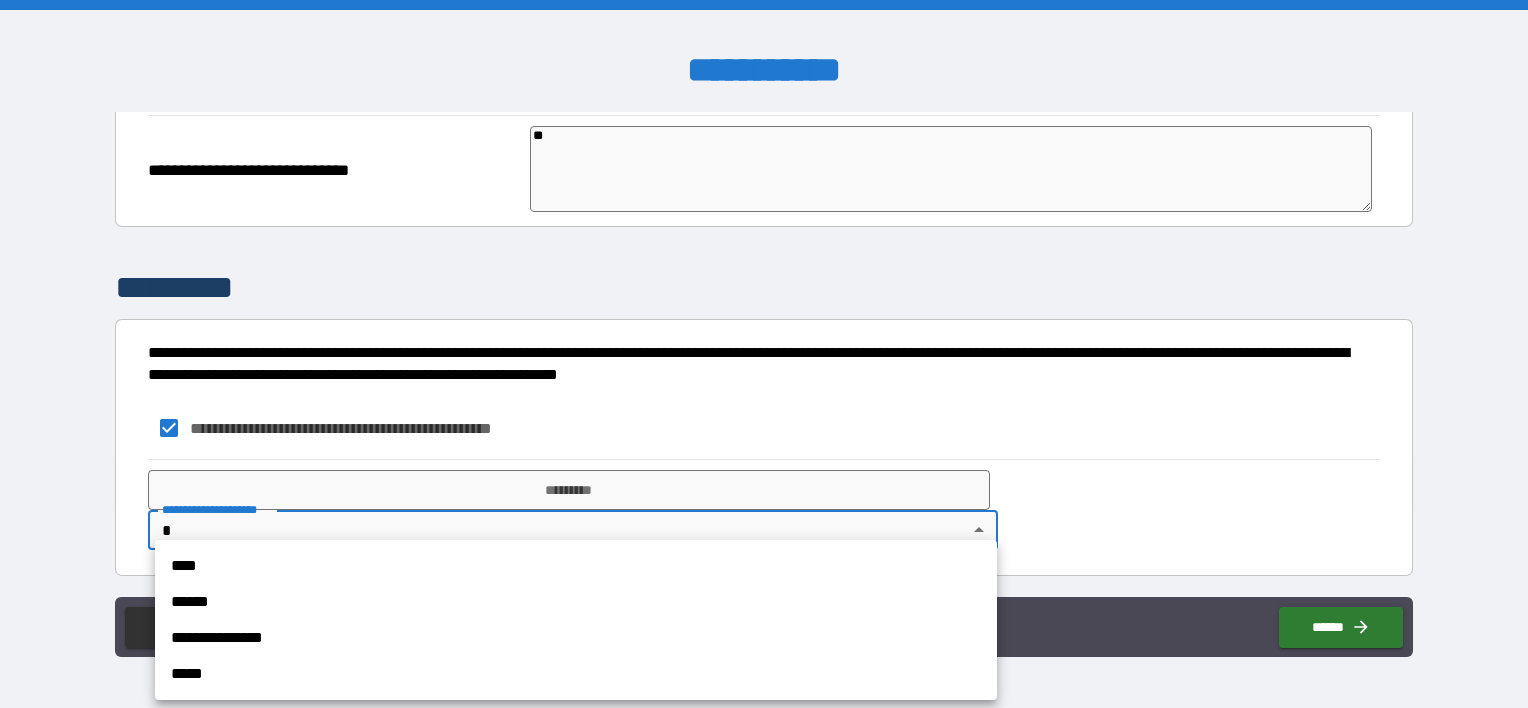 click on "**********" at bounding box center [764, 354] 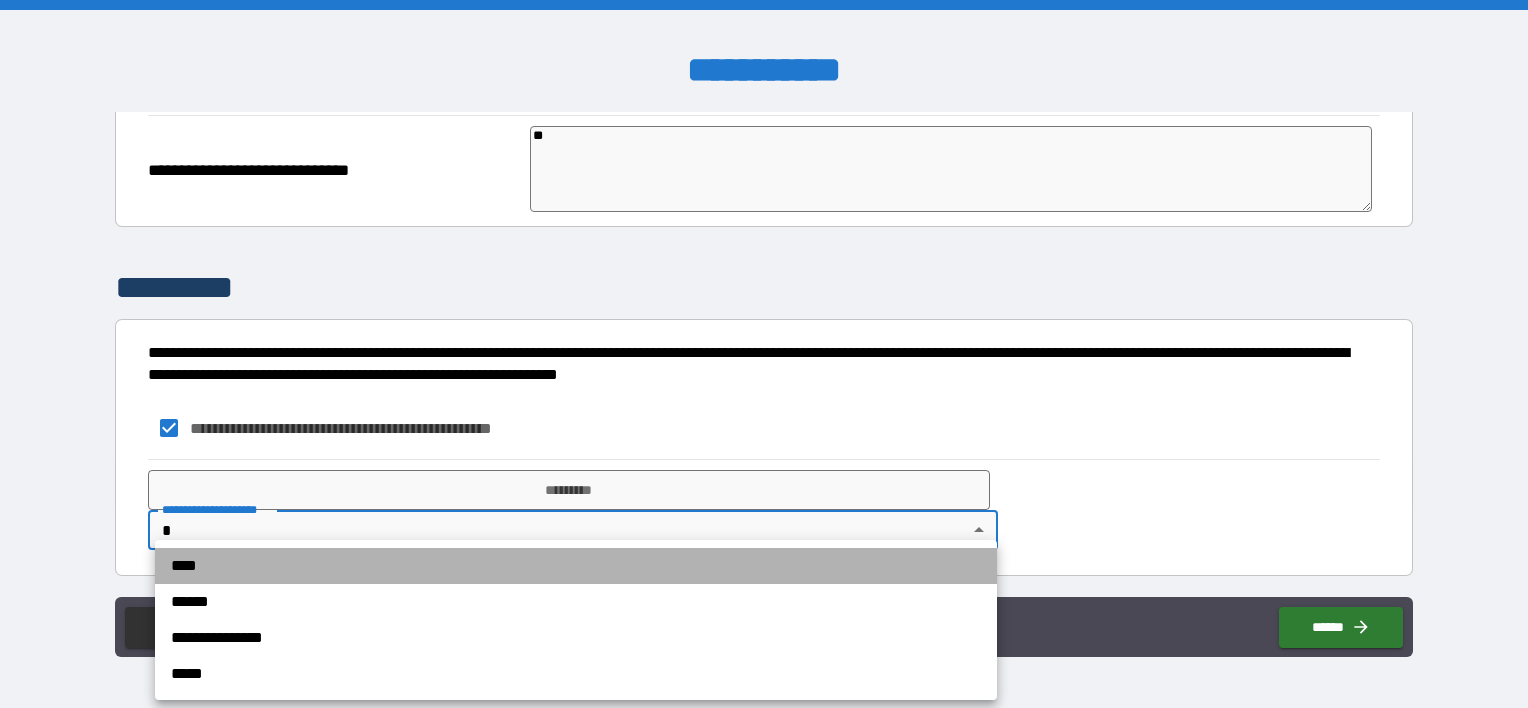 drag, startPoint x: 336, startPoint y: 573, endPoint x: 368, endPoint y: 553, distance: 37.735924 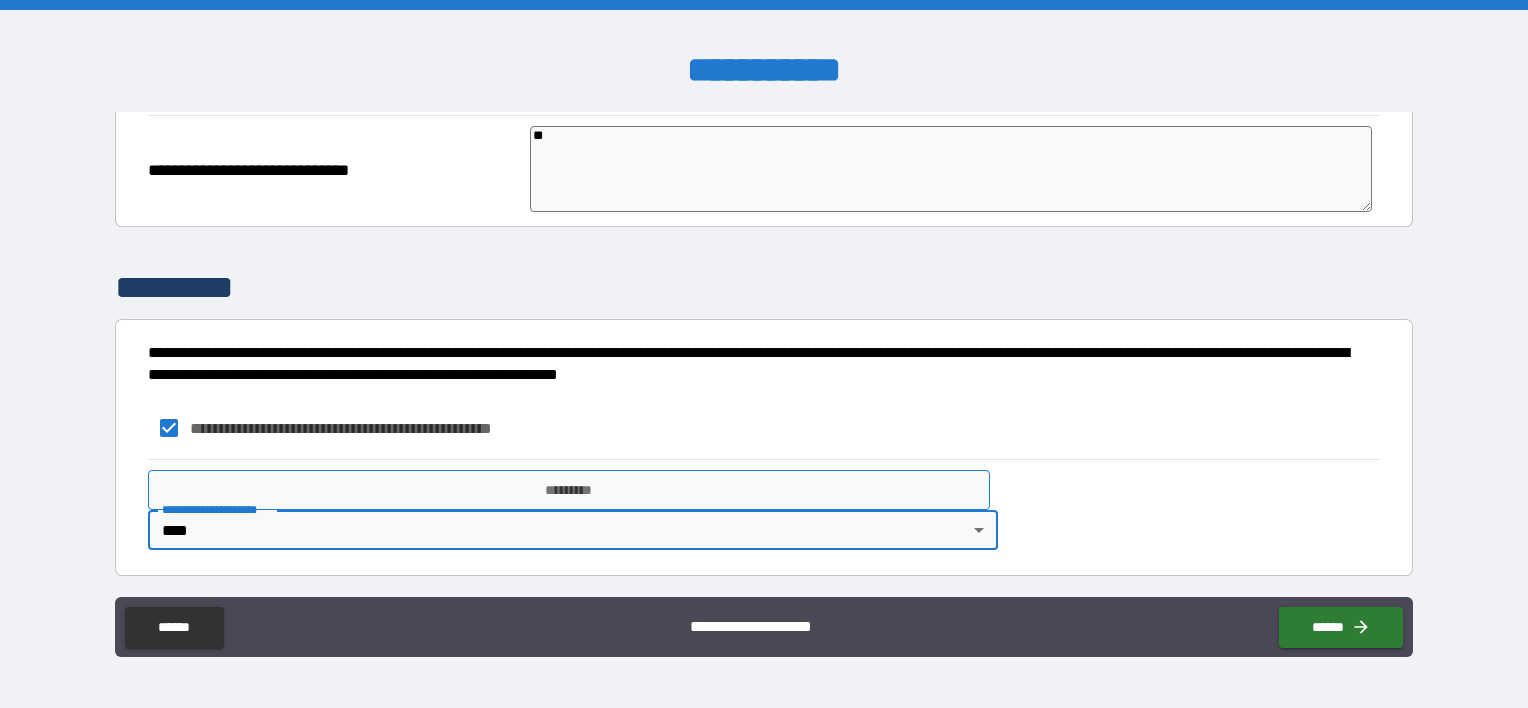 click on "*********" at bounding box center [569, 490] 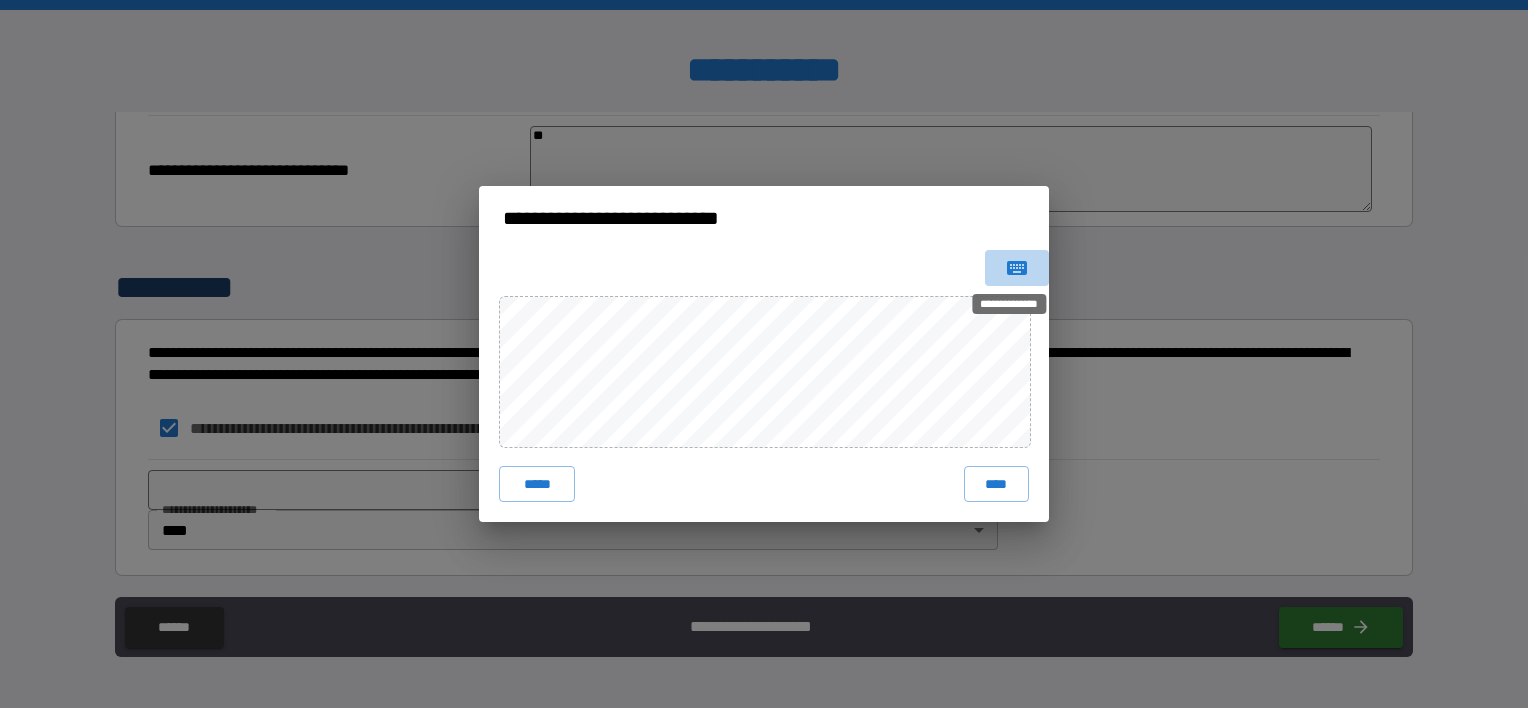 click 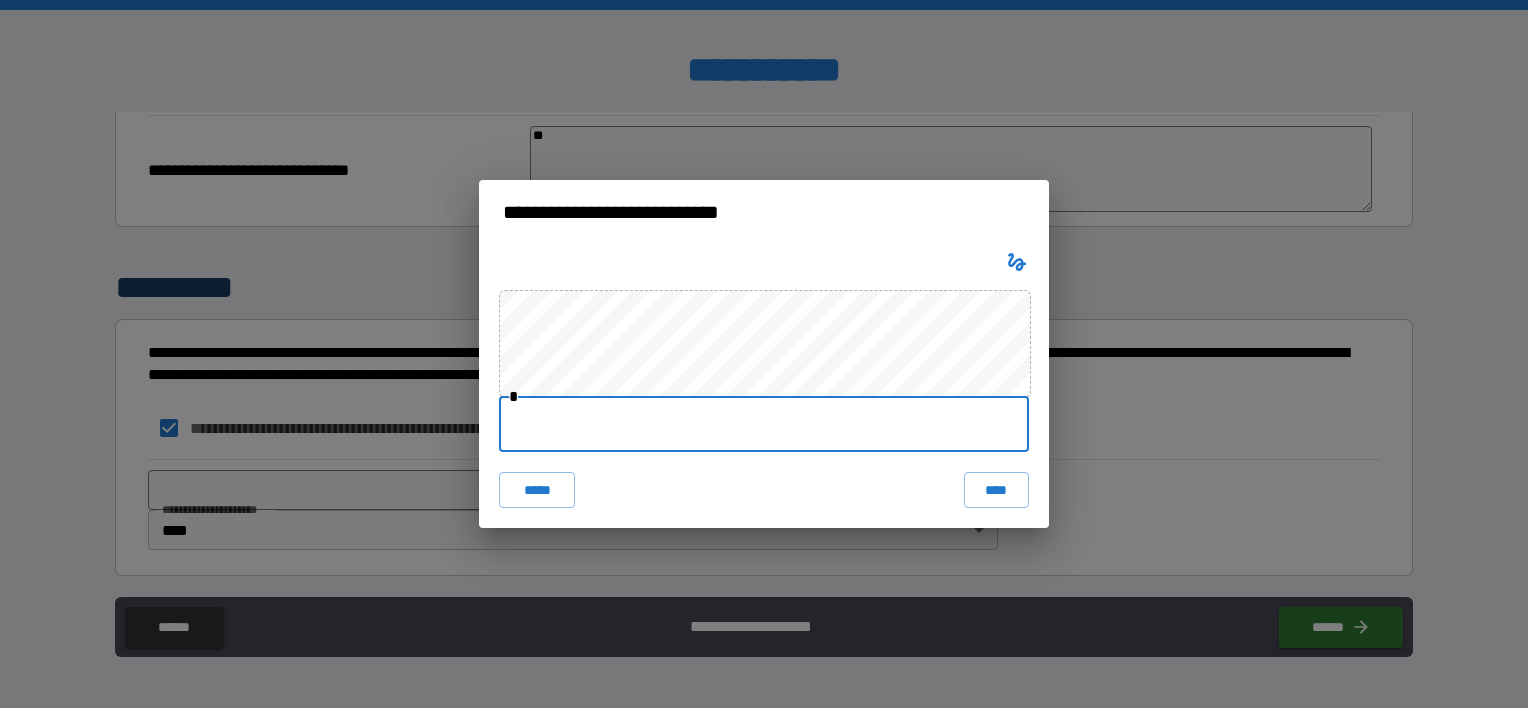 click at bounding box center (764, 424) 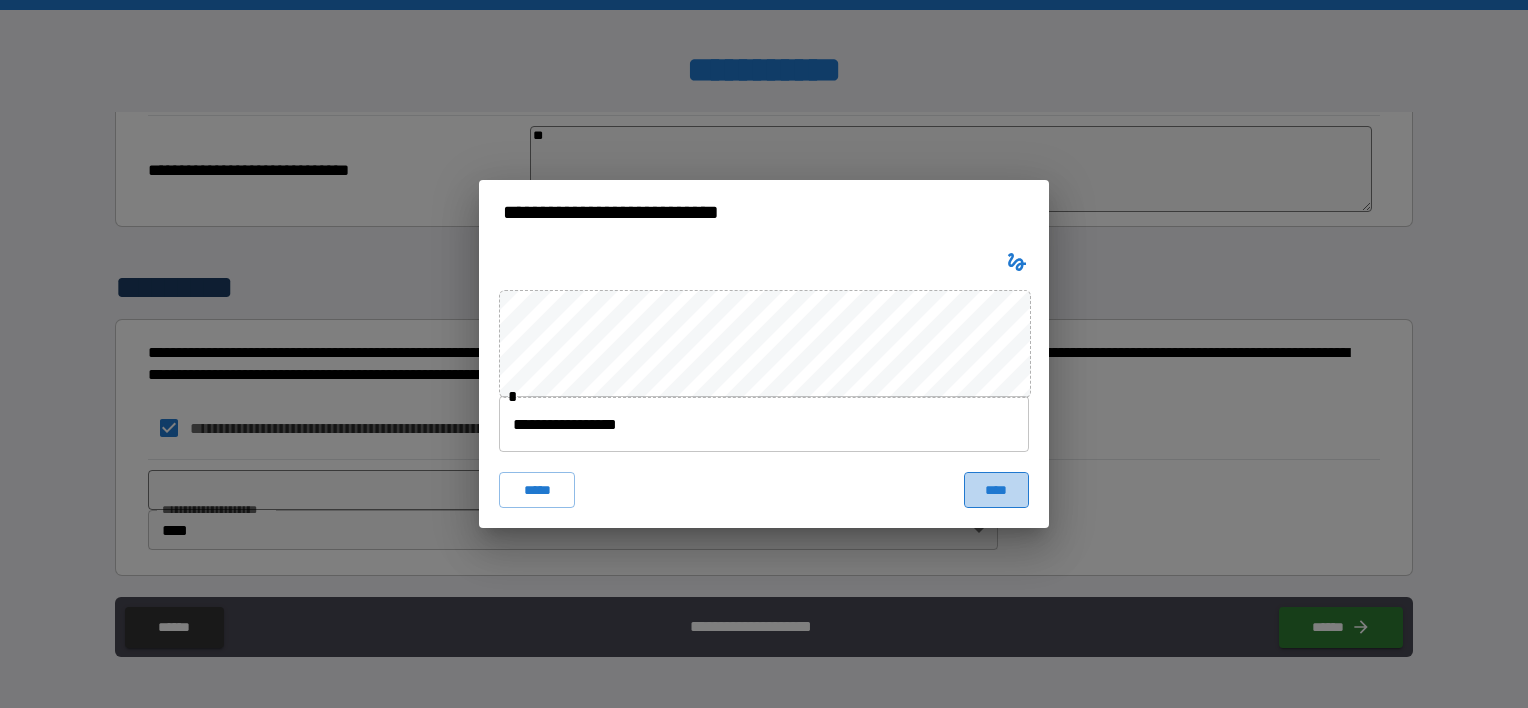 click on "****" at bounding box center (996, 490) 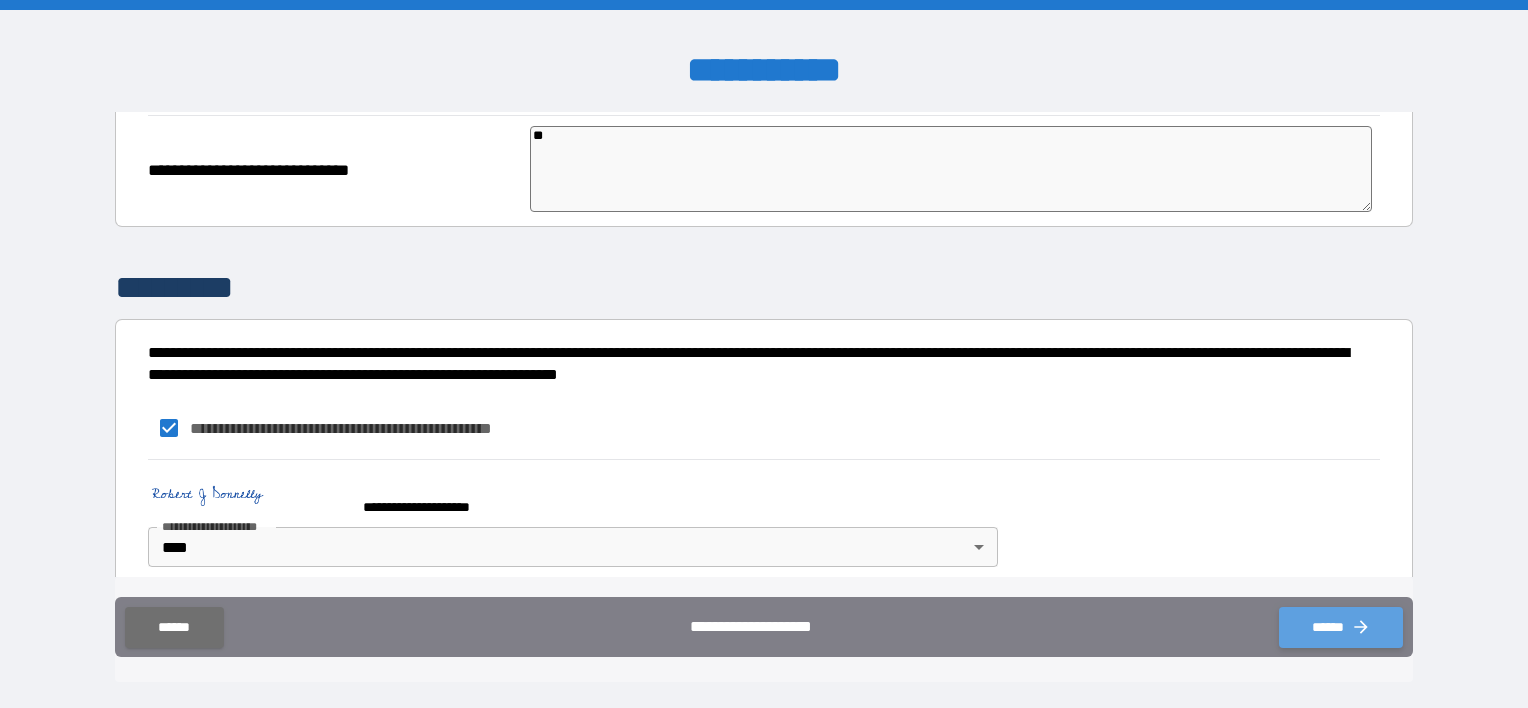 click on "******" at bounding box center (1341, 627) 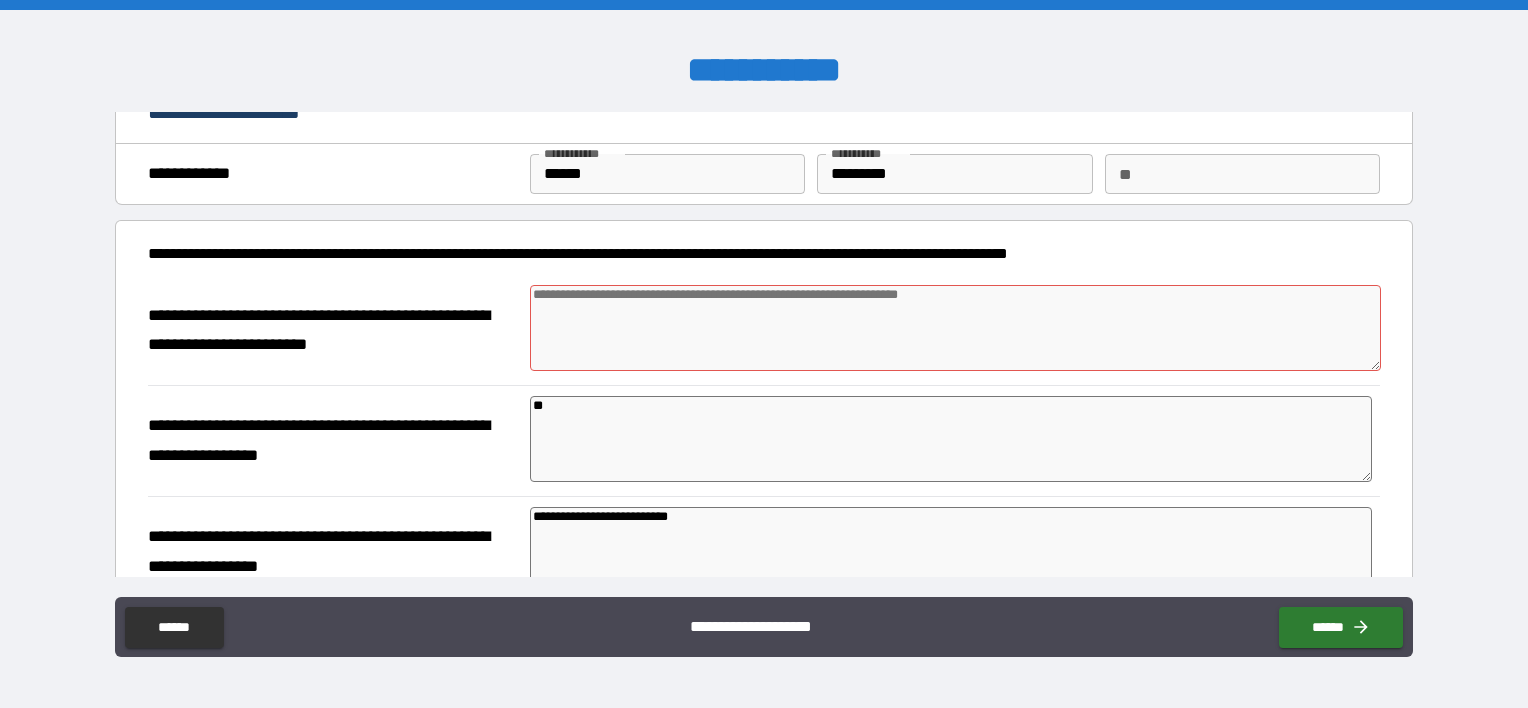 scroll, scrollTop: 0, scrollLeft: 0, axis: both 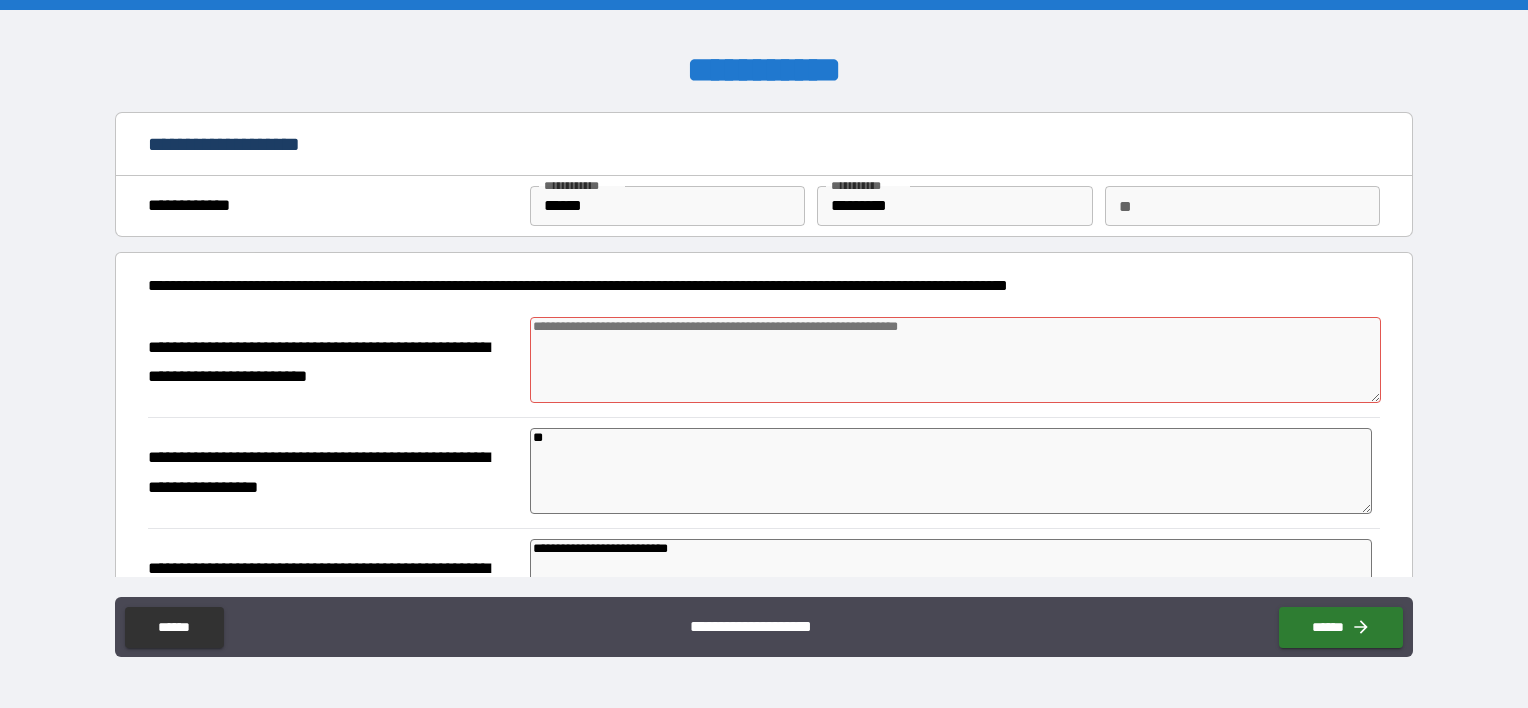 click at bounding box center [955, 360] 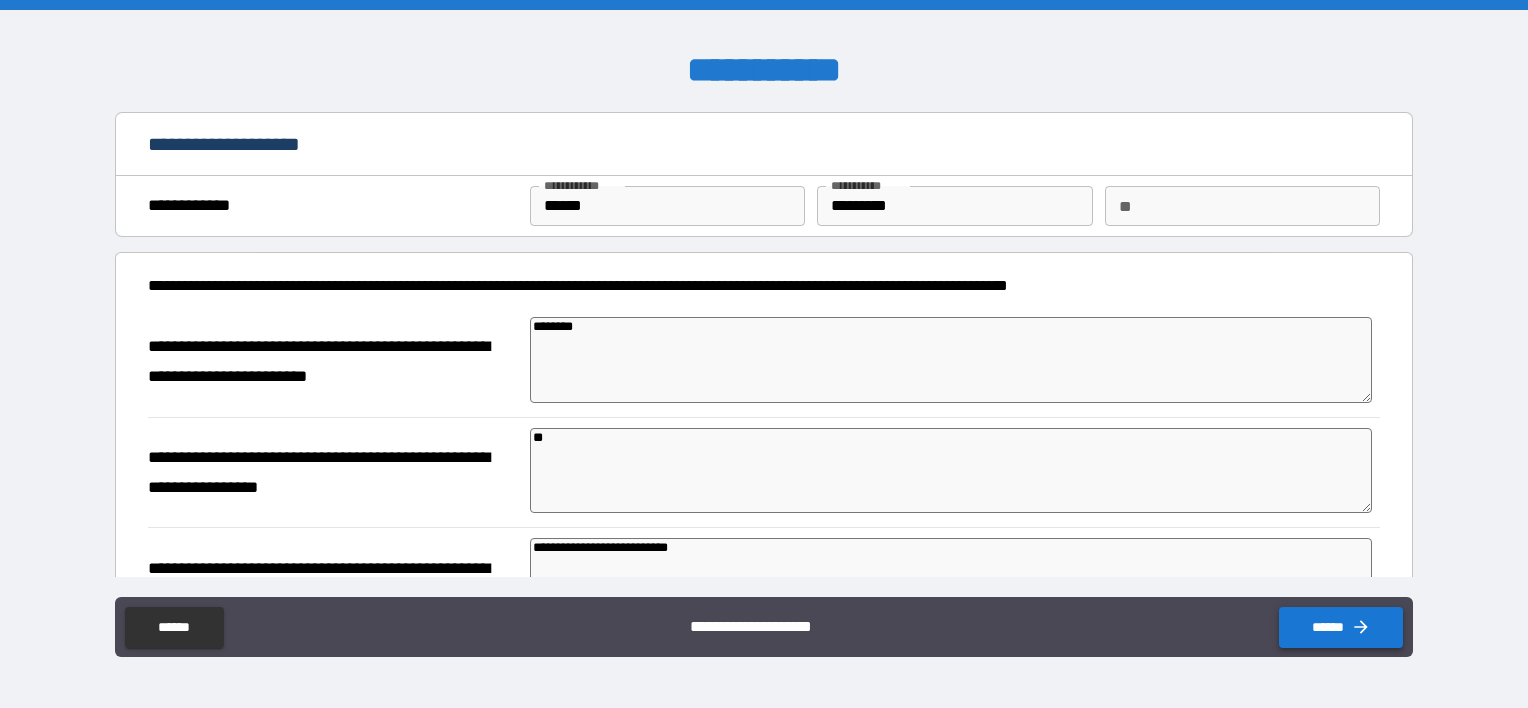 click on "******" at bounding box center (1341, 627) 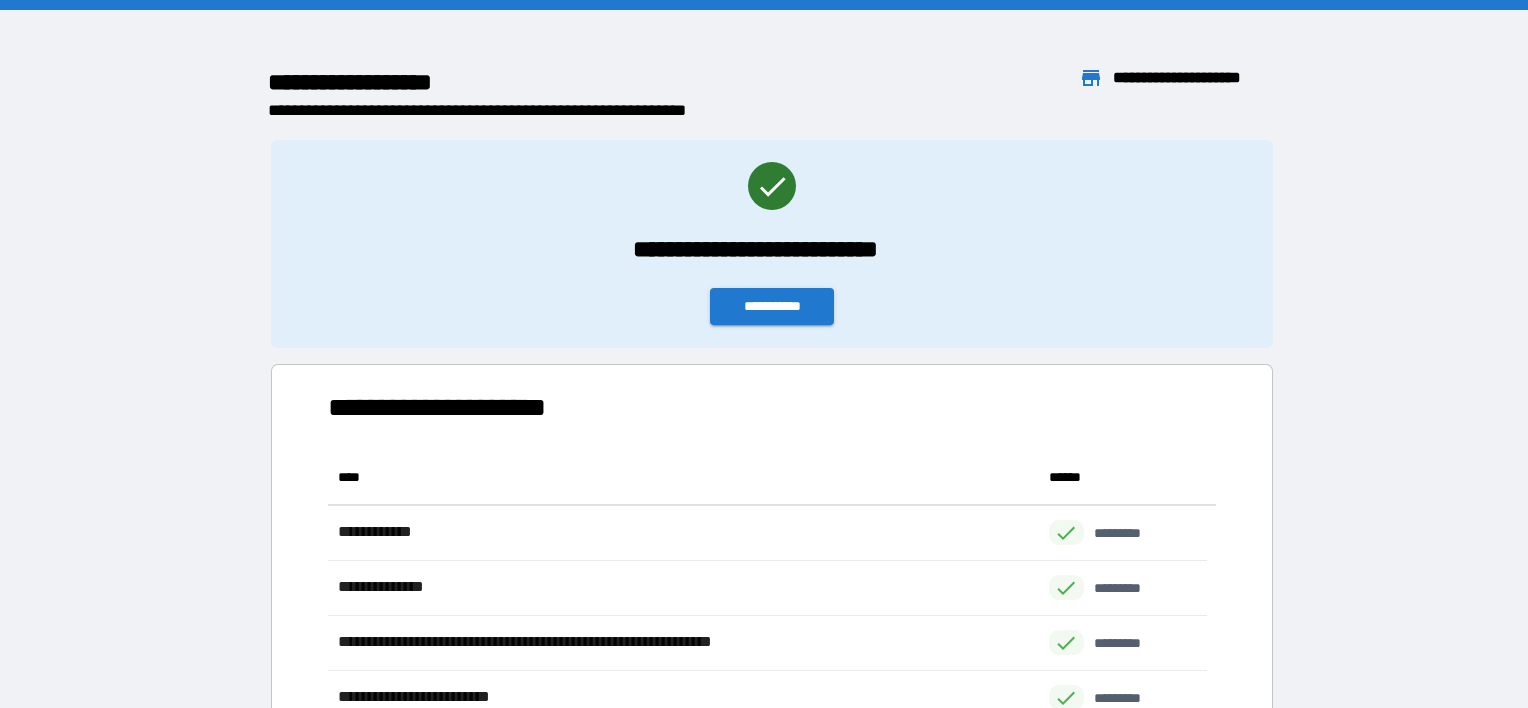 scroll, scrollTop: 16, scrollLeft: 16, axis: both 